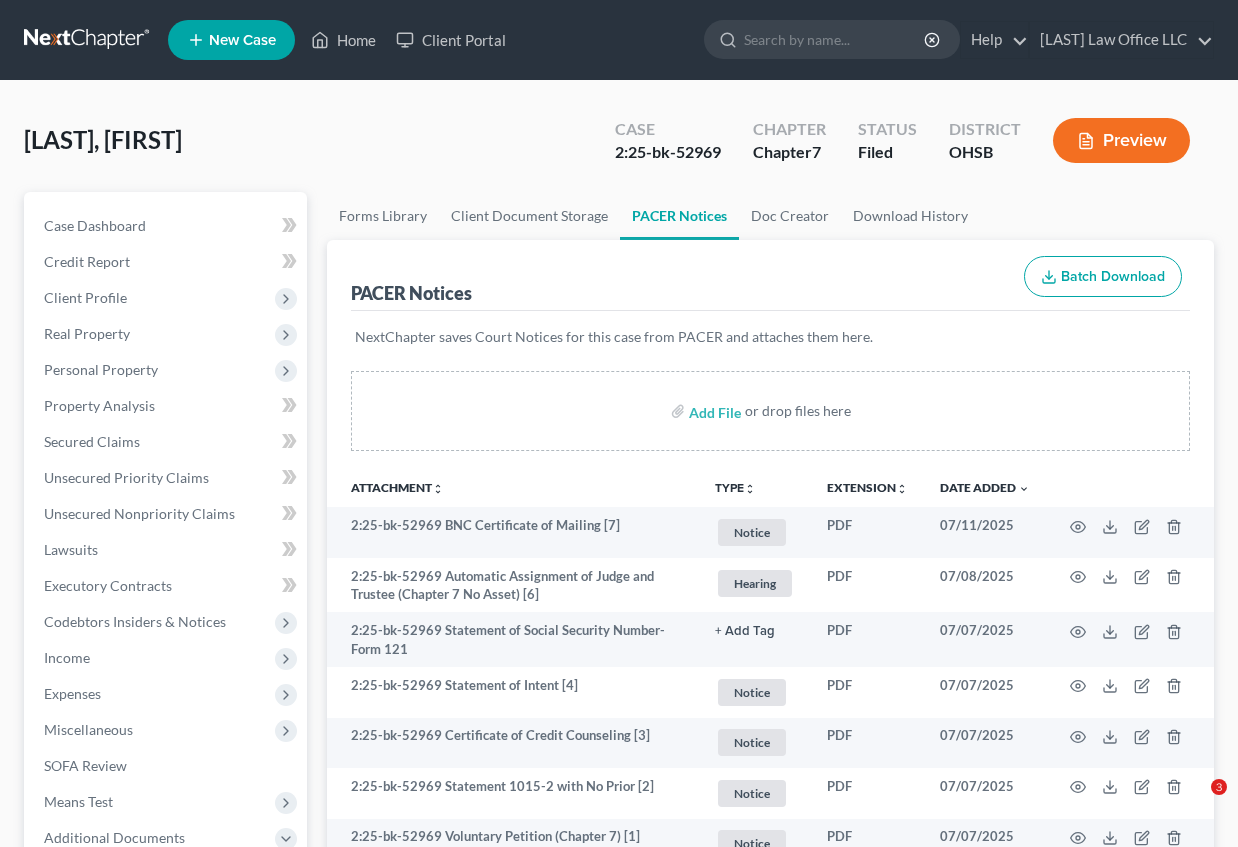 scroll, scrollTop: 396, scrollLeft: 0, axis: vertical 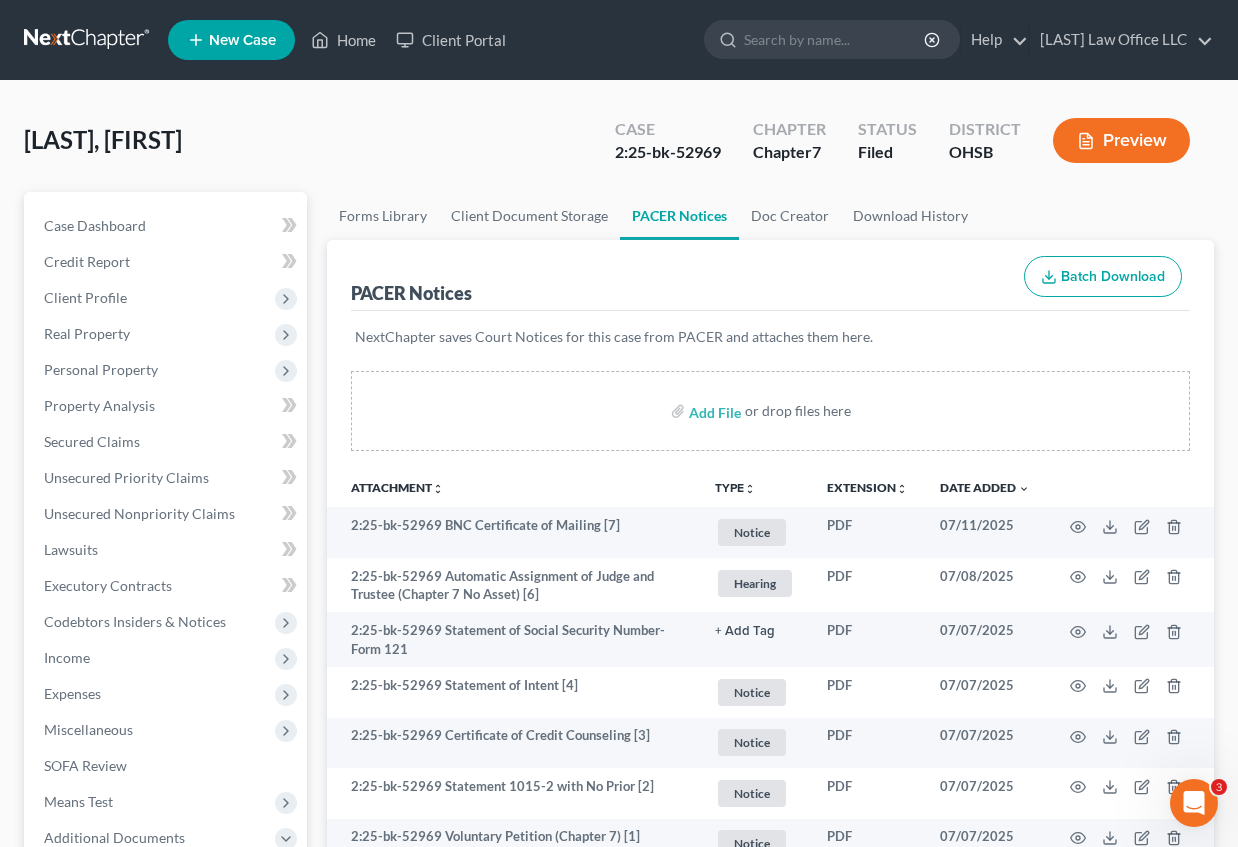 click at bounding box center (88, 40) 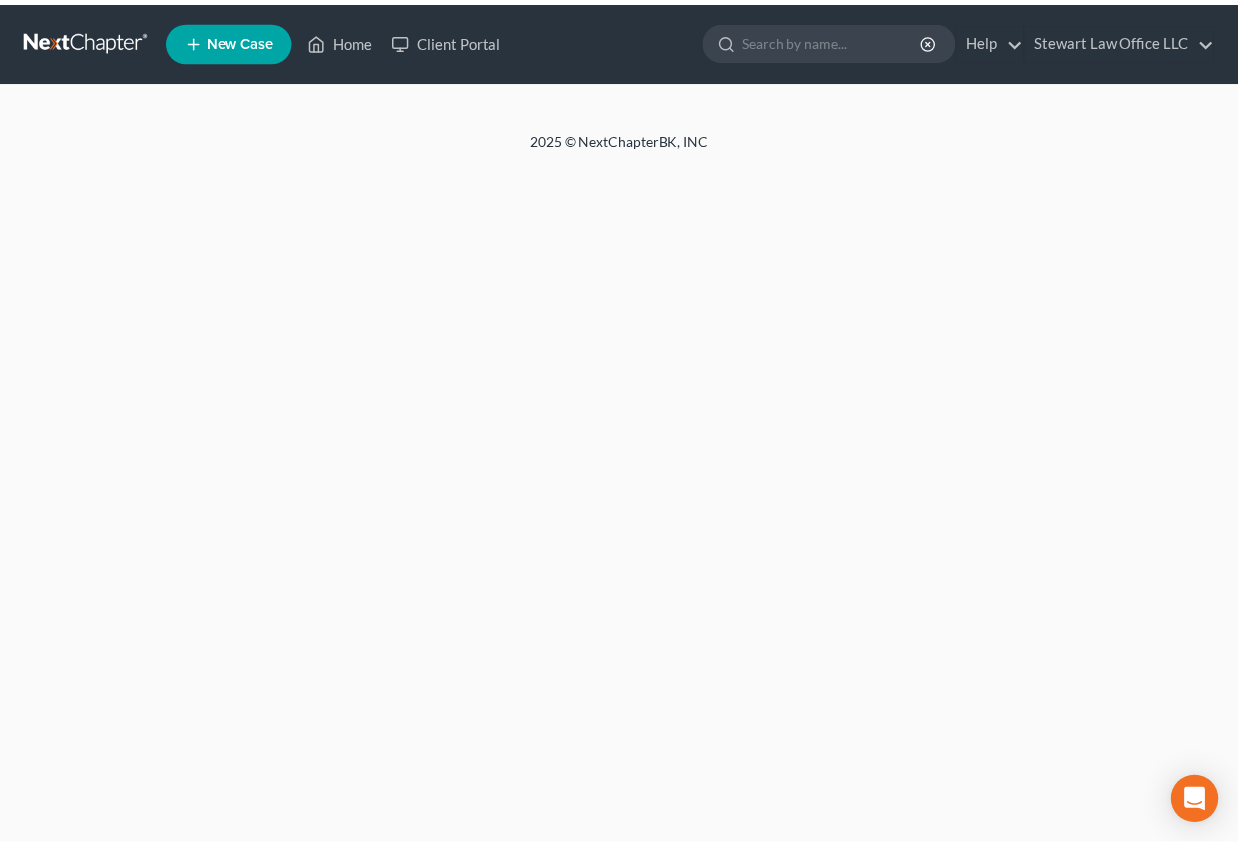 scroll, scrollTop: 0, scrollLeft: 0, axis: both 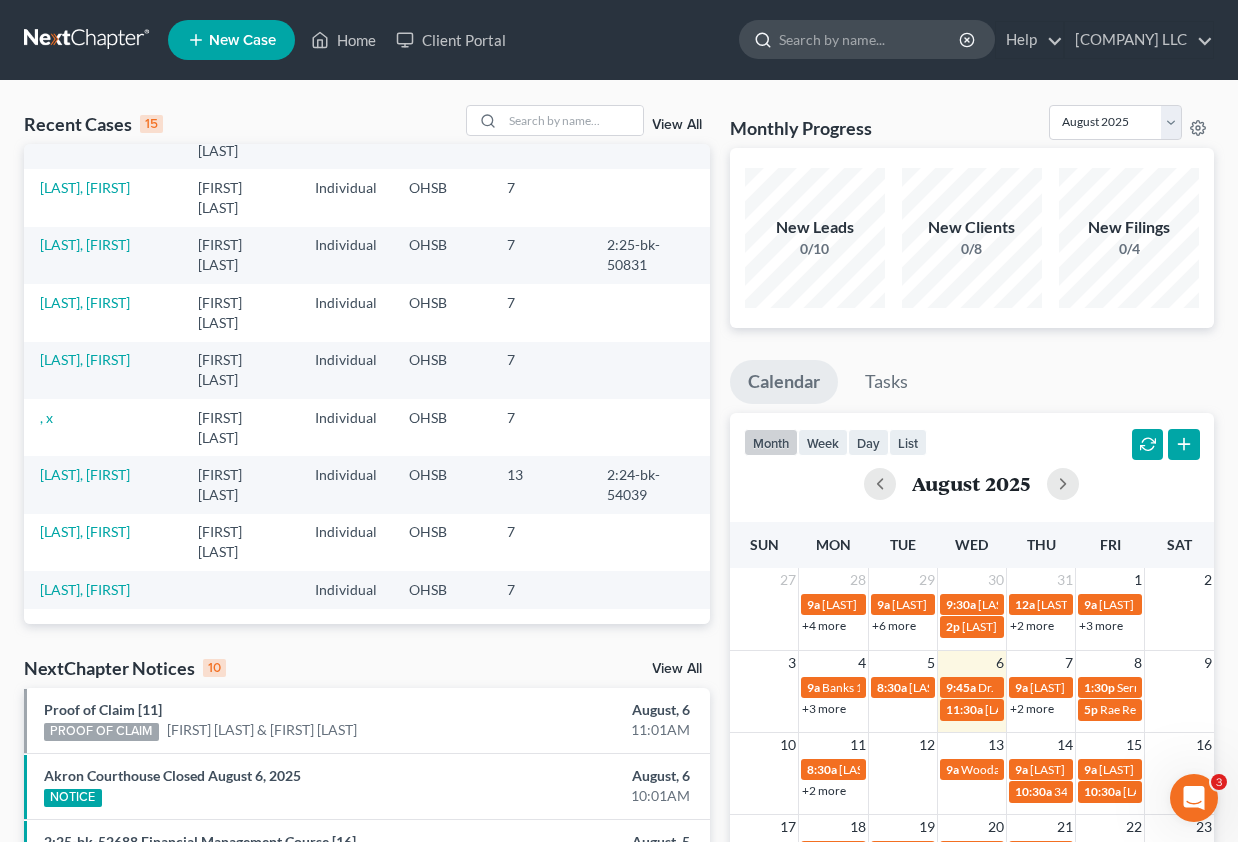click at bounding box center (870, 39) 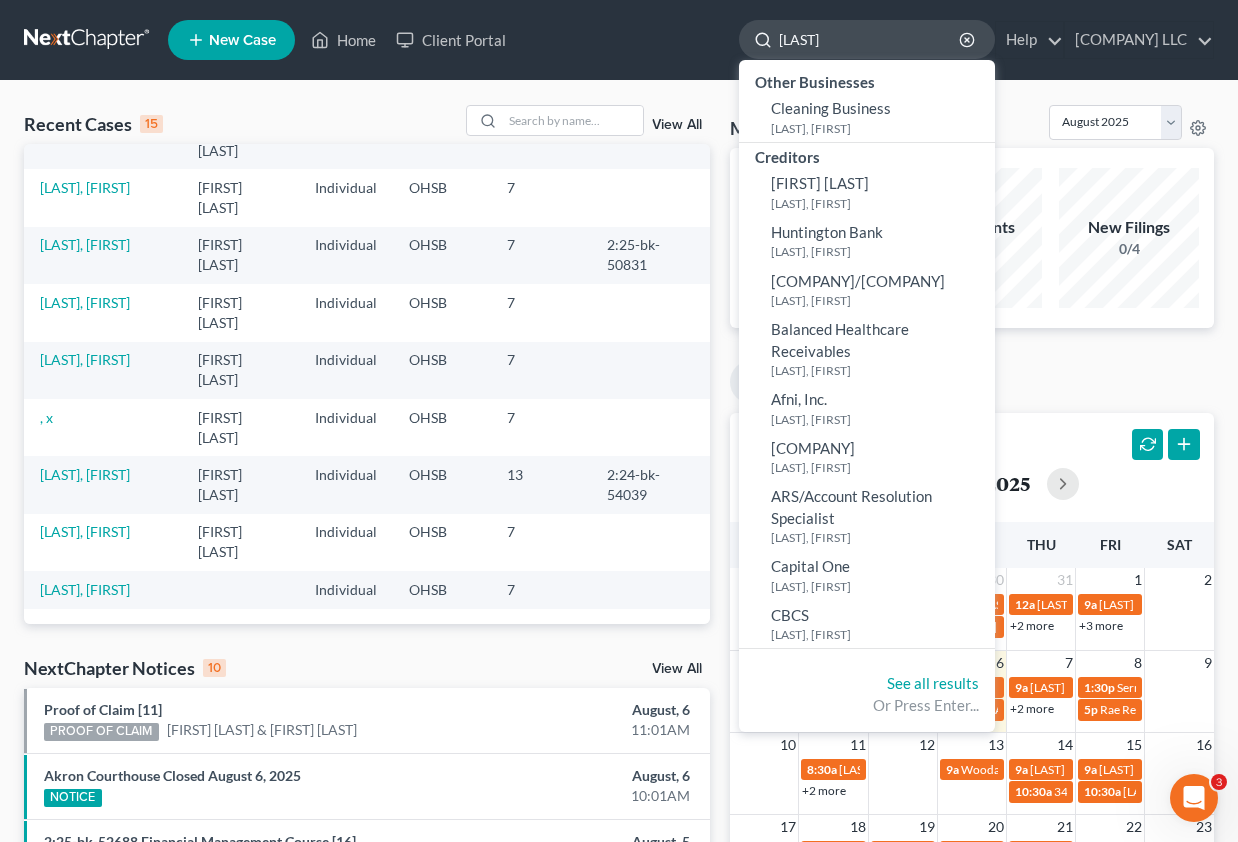 type on "barnett" 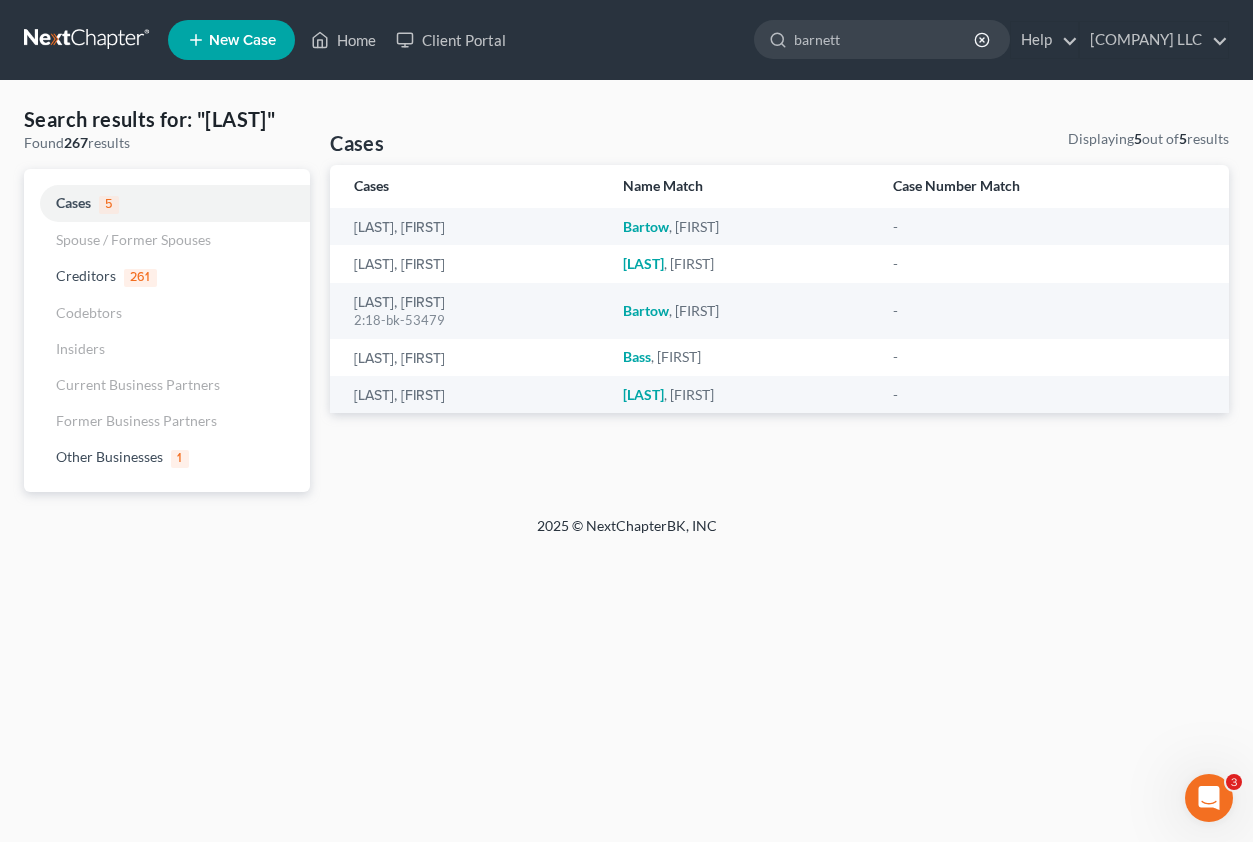 click on "New Case" at bounding box center [242, 40] 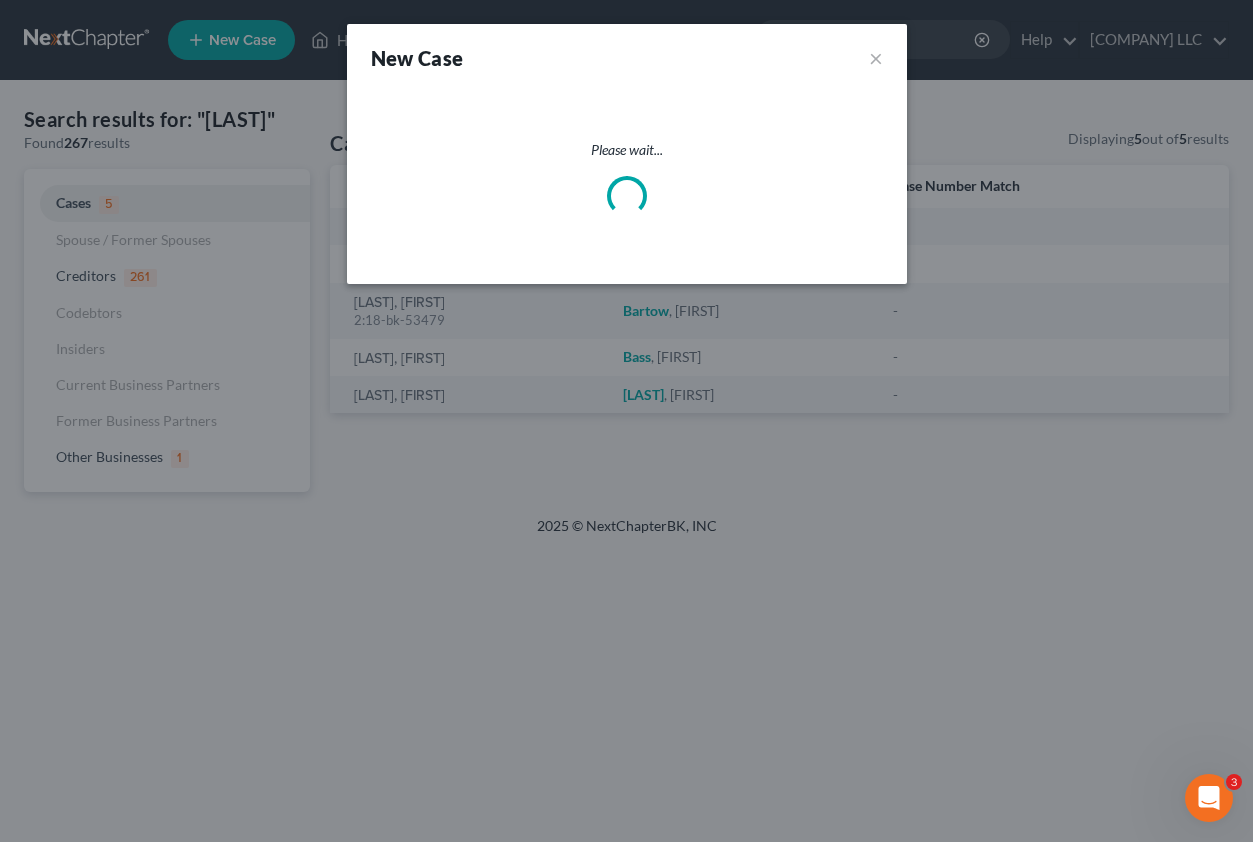 select on "62" 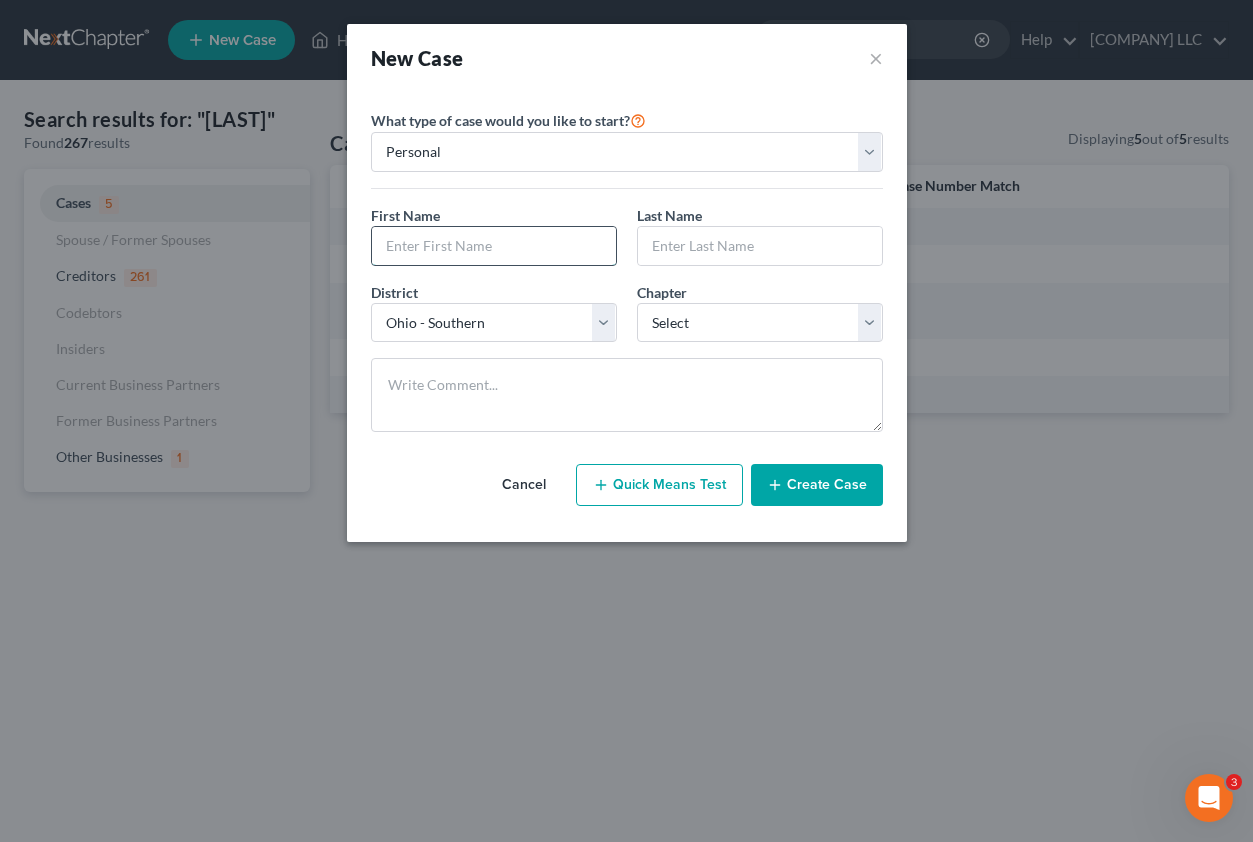 click at bounding box center (494, 246) 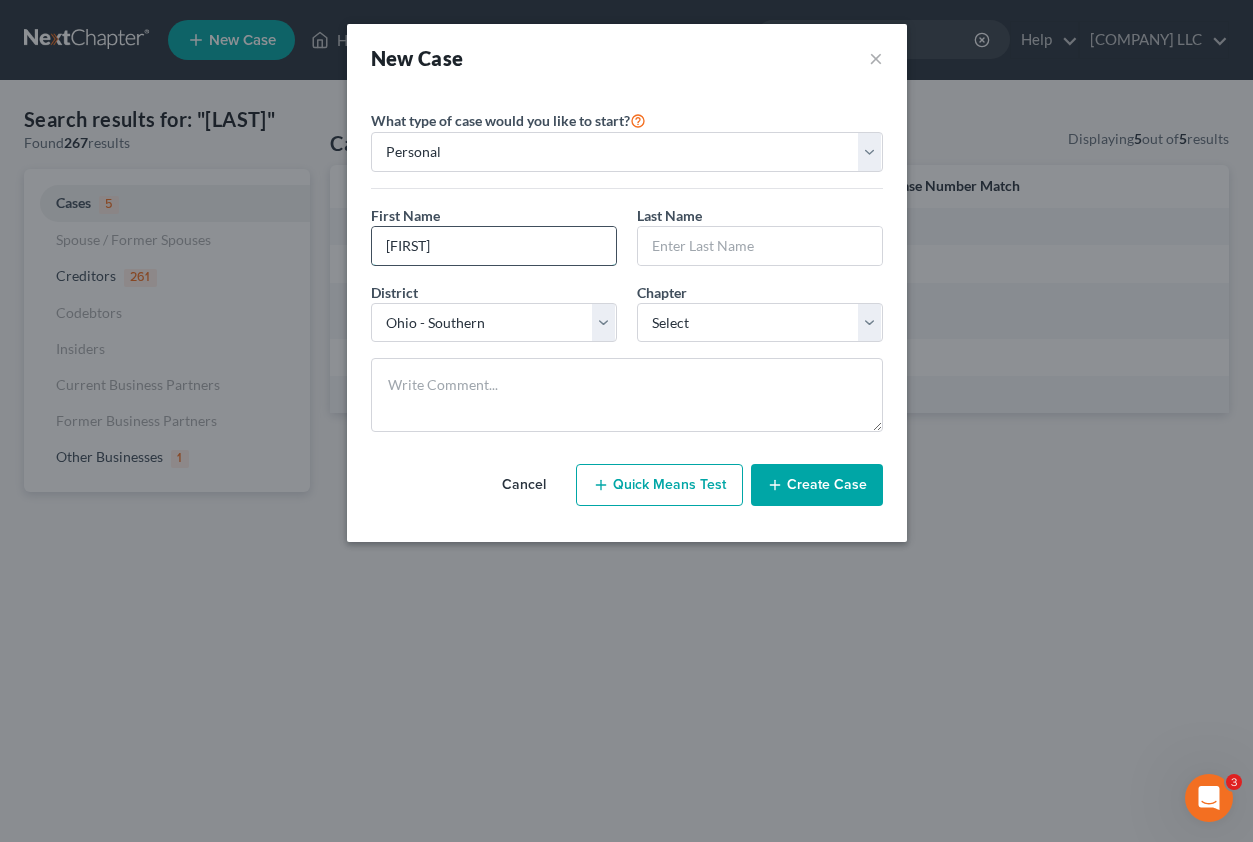 type on "Timothy" 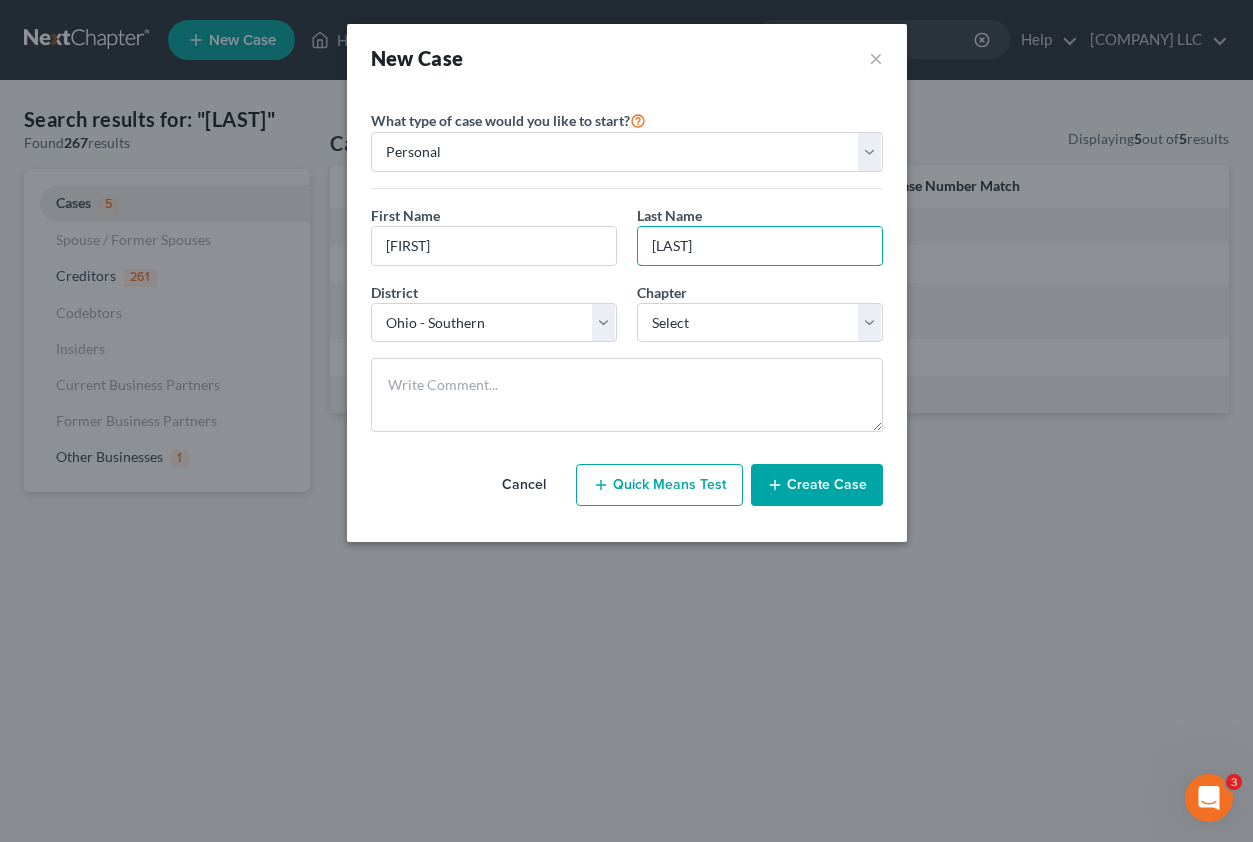 type on "Barnett" 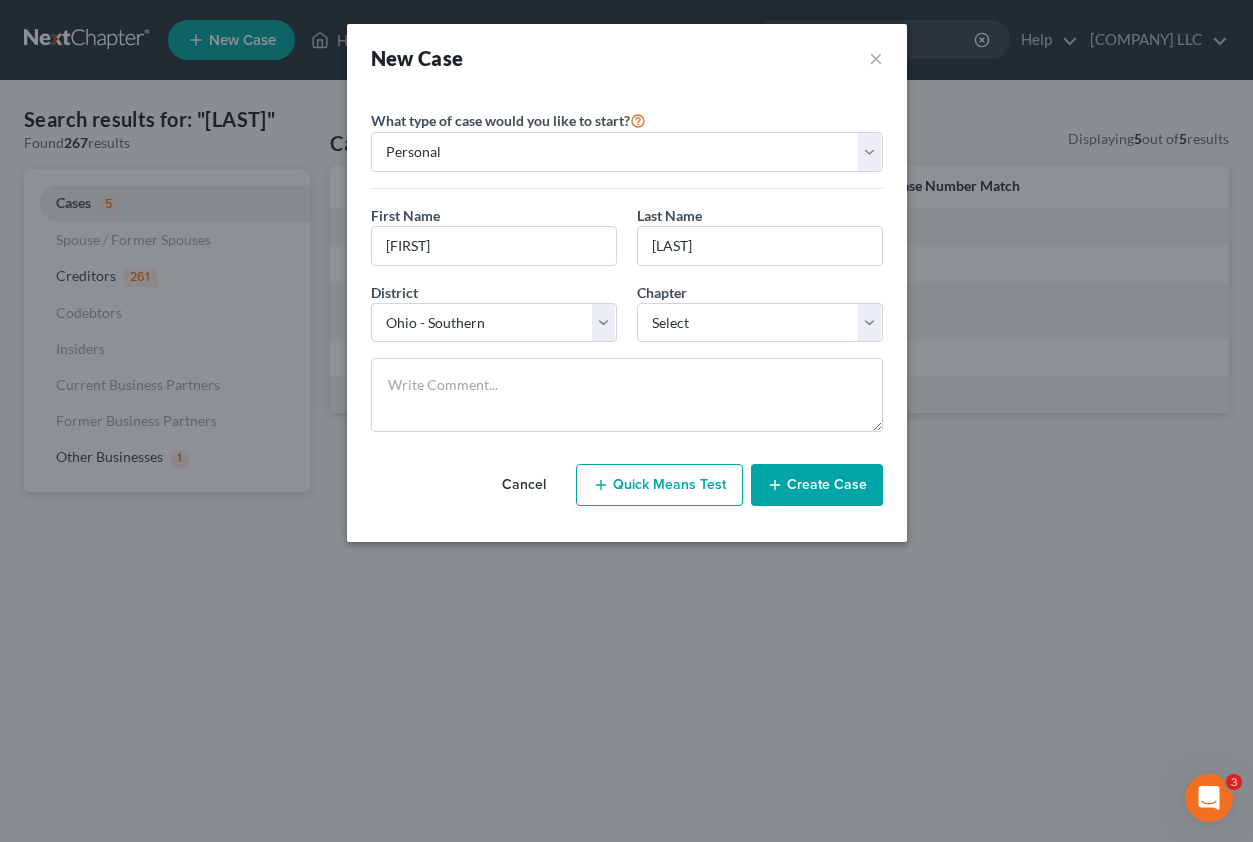 click on "New Case ×
Please select case type
*
Bankruptcy
Bankruptcy
What type of case would you like to start?  Personal Business
First Name
*
Timothy
Last Name
*
Barnett
District
*
Select Alabama - Middle Alabama - Northern Alabama - Southern Alaska Arizona Arkansas - Eastern Arkansas - Western California - Central California - Eastern California - Northern California - Southern Colorado Connecticut Delaware District of Columbia Florida - Middle Florida - Northern Florida - Southern Georgia - Middle Georgia - Northern Georgia - Southern Guam Hawaii Idaho Illinois - Central Illinois - Northern Illinois - Southern Indiana - Northern Indiana - Southern Iowa - Northern Iowa - Southern Kansas Kentucky - Eastern Kentucky - Western Louisiana - Eastern Louisiana - Middle Louisiana - Western Maine Maryland Massachusetts Michigan - Eastern Michigan - Western Minnesota" at bounding box center (626, 421) 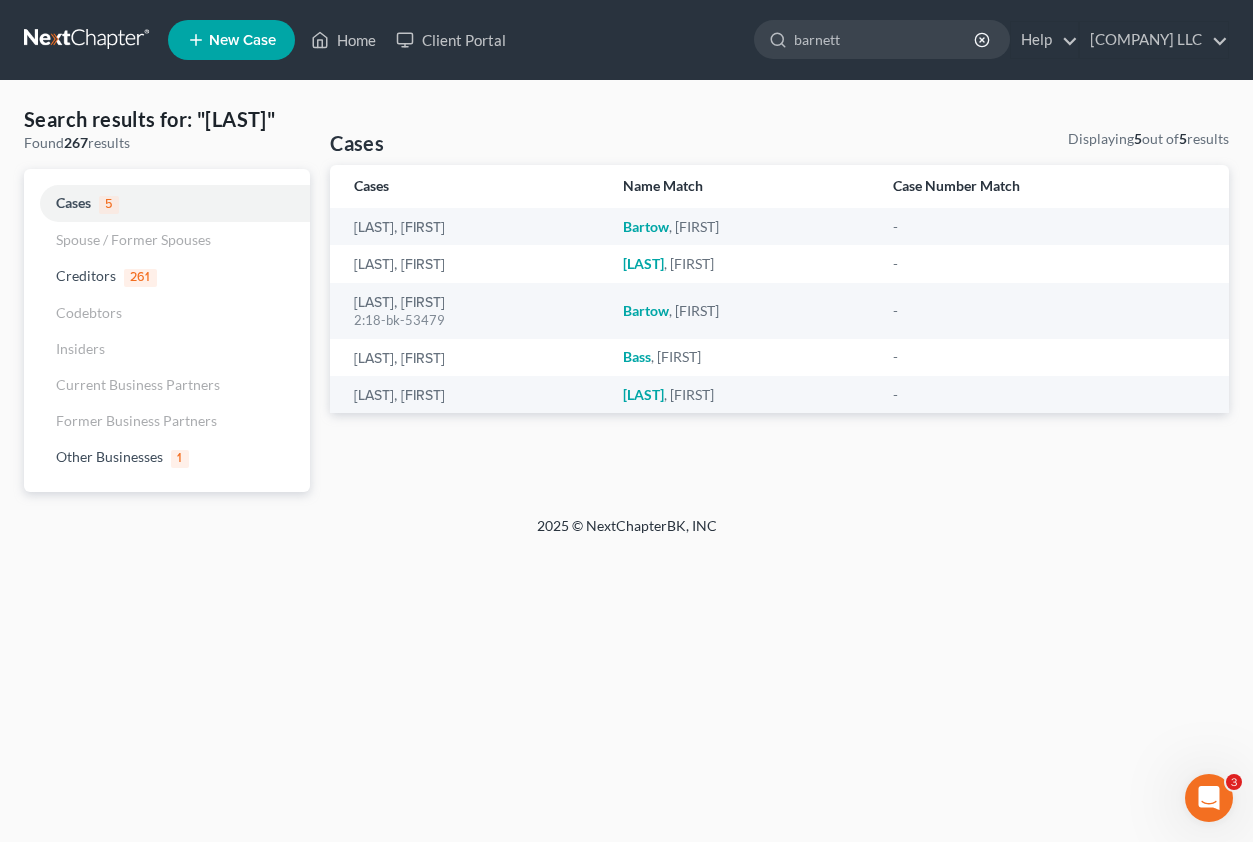 click on "New Case" at bounding box center (231, 40) 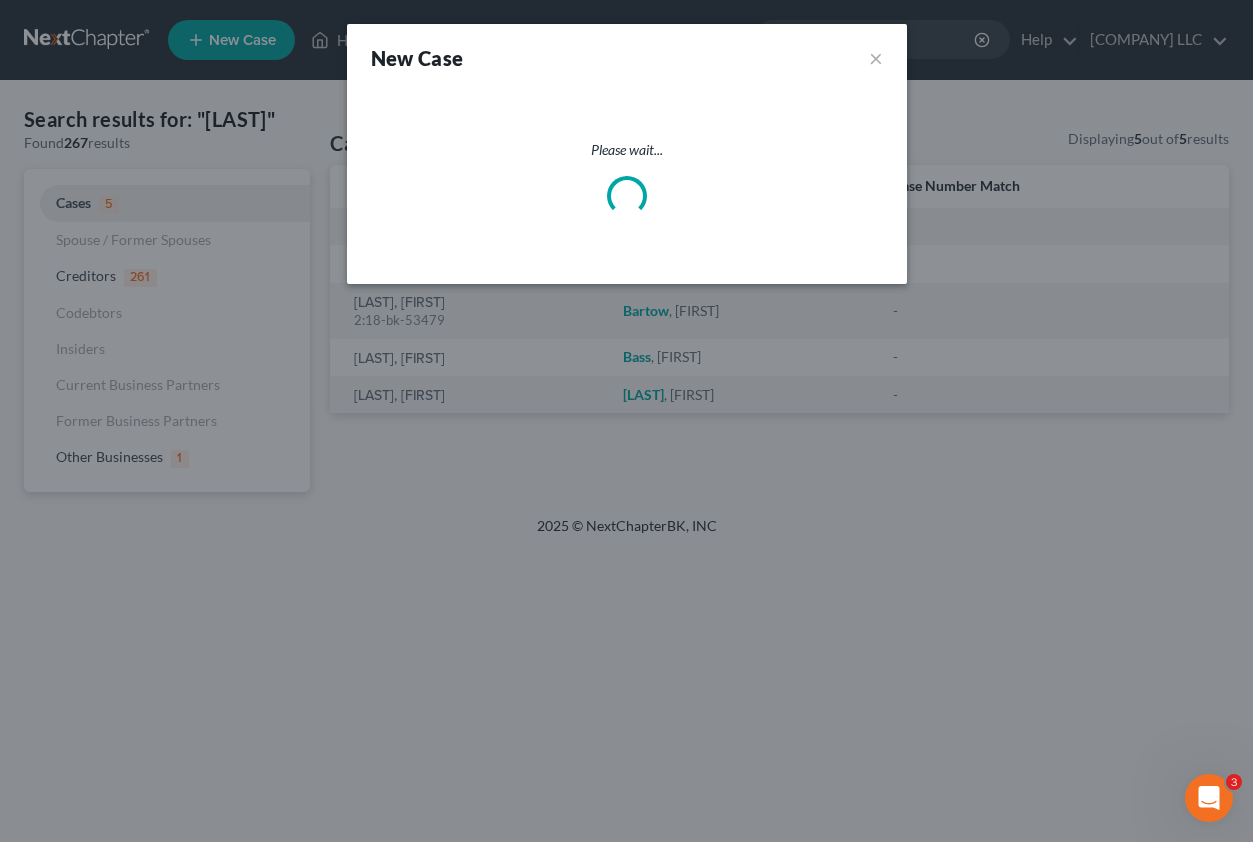 select on "62" 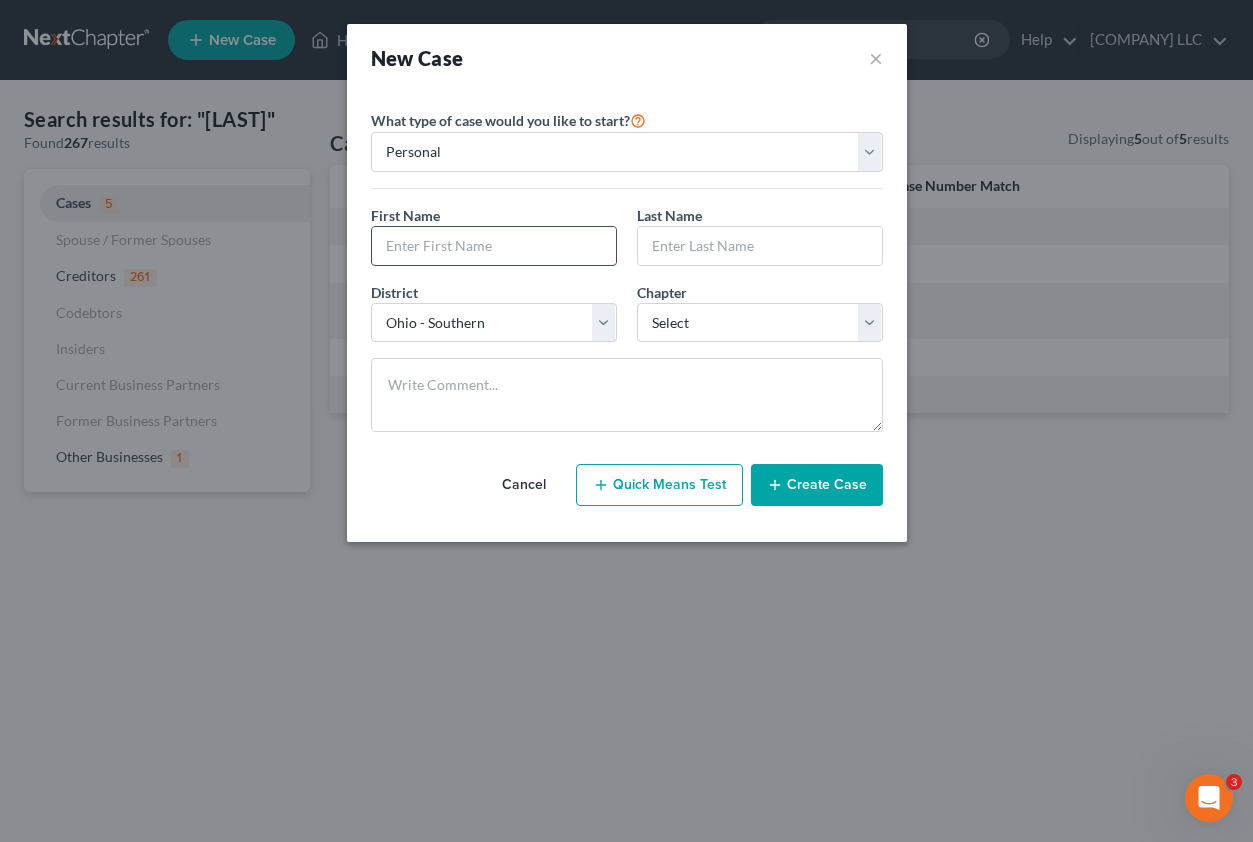 click at bounding box center [494, 246] 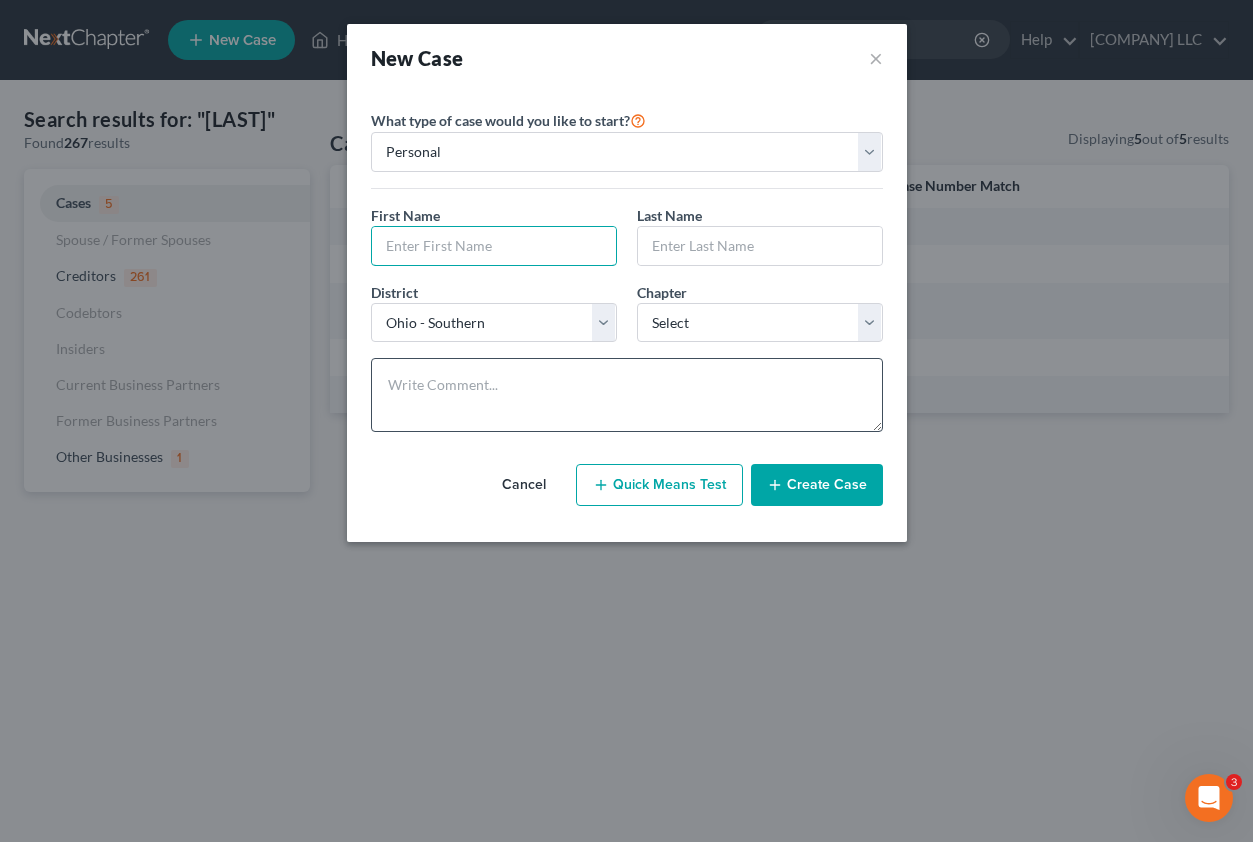 type on "Timothy" 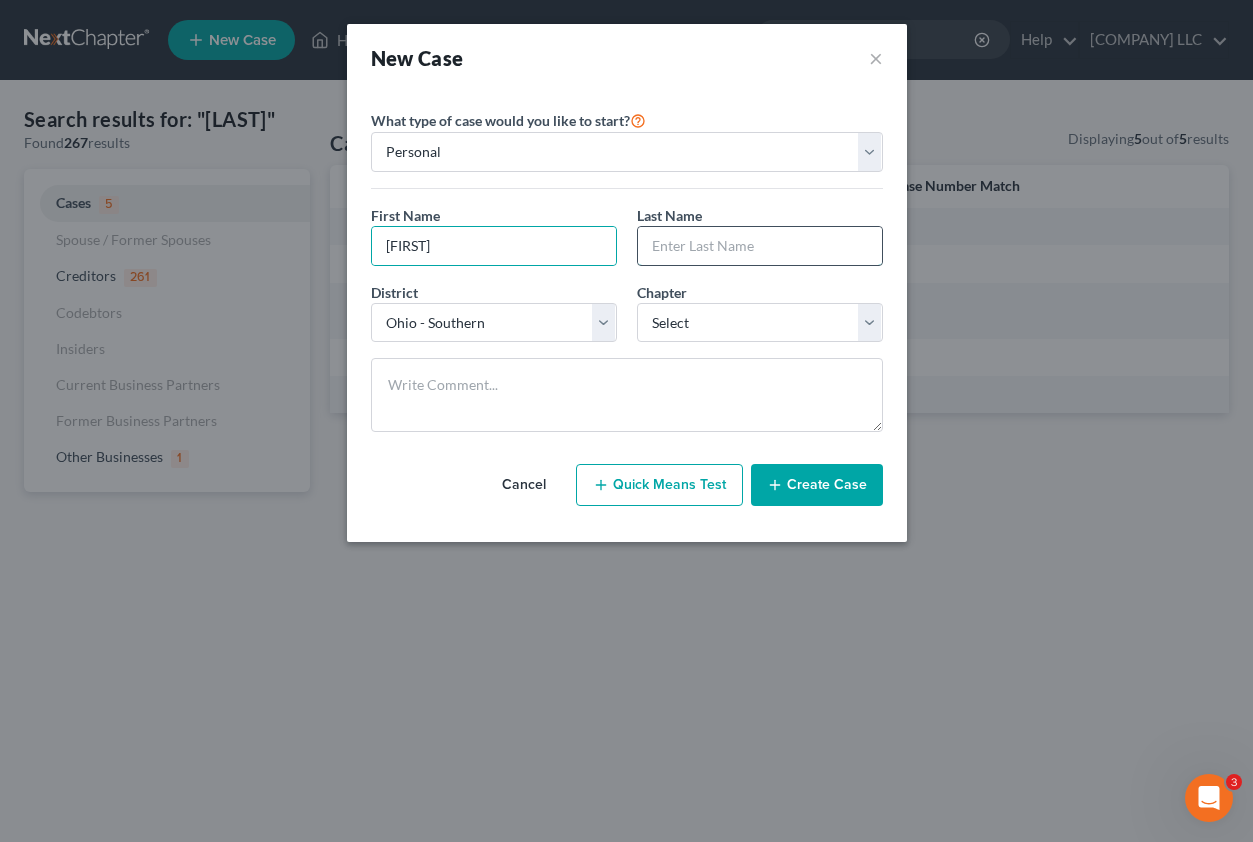 click at bounding box center (760, 246) 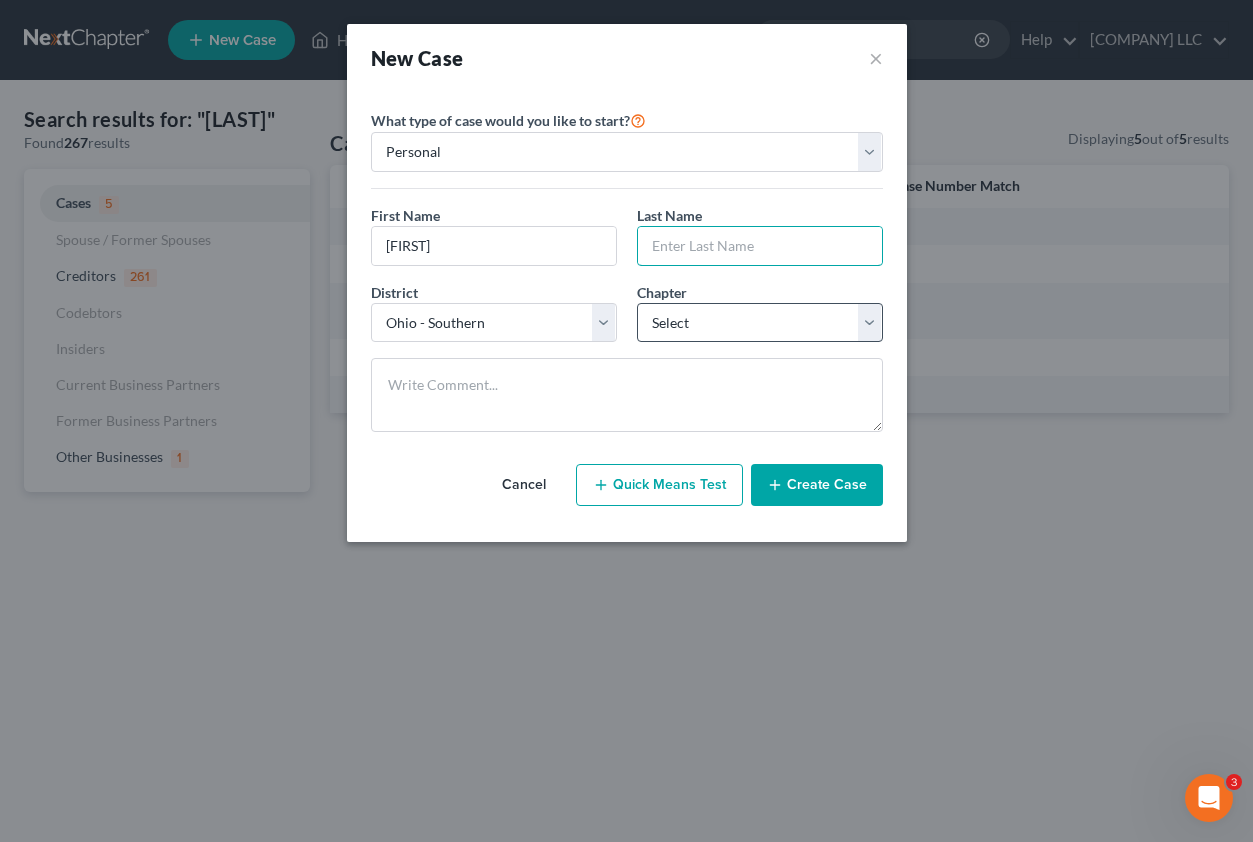 type on "Barnett" 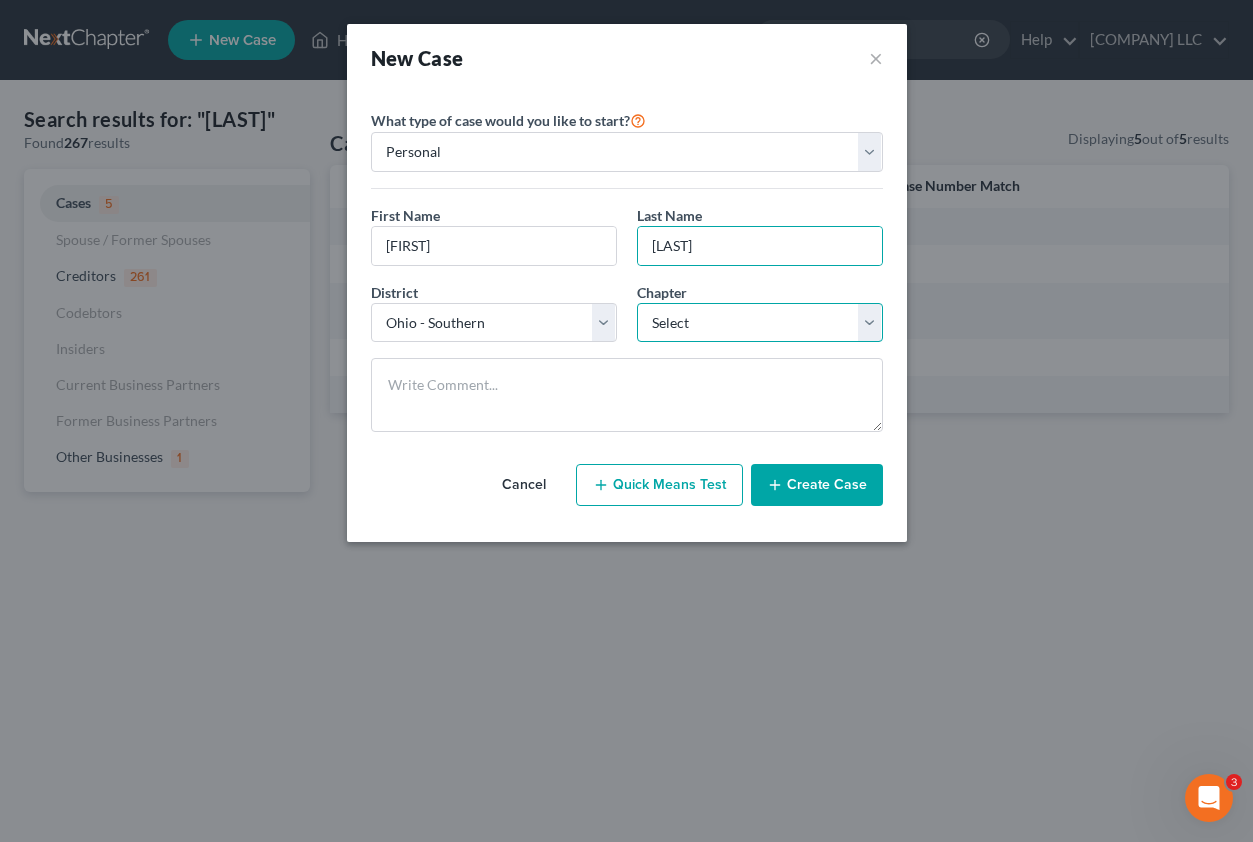 click on "Select 7 11 12 13" at bounding box center (760, 323) 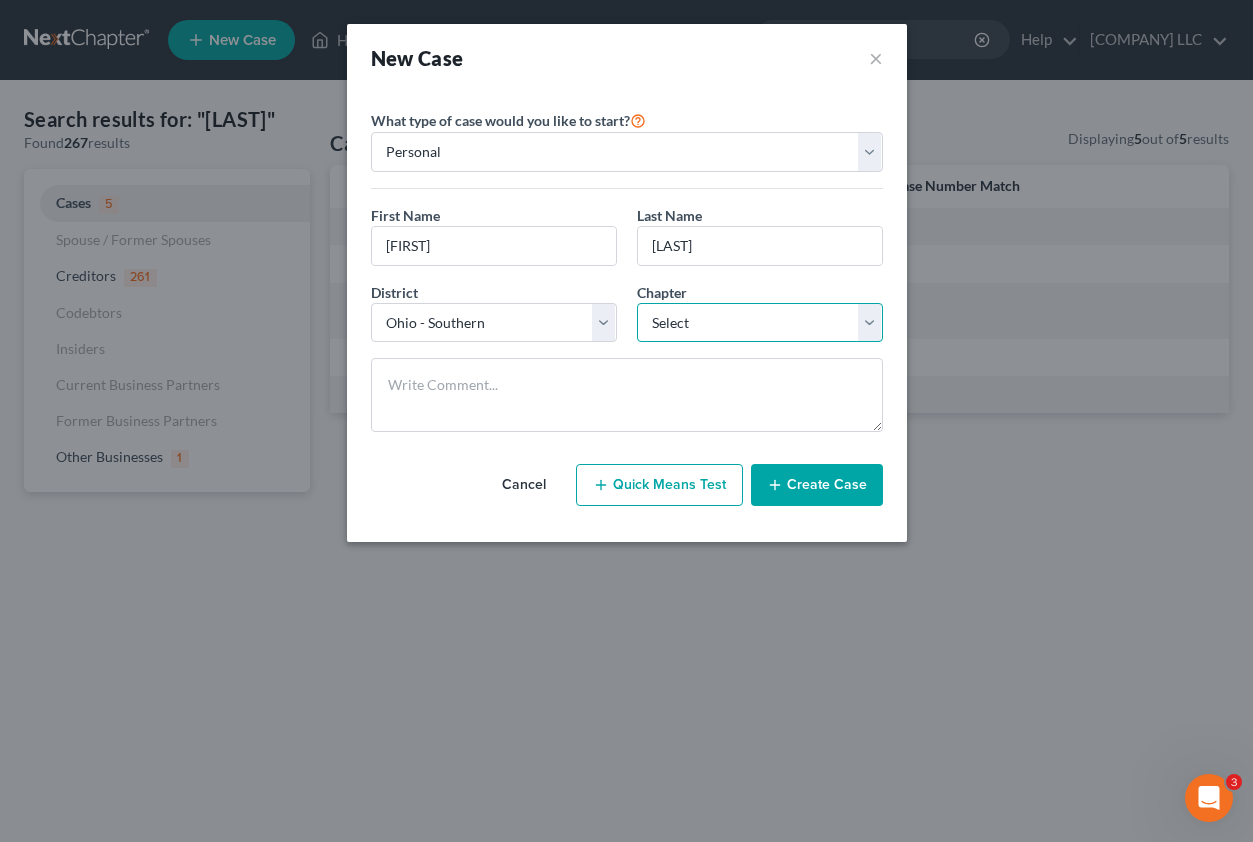 select on "0" 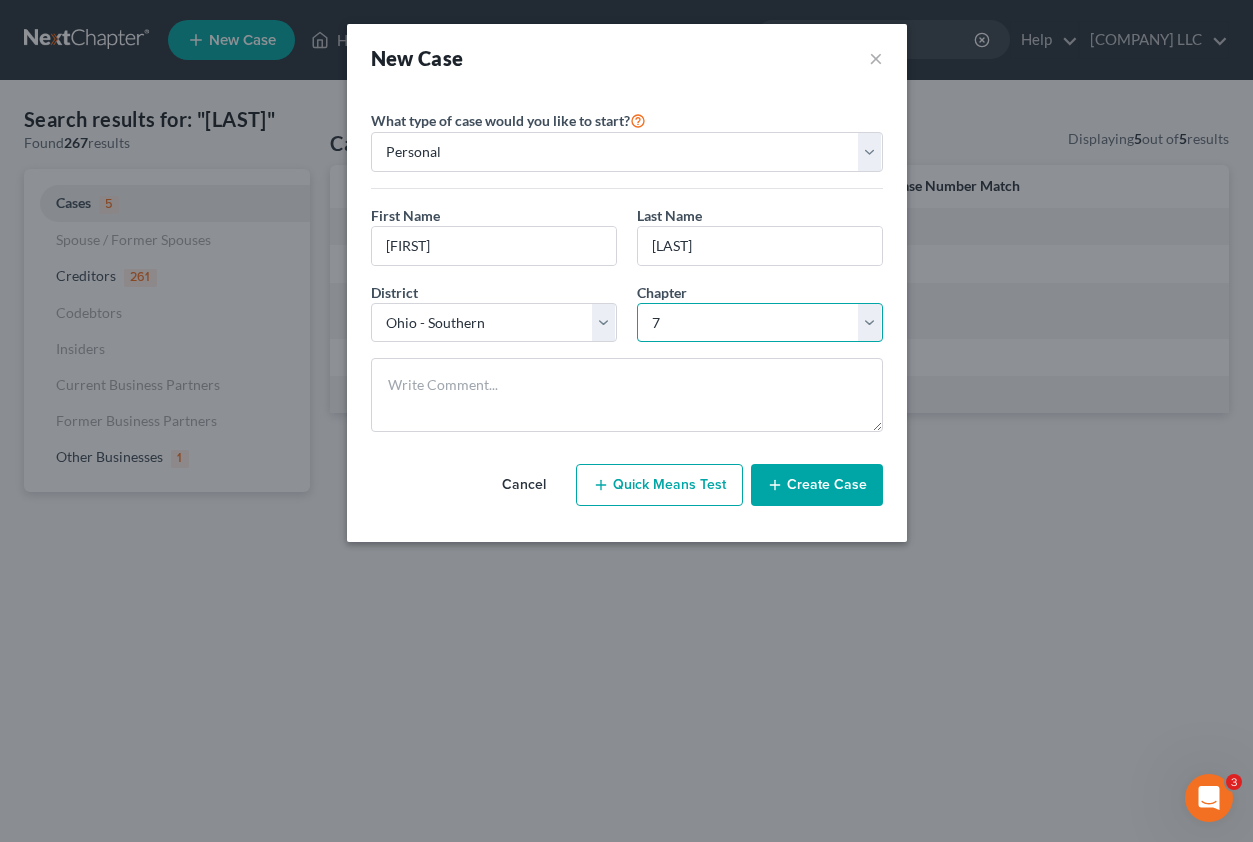 click on "Select 7 11 12 13" at bounding box center [760, 323] 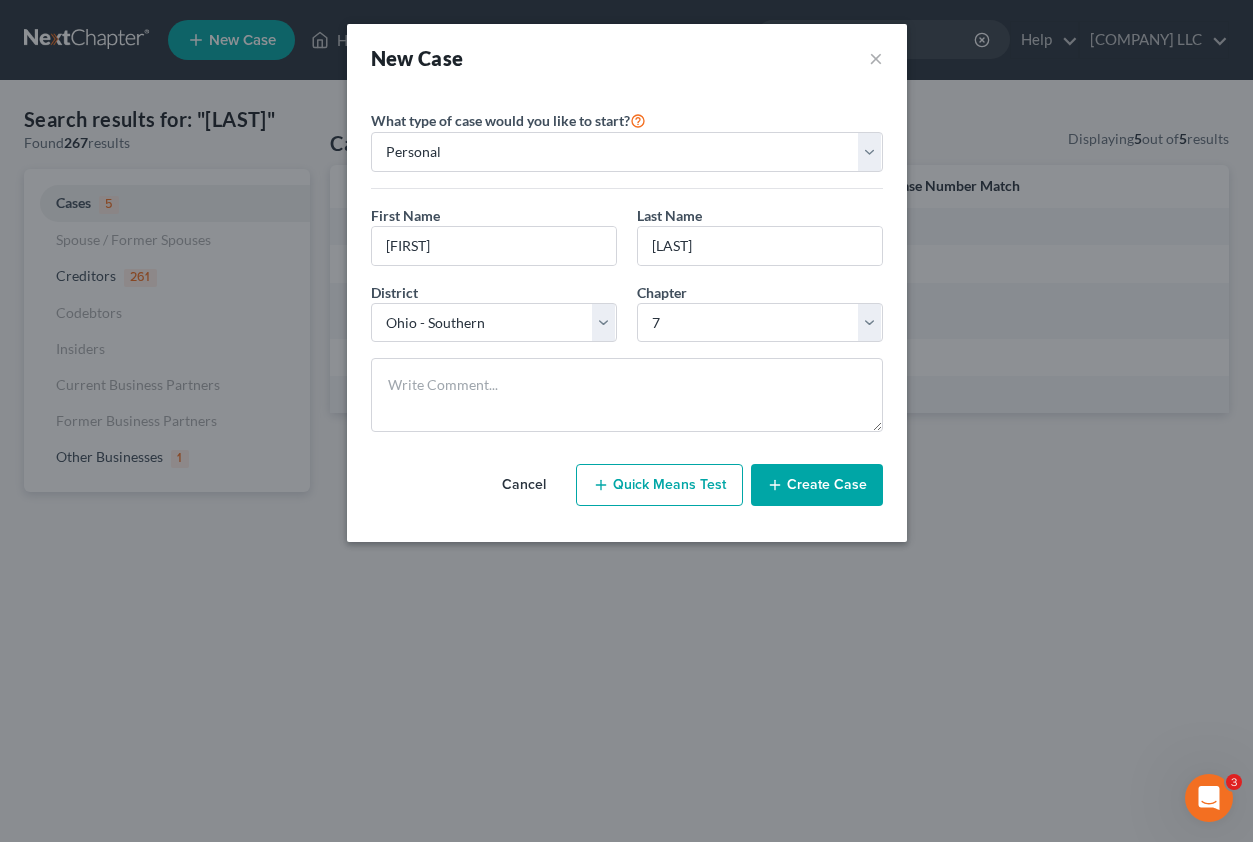 click on "Create Case" at bounding box center [817, 485] 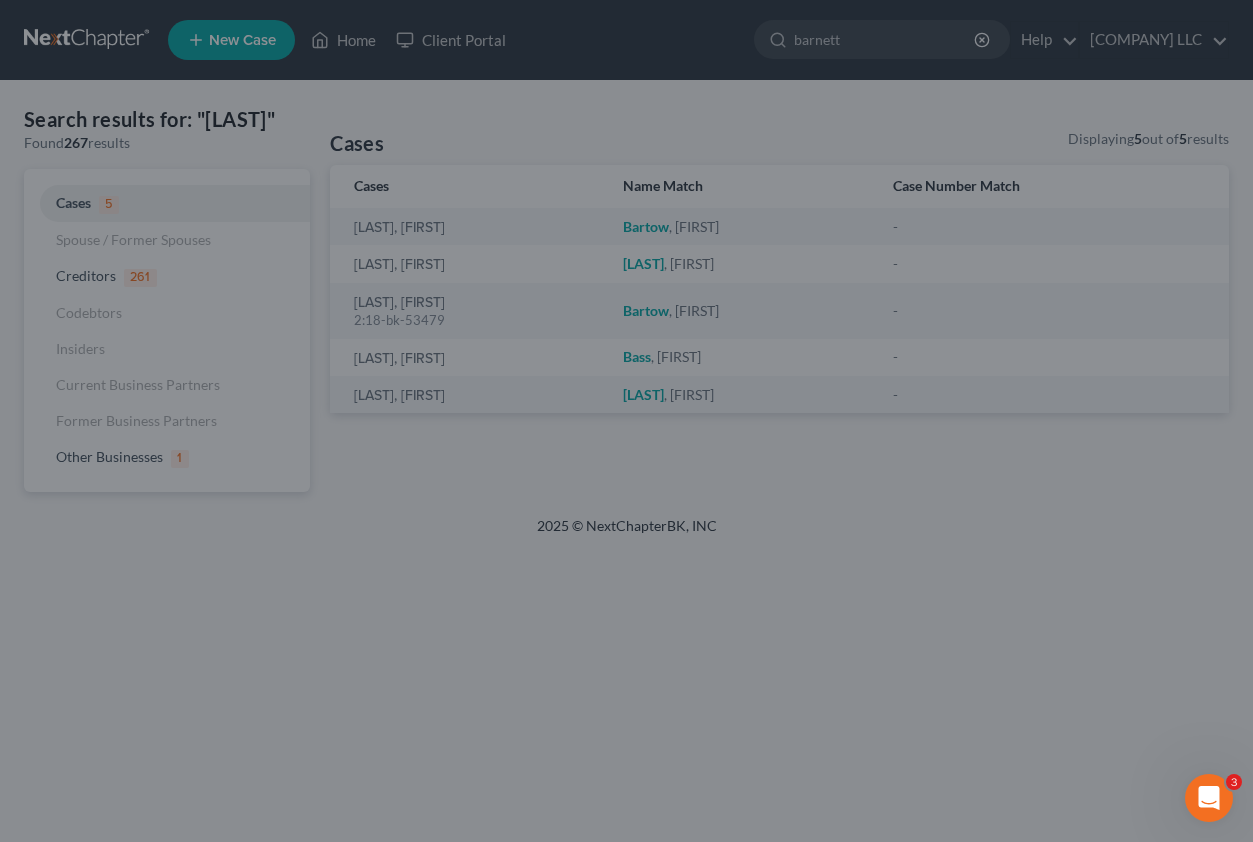 type 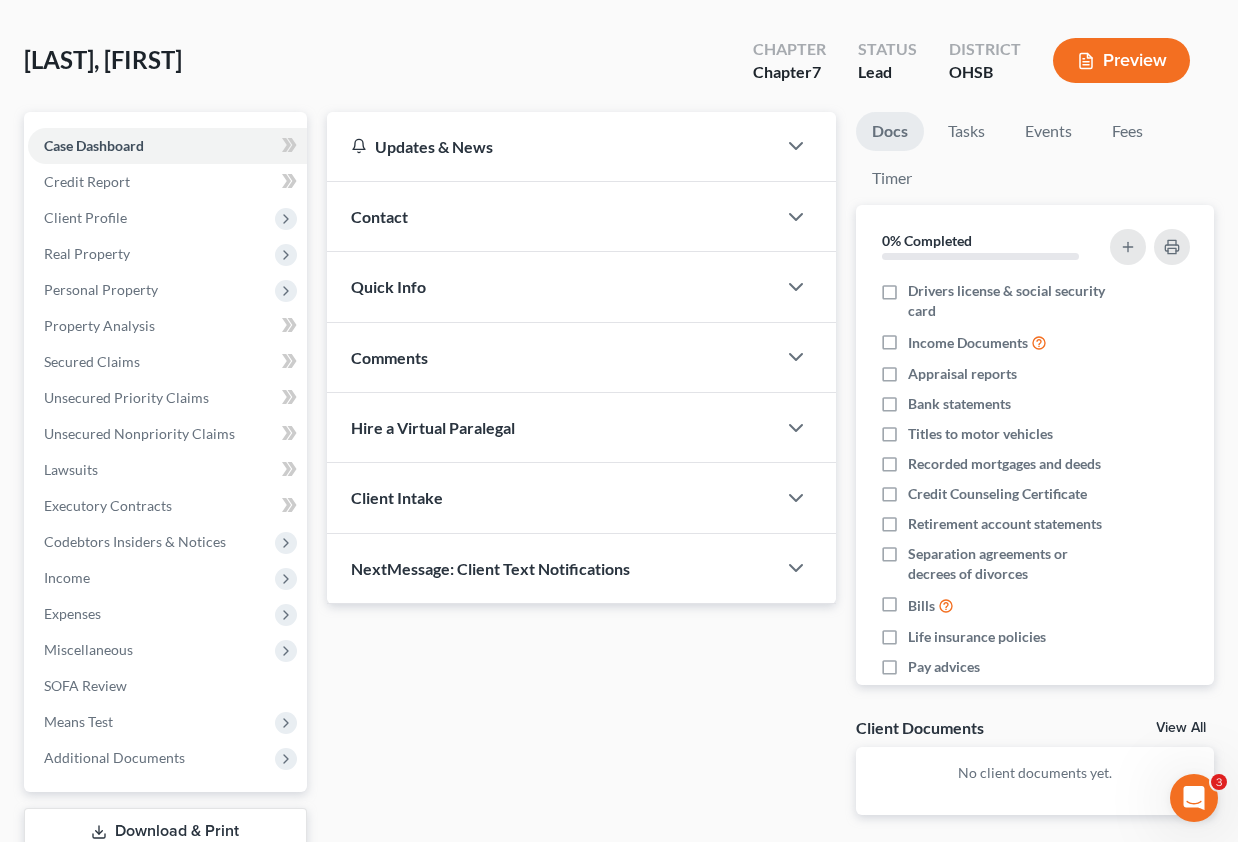 scroll, scrollTop: 221, scrollLeft: 0, axis: vertical 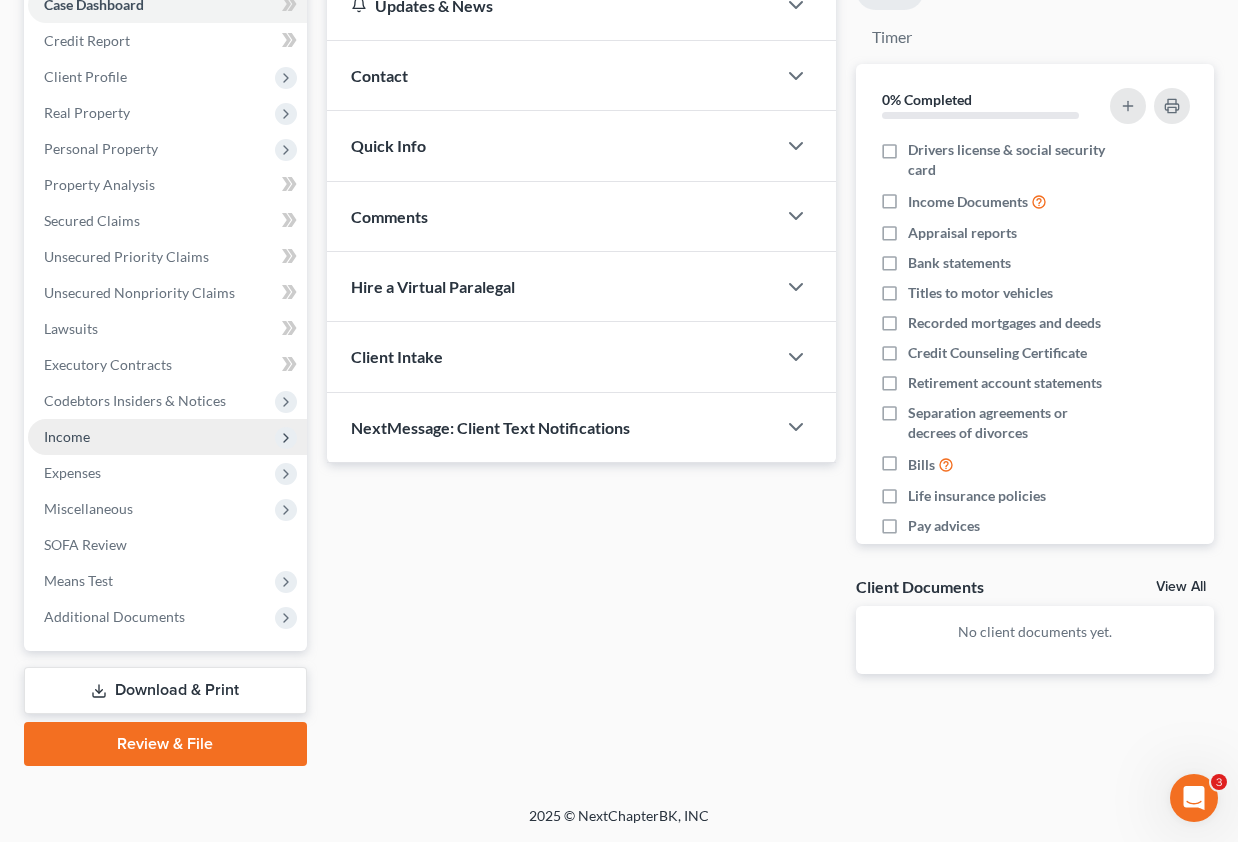 click on "Income" at bounding box center (67, 436) 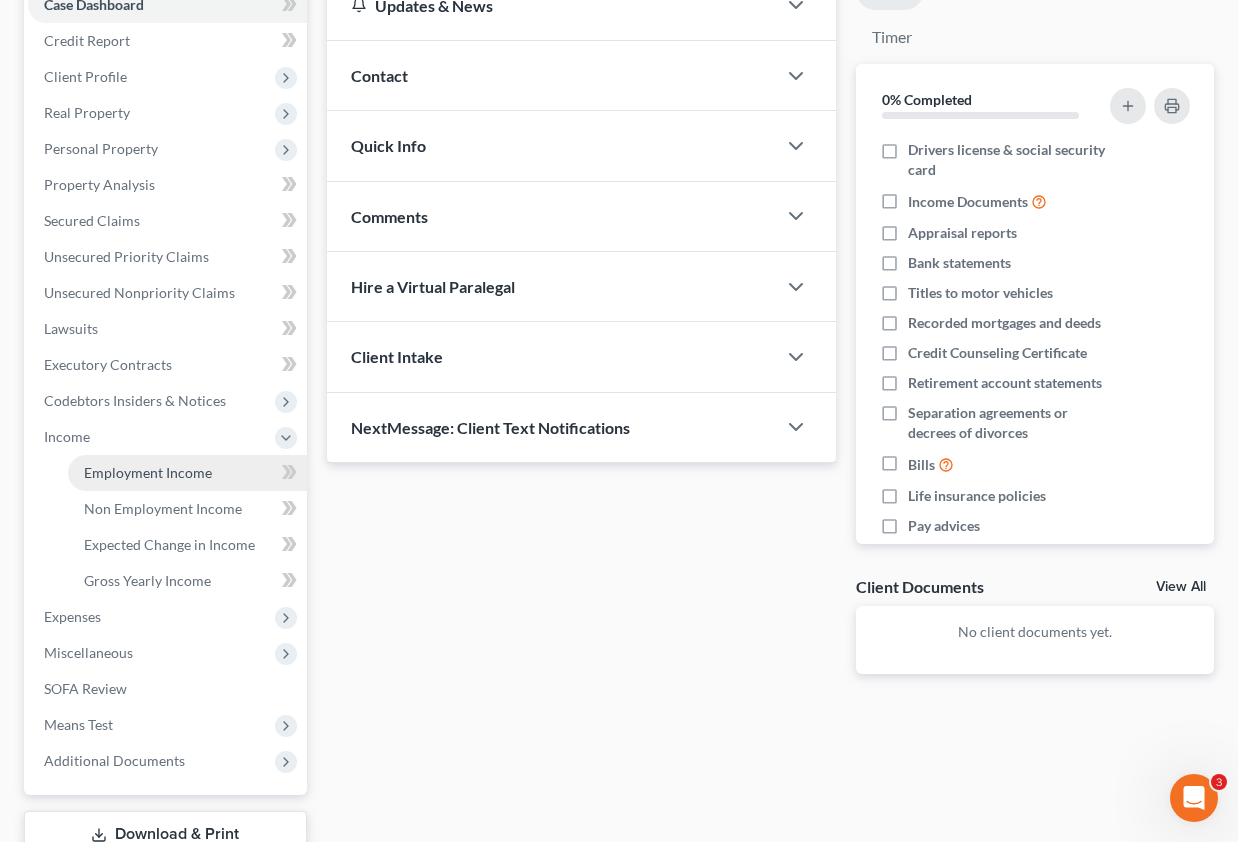 click on "Employment Income" at bounding box center [148, 472] 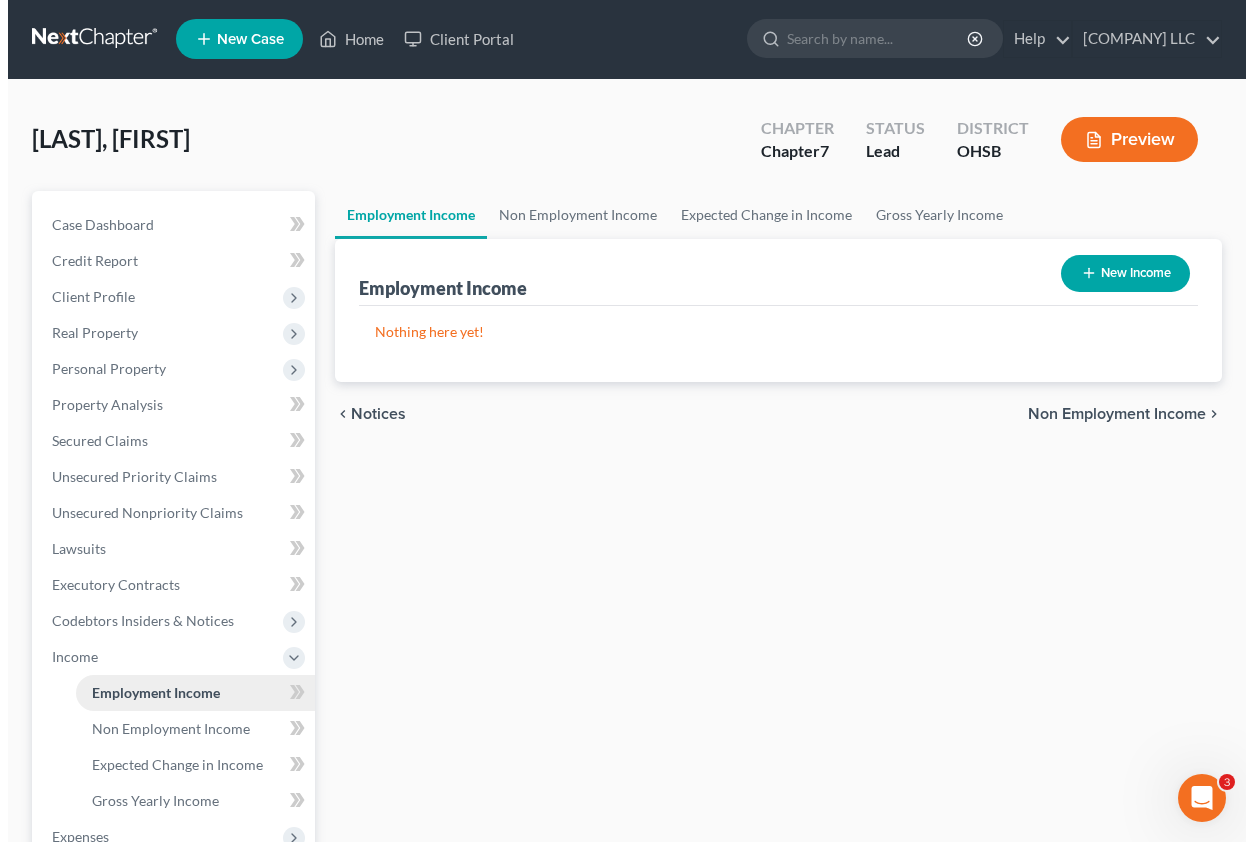 scroll, scrollTop: 0, scrollLeft: 0, axis: both 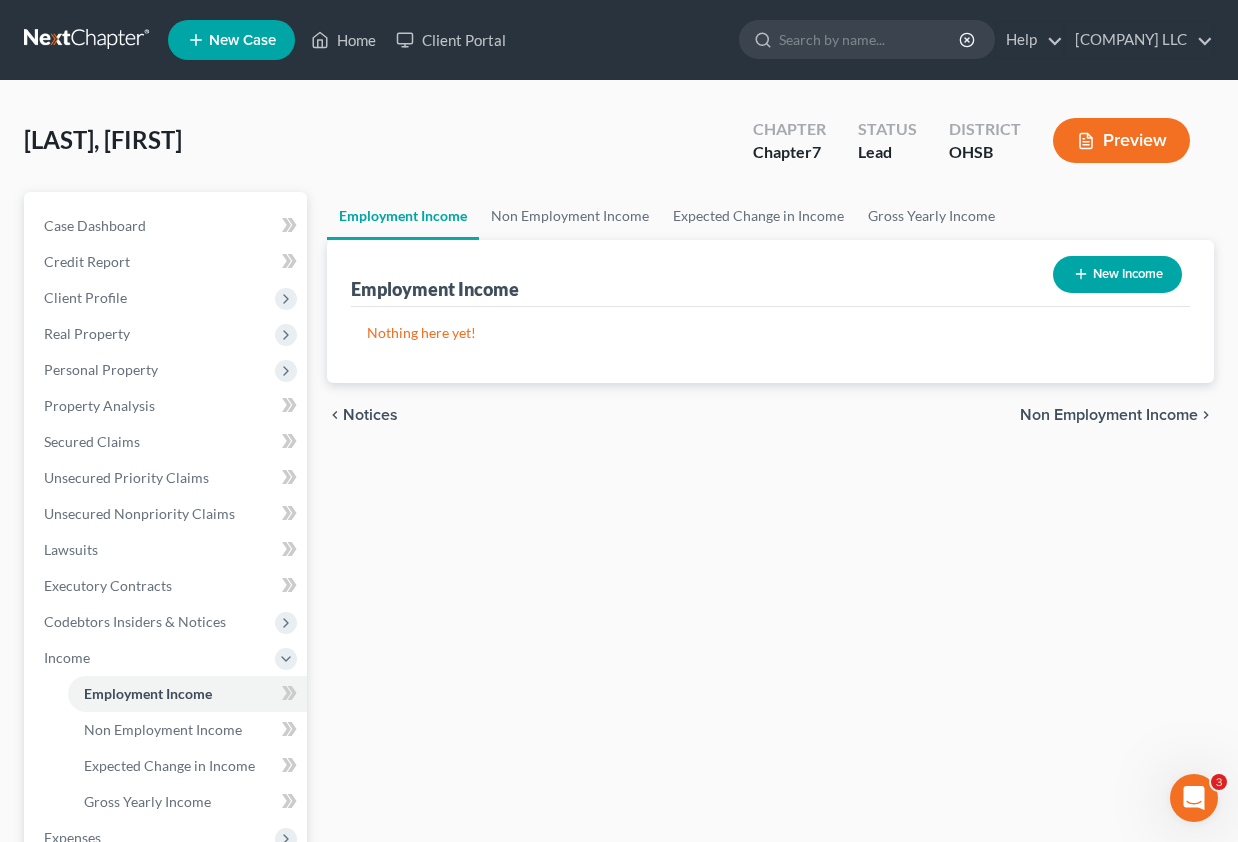 click on "New Income" at bounding box center (1117, 274) 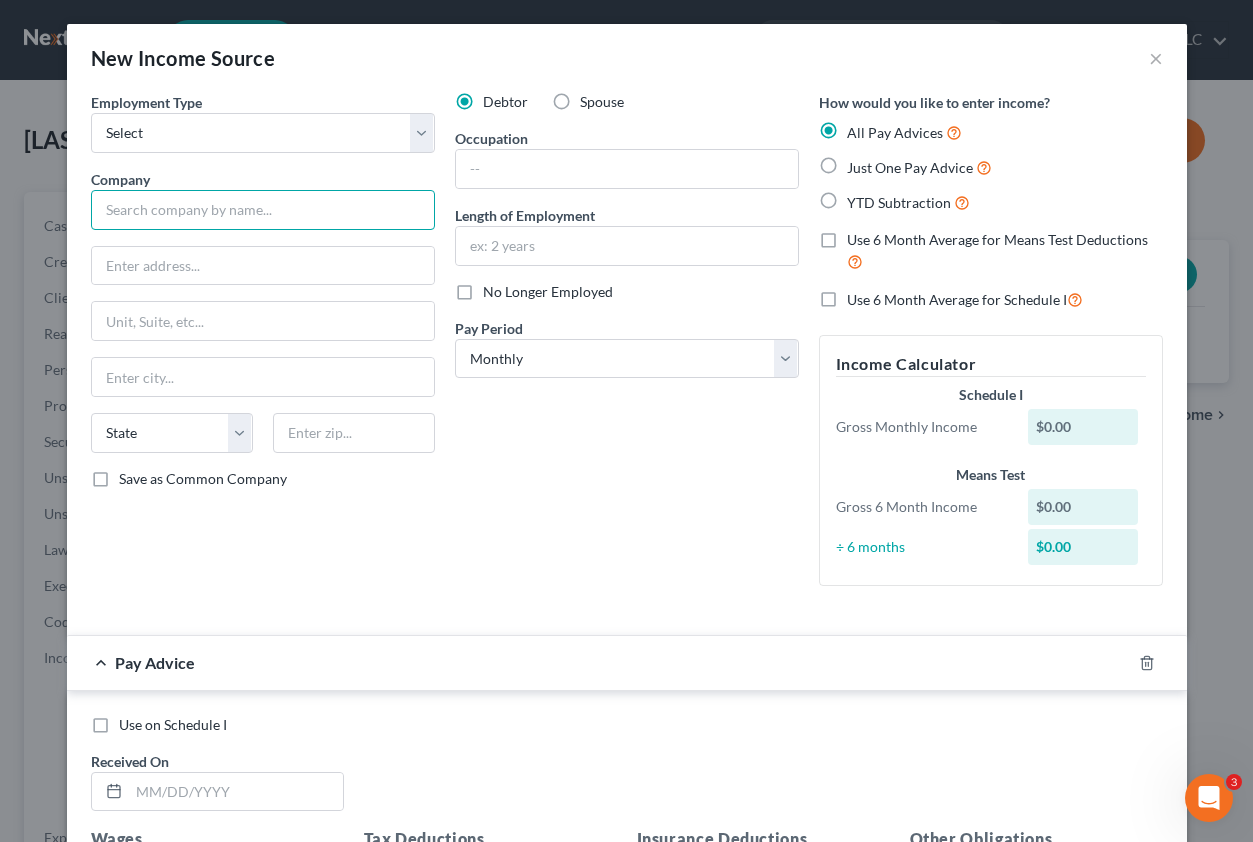 click at bounding box center [263, 210] 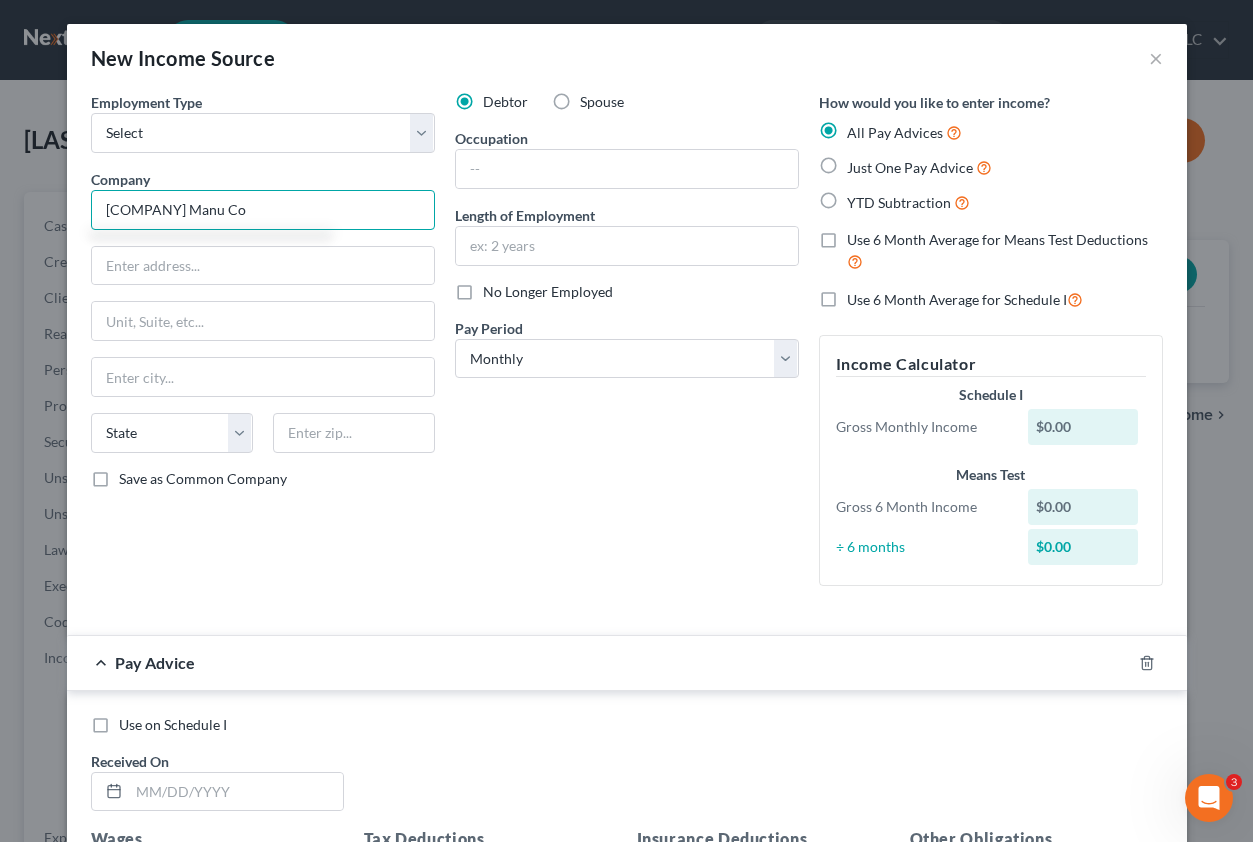 click on "Proctor & Gamble Manu Co" at bounding box center (263, 210) 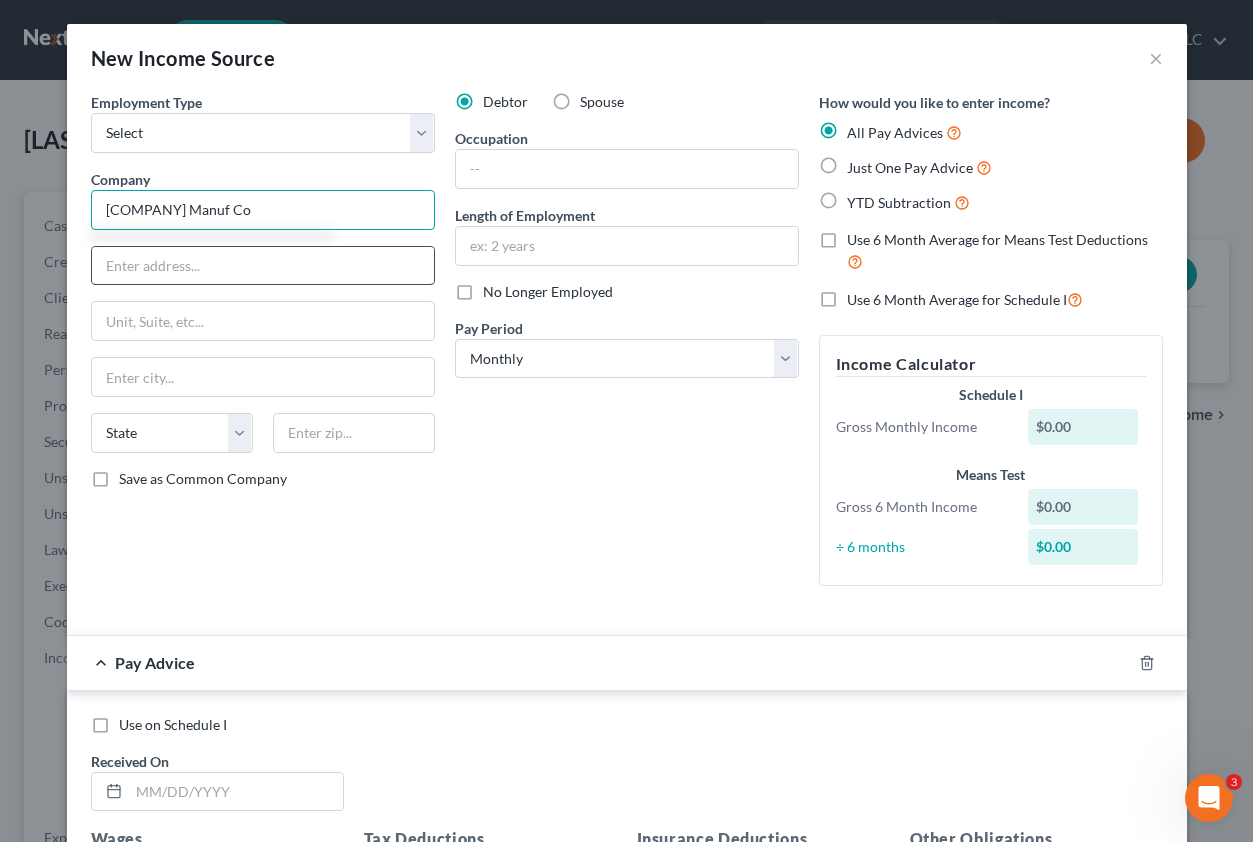 type on "Proctor & Gamble Manuf Co" 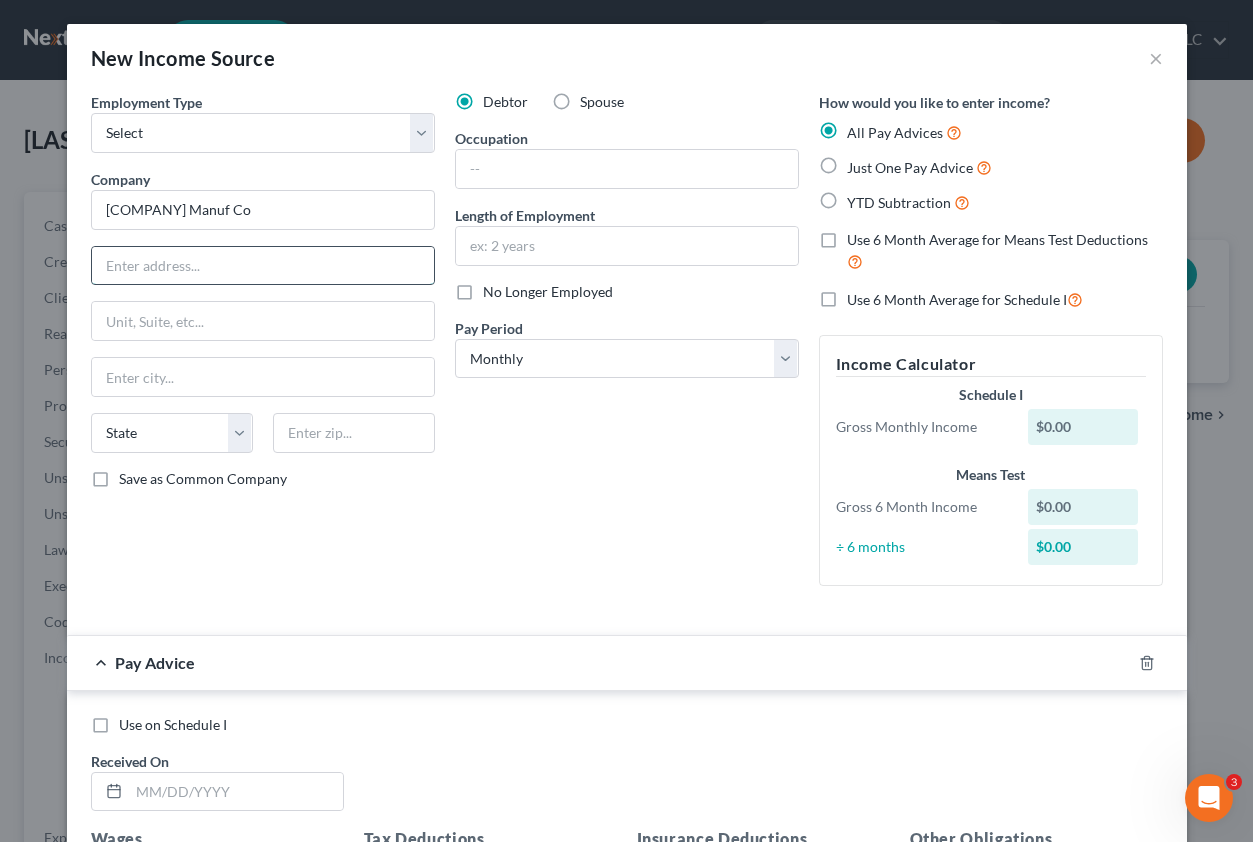 click at bounding box center [263, 266] 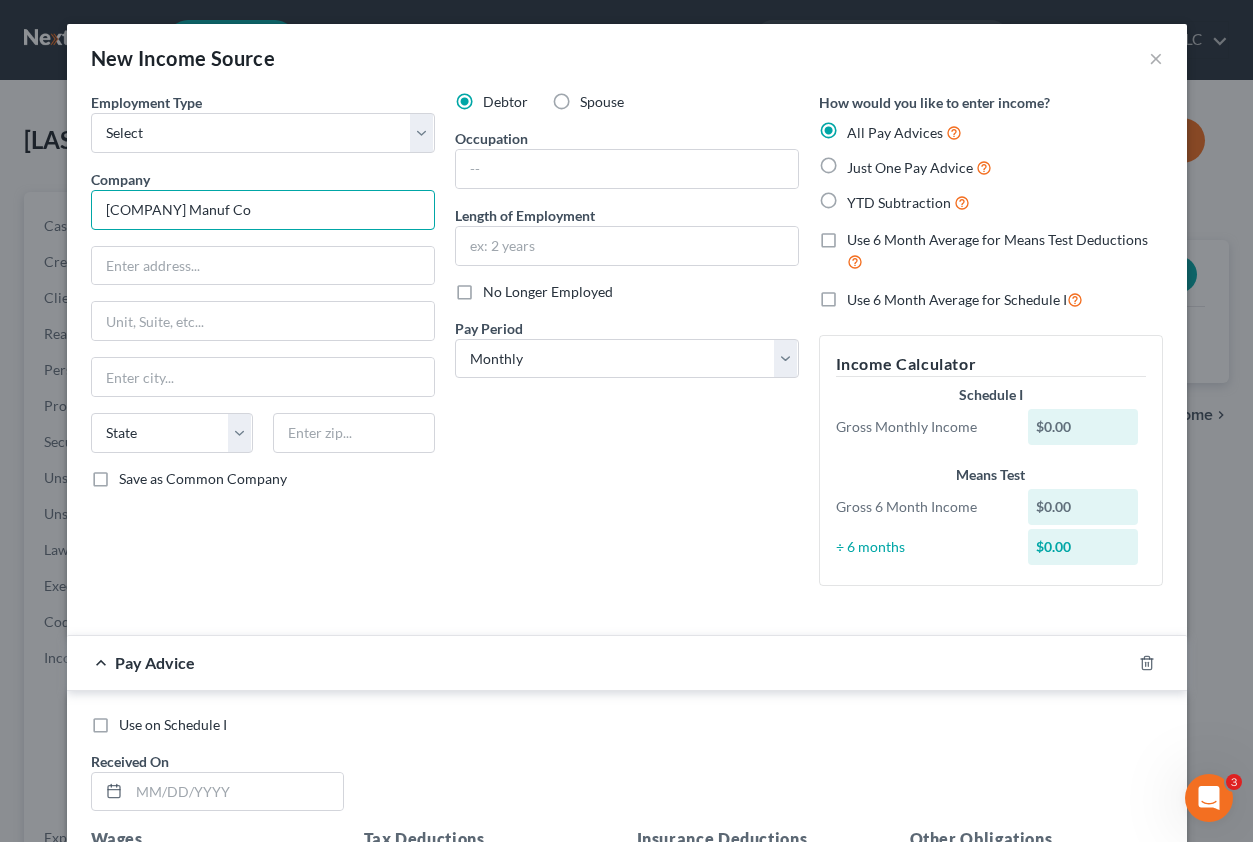 drag, startPoint x: 148, startPoint y: 208, endPoint x: 86, endPoint y: 210, distance: 62.03225 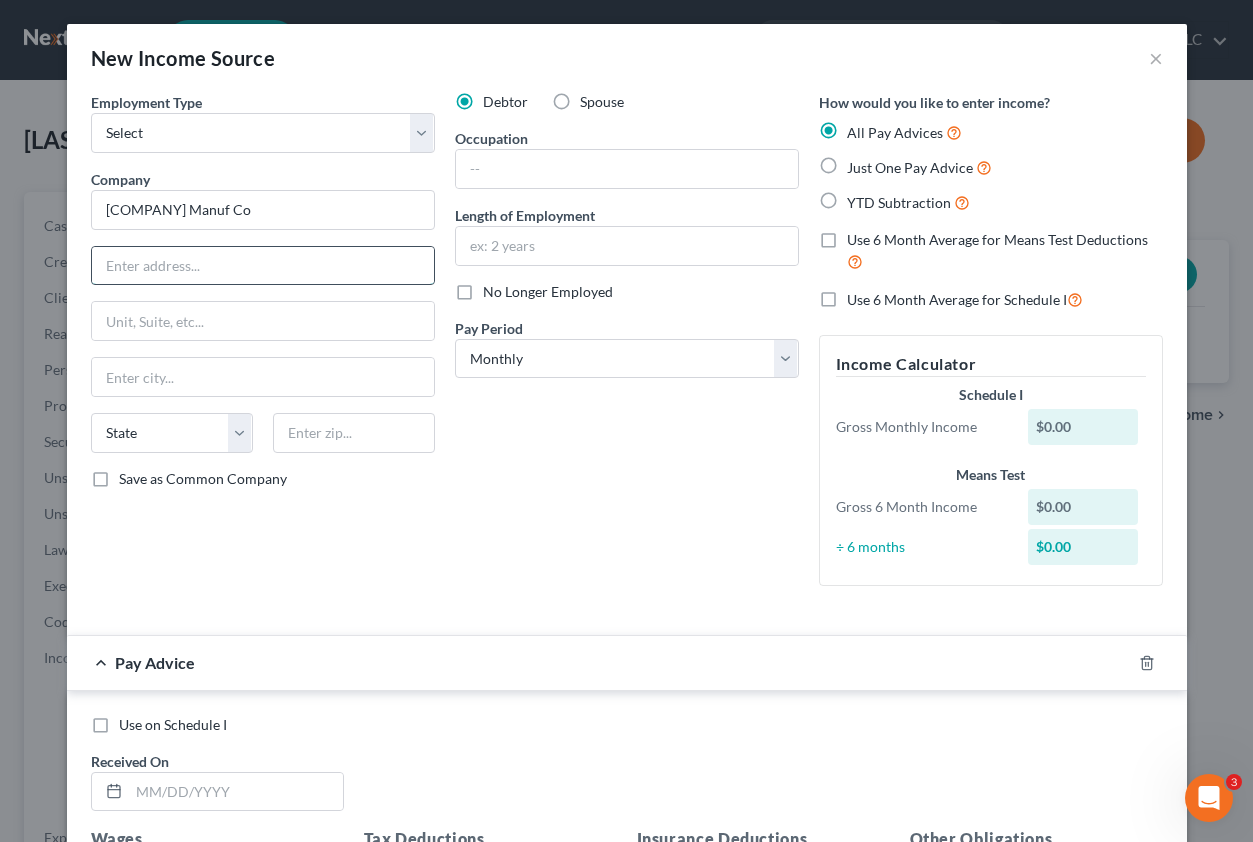 click at bounding box center [263, 266] 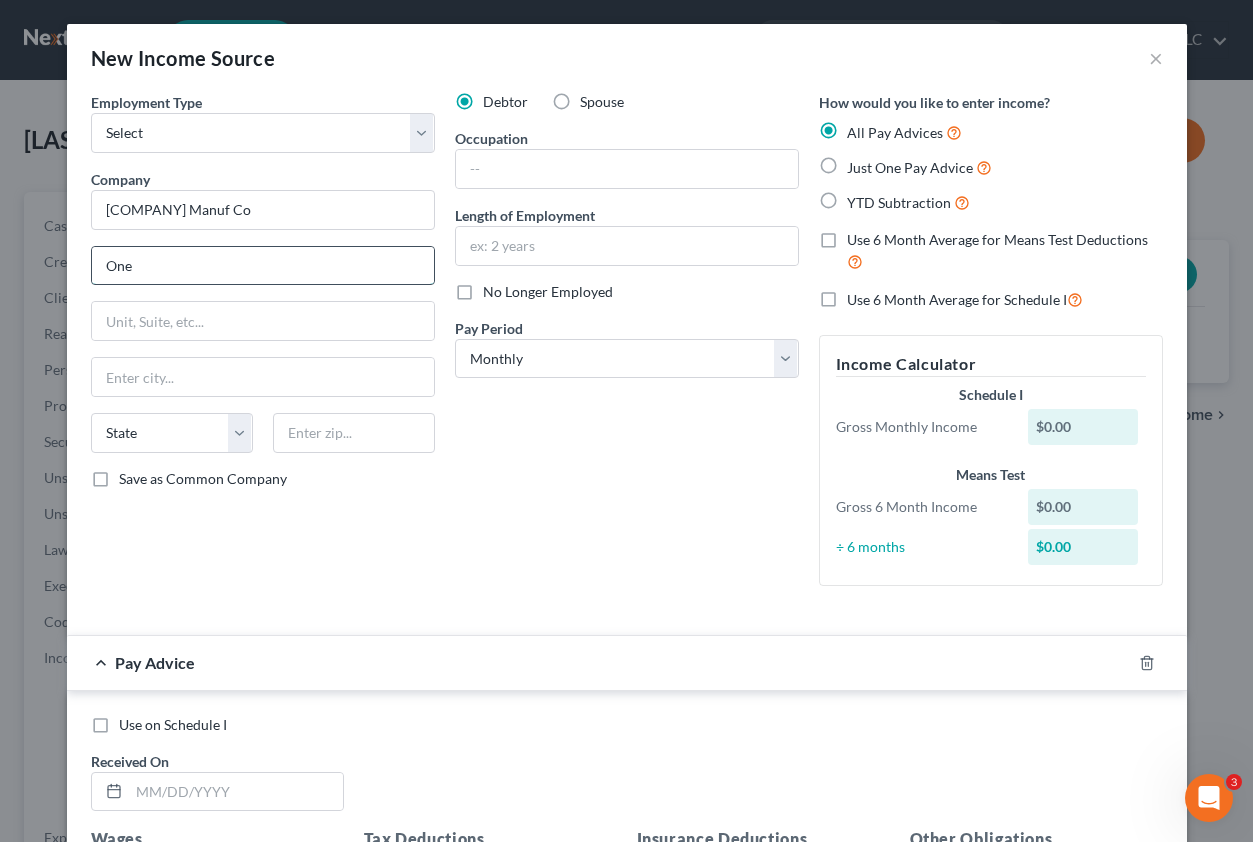 paste on "Proctor & Gamble" 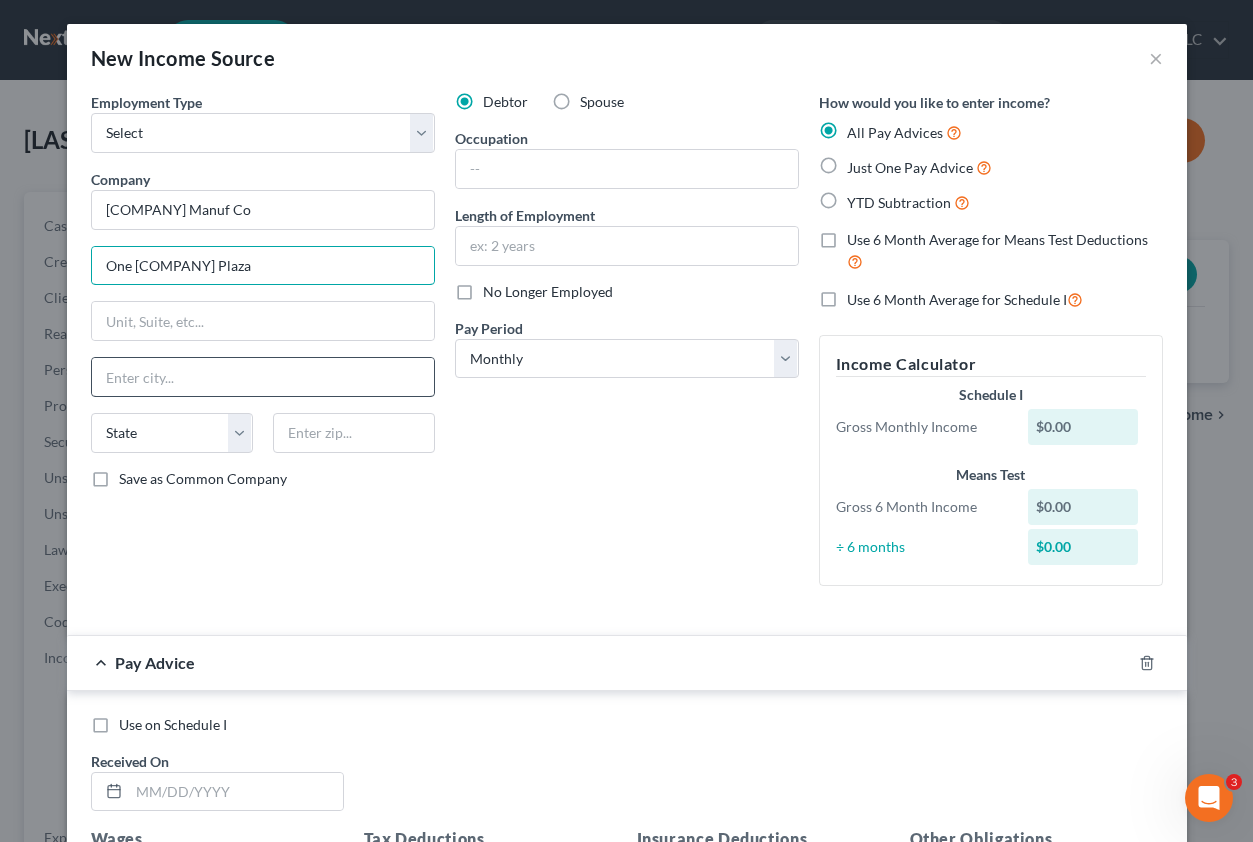 type on "One Proctor & Gamble Plaza" 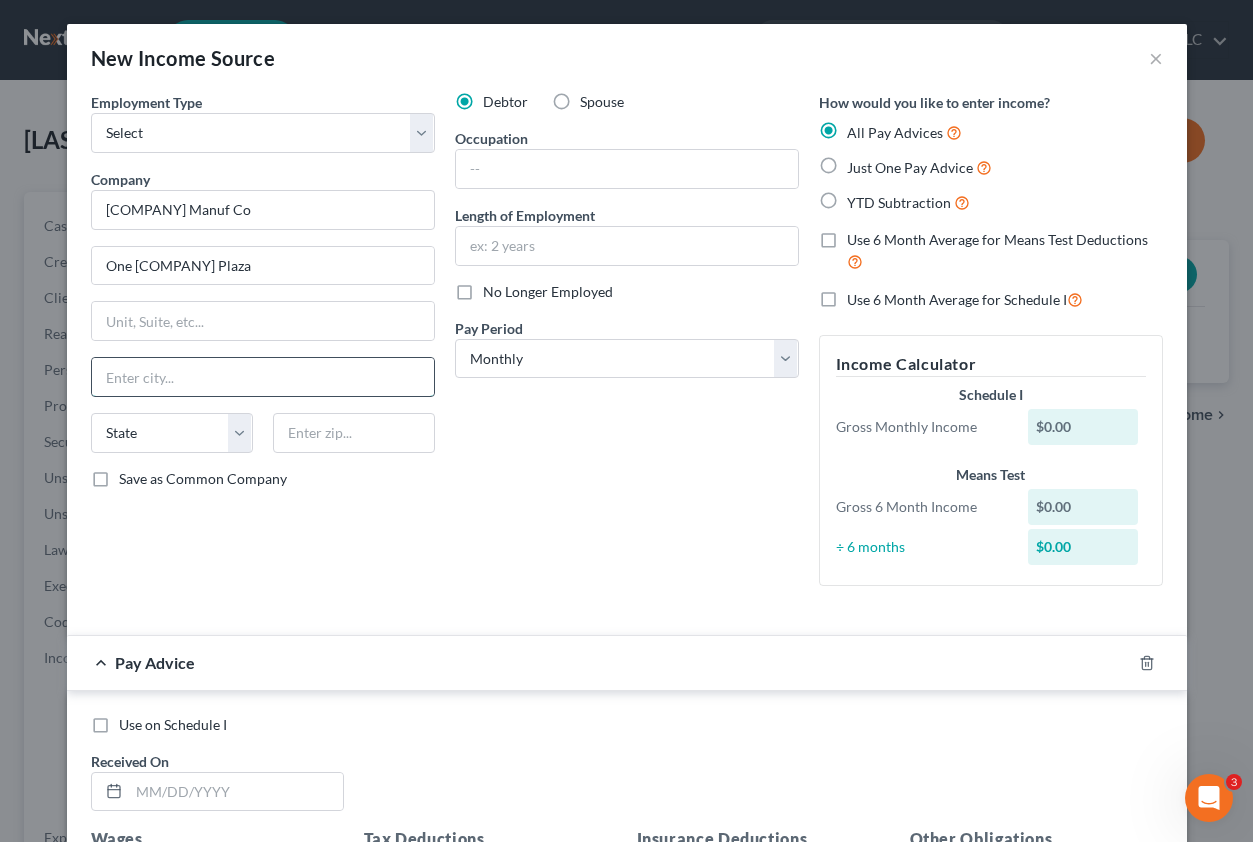 click at bounding box center [263, 377] 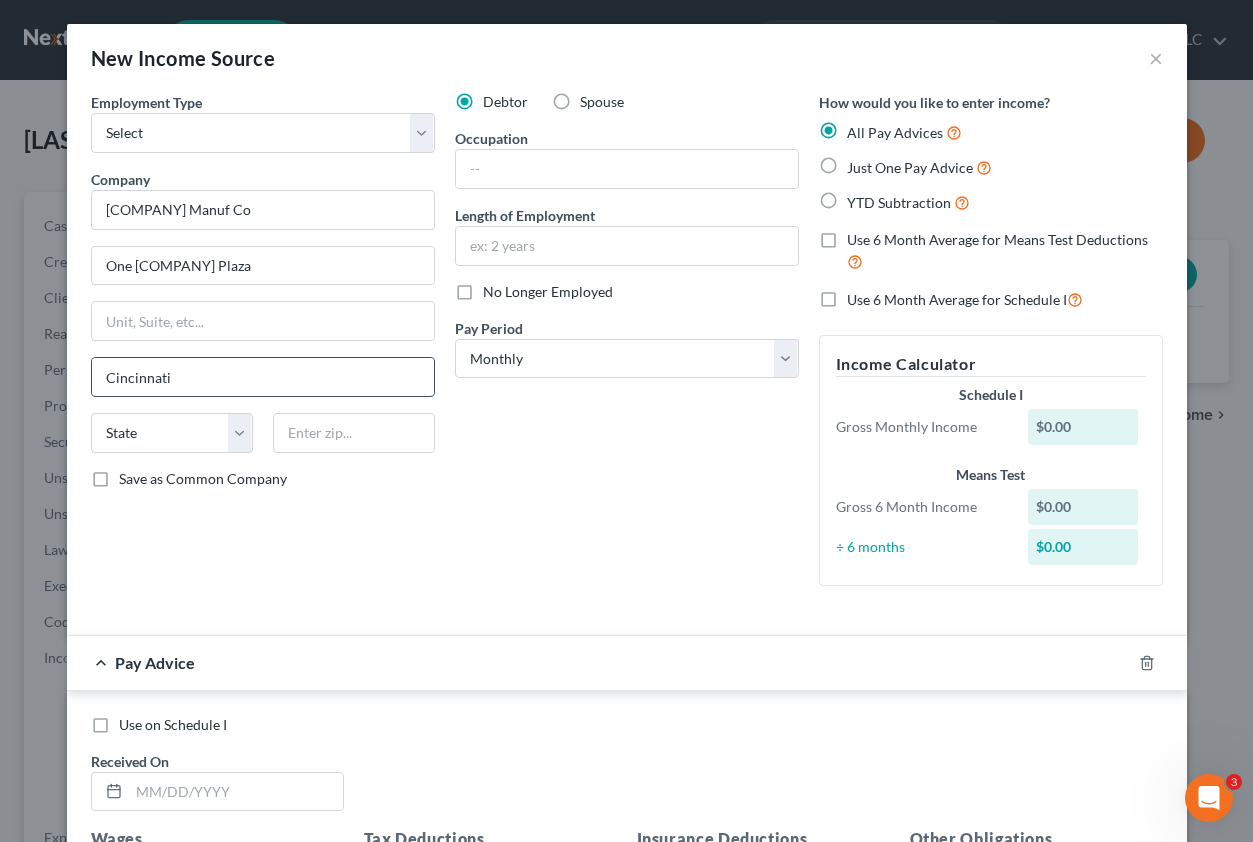 type on "Cincinnati" 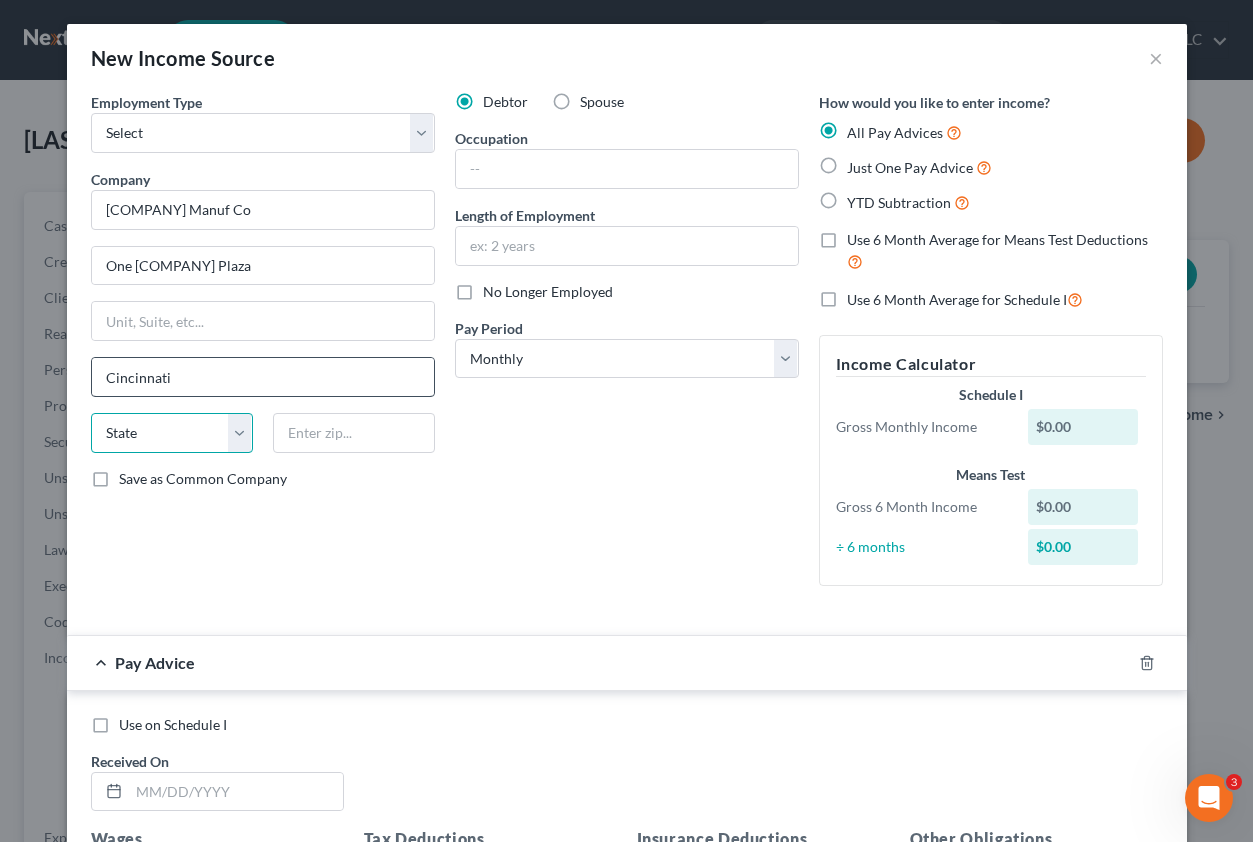 select on "36" 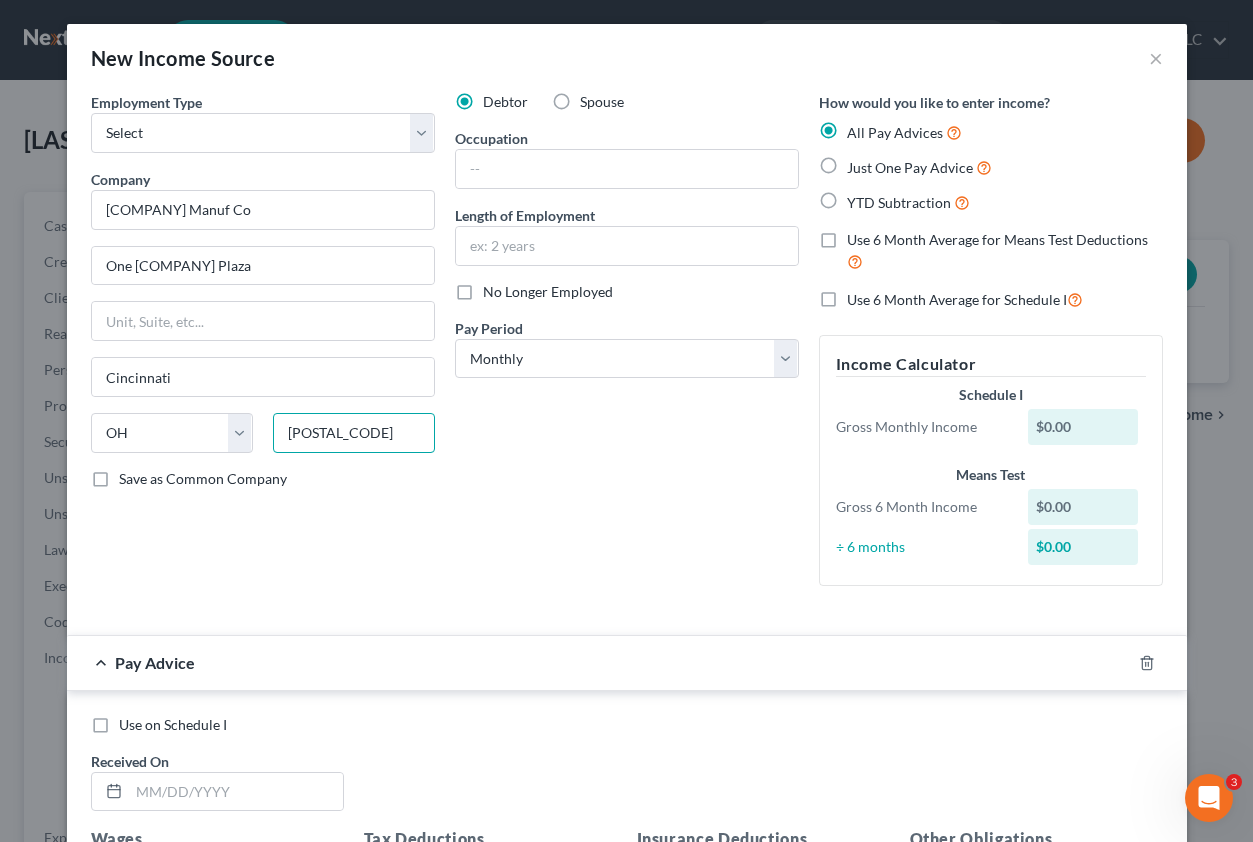 type on "45202" 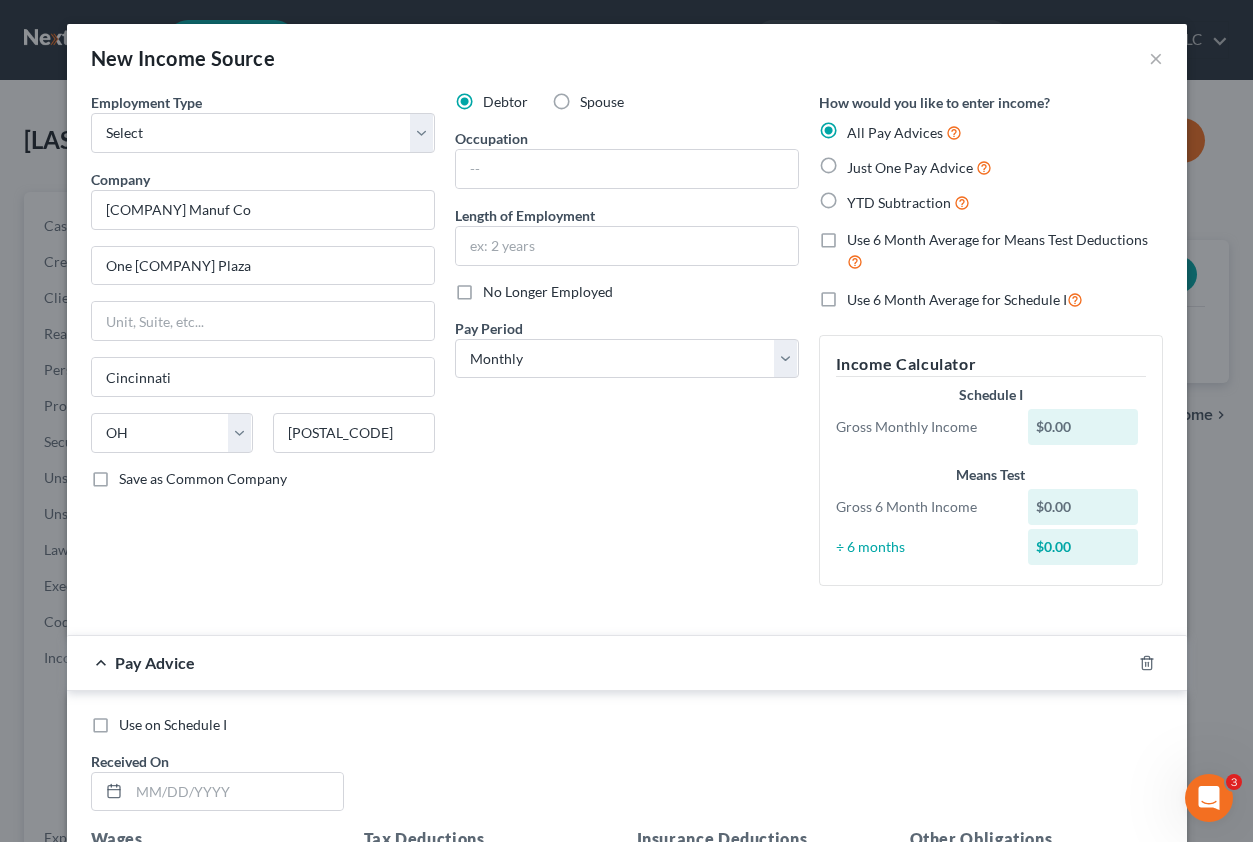 click on "Debtor Spouse Occupation Length of Employment No Longer Employed
Pay Period
*
Select Monthly Twice Monthly Every Other Week Weekly" at bounding box center (627, 347) 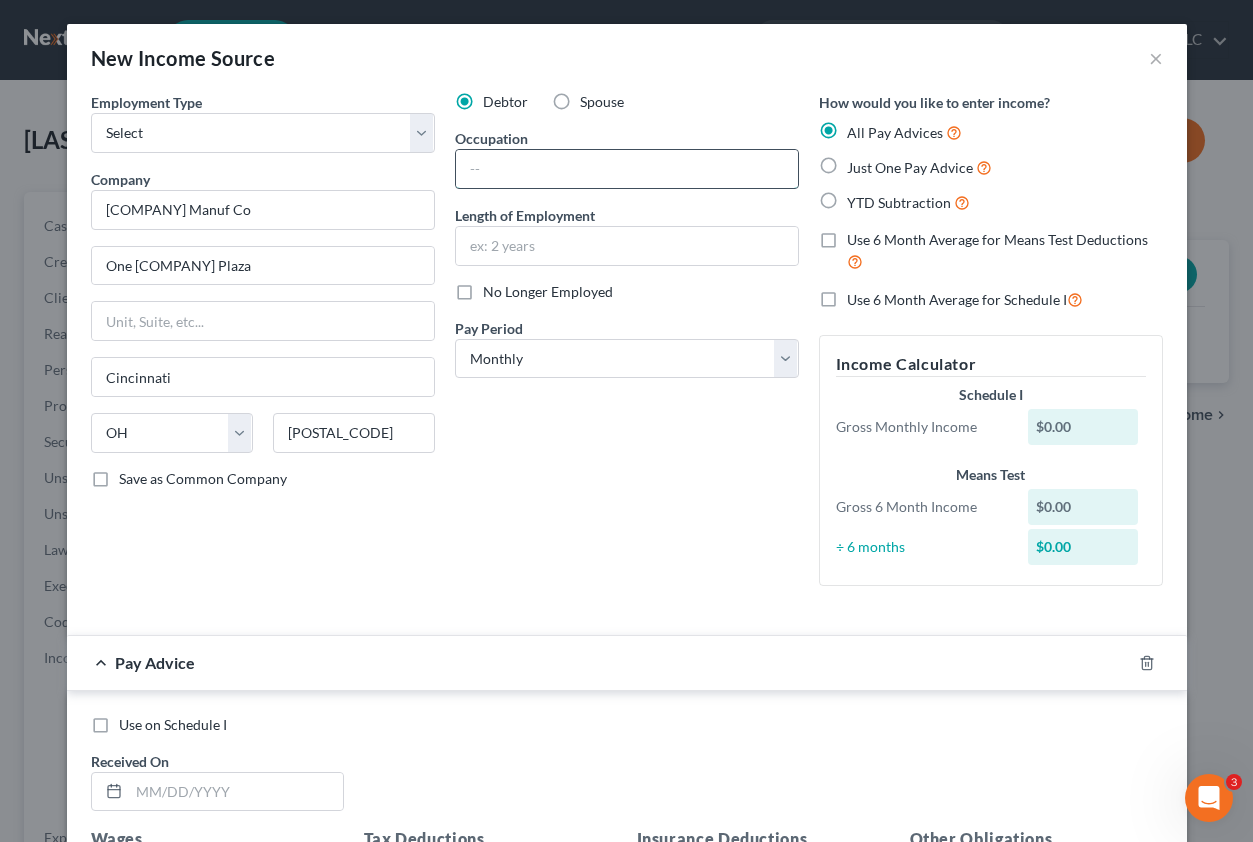click at bounding box center [627, 169] 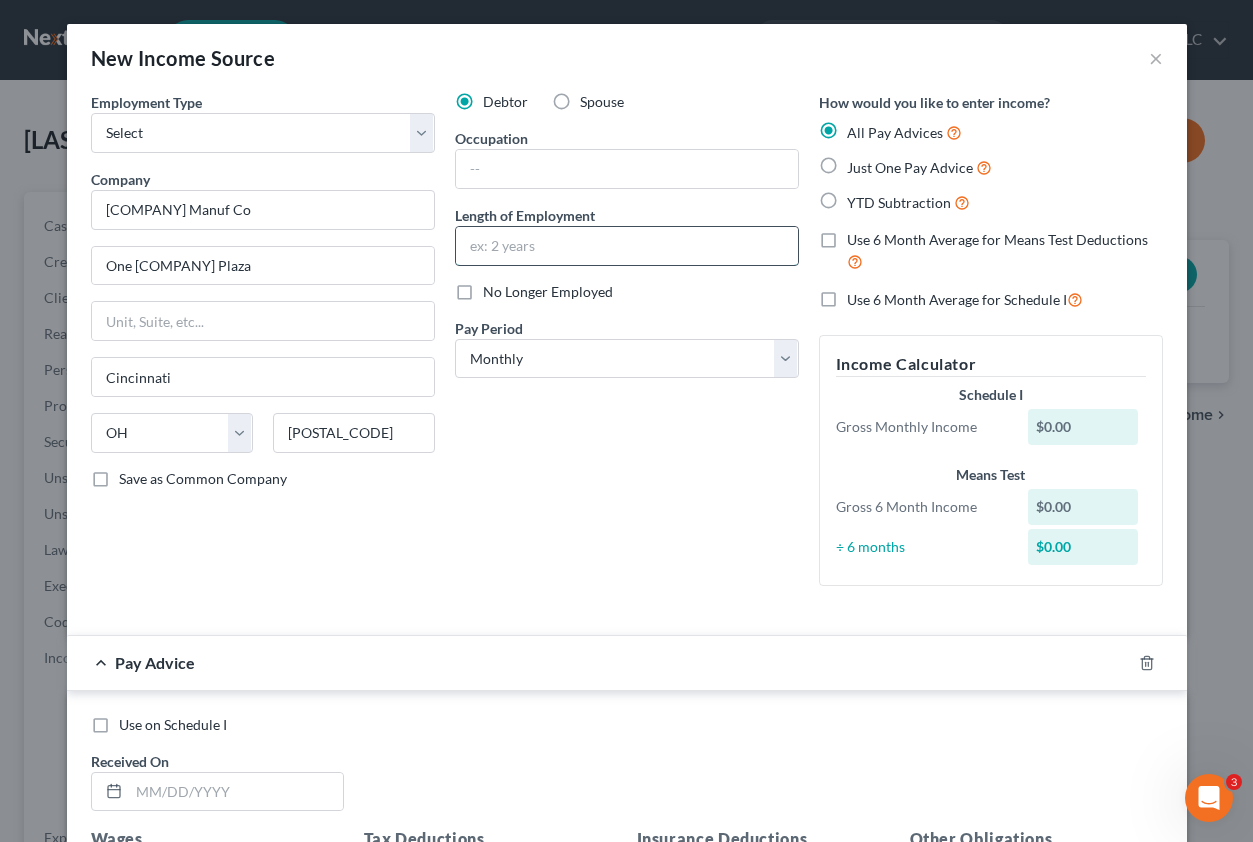 click at bounding box center (627, 246) 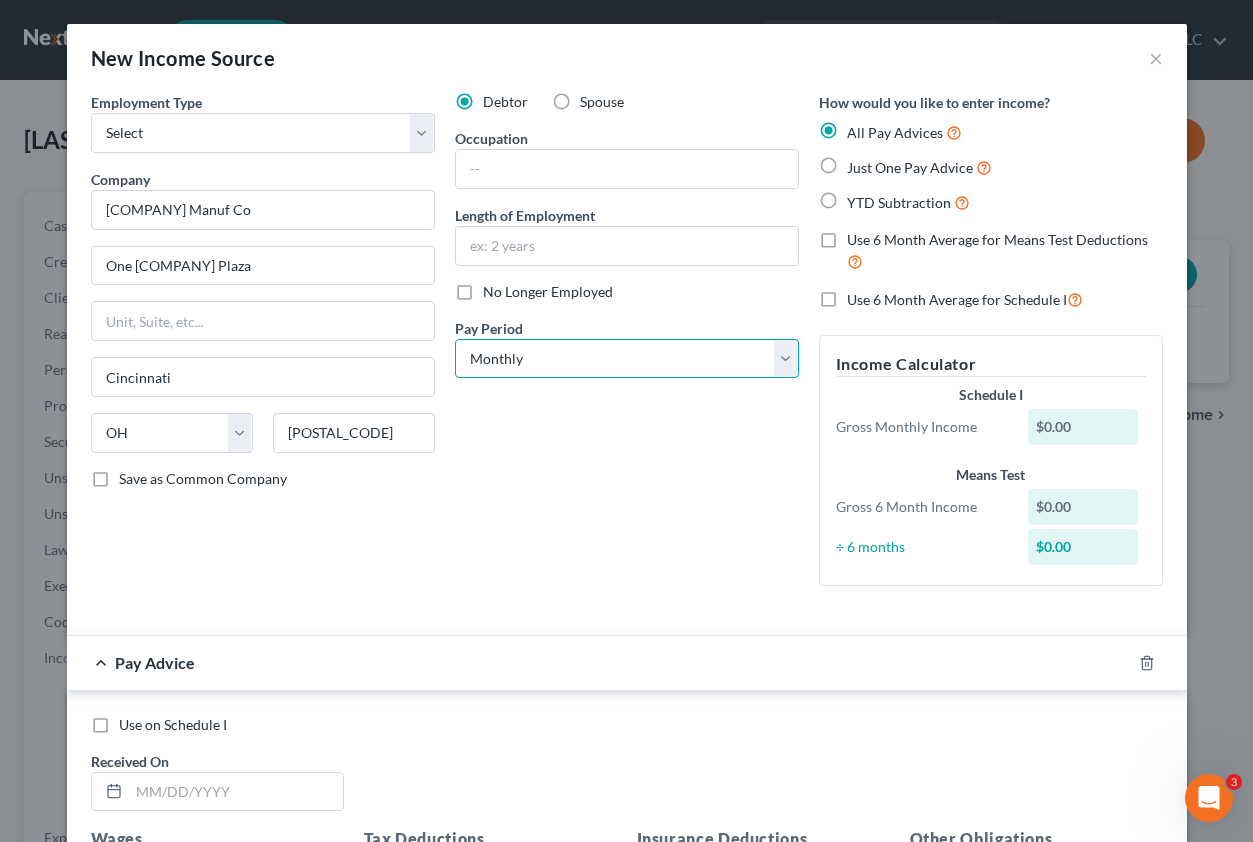 click on "Select Monthly Twice Monthly Every Other Week Weekly" at bounding box center [627, 359] 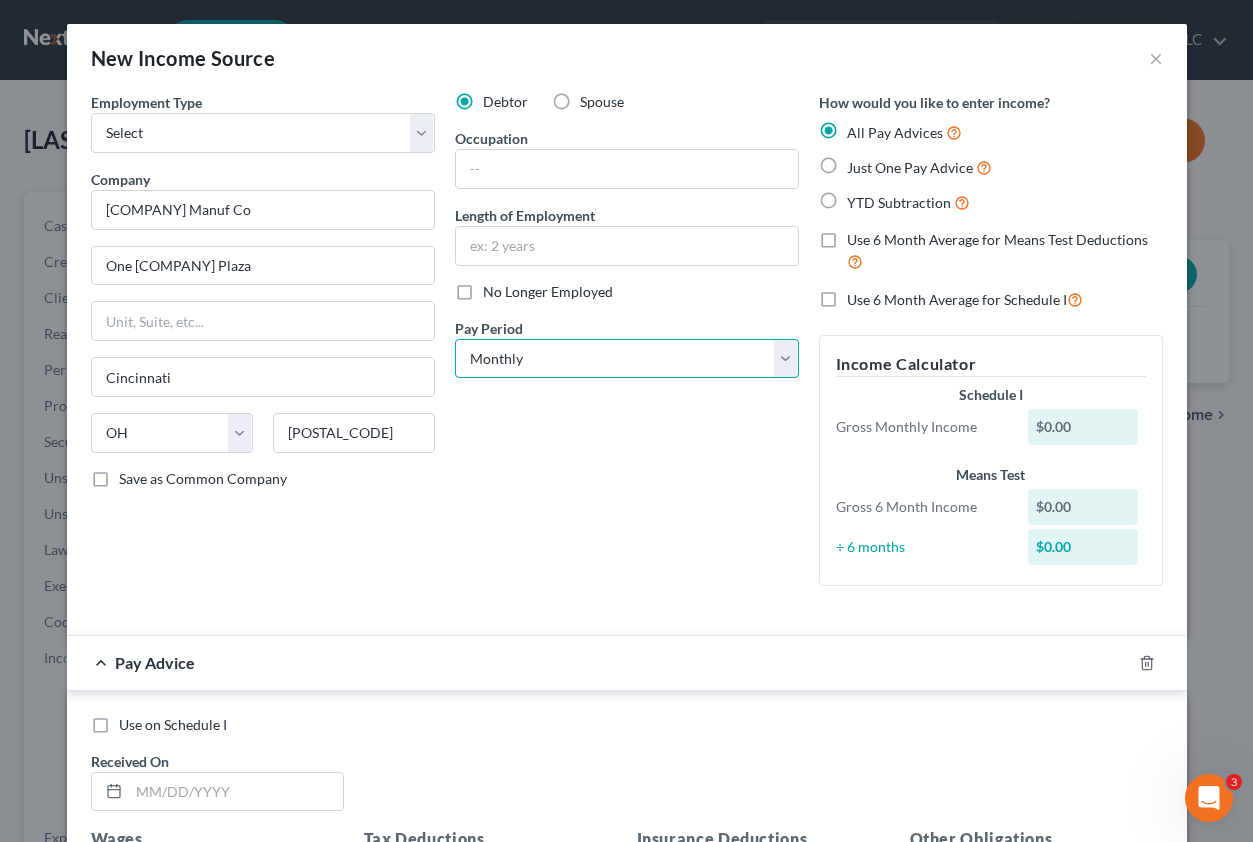 select on "2" 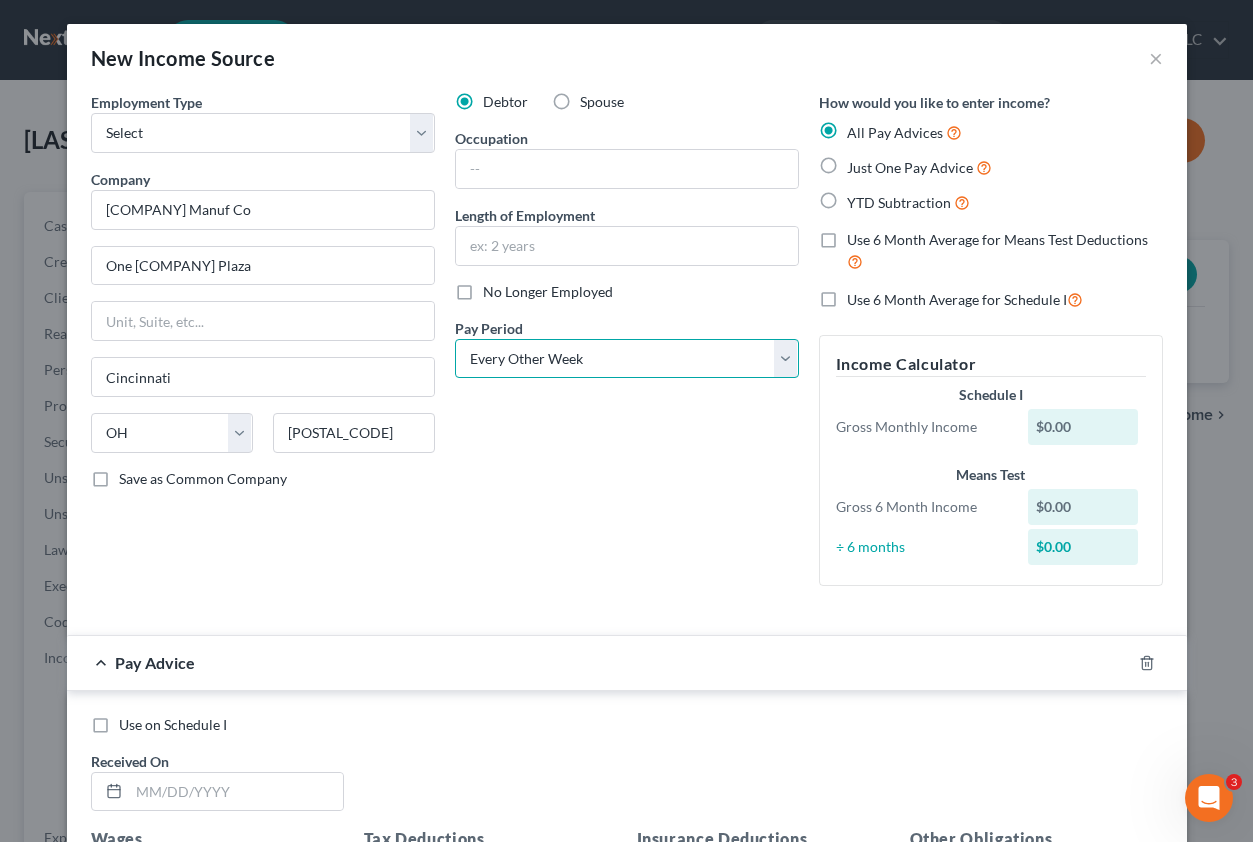 click on "Select Monthly Twice Monthly Every Other Week Weekly" at bounding box center (627, 359) 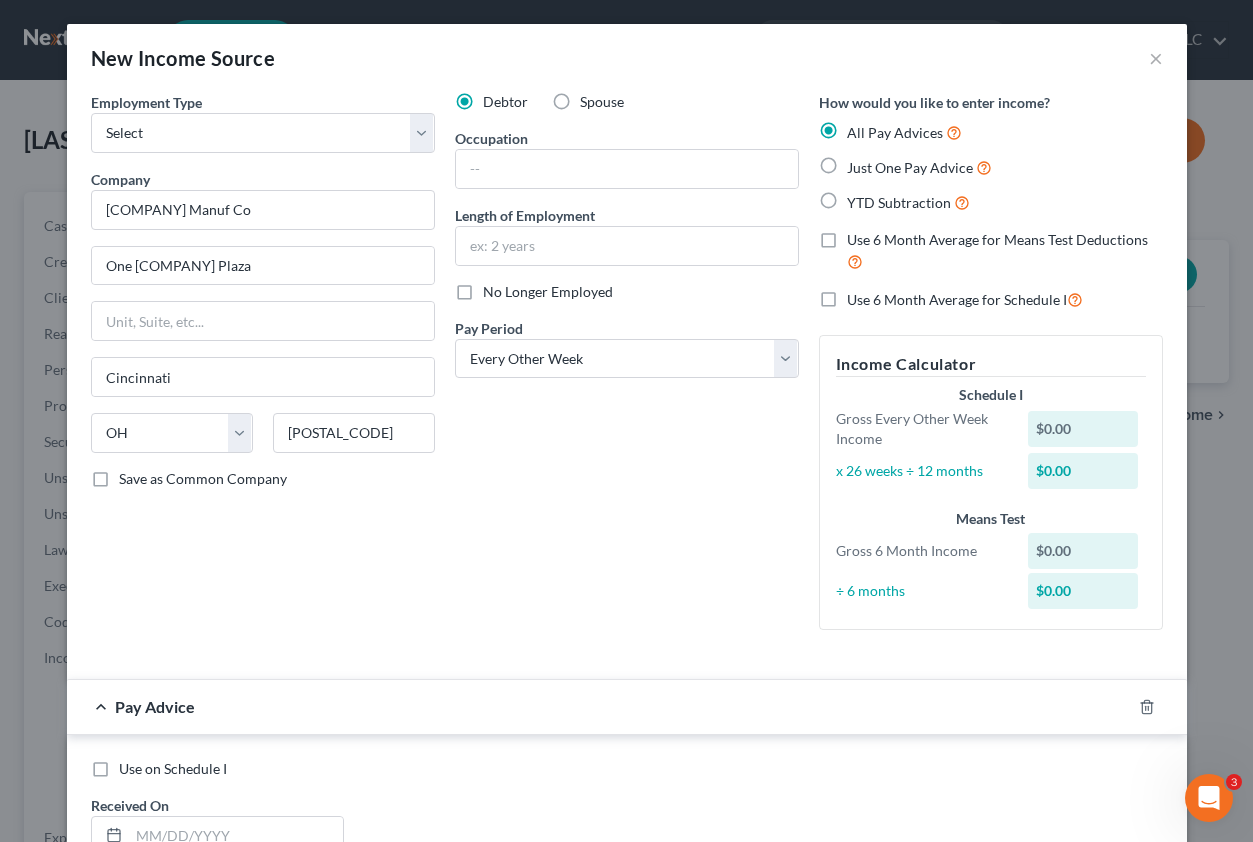 click on "Debtor Spouse Occupation Length of Employment No Longer Employed
Pay Period
*
Select Monthly Twice Monthly Every Other Week Weekly" at bounding box center (627, 369) 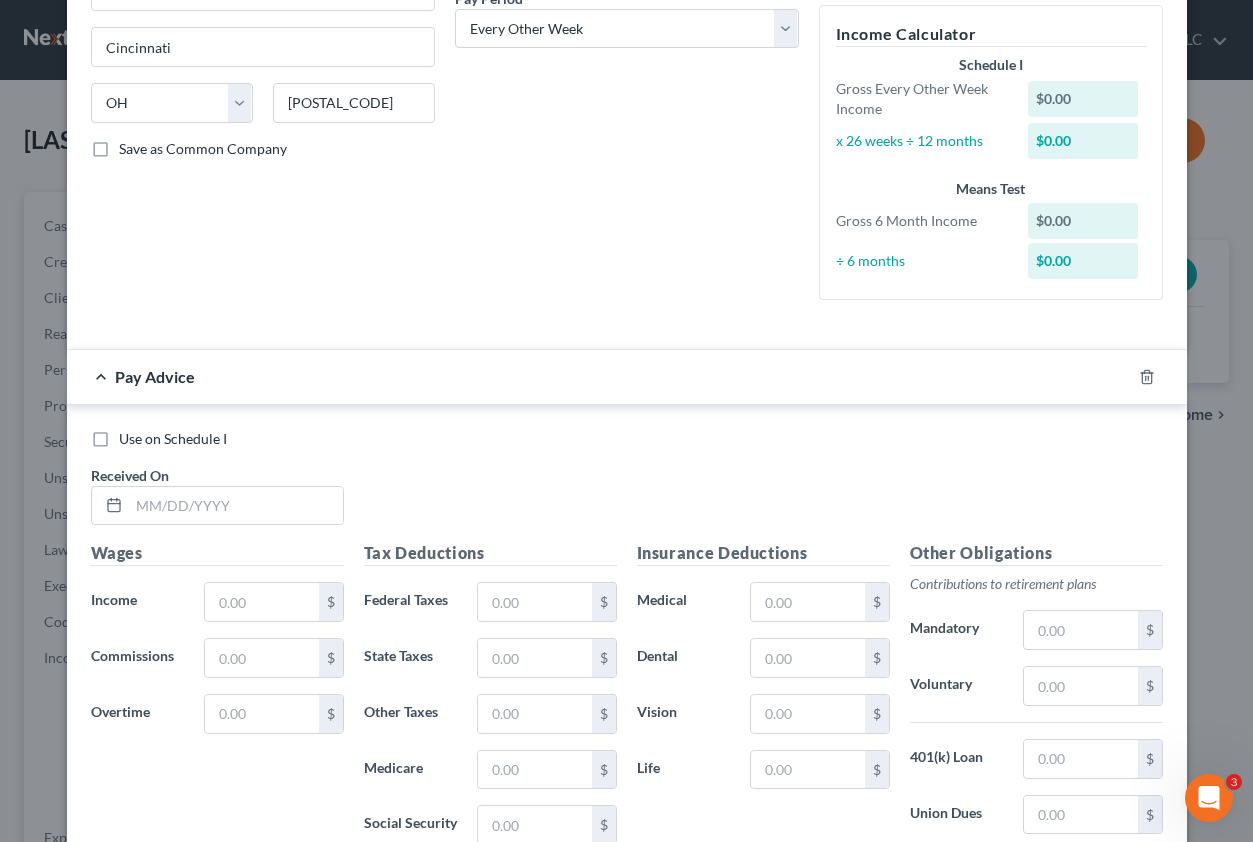 scroll, scrollTop: 400, scrollLeft: 0, axis: vertical 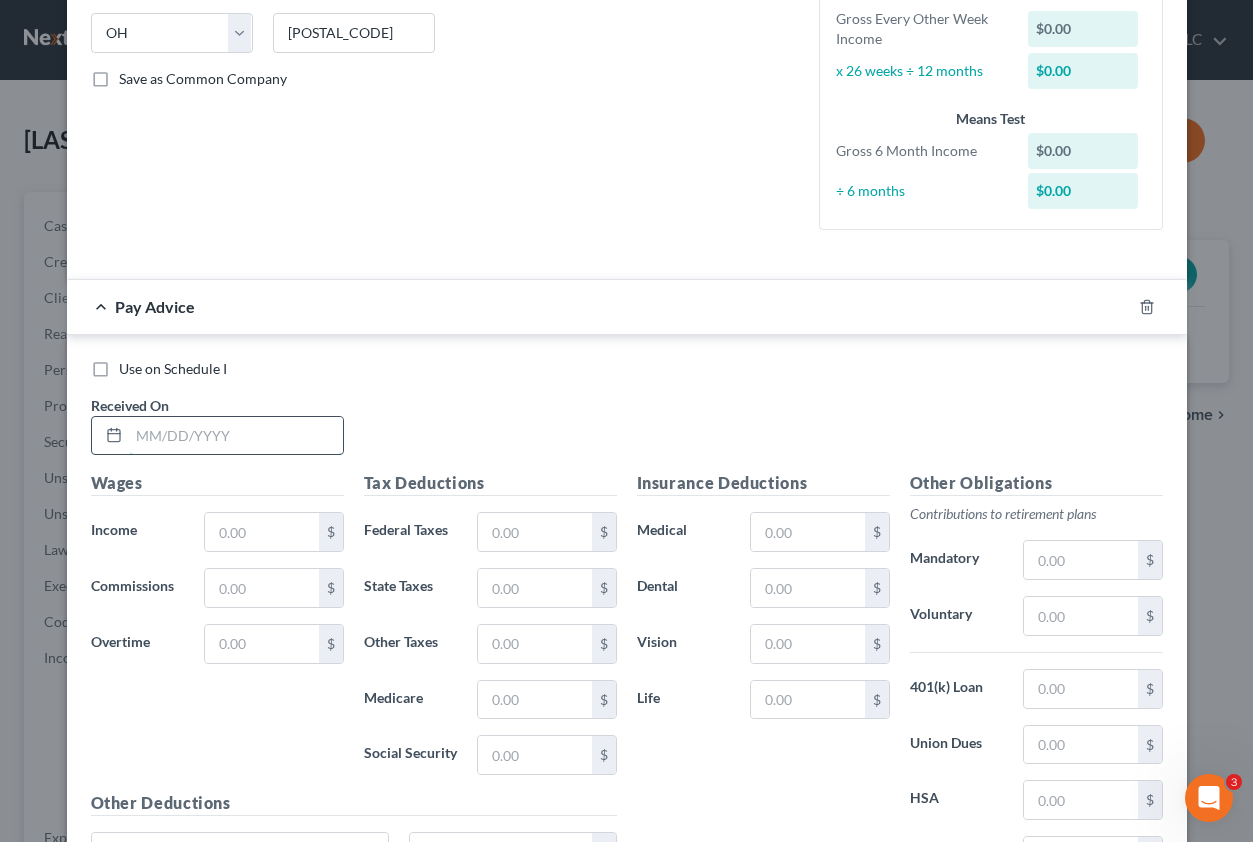 click at bounding box center [236, 436] 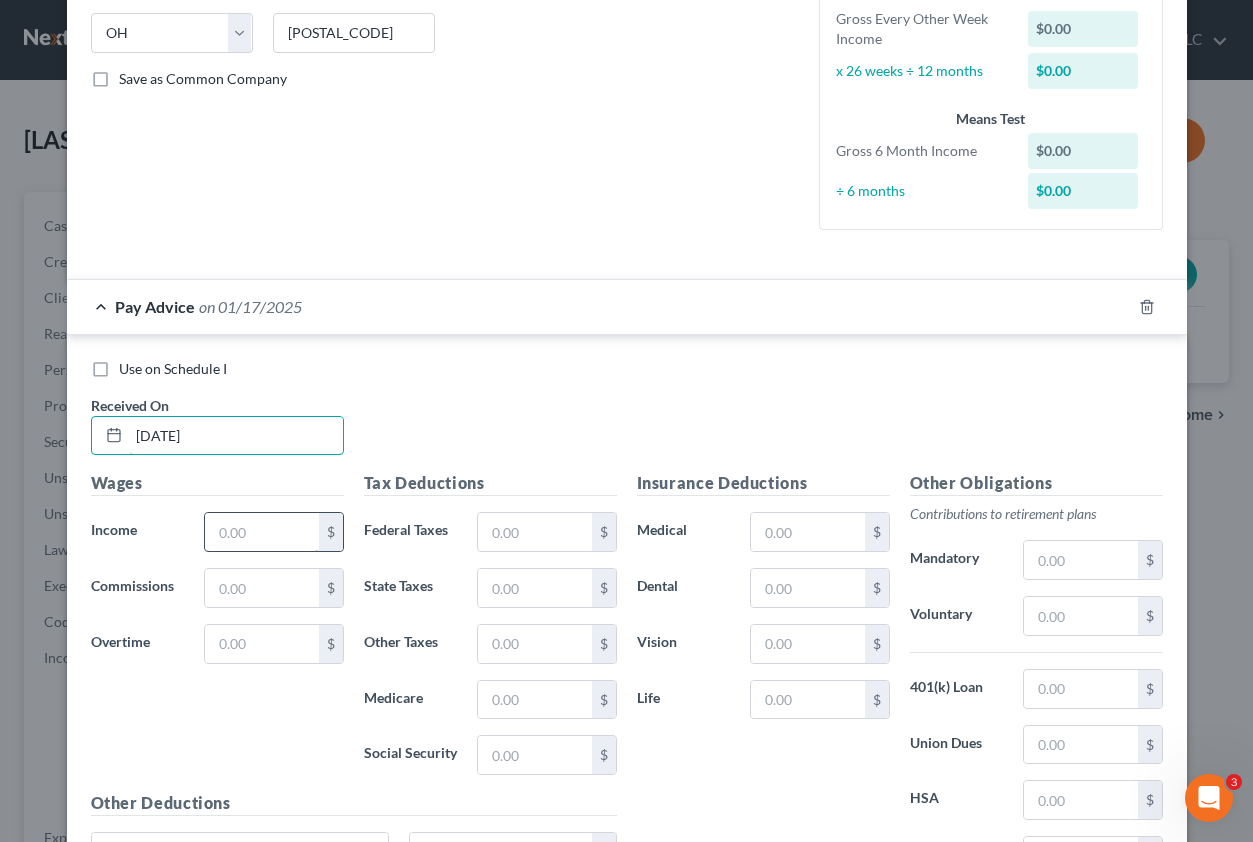 type on "1/17/25" 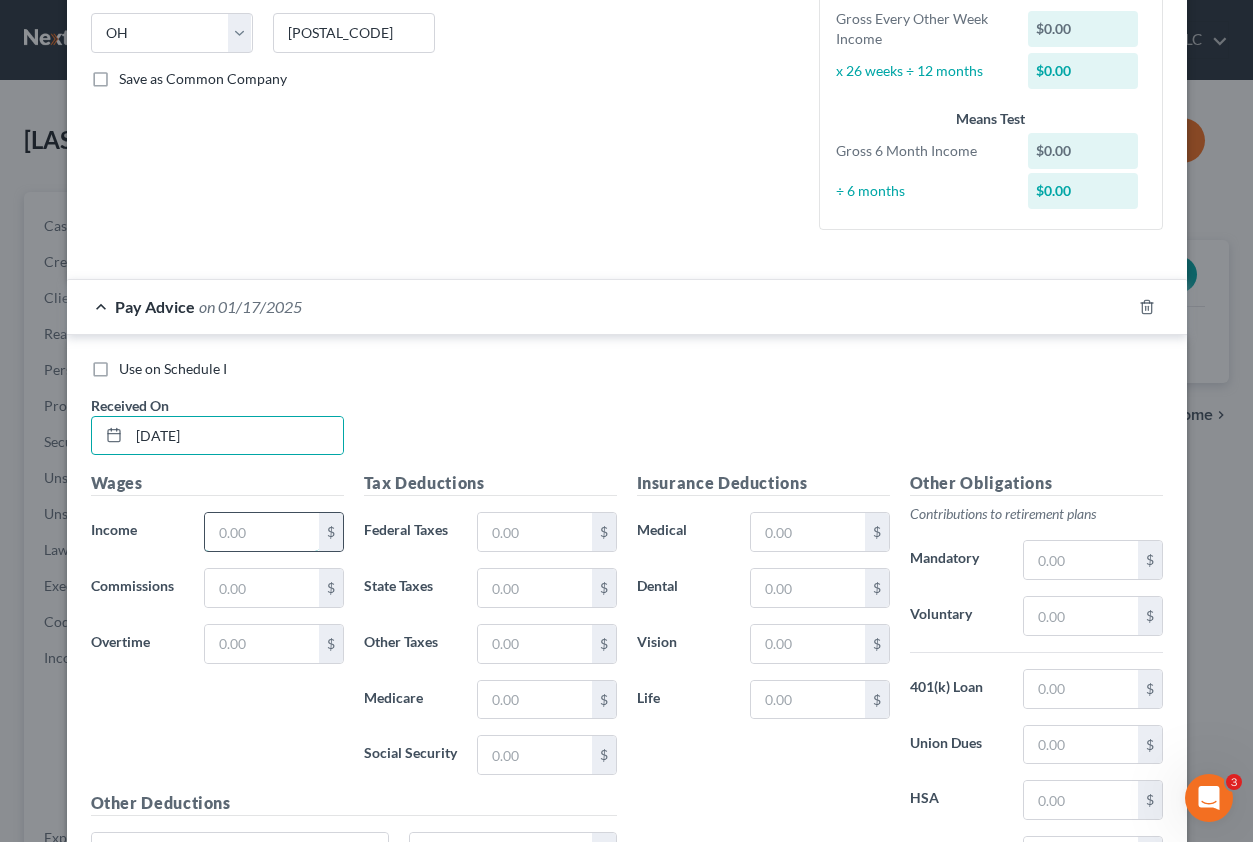 click at bounding box center (261, 532) 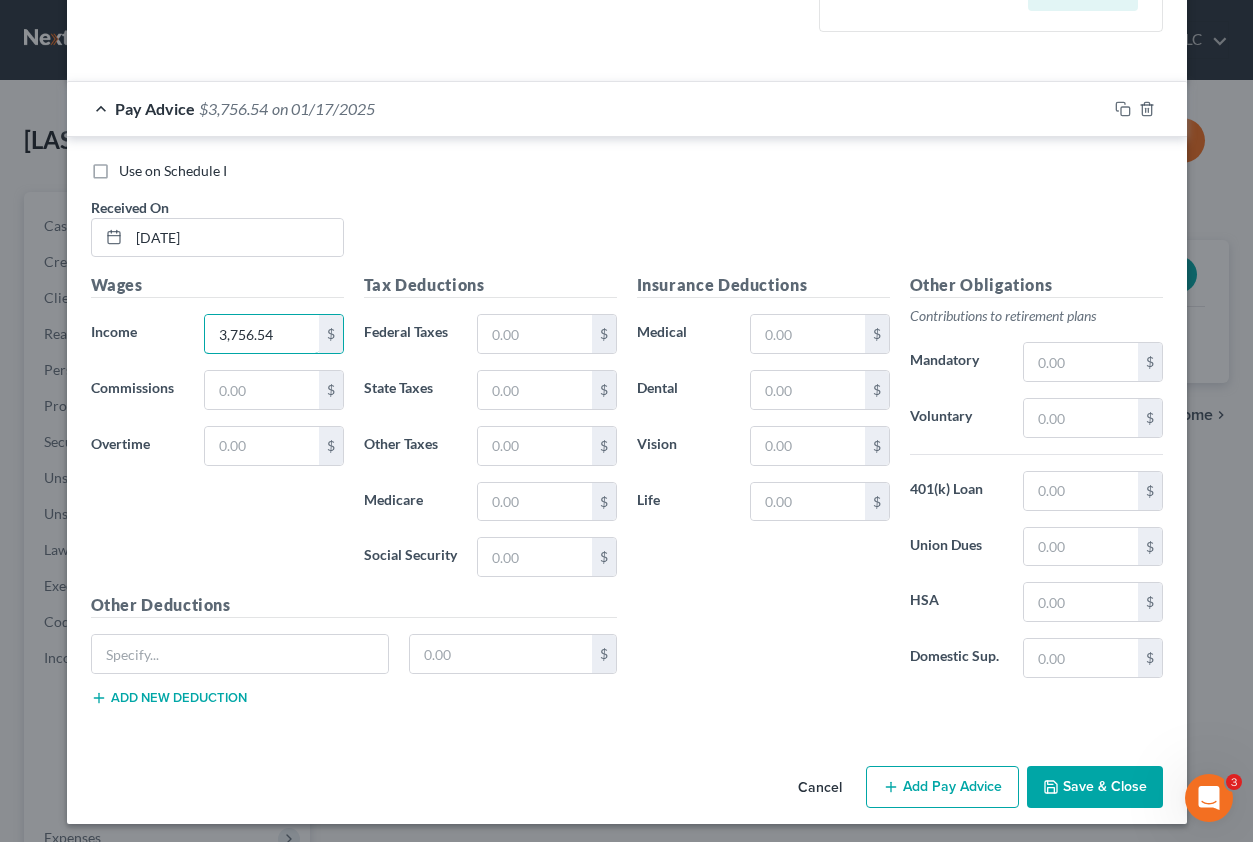 scroll, scrollTop: 604, scrollLeft: 0, axis: vertical 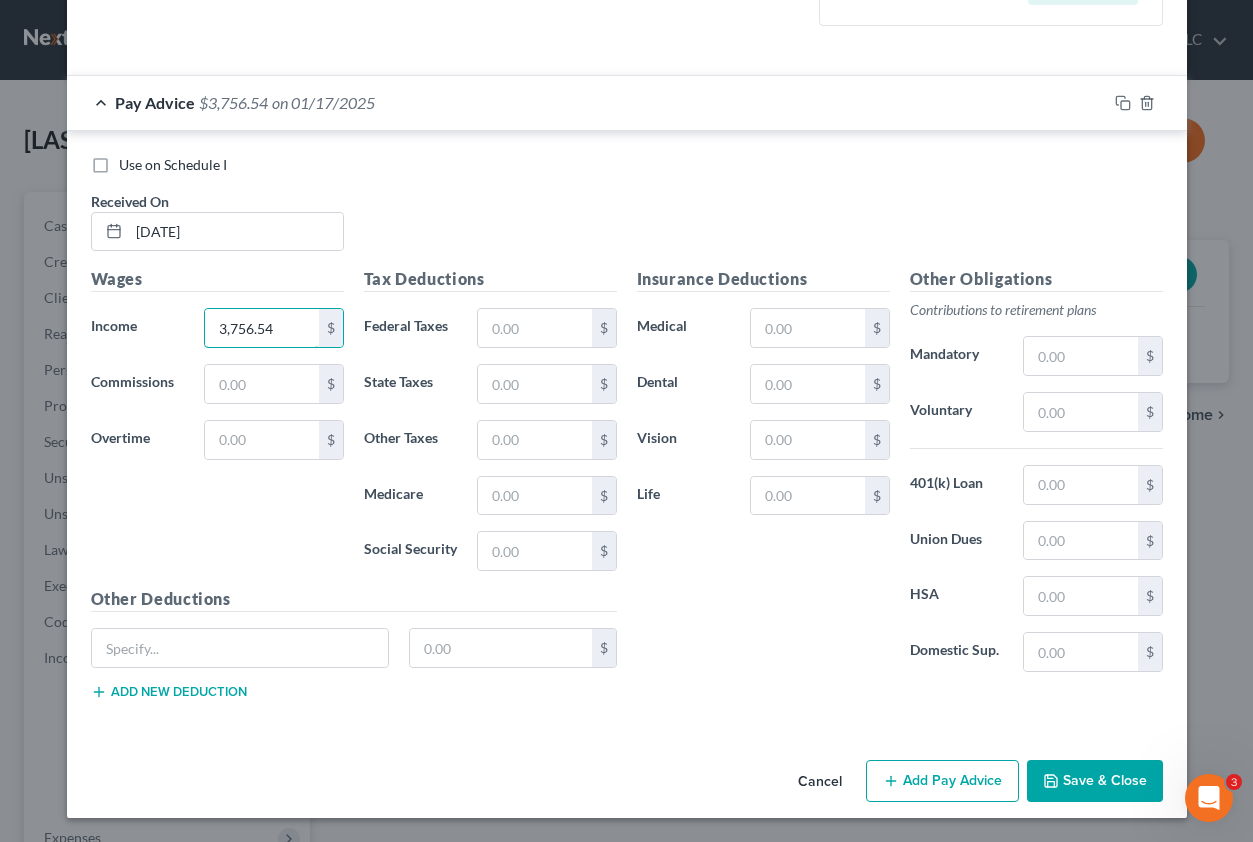 type on "3,756.54" 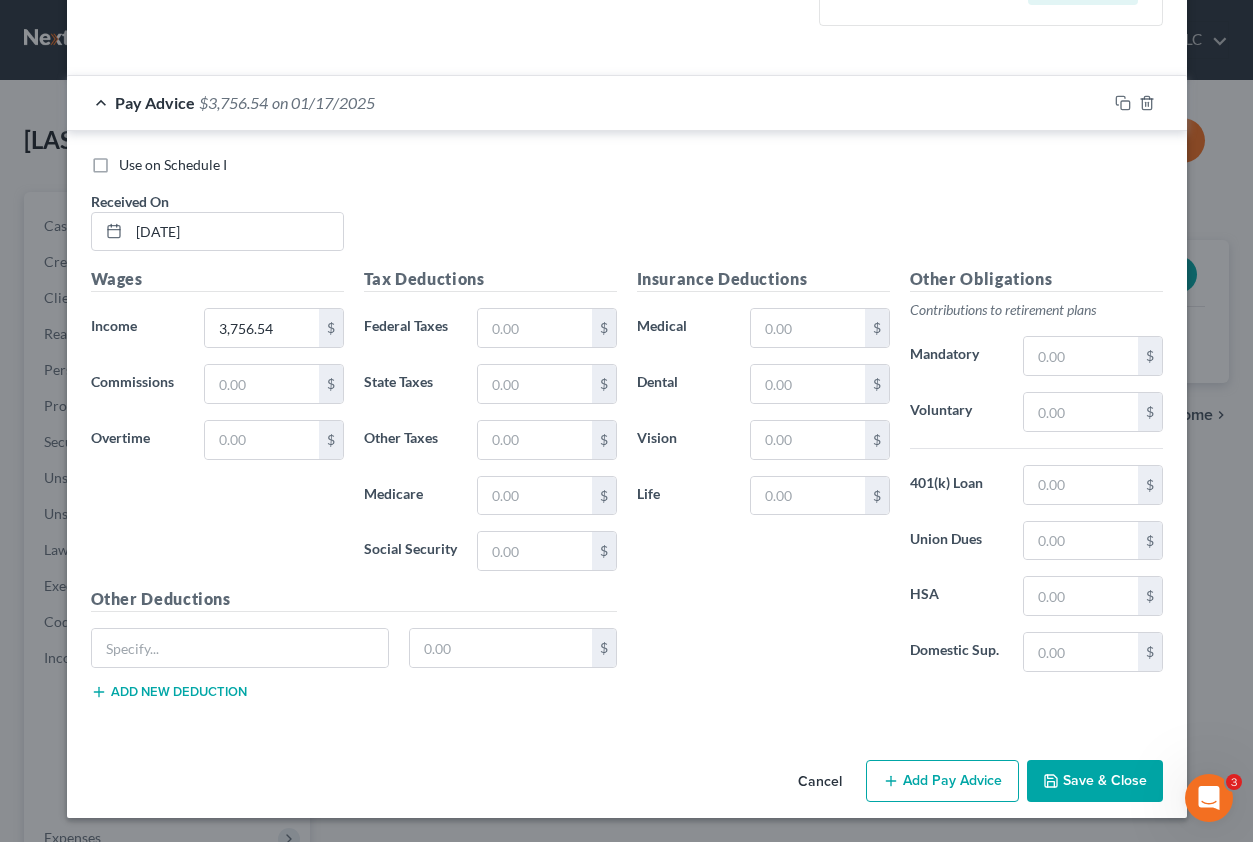 click on "Add Pay Advice" at bounding box center [942, 781] 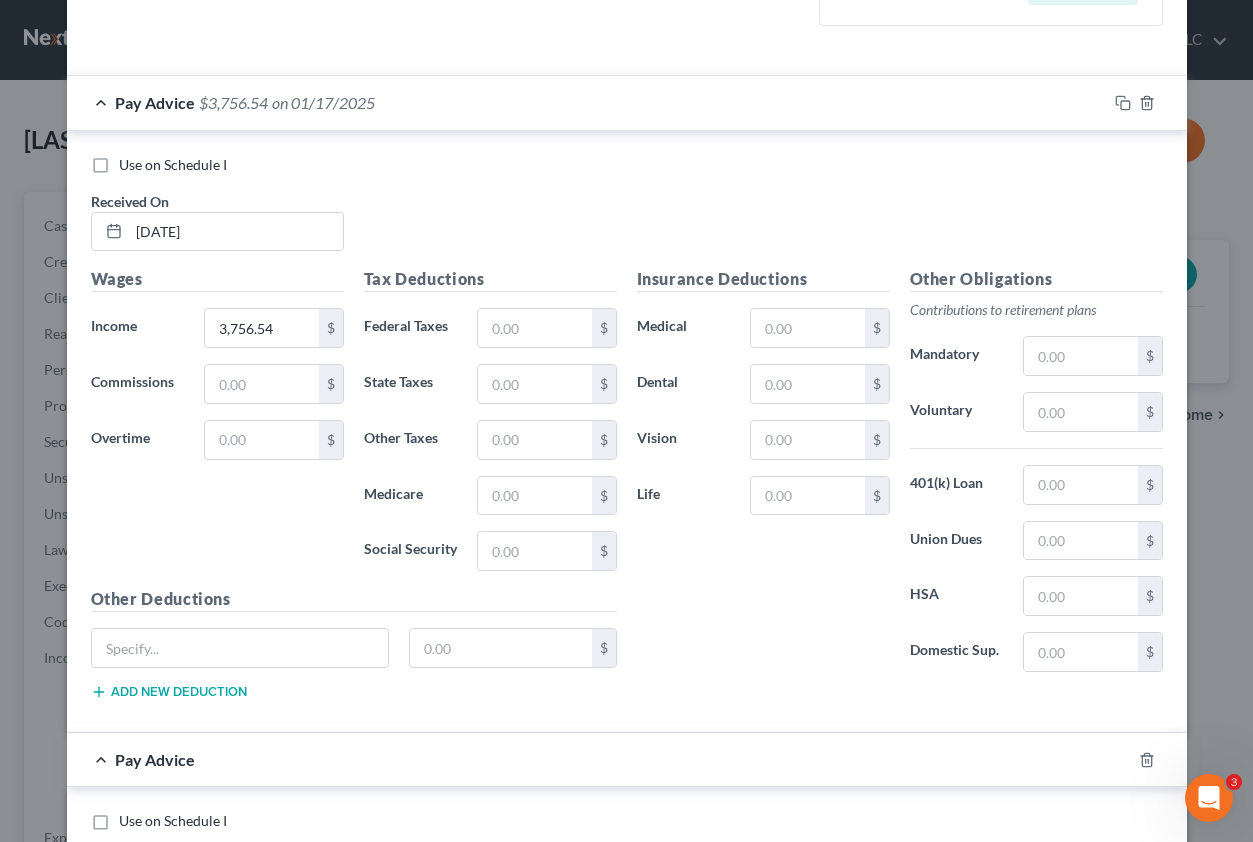 type 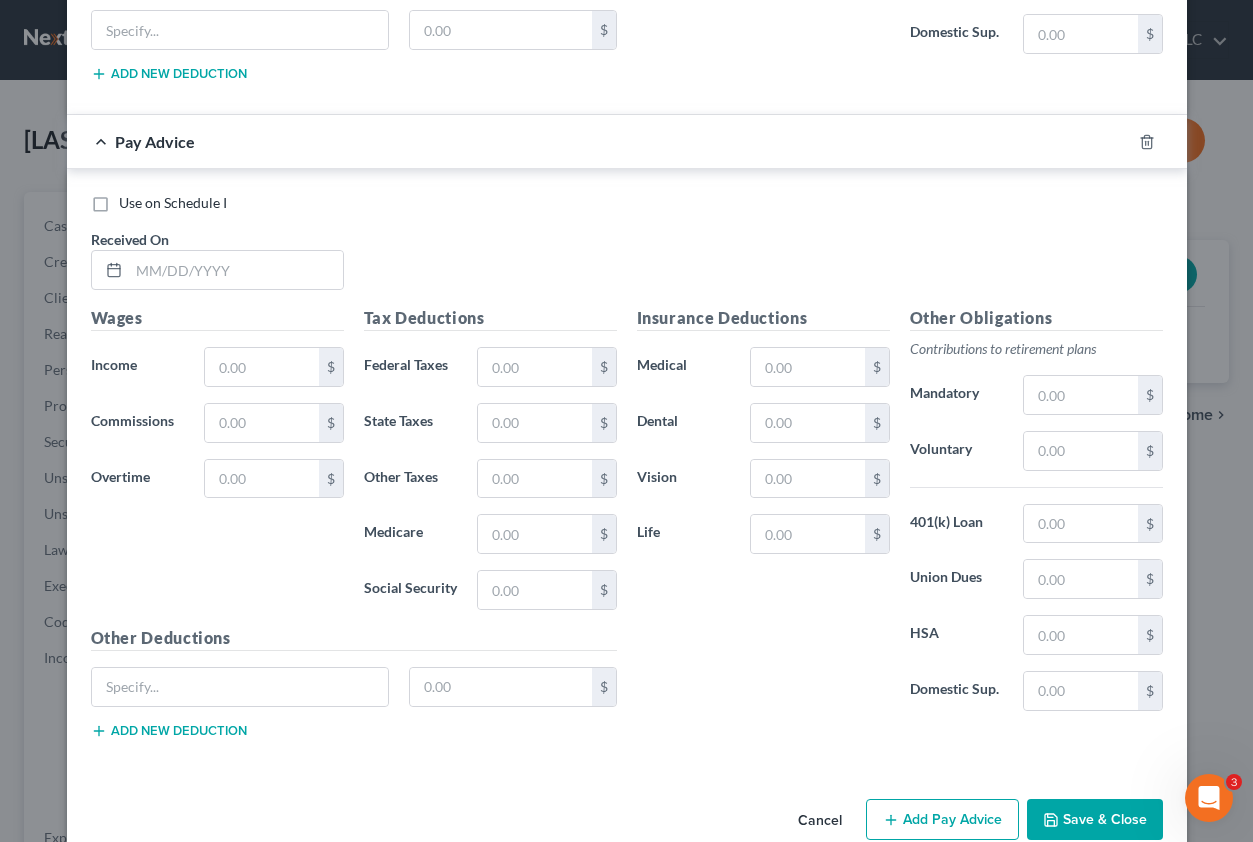 scroll, scrollTop: 1260, scrollLeft: 0, axis: vertical 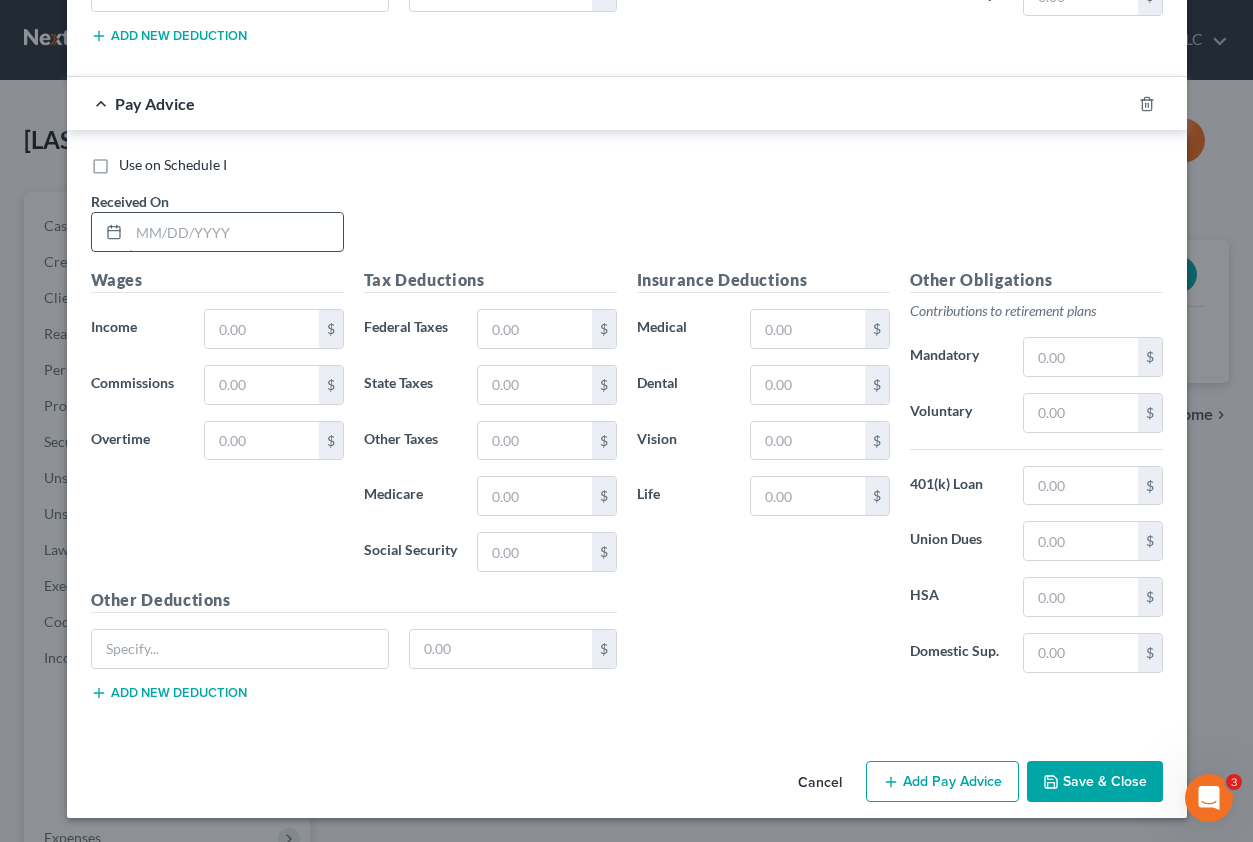 click at bounding box center (236, 232) 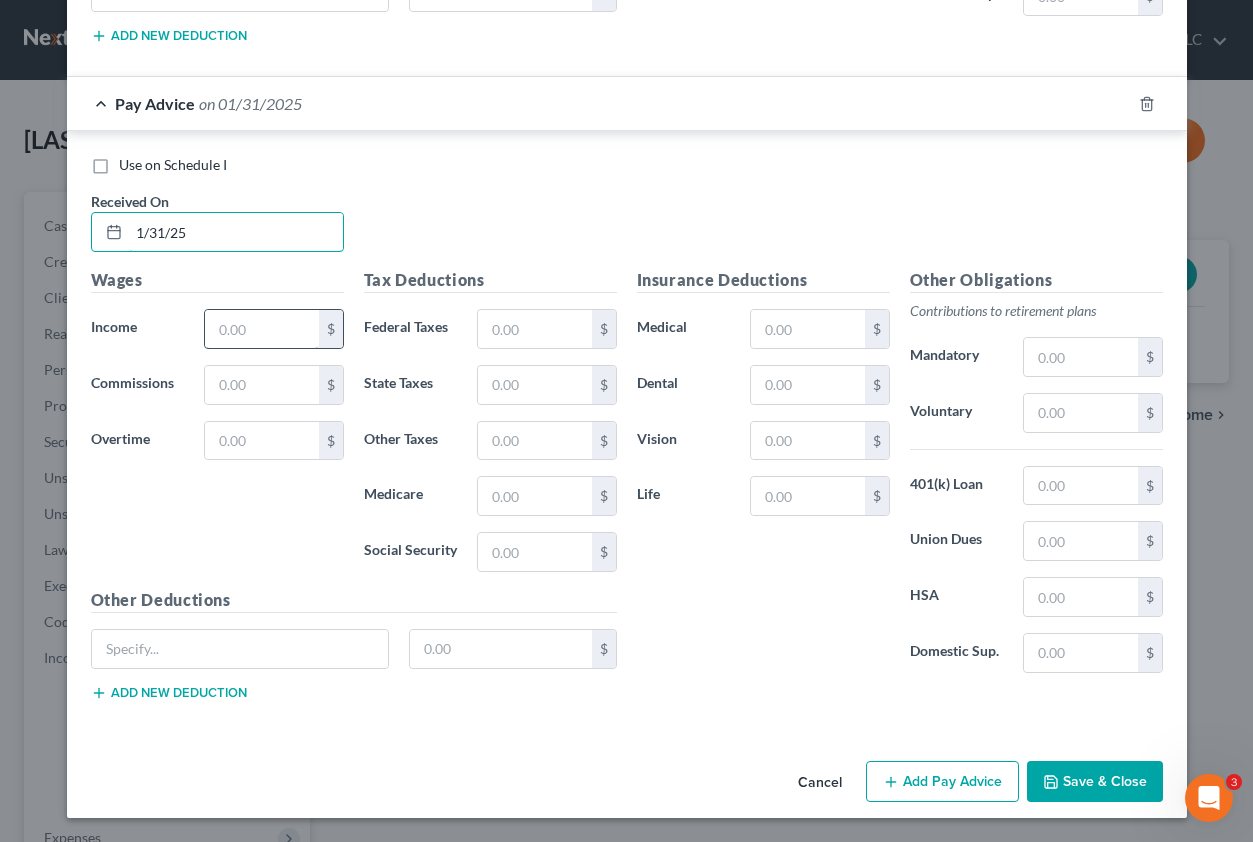 type on "1/31/25" 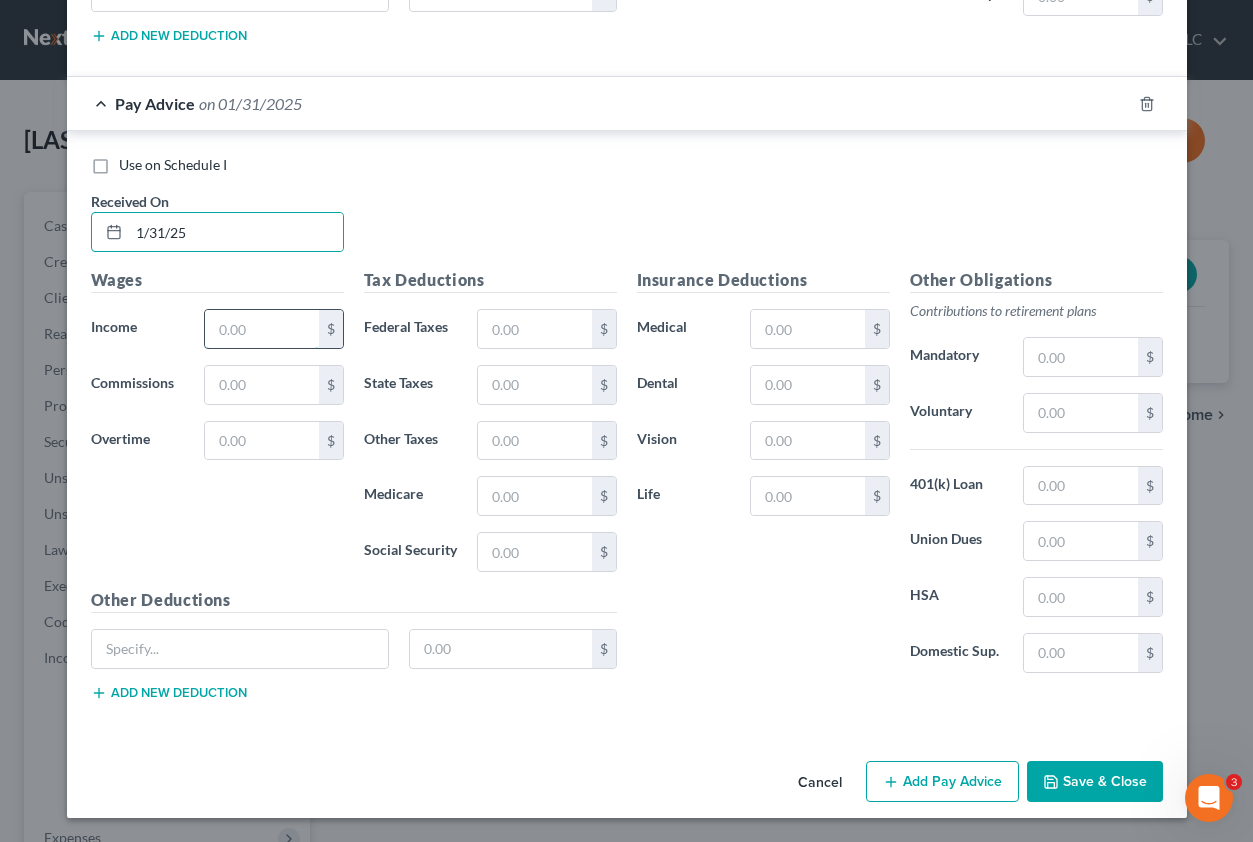 click at bounding box center [261, 329] 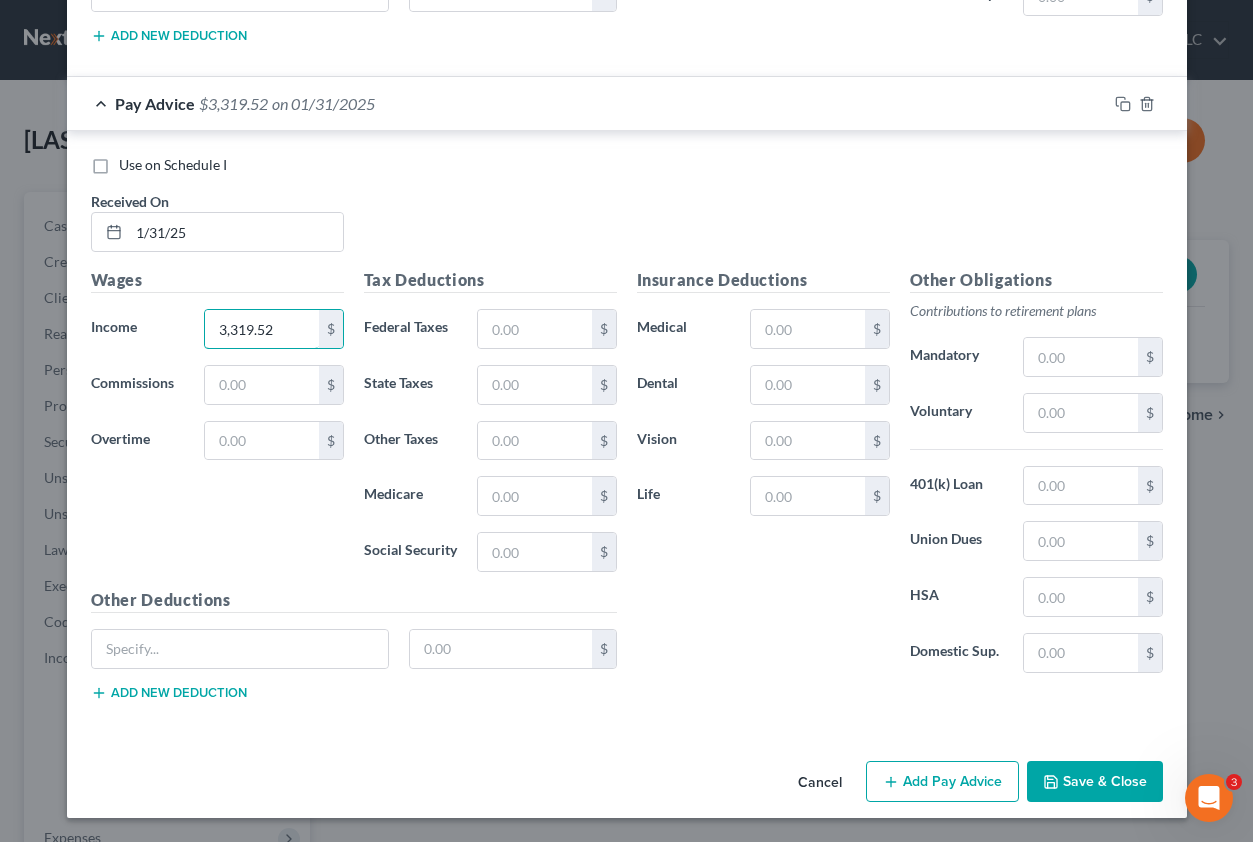 type on "3,319.52" 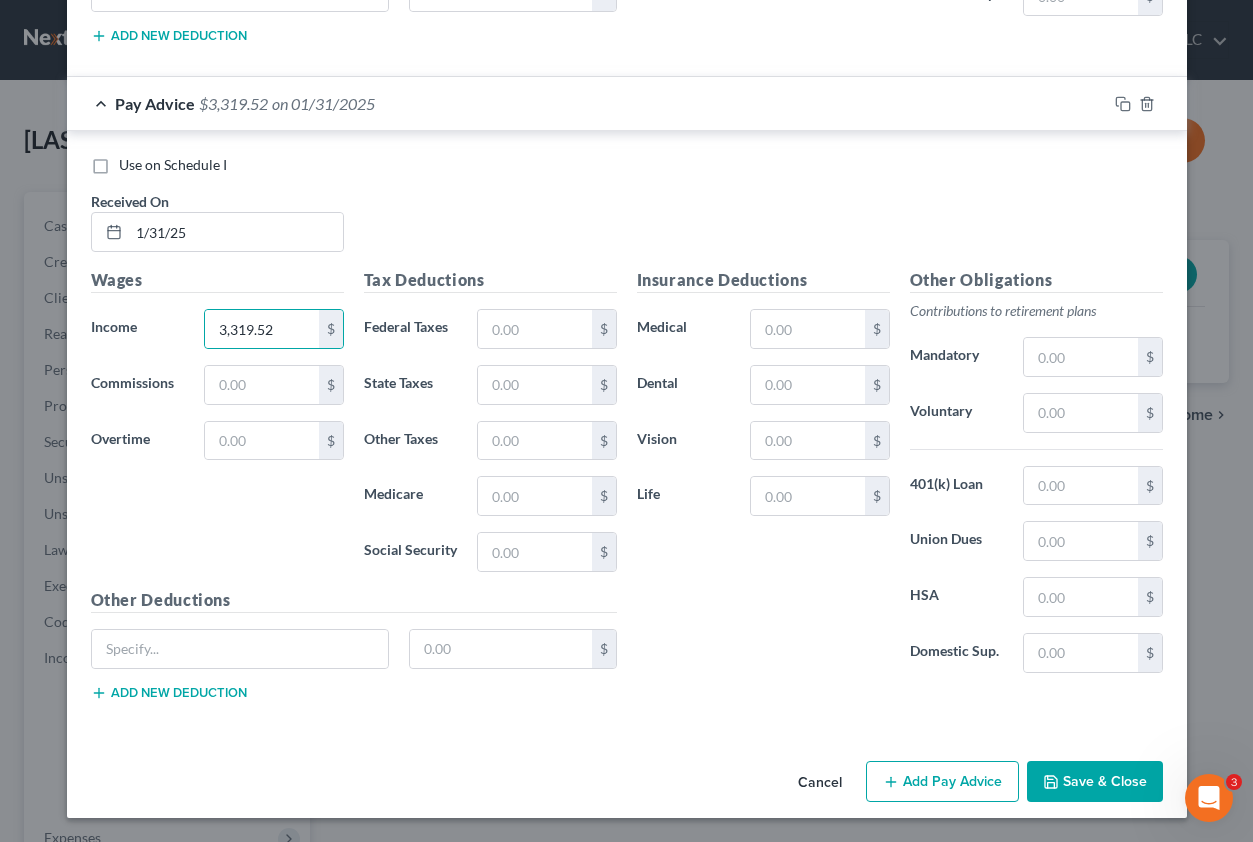 drag, startPoint x: 896, startPoint y: 779, endPoint x: 793, endPoint y: 719, distance: 119.20151 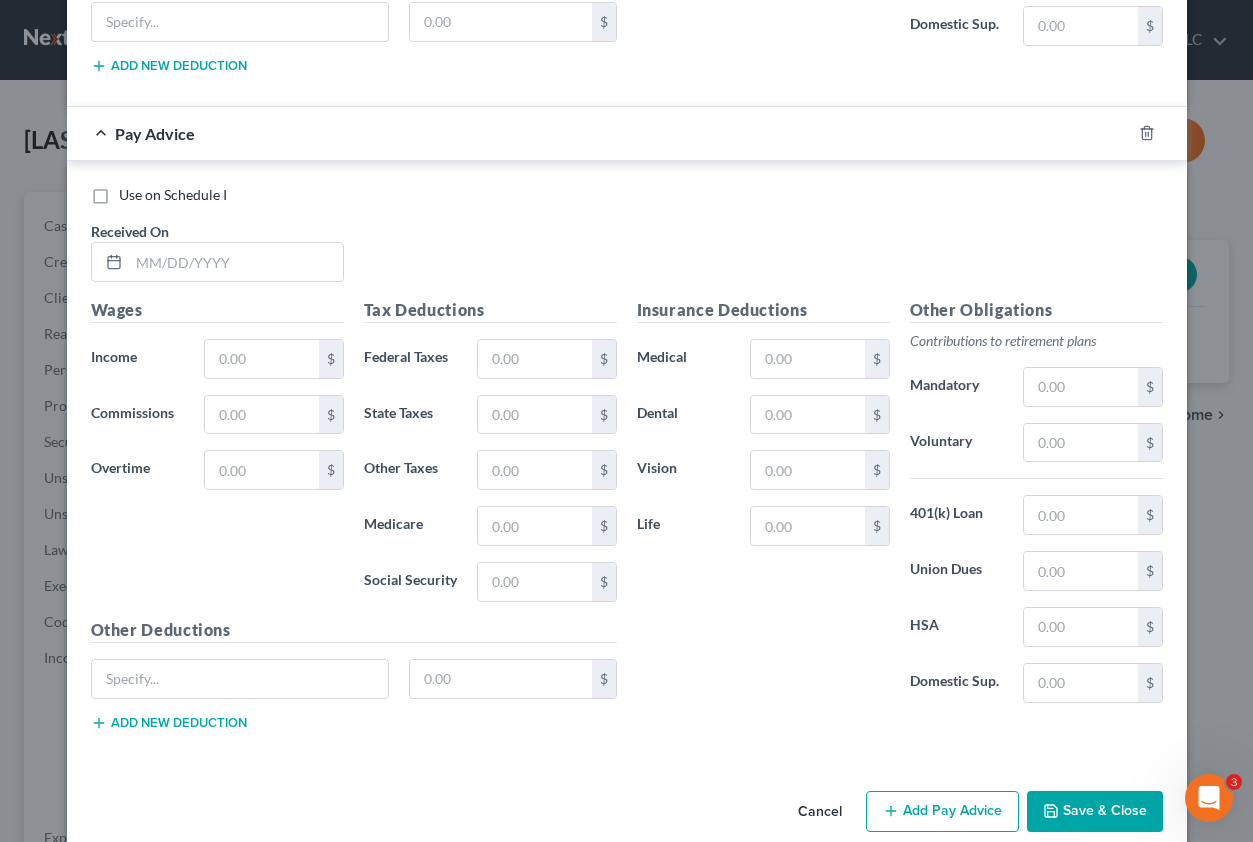 scroll, scrollTop: 1917, scrollLeft: 0, axis: vertical 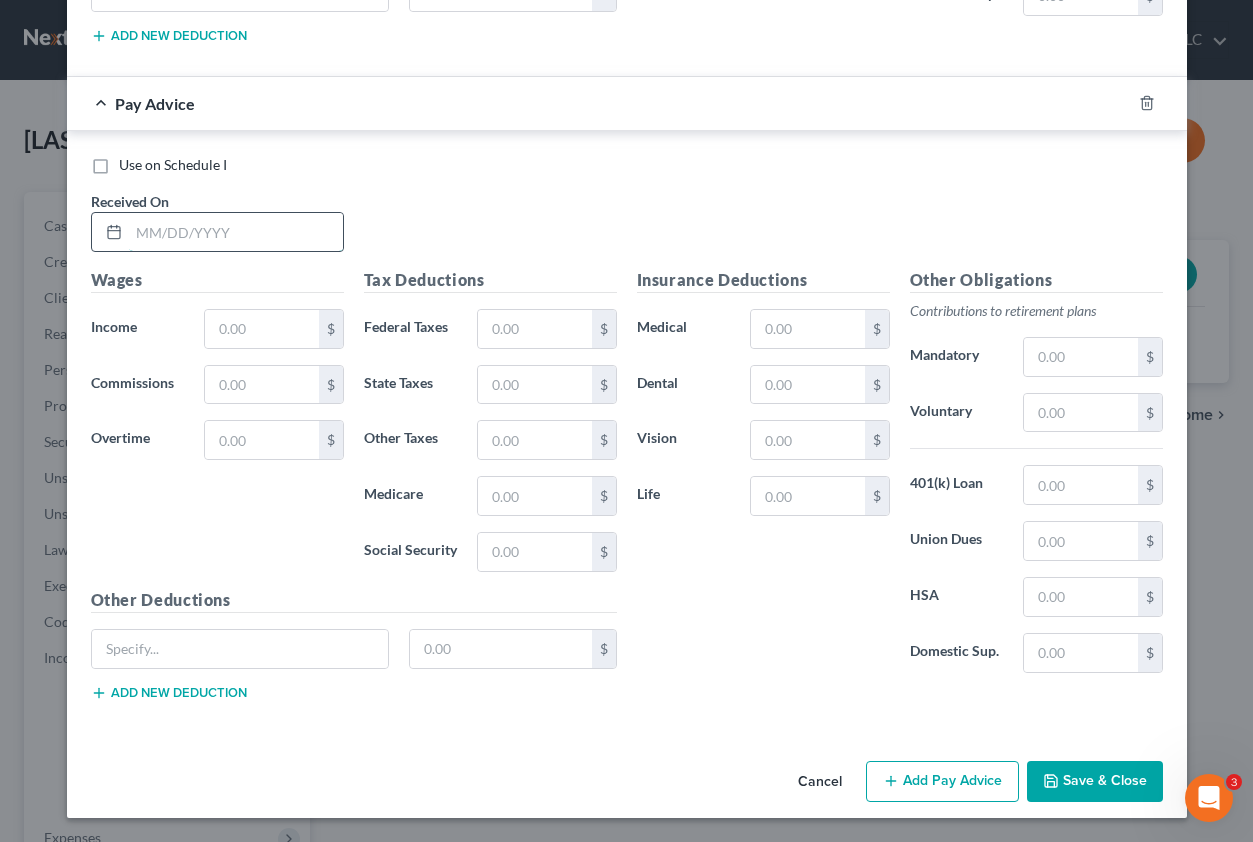 click at bounding box center [236, 232] 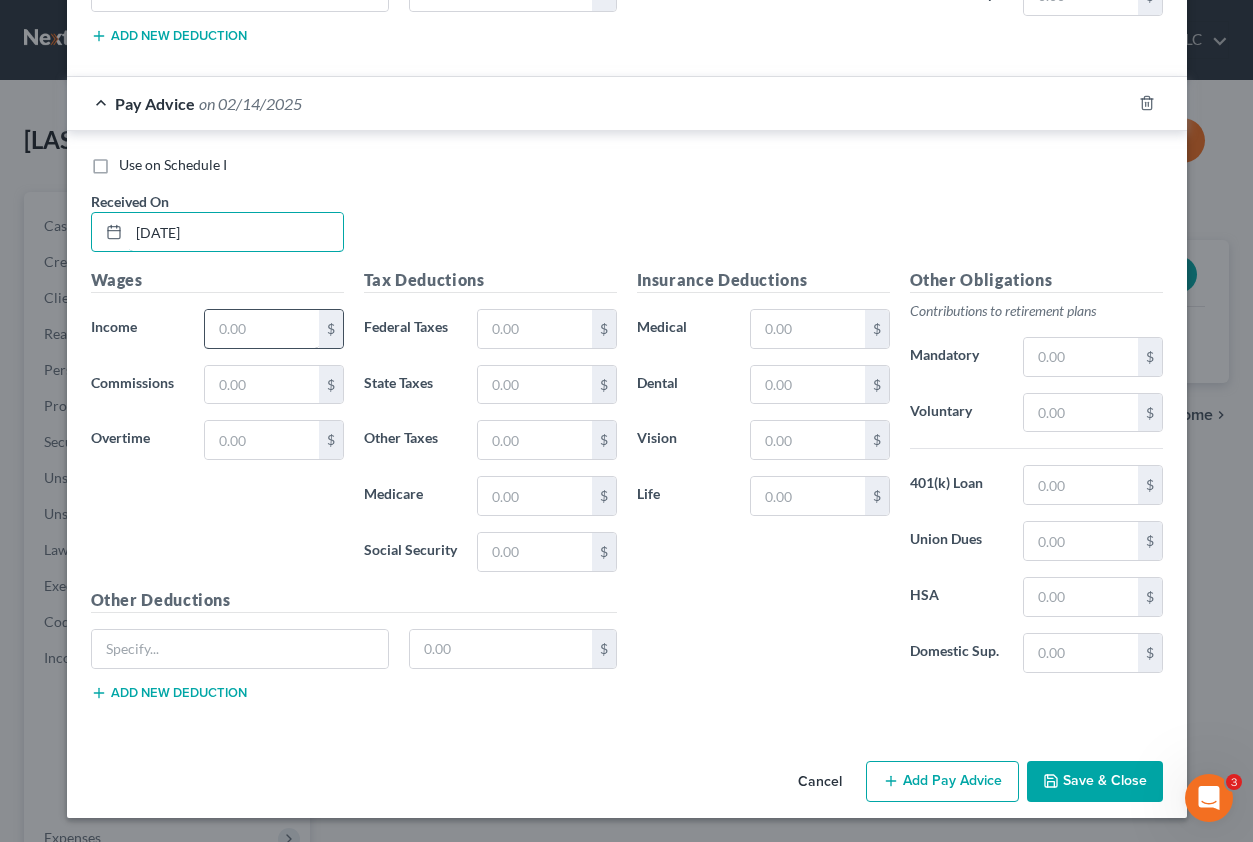 type on "2/14/25" 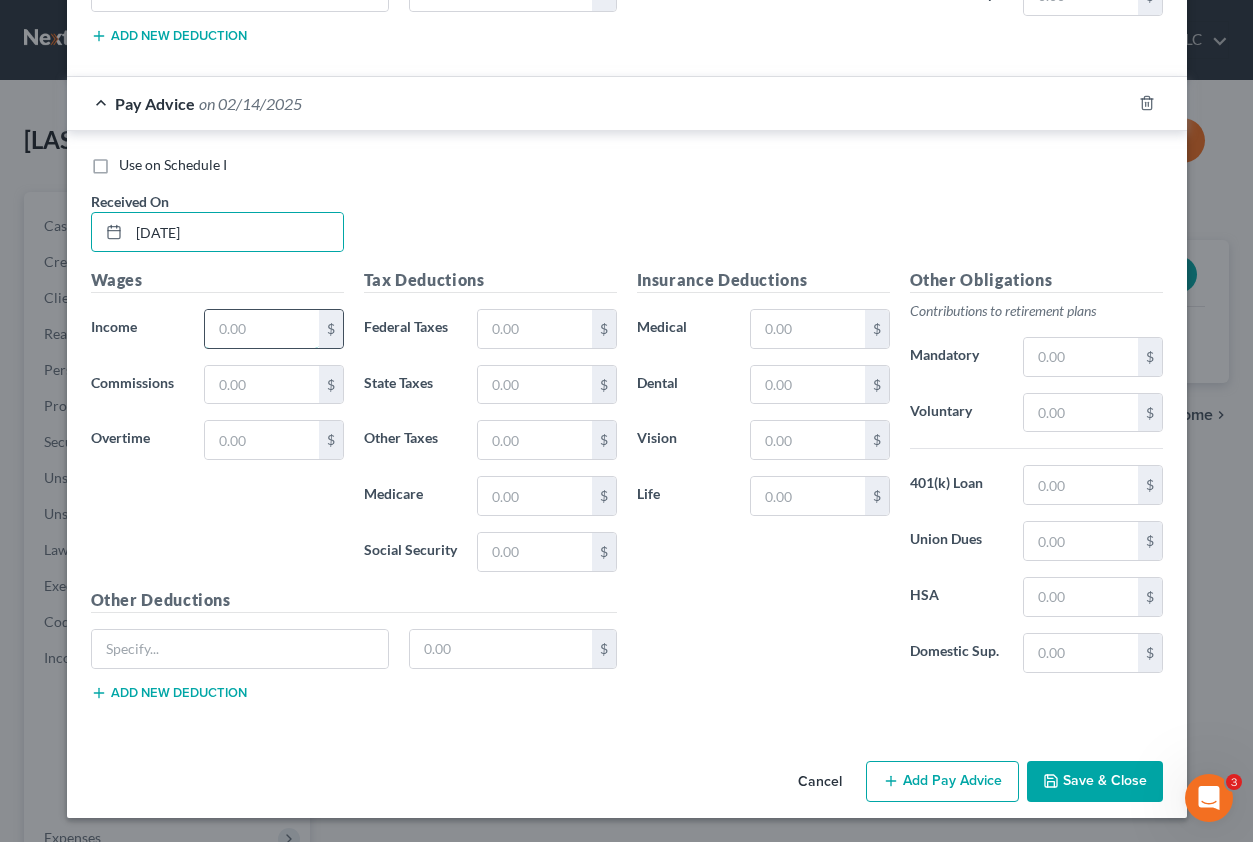 click at bounding box center (261, 329) 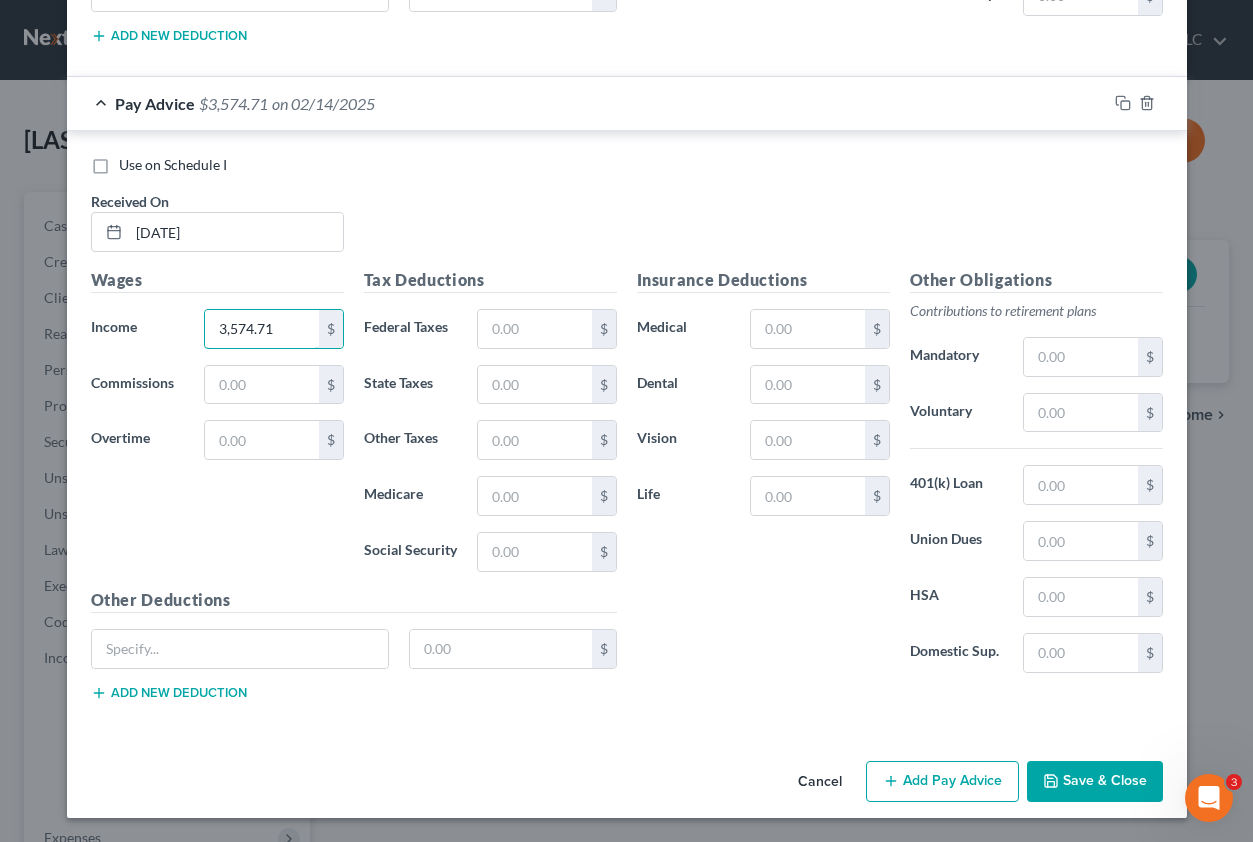 type on "3,574.71" 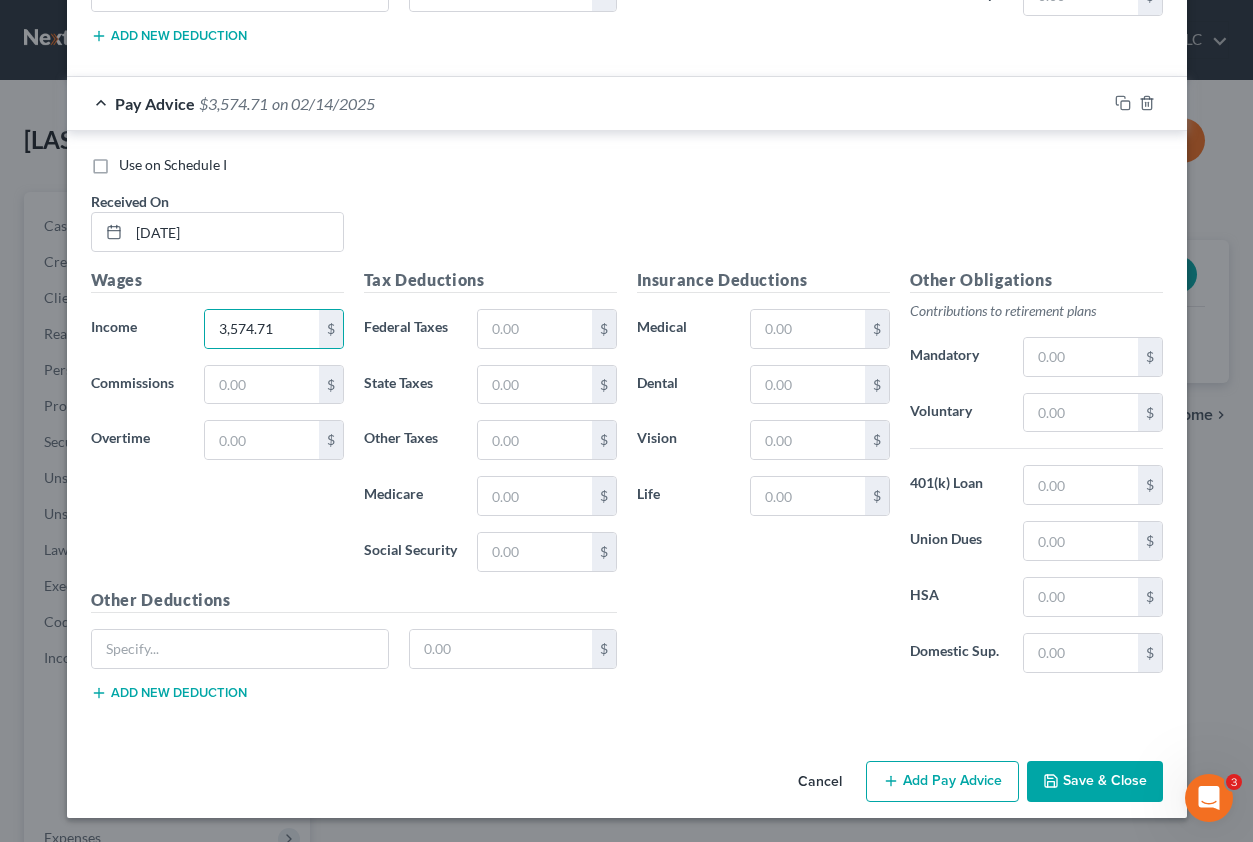 click on "Add Pay Advice" at bounding box center [942, 782] 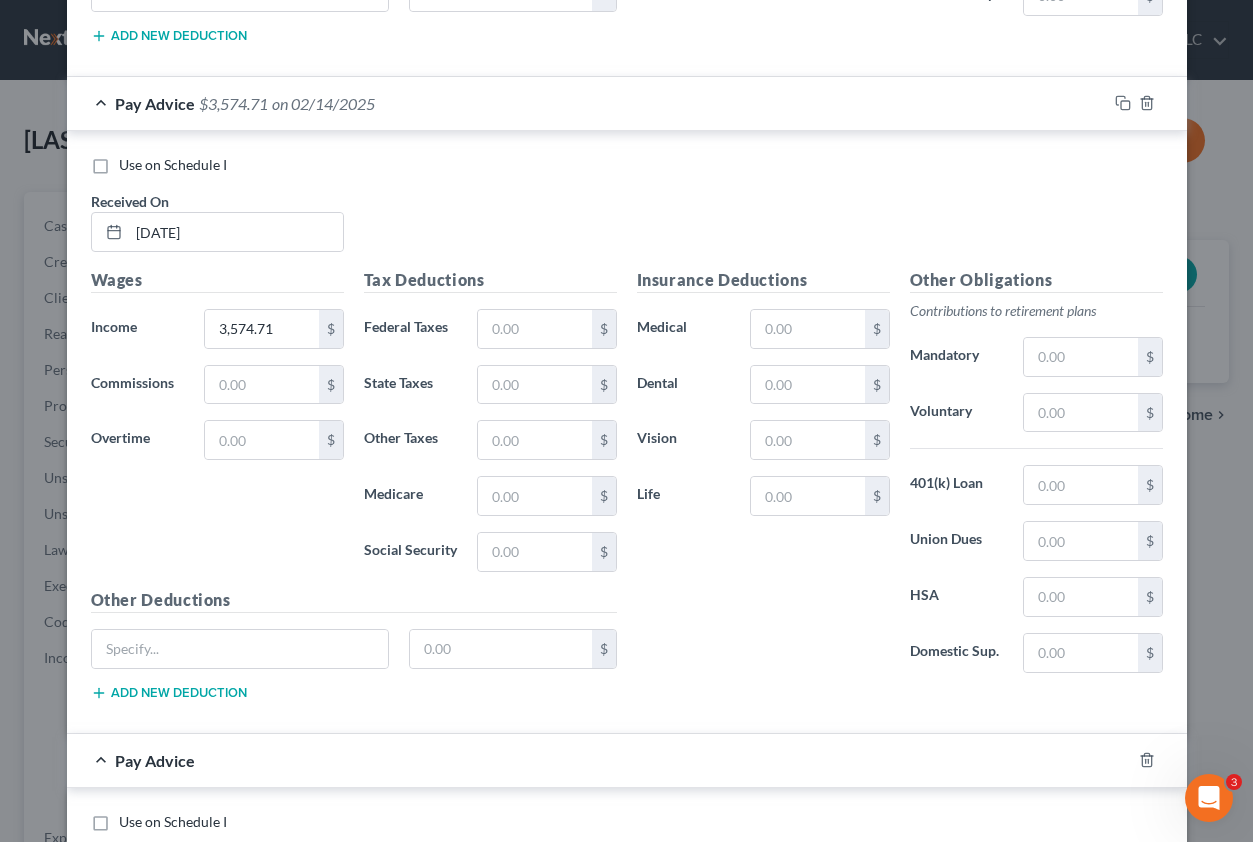 scroll, scrollTop: 2574, scrollLeft: 0, axis: vertical 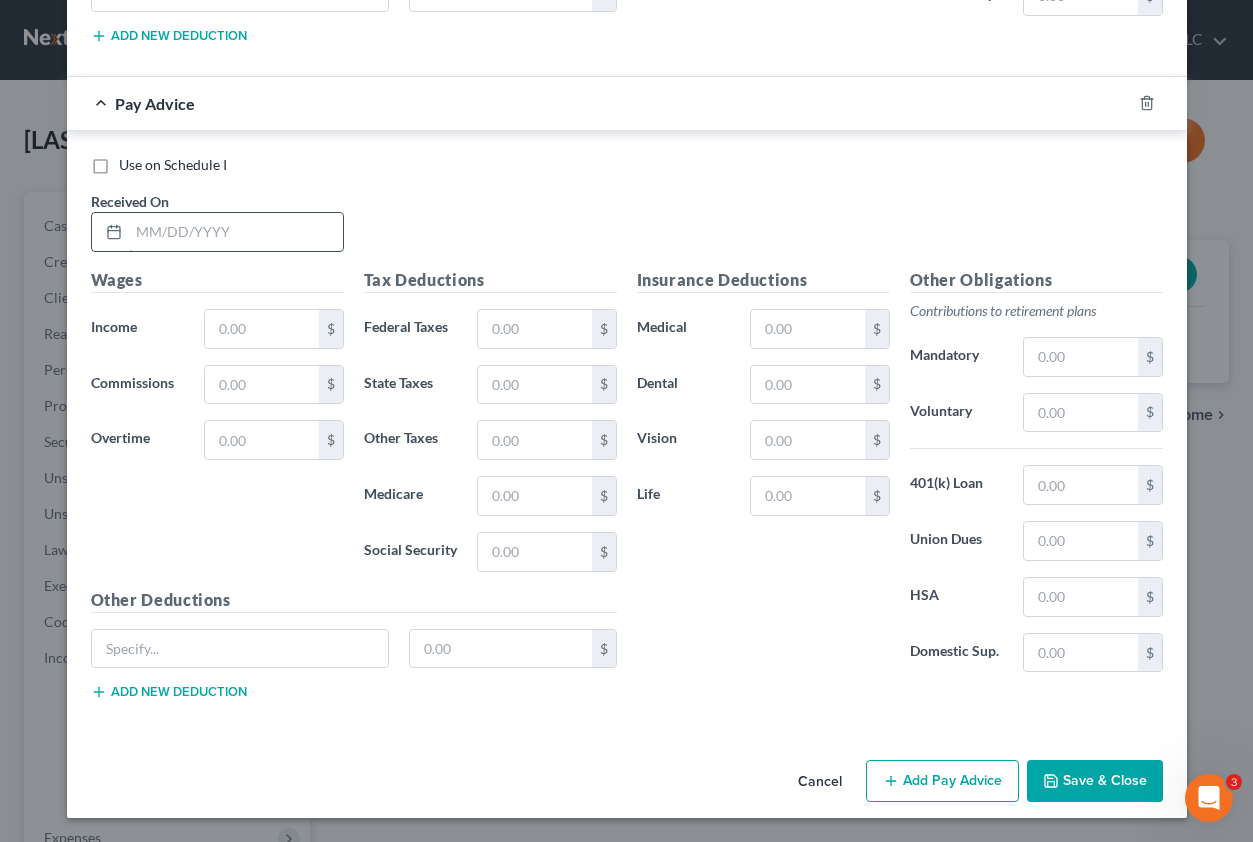 click at bounding box center [236, 232] 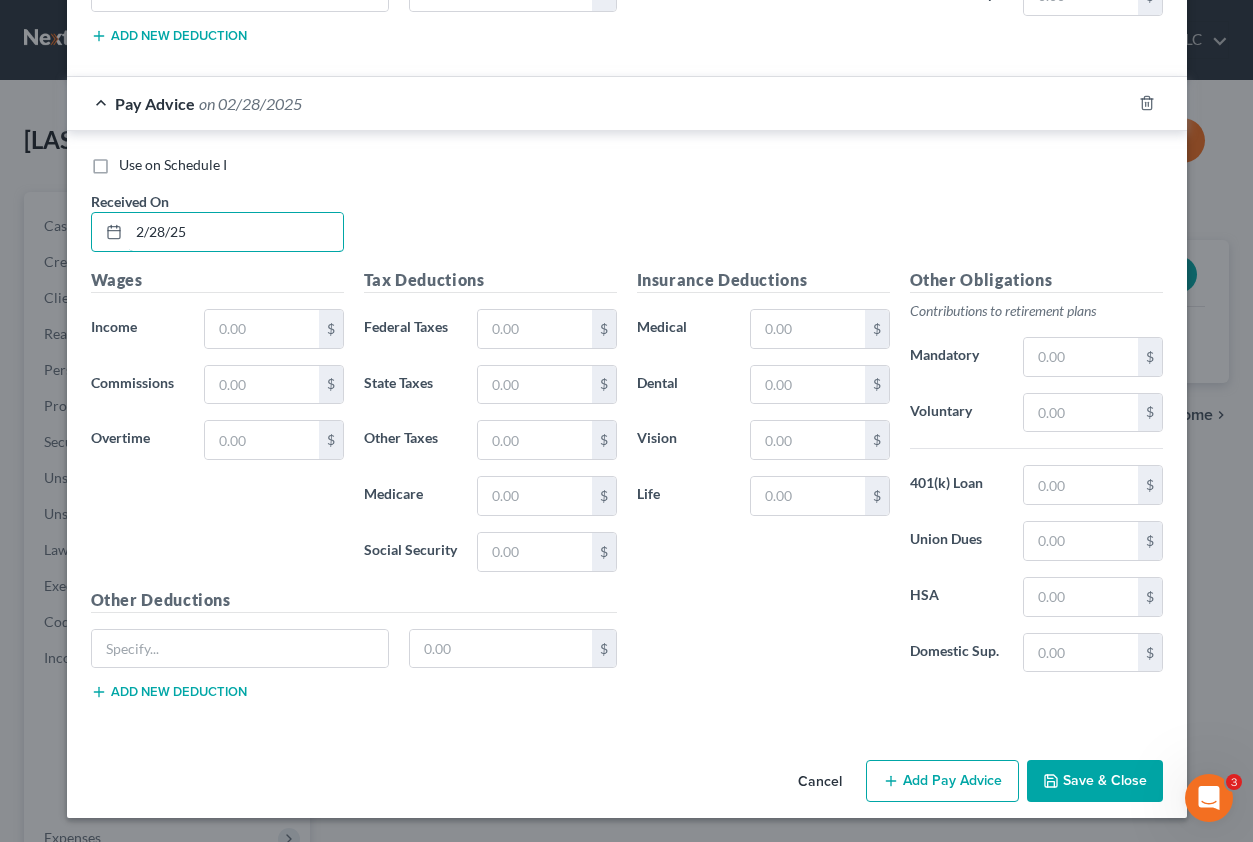 type on "2/28/25" 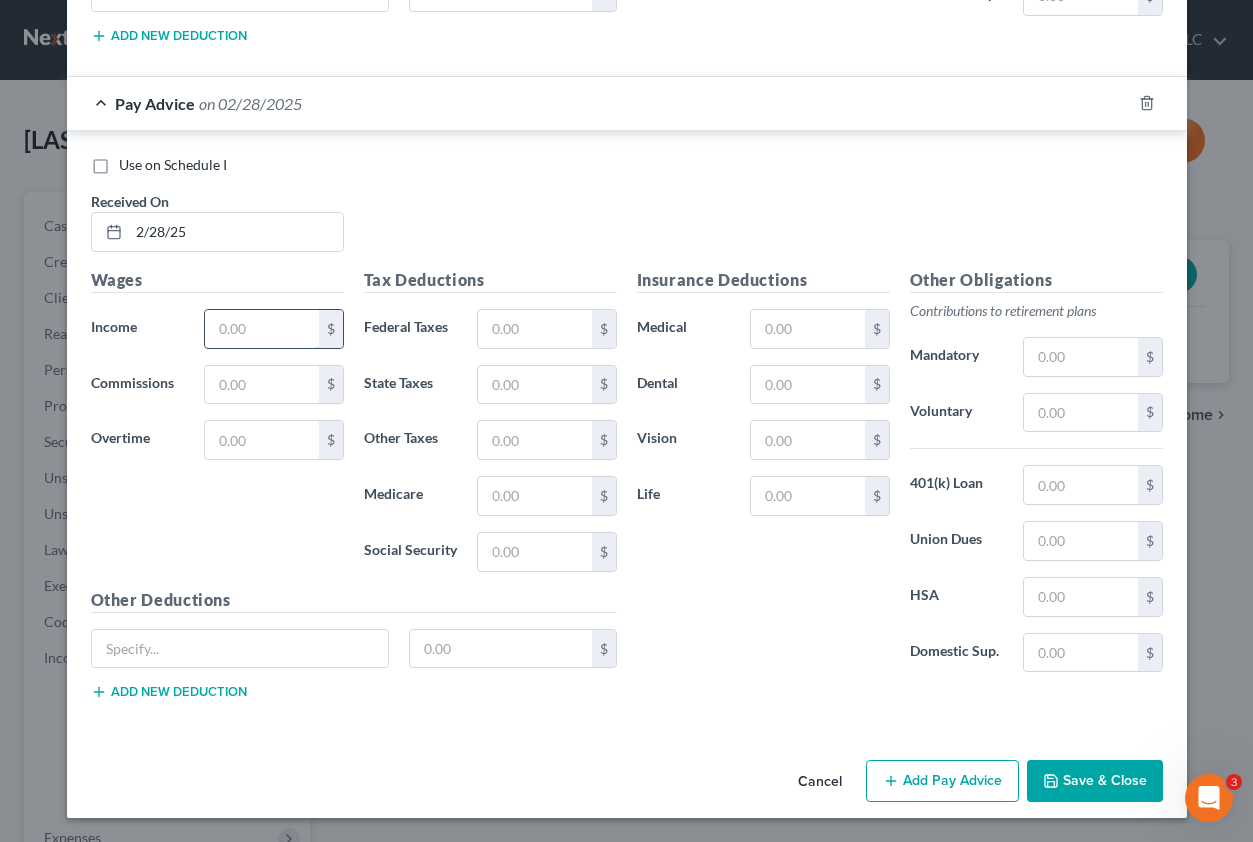 click at bounding box center [261, 329] 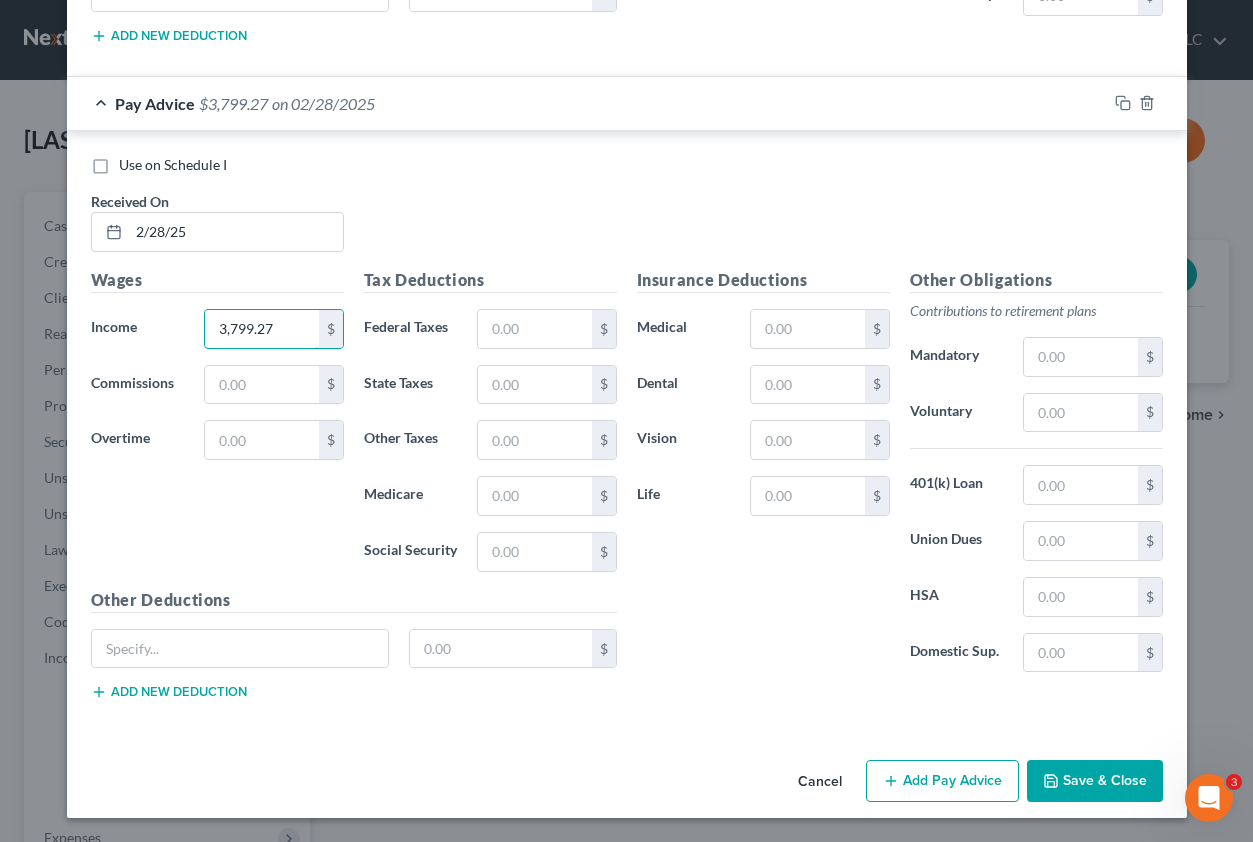 type on "3,799.27" 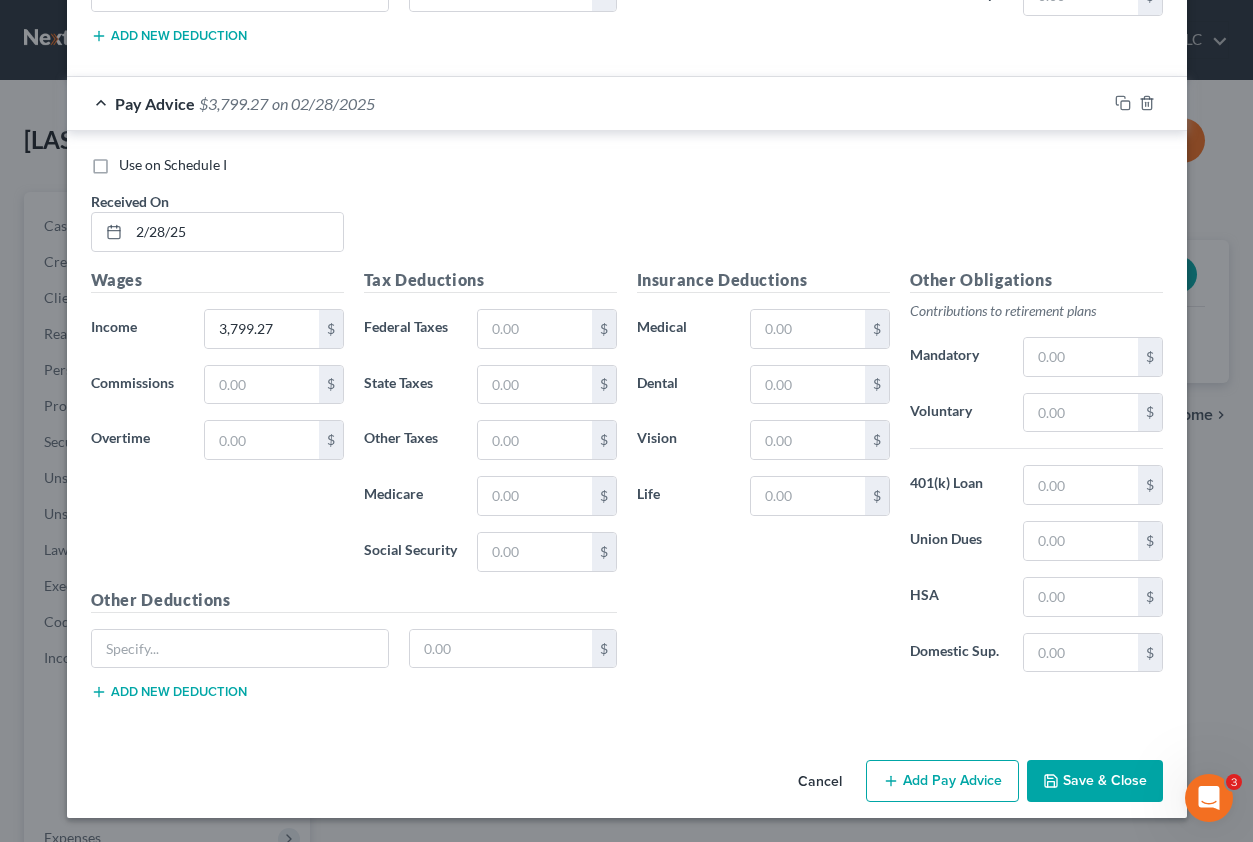 click on "Add Pay Advice" at bounding box center [942, 781] 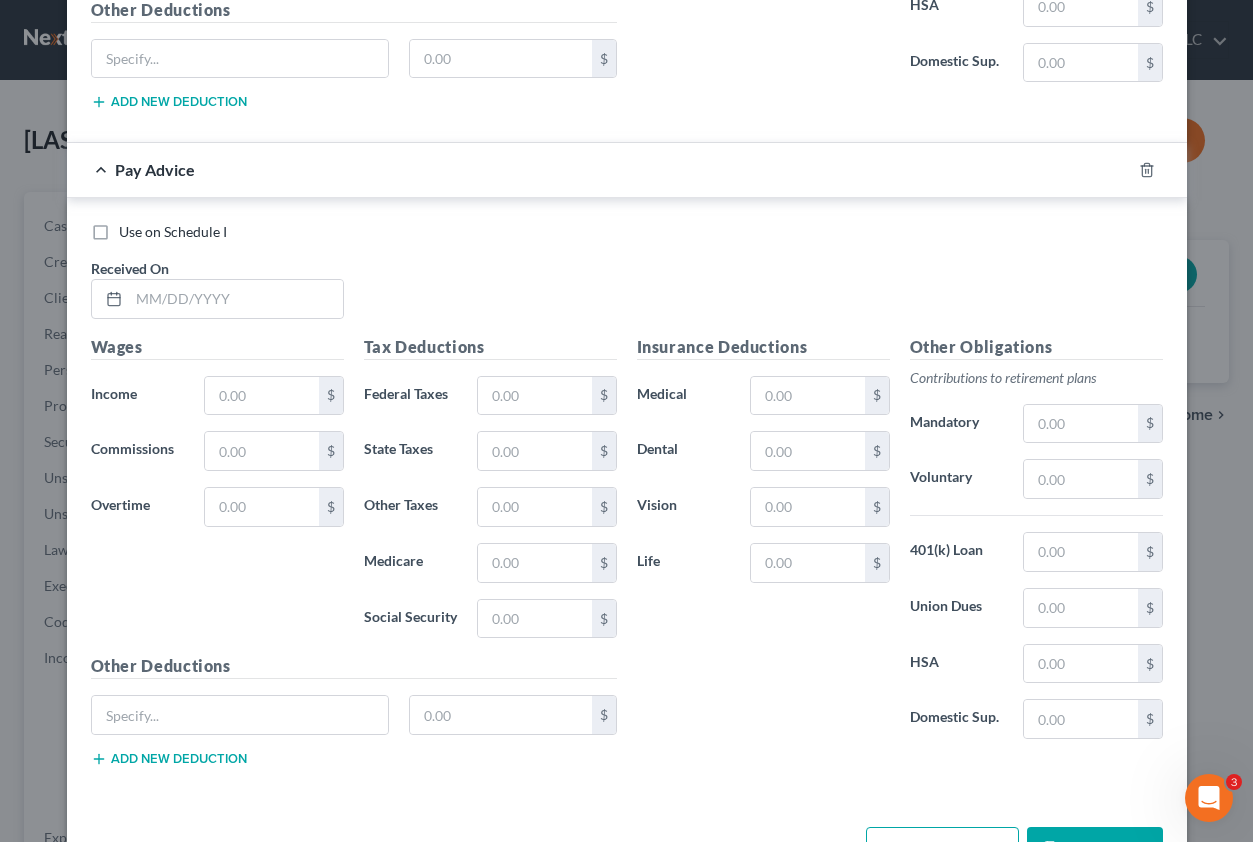 scroll, scrollTop: 3231, scrollLeft: 0, axis: vertical 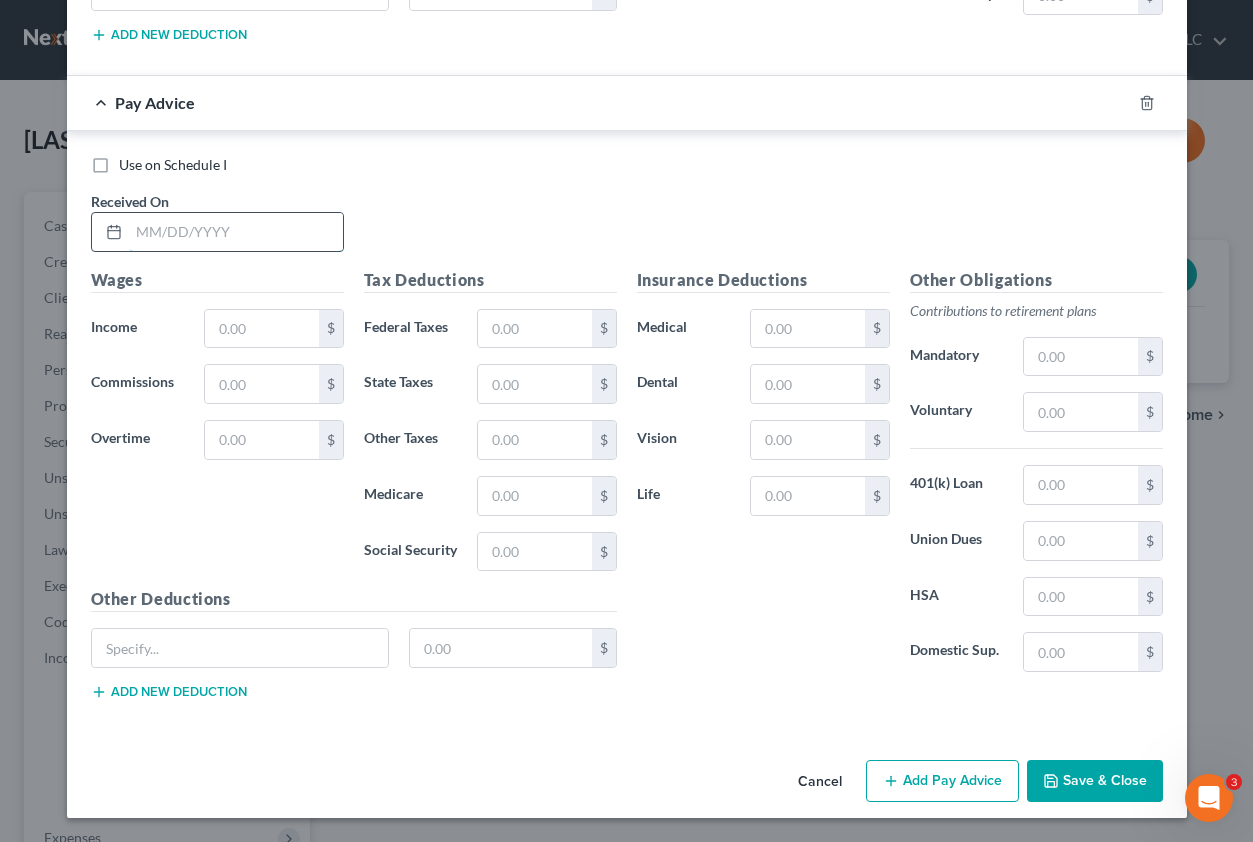 click at bounding box center [236, 232] 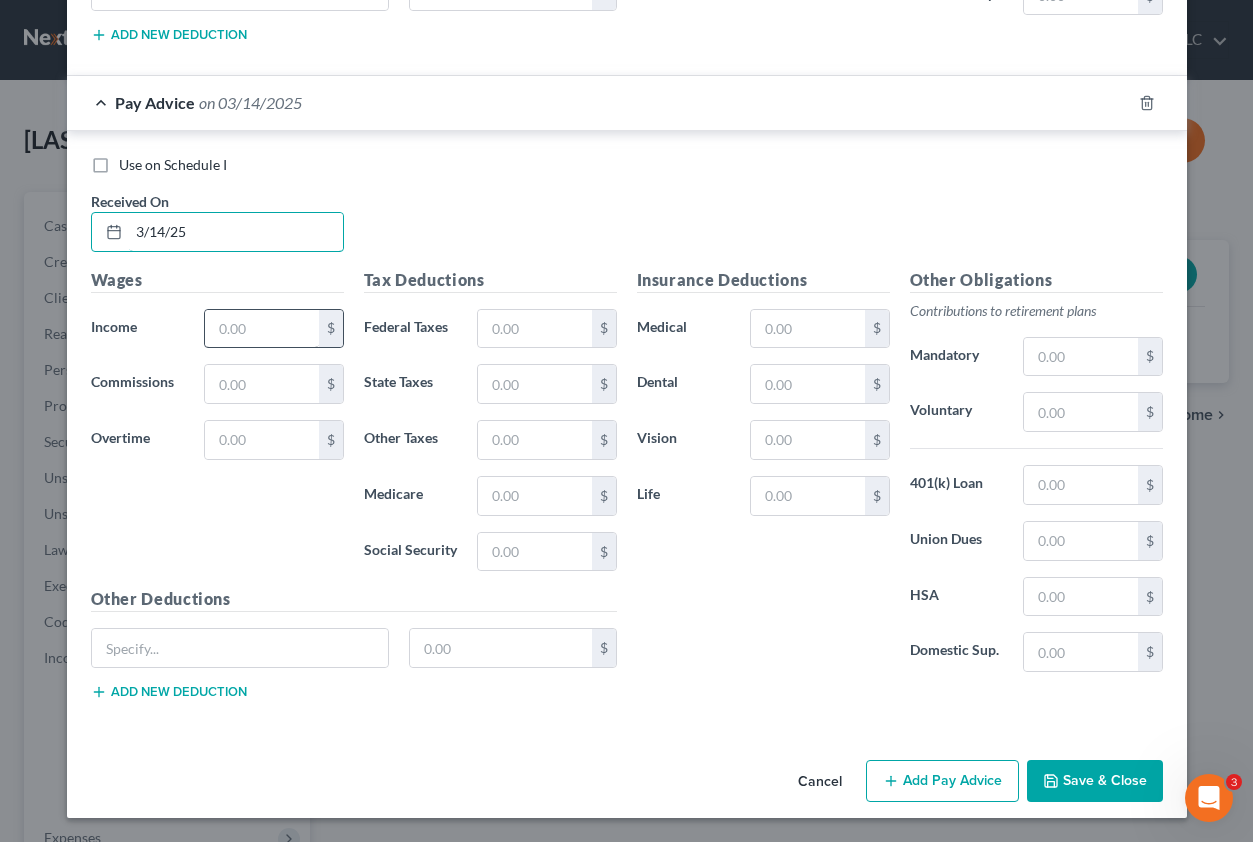 type on "3/14/25" 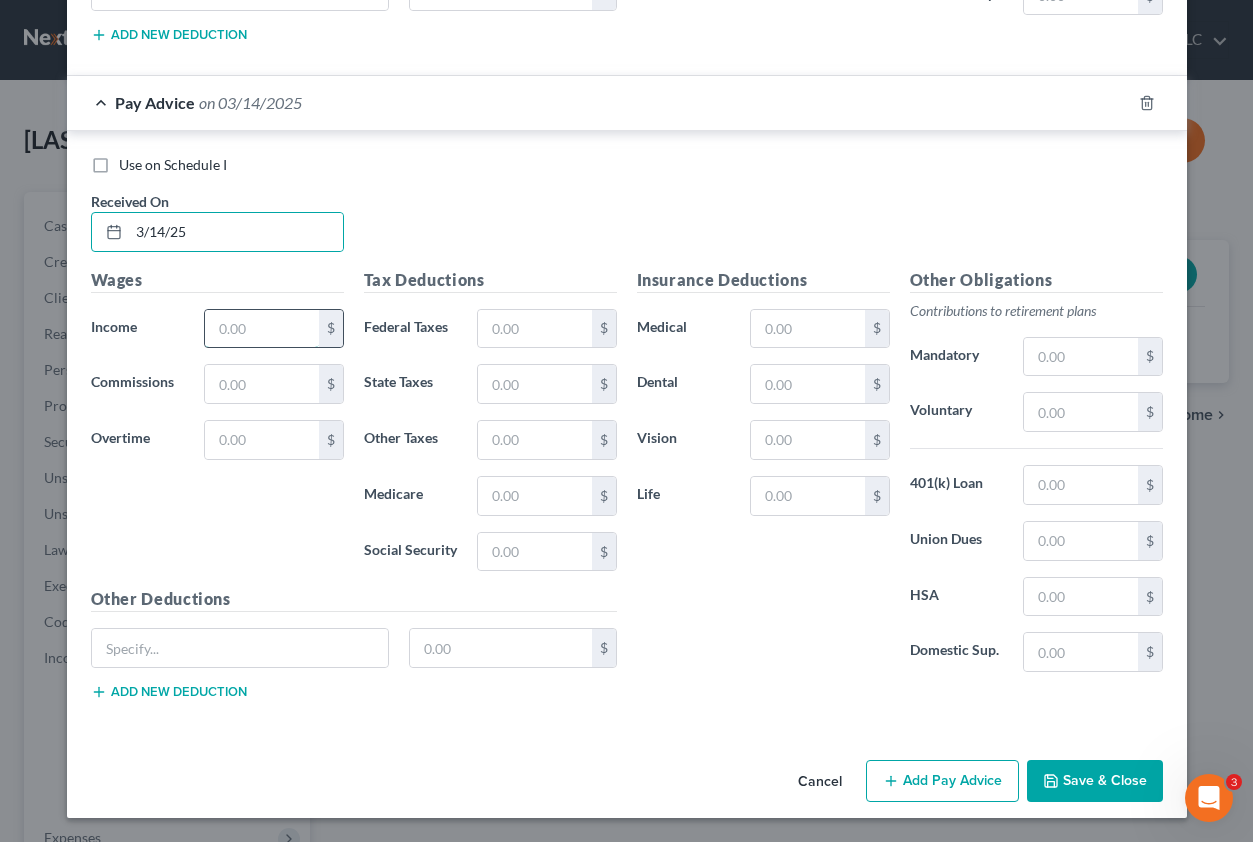 click at bounding box center (261, 329) 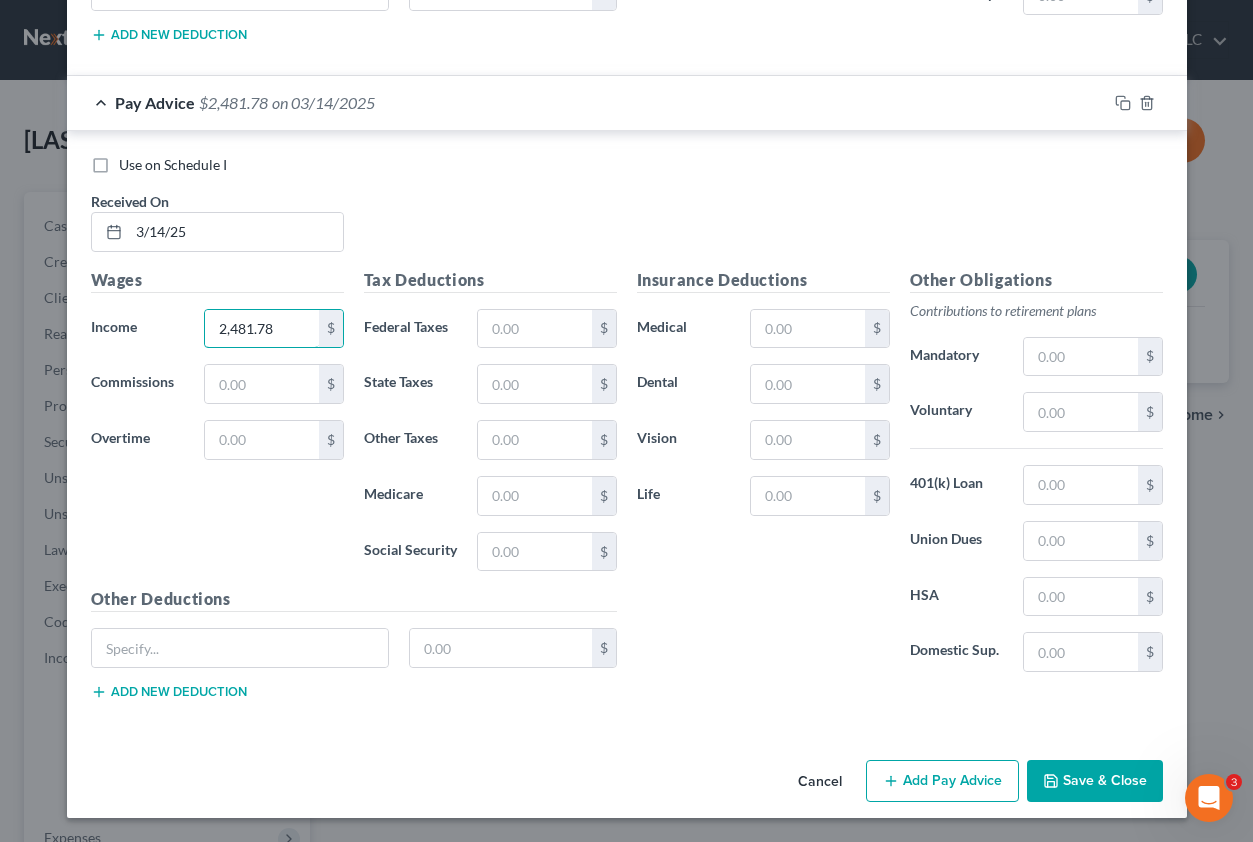 type on "2,481.78" 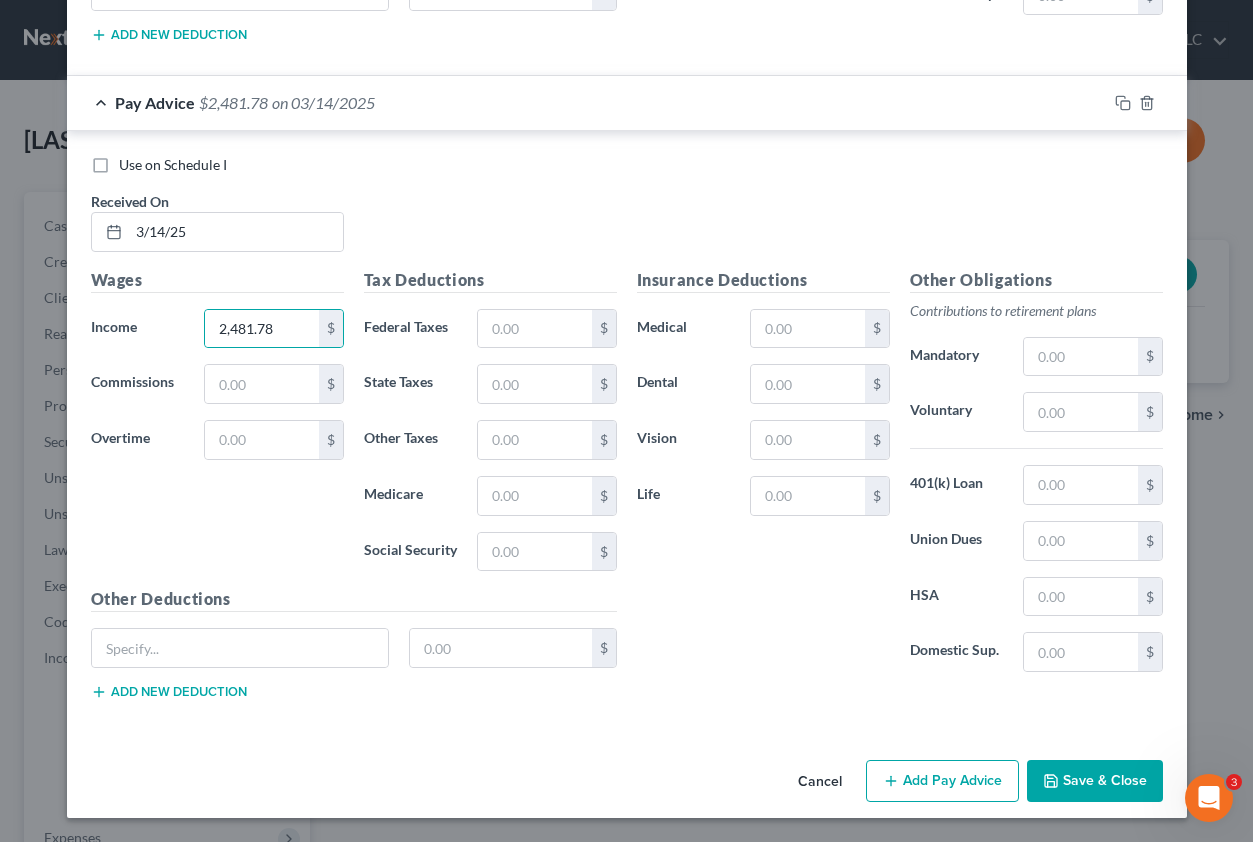 click on "Add Pay Advice" at bounding box center [942, 781] 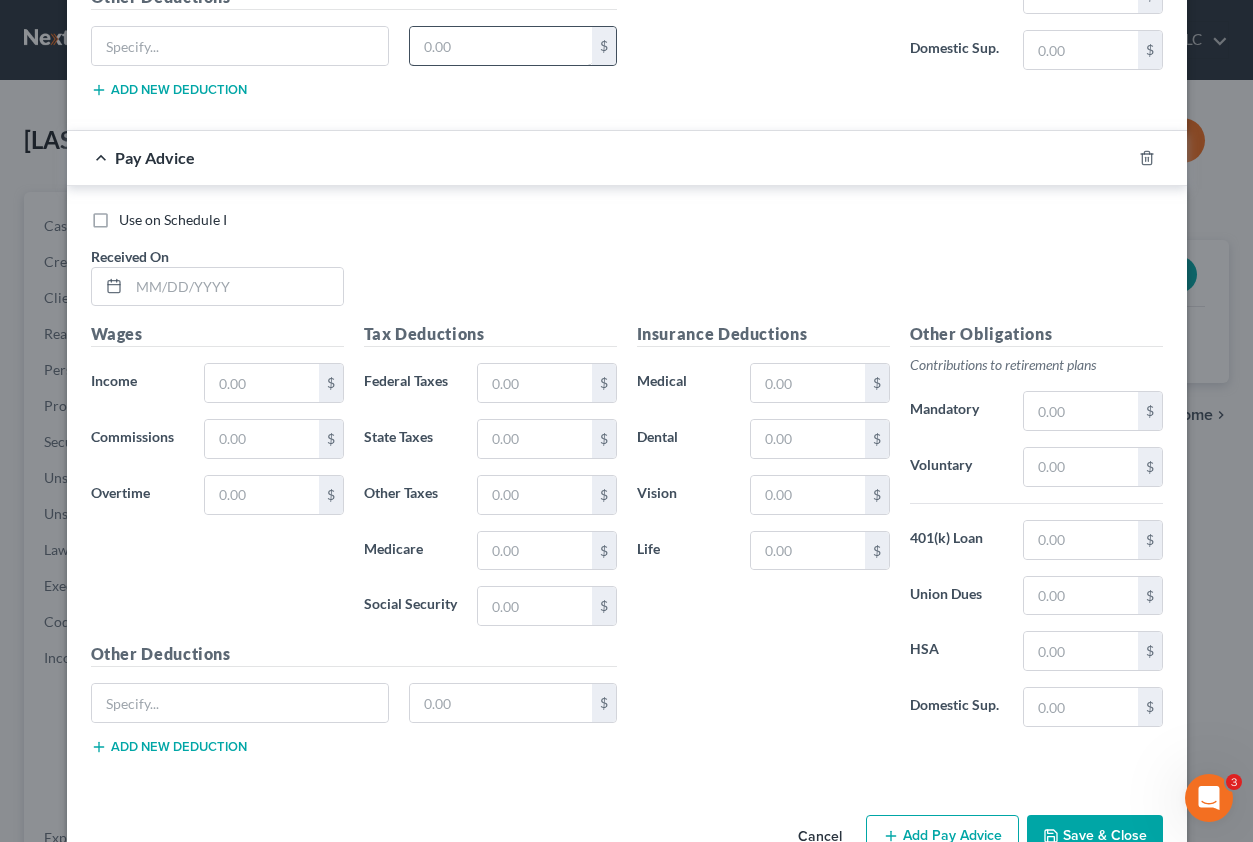 scroll, scrollTop: 3888, scrollLeft: 0, axis: vertical 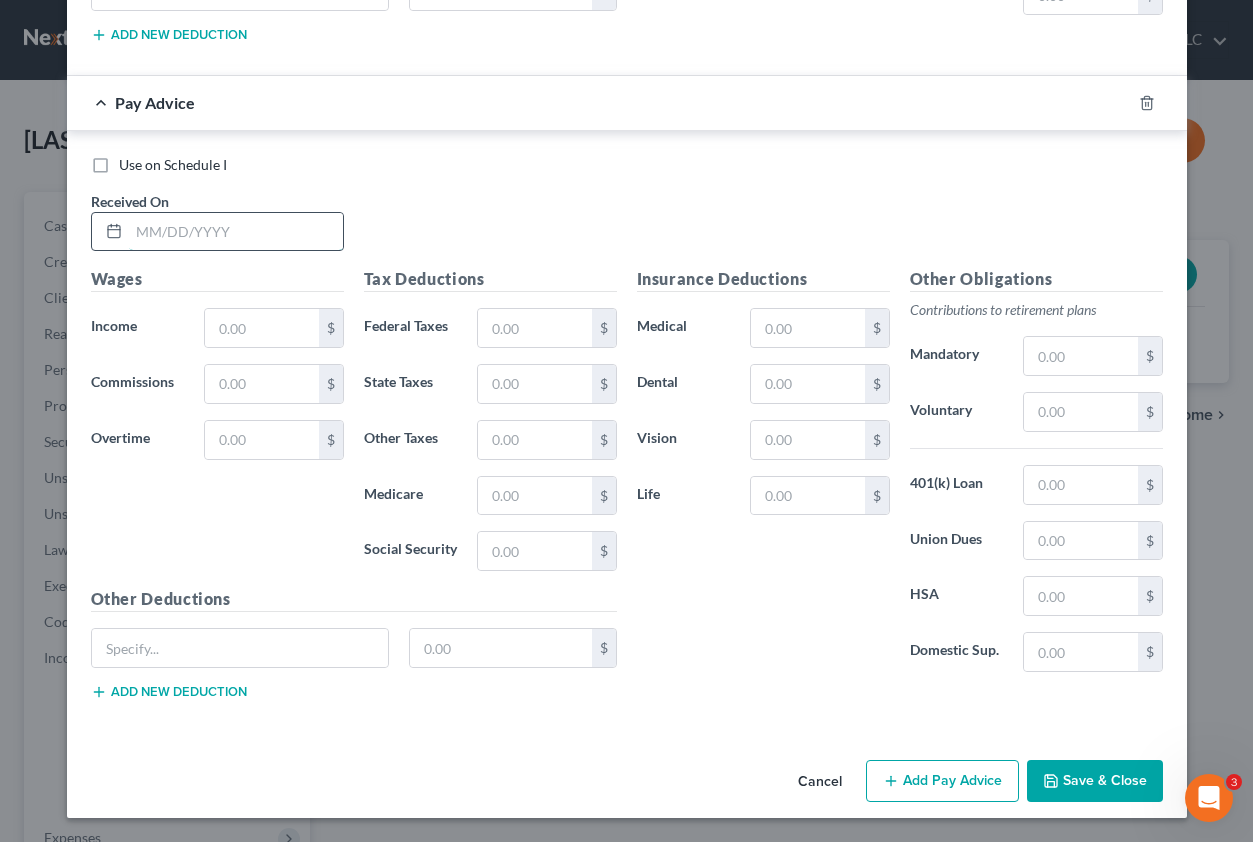 click at bounding box center (236, 232) 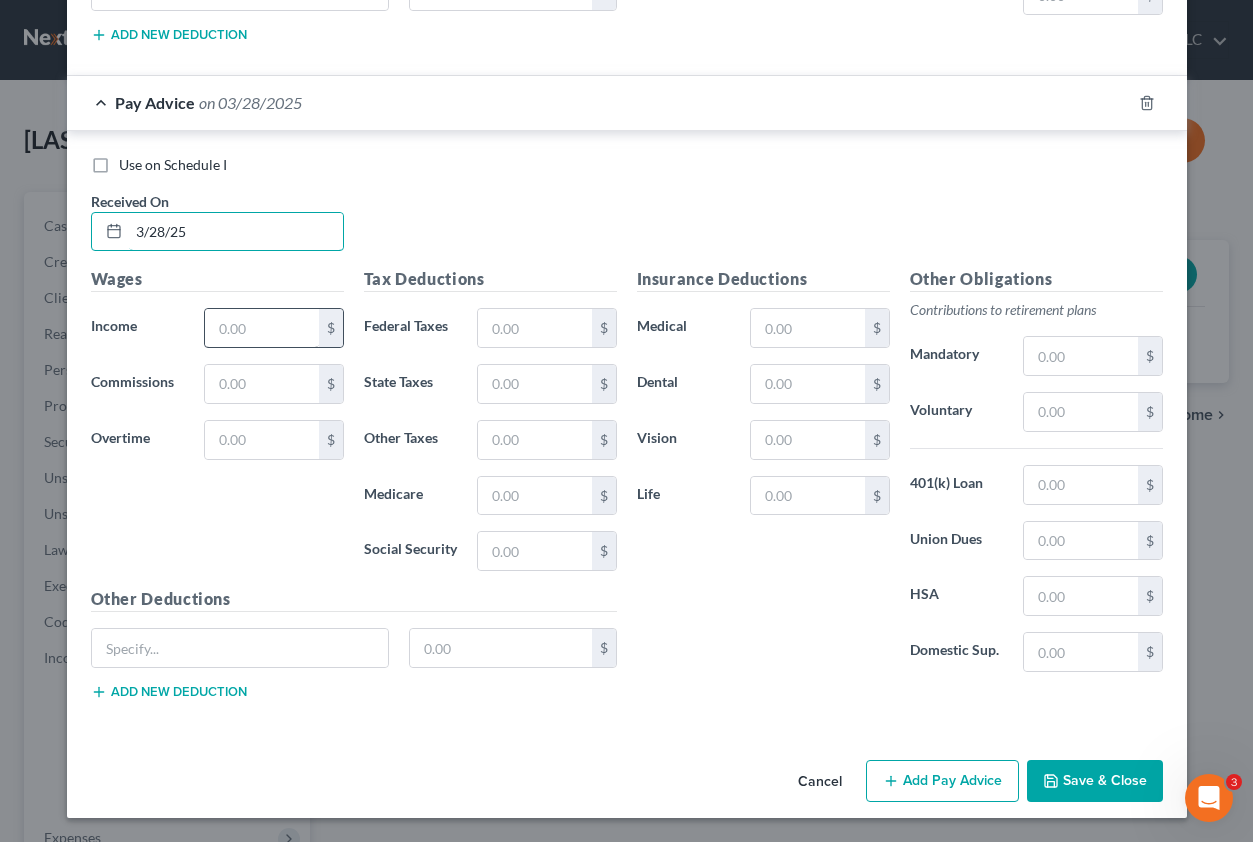 type on "3/28/25" 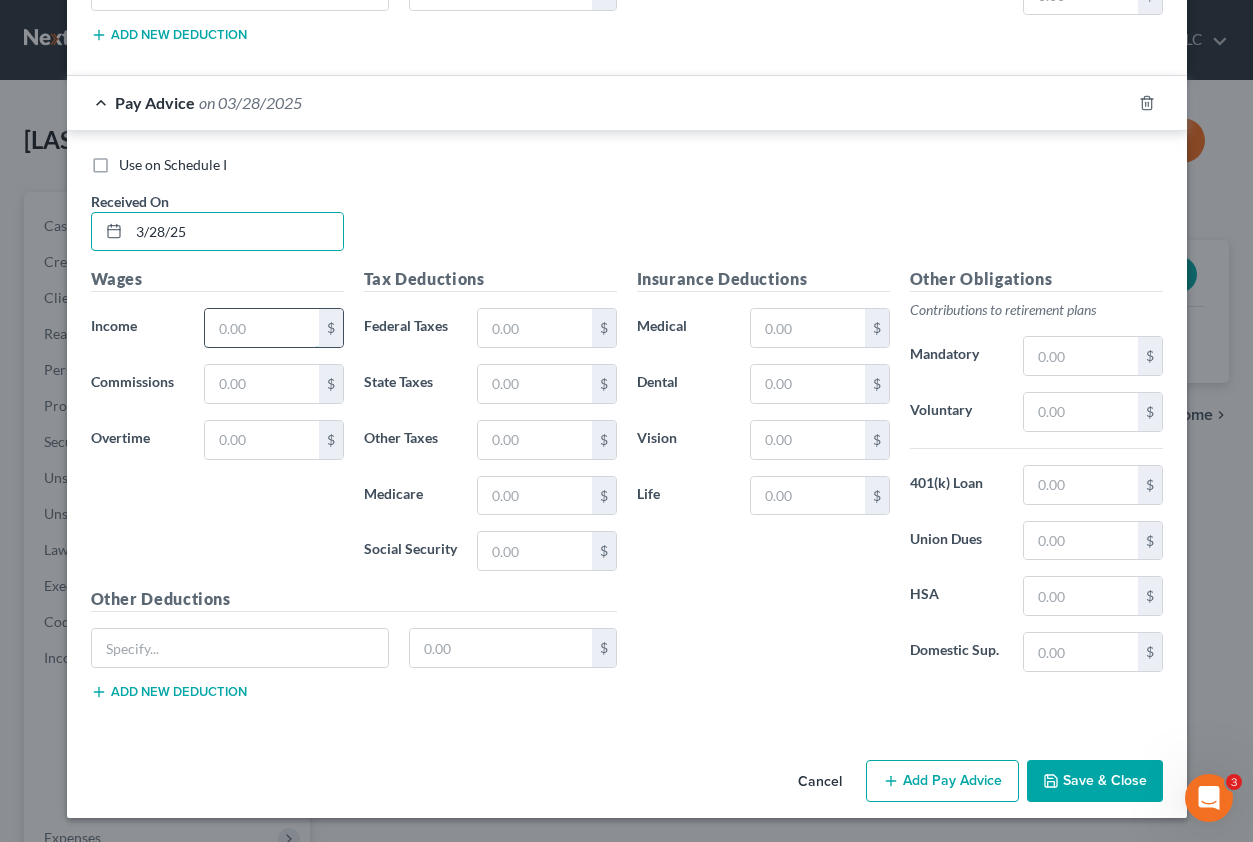 click at bounding box center (261, 328) 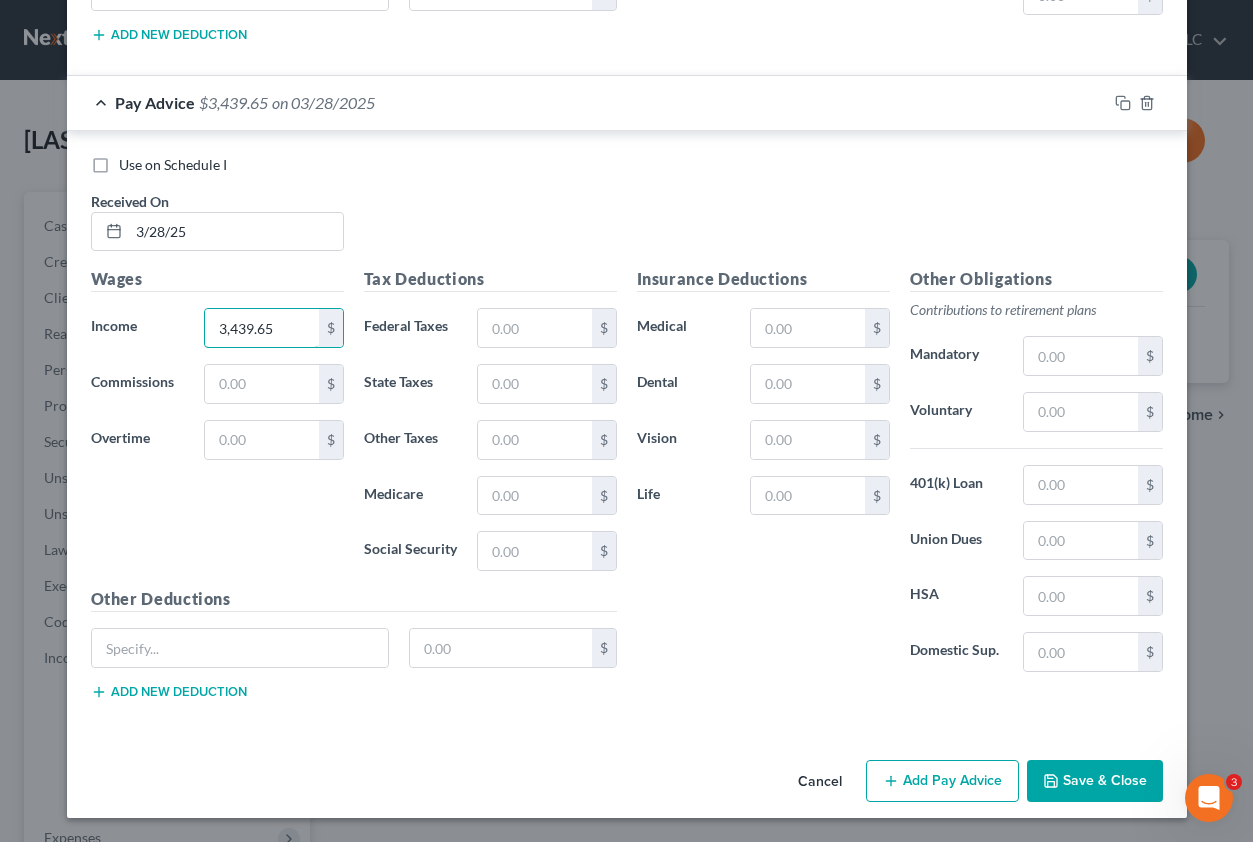 type on "3,439.65" 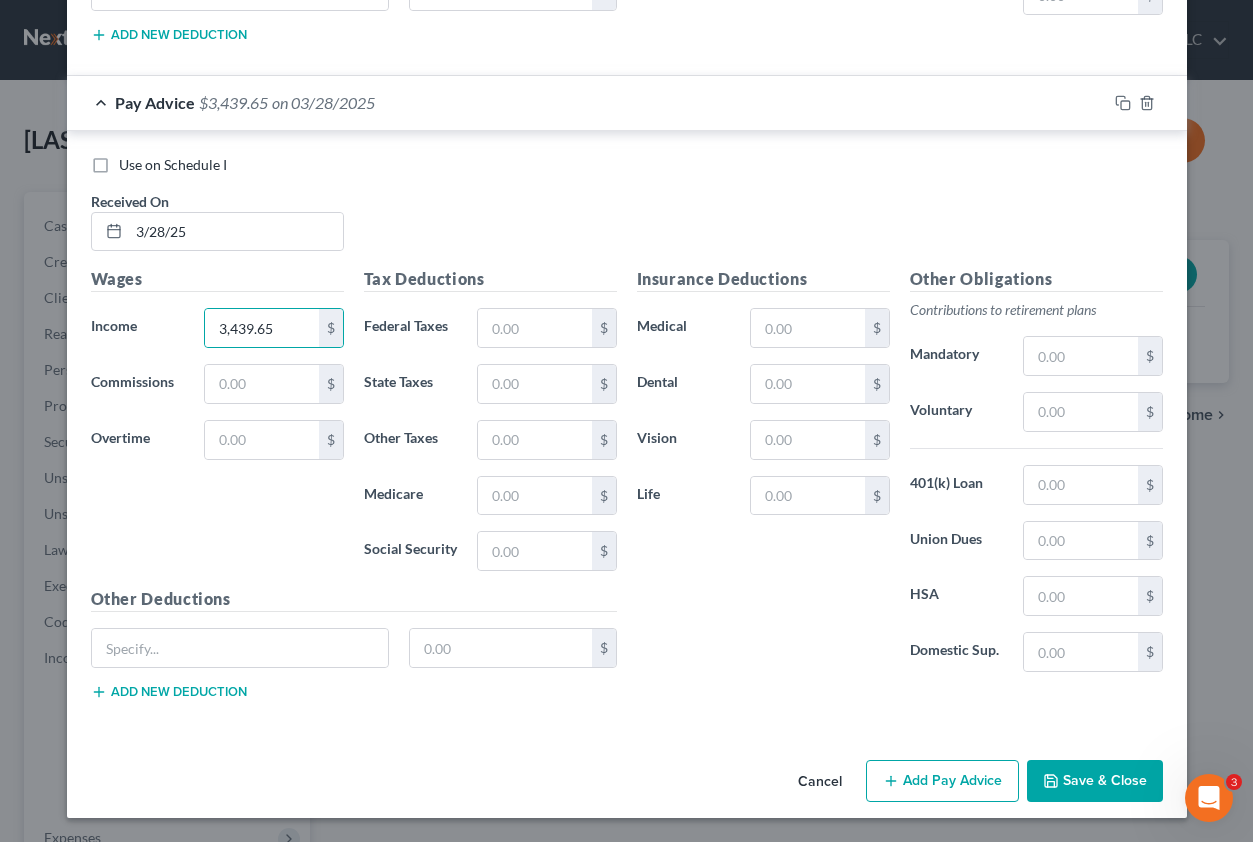 click on "Wages
Income
*
3,439.65 $ Commissions $ Overtime $" at bounding box center (217, 427) 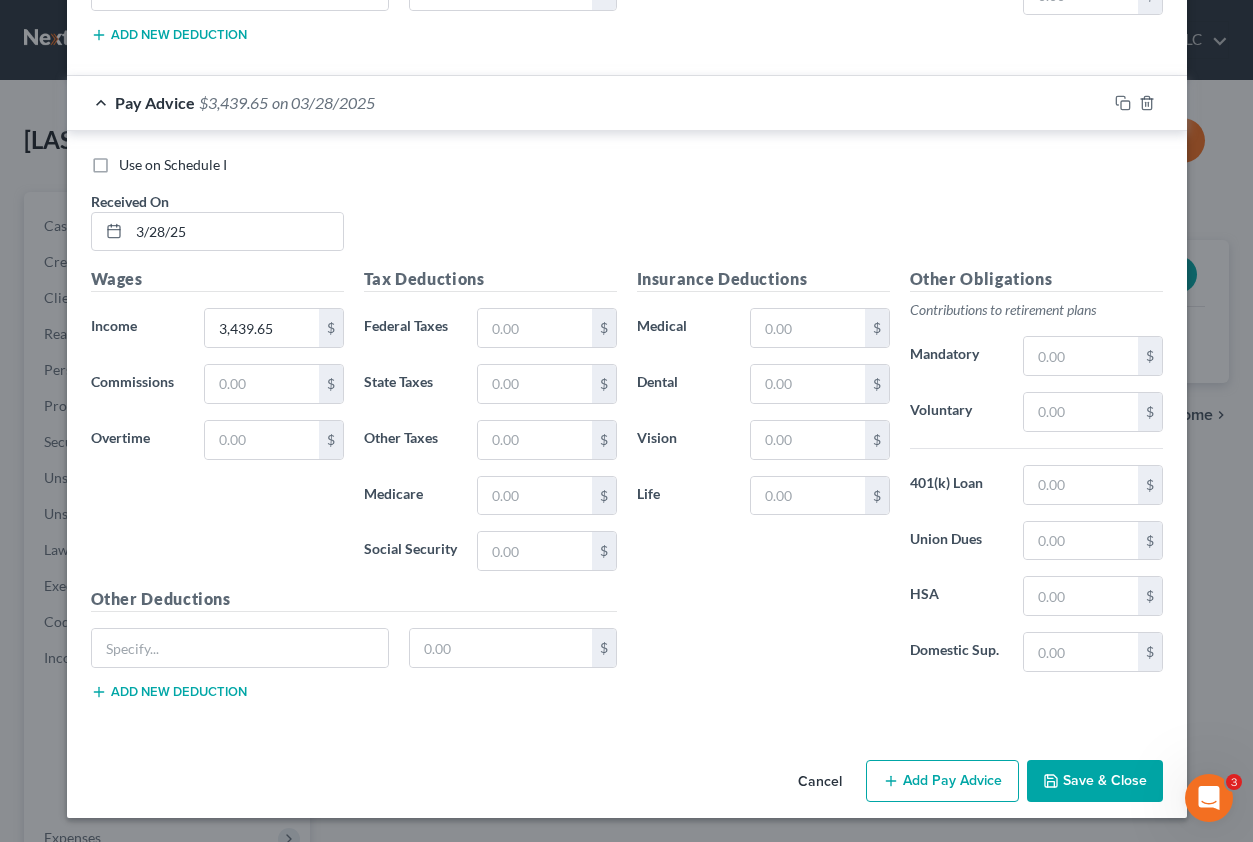 click 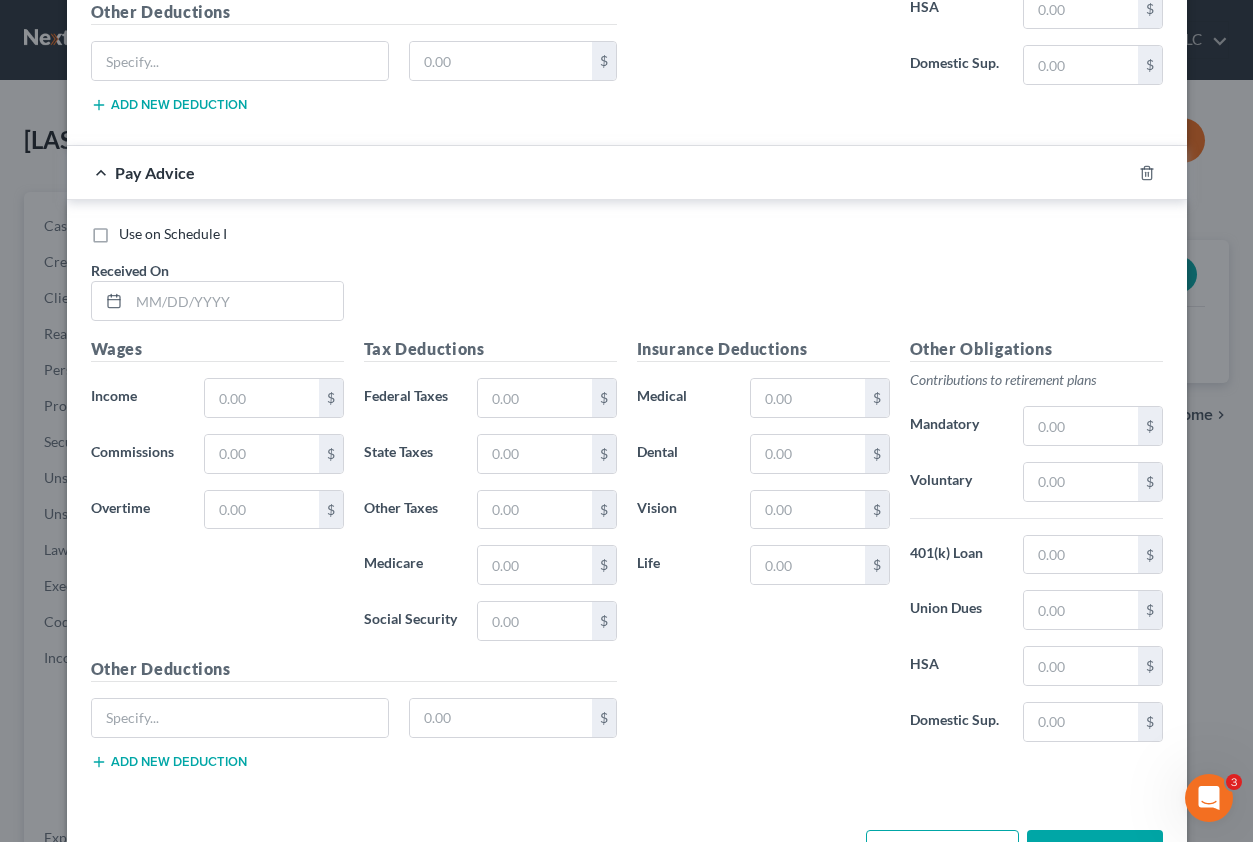 scroll, scrollTop: 4544, scrollLeft: 0, axis: vertical 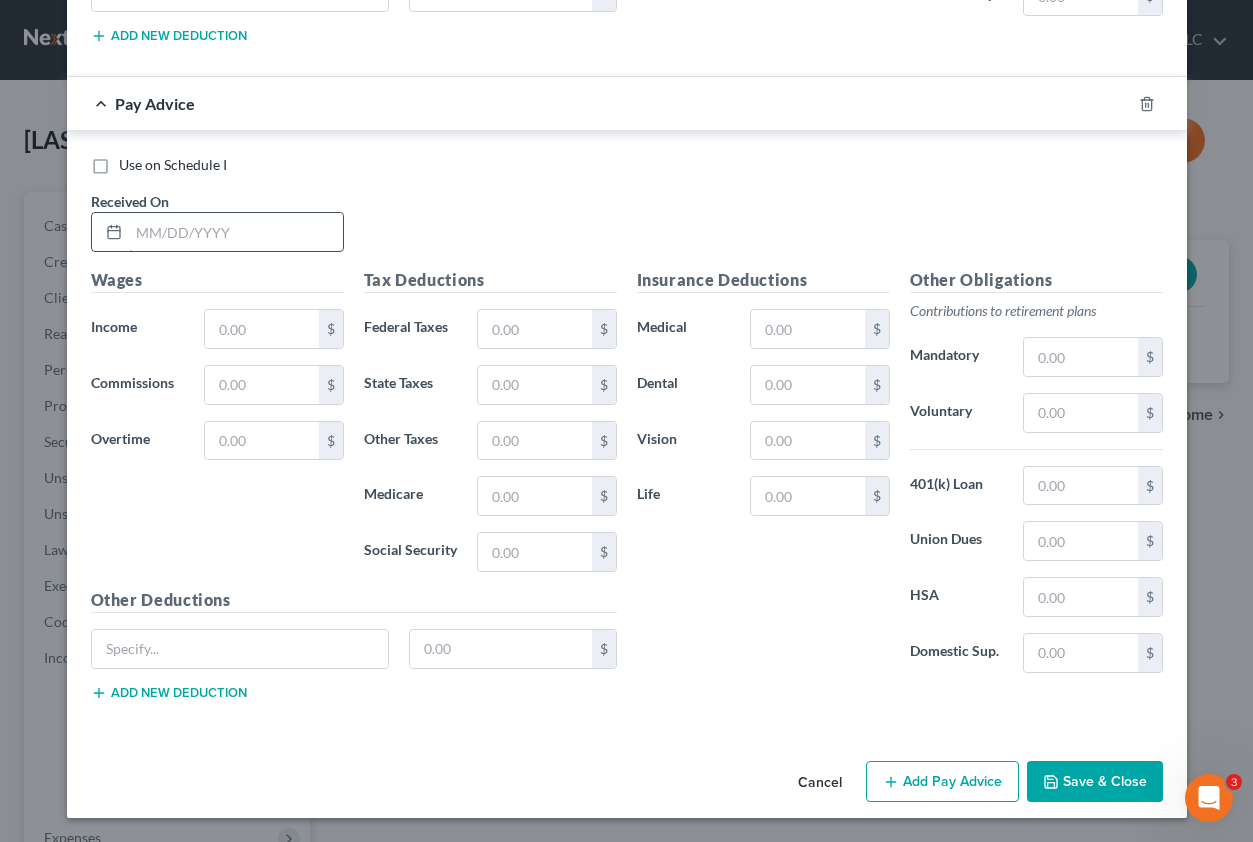 click at bounding box center (236, 232) 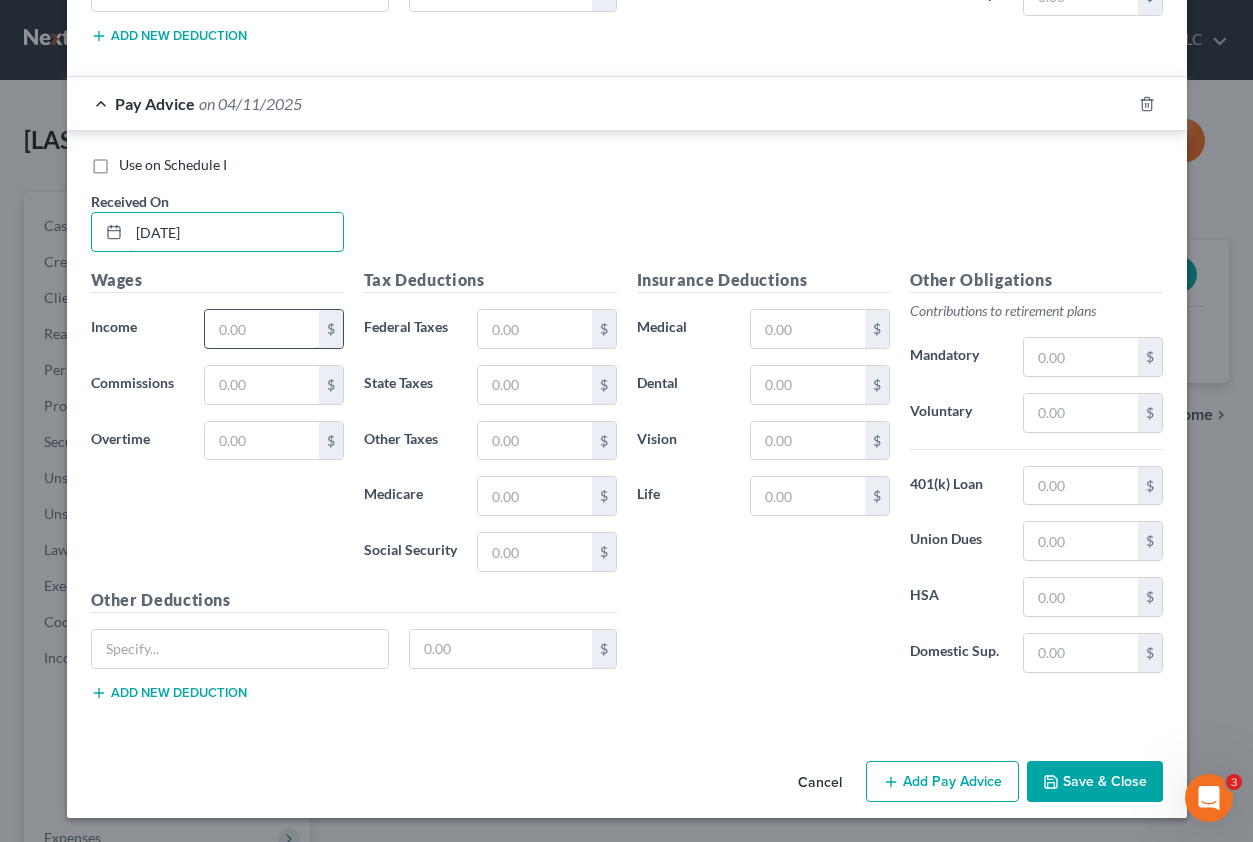 type on "4/11/25" 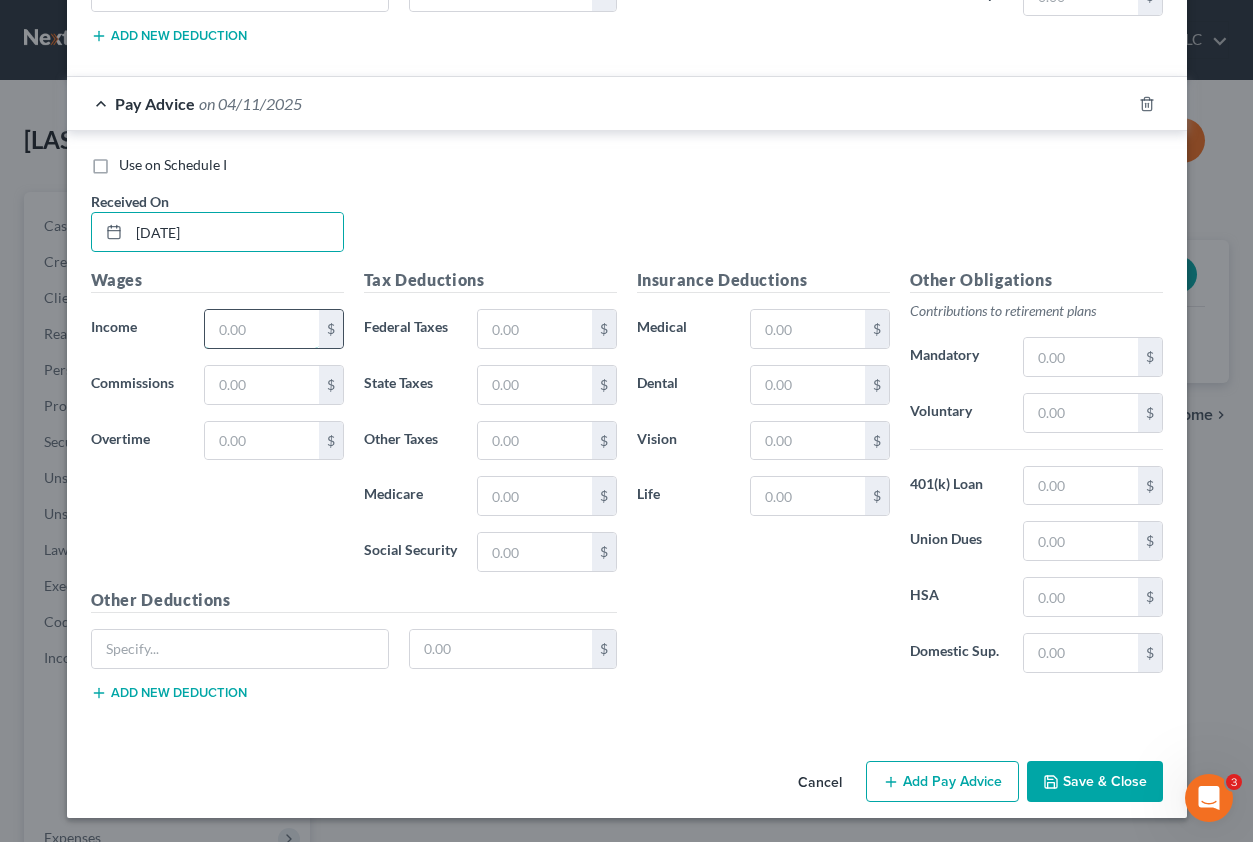 click at bounding box center [261, 329] 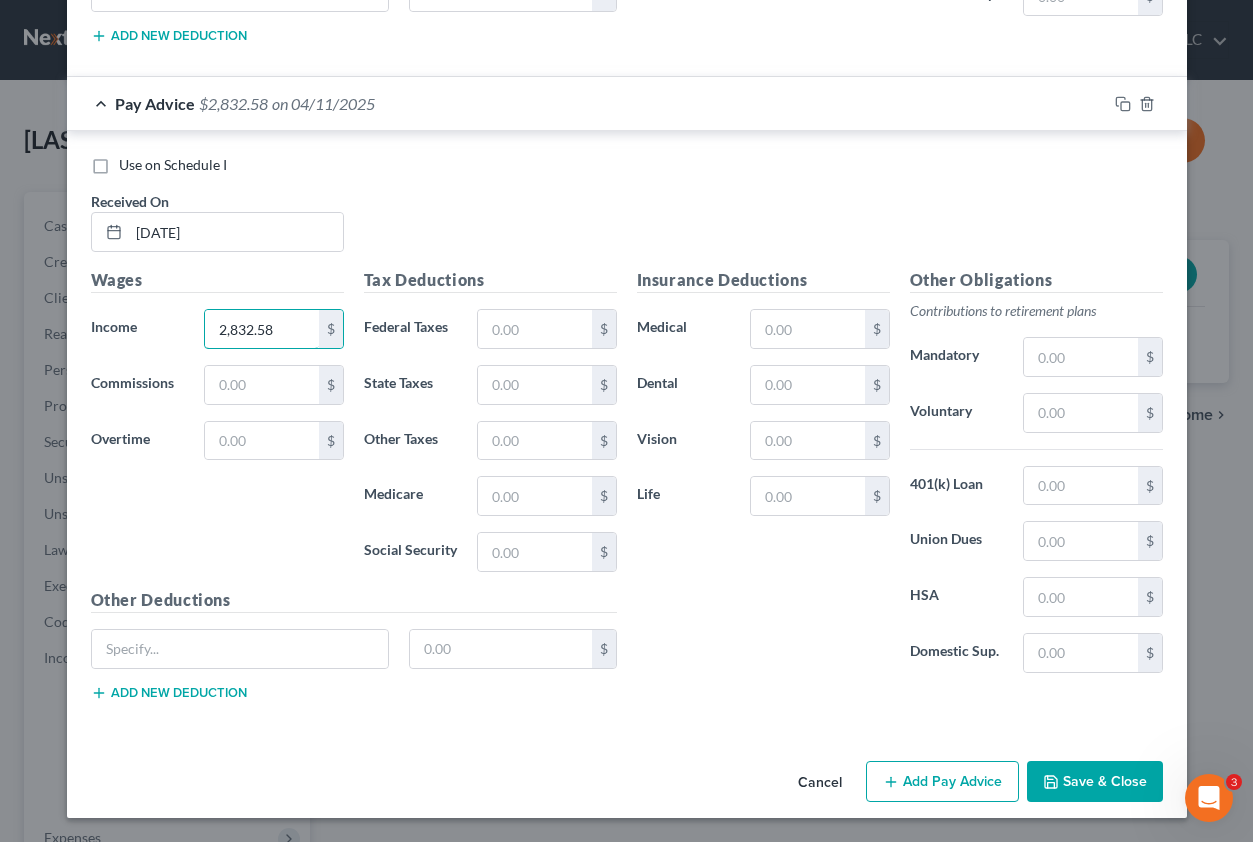 type on "2,832.58" 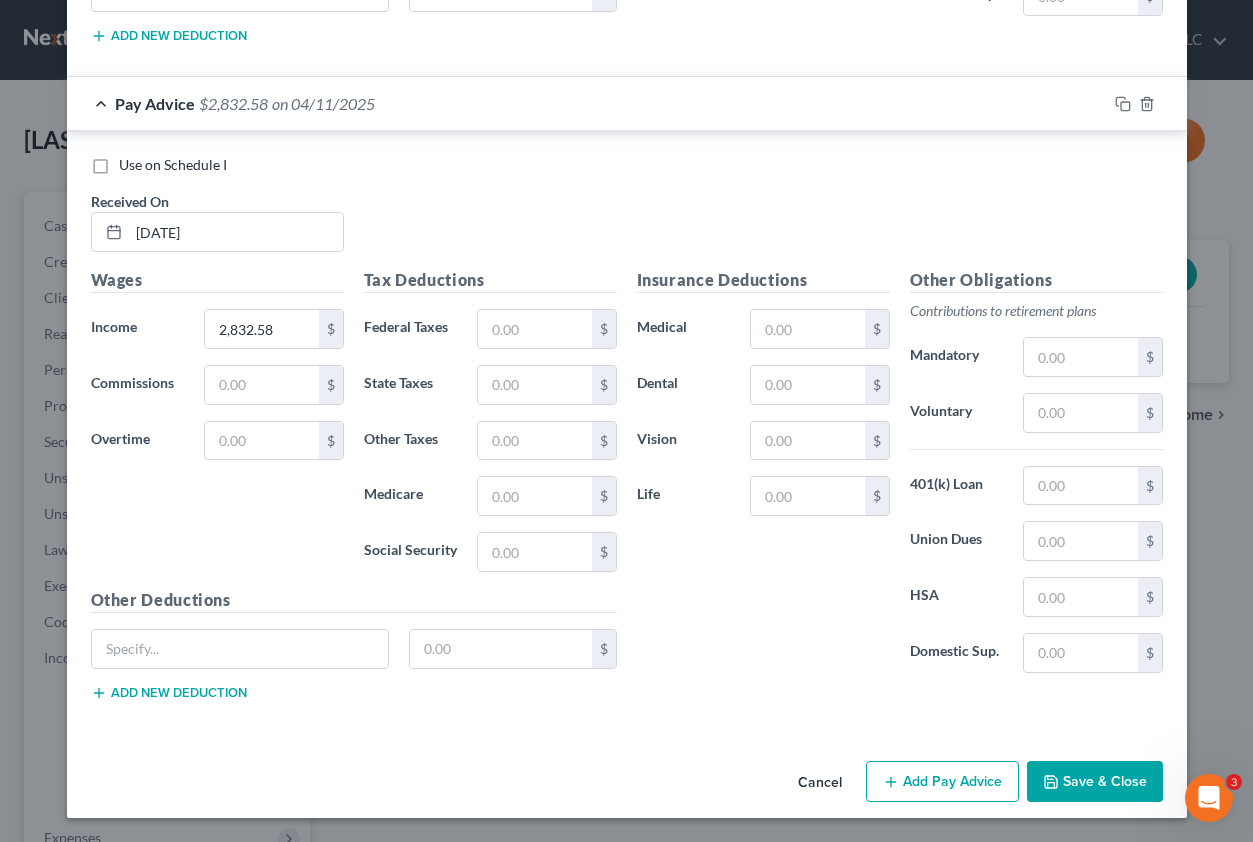 click on "Add Pay Advice" at bounding box center [942, 782] 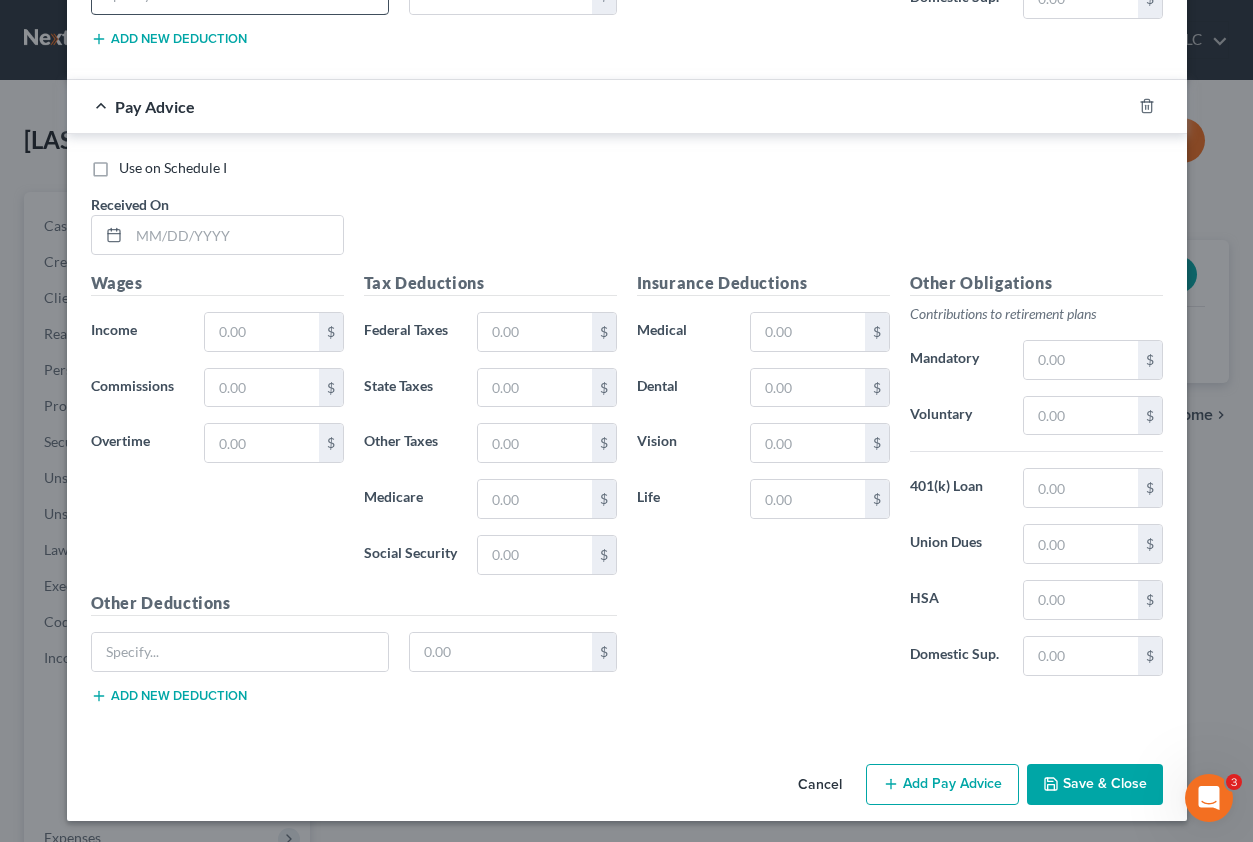 scroll, scrollTop: 5201, scrollLeft: 0, axis: vertical 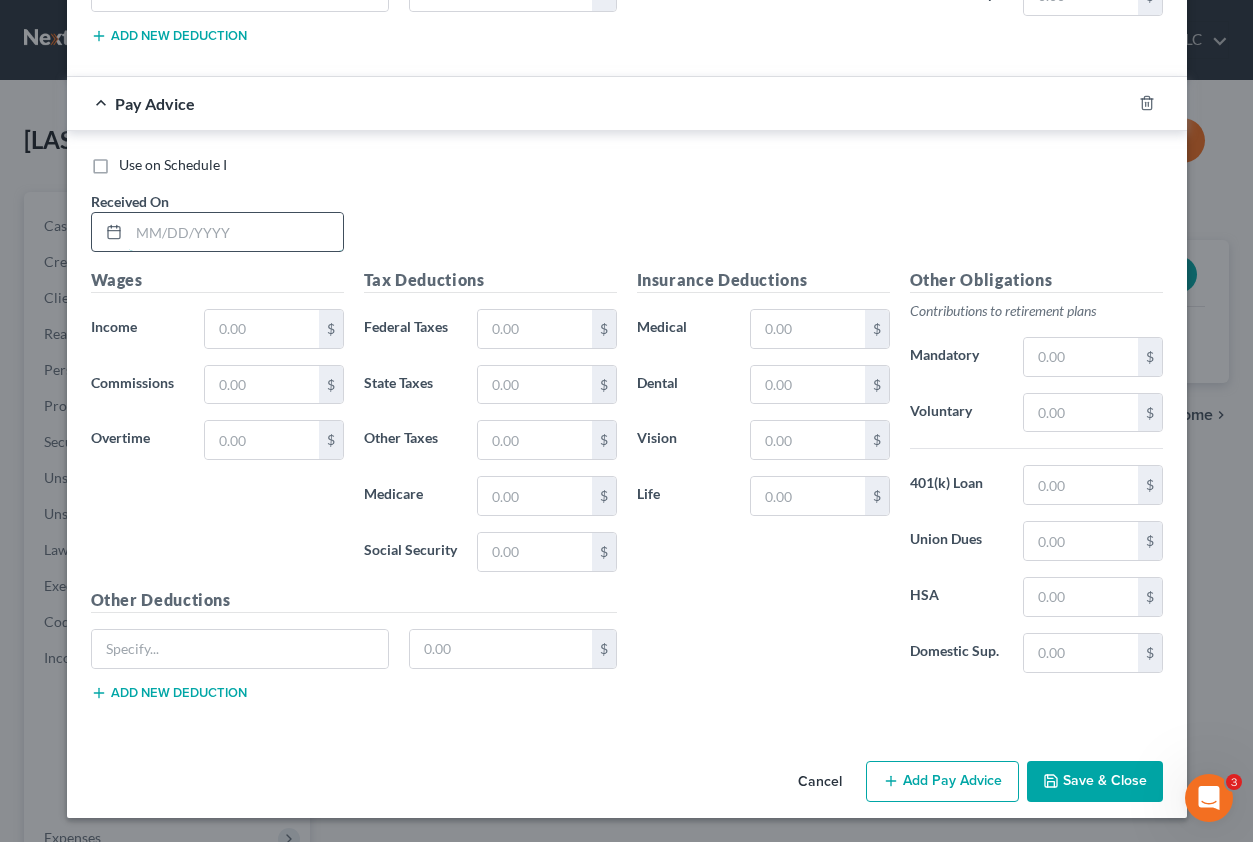 click at bounding box center (236, 232) 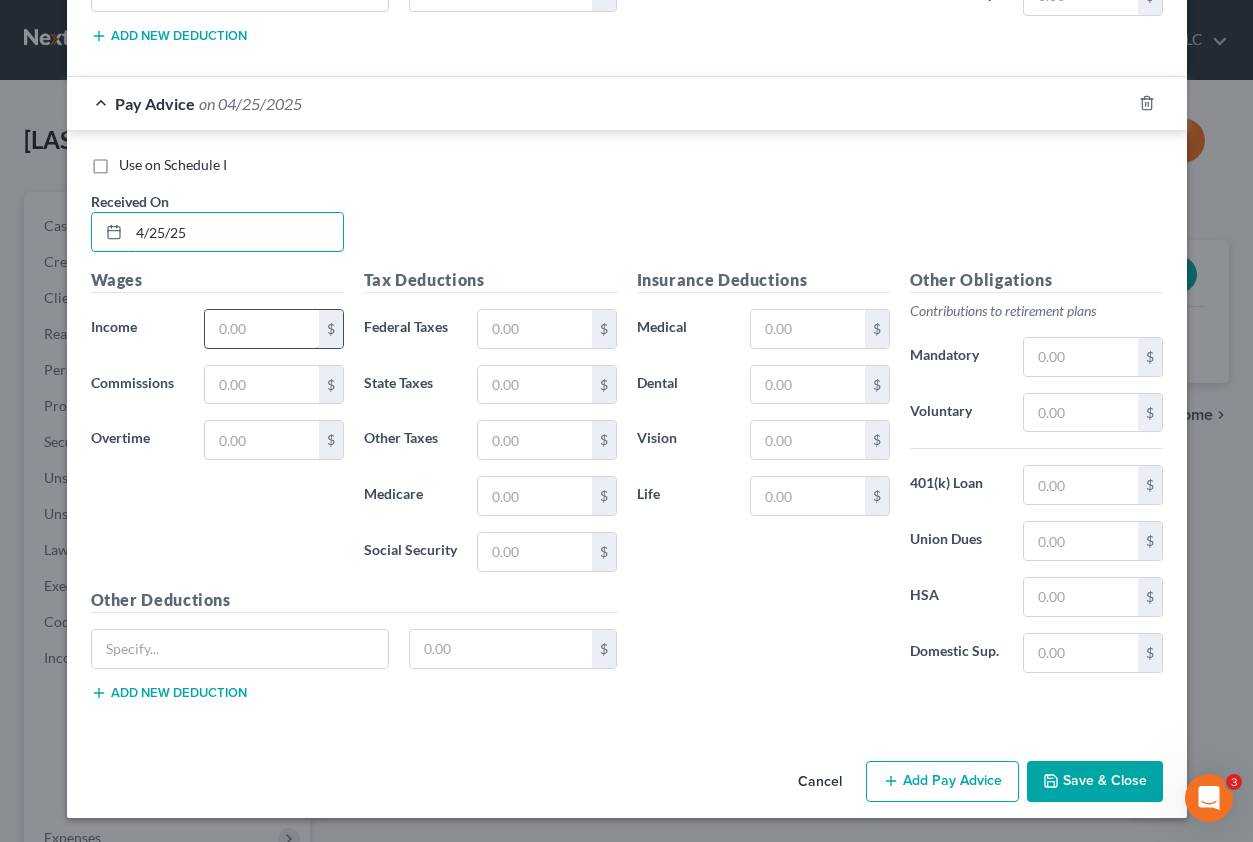type on "4/25/25" 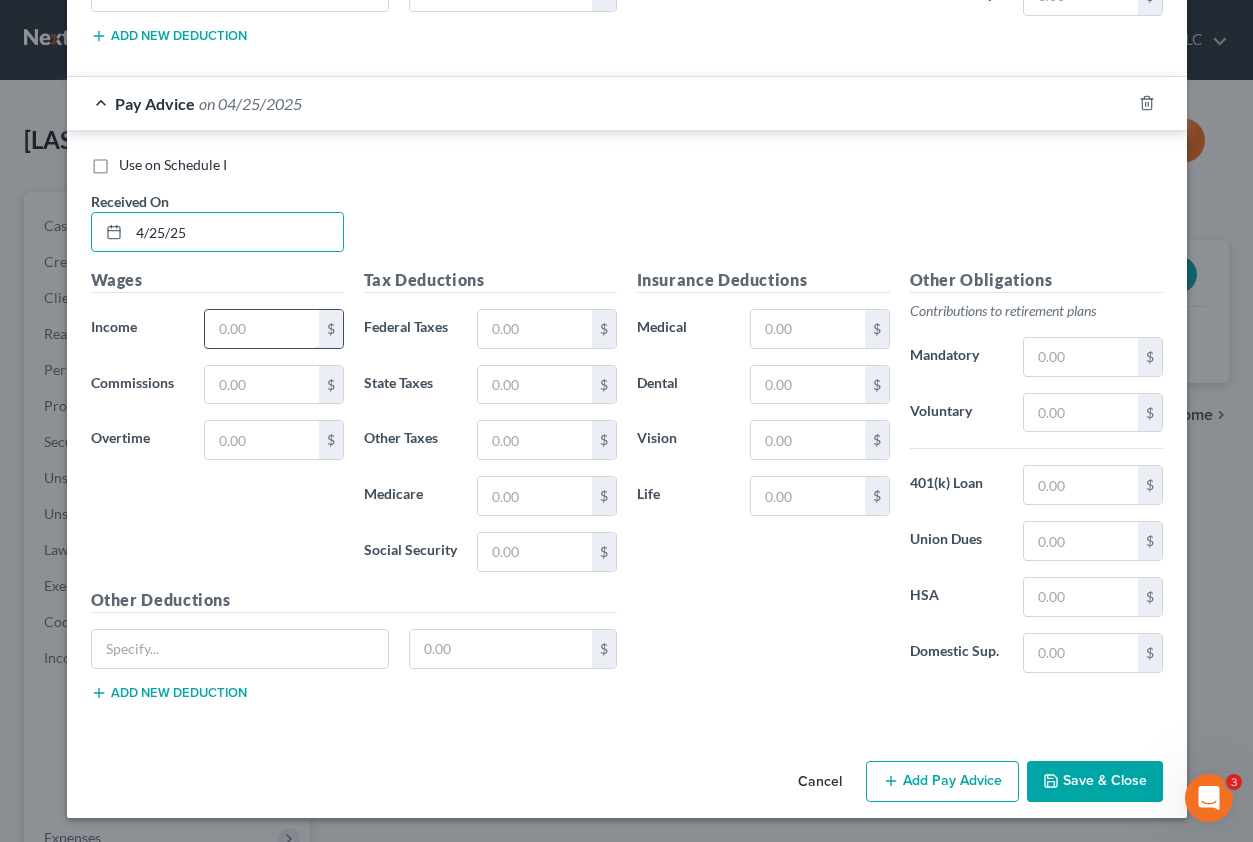 click at bounding box center (261, 329) 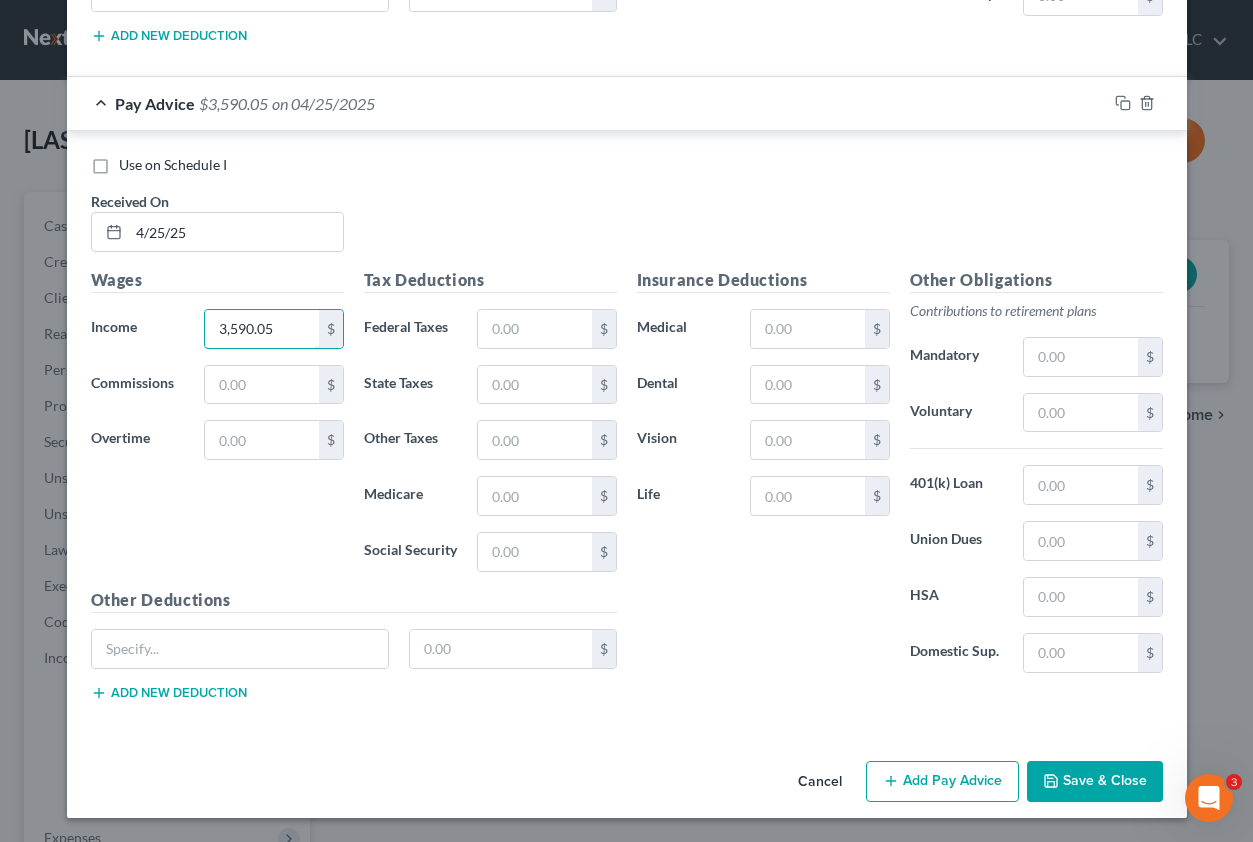 type on "3,590.05" 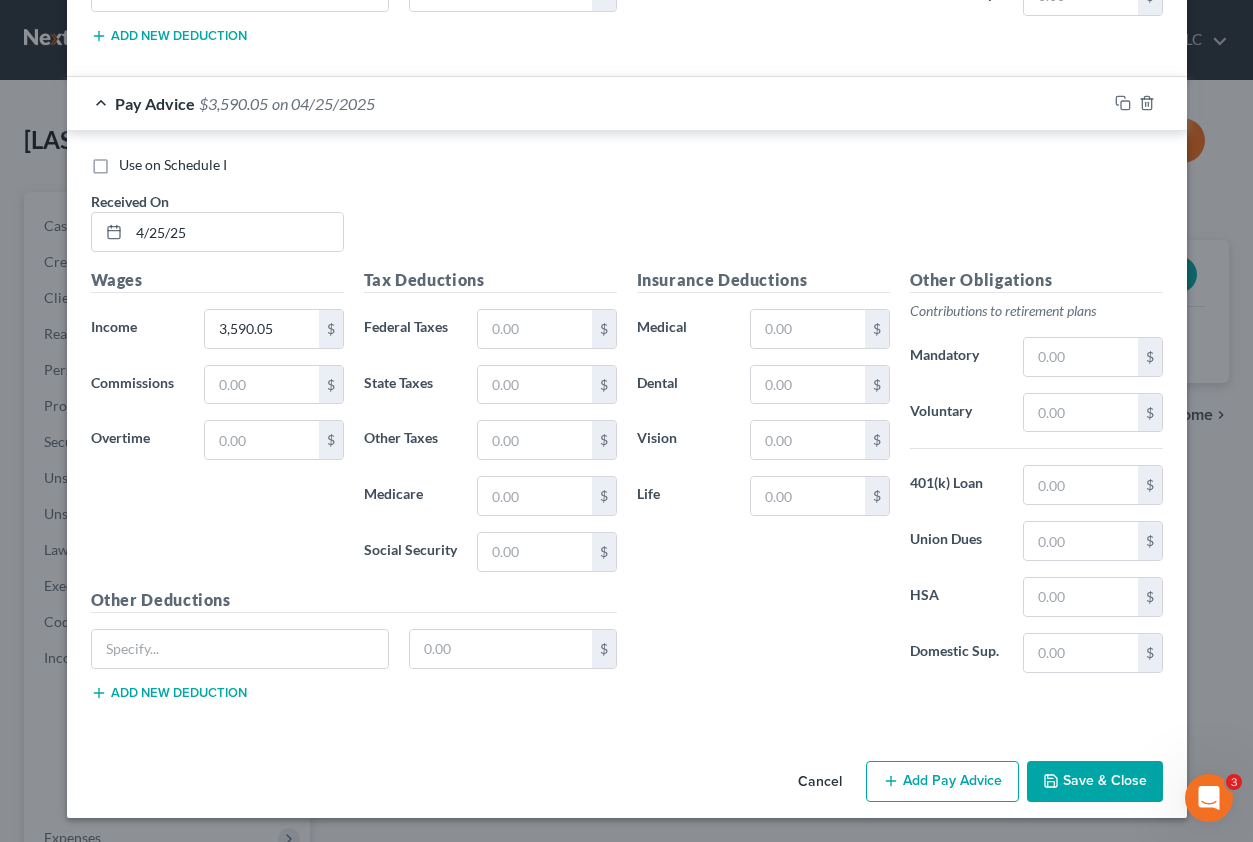 click on "Add Pay Advice" at bounding box center (942, 782) 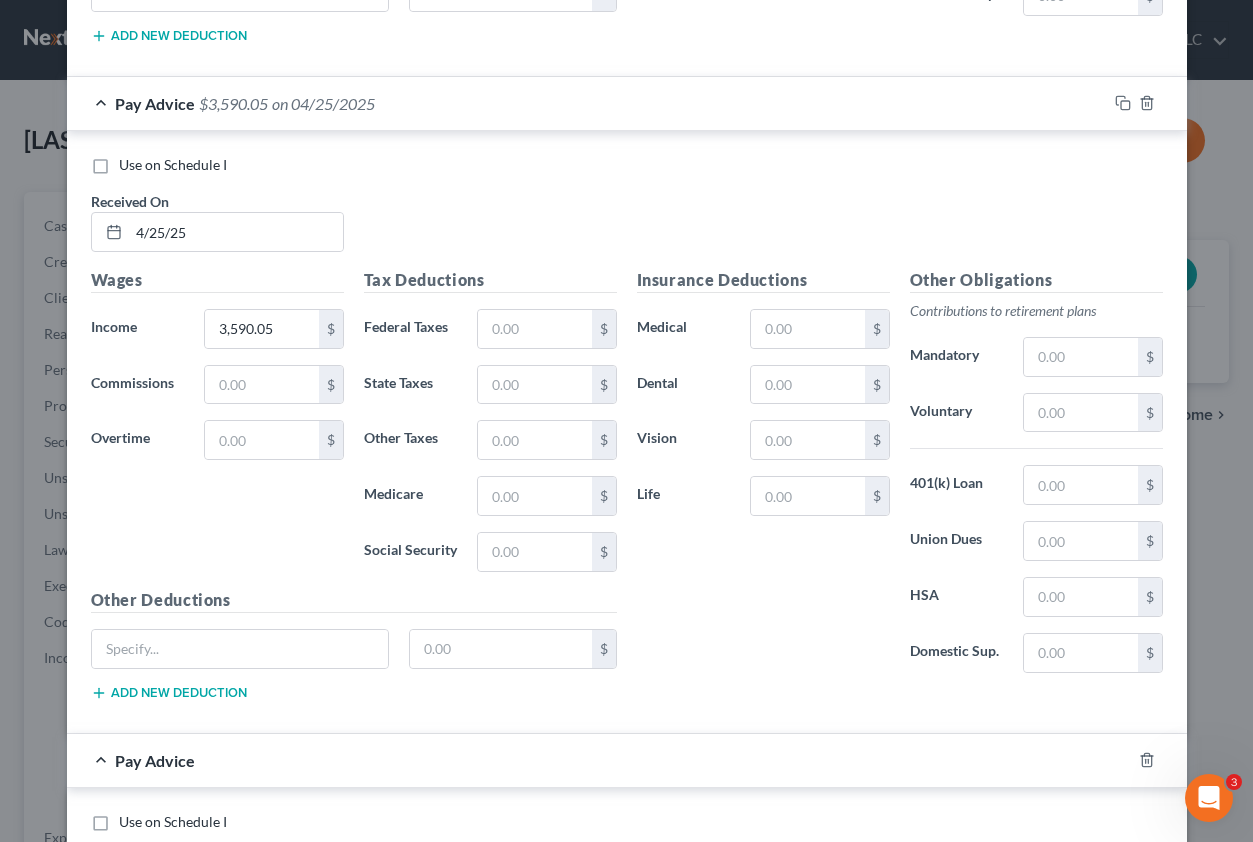 scroll, scrollTop: 5858, scrollLeft: 0, axis: vertical 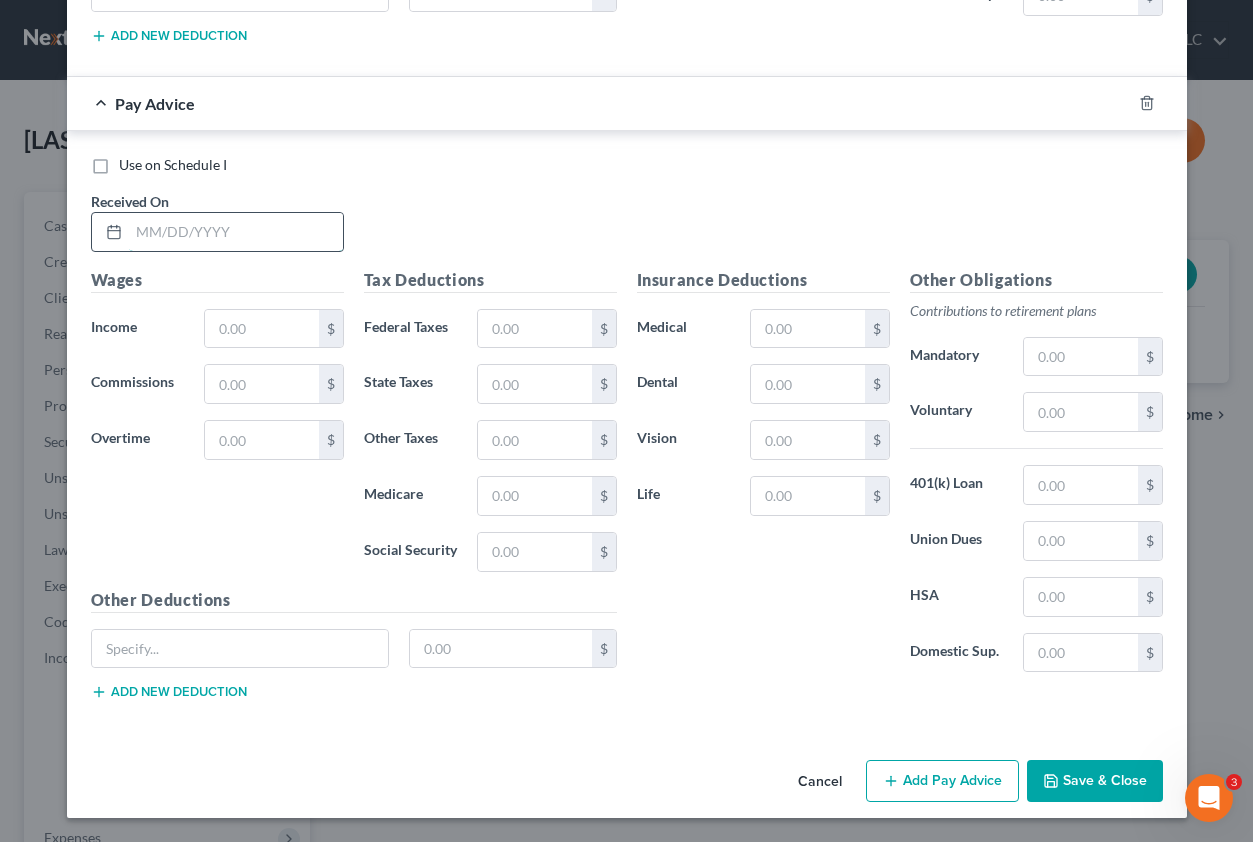 click at bounding box center [236, 232] 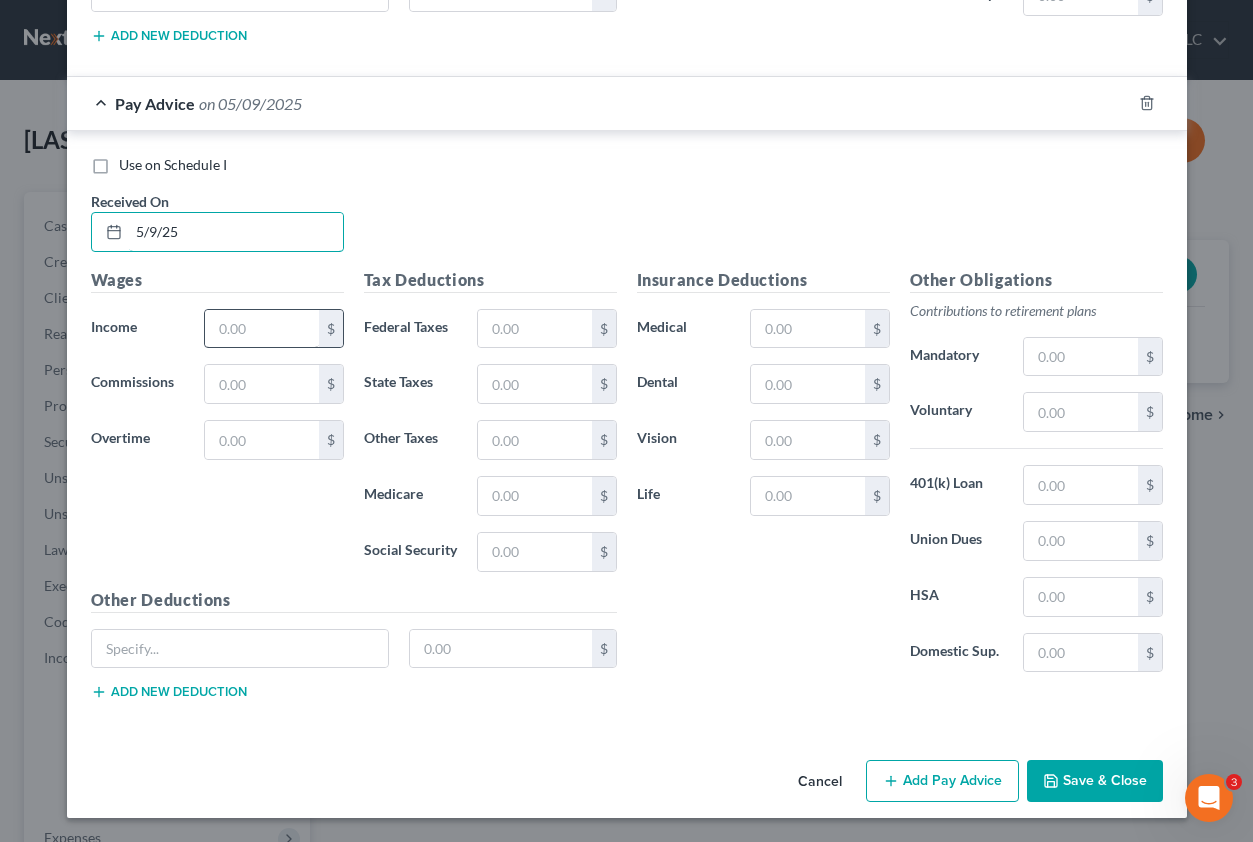 type on "5/9/25" 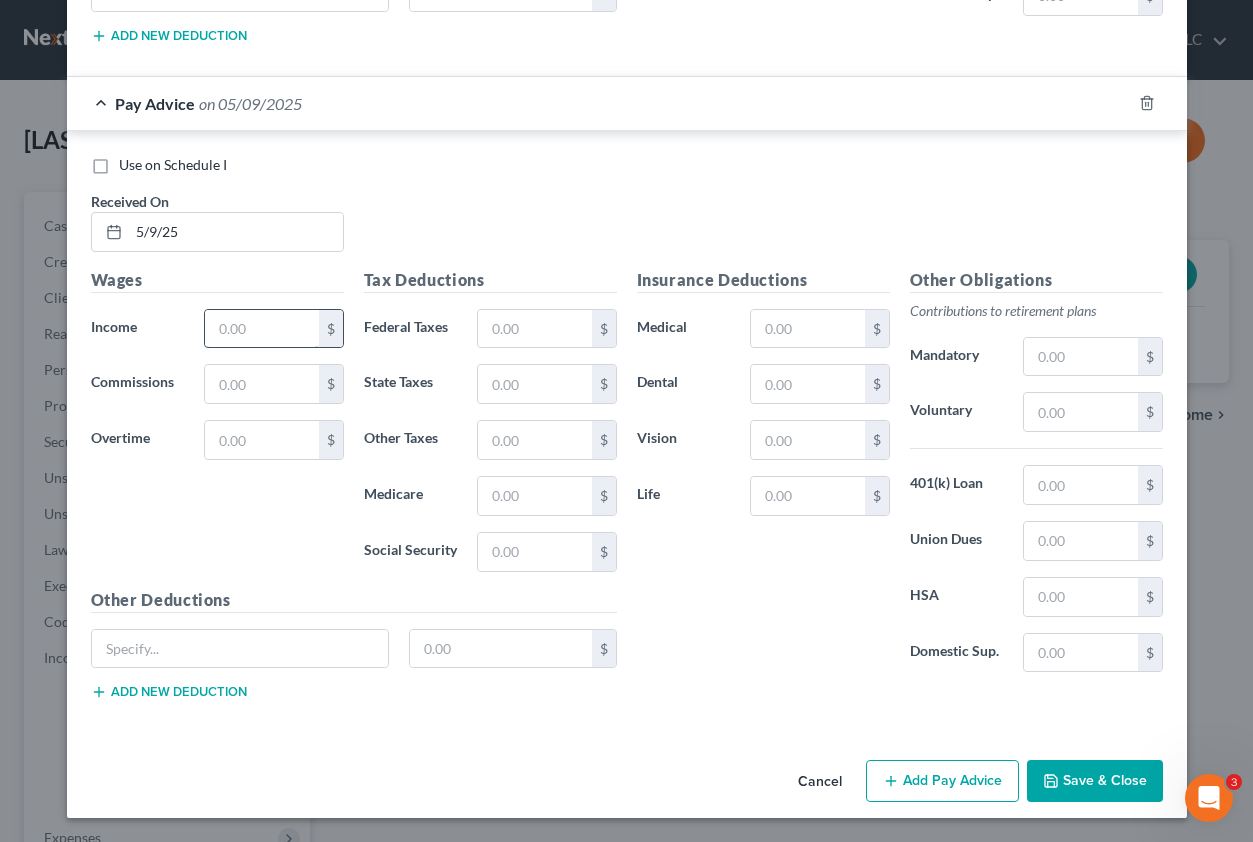 click at bounding box center [261, 329] 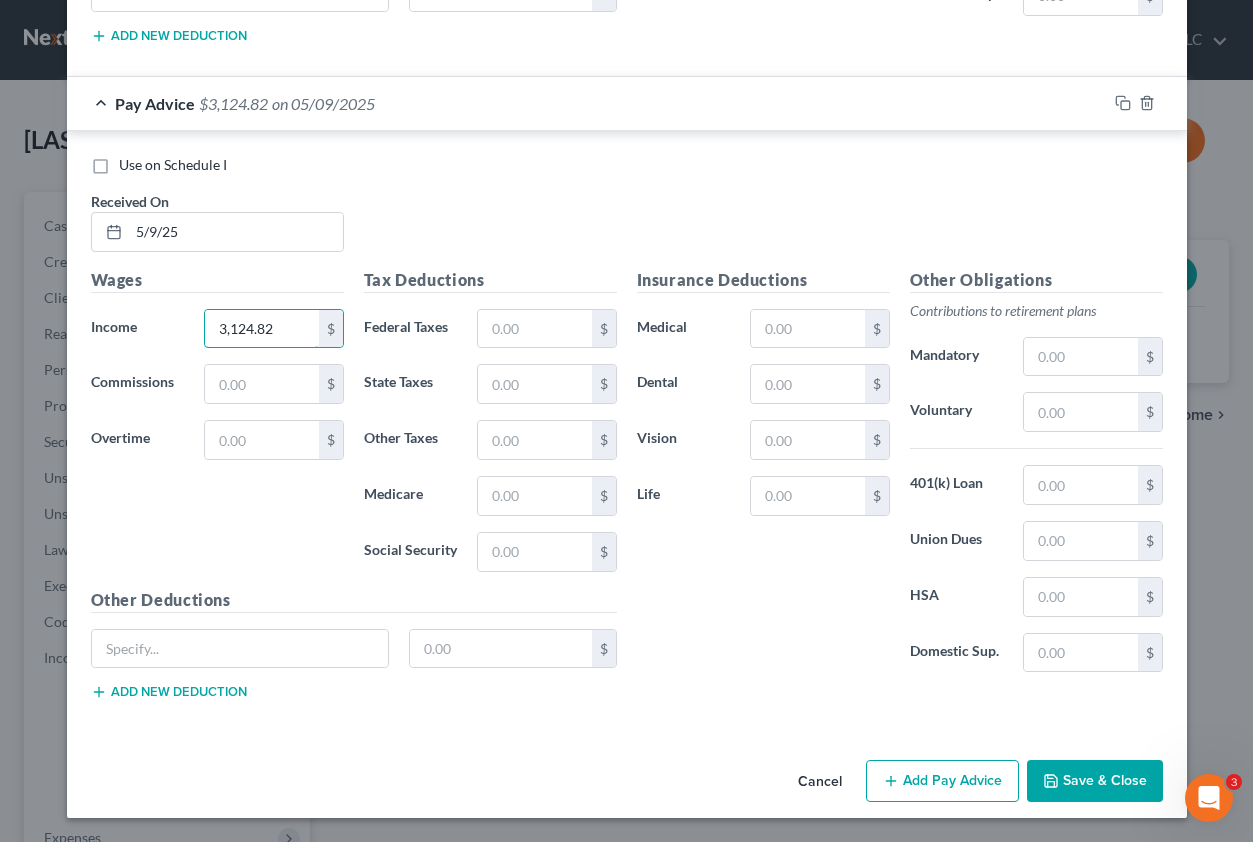 type on "3,124.82" 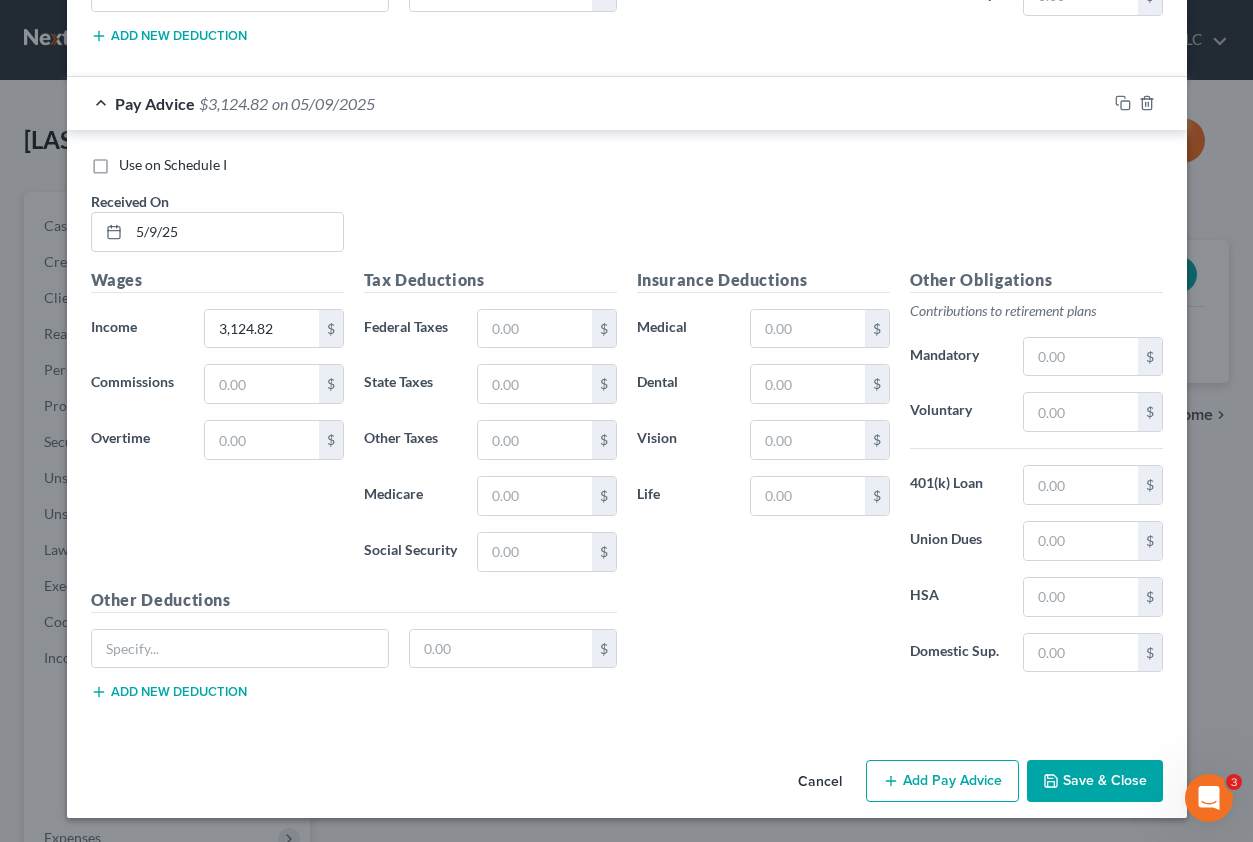 click on "Add Pay Advice" at bounding box center (942, 781) 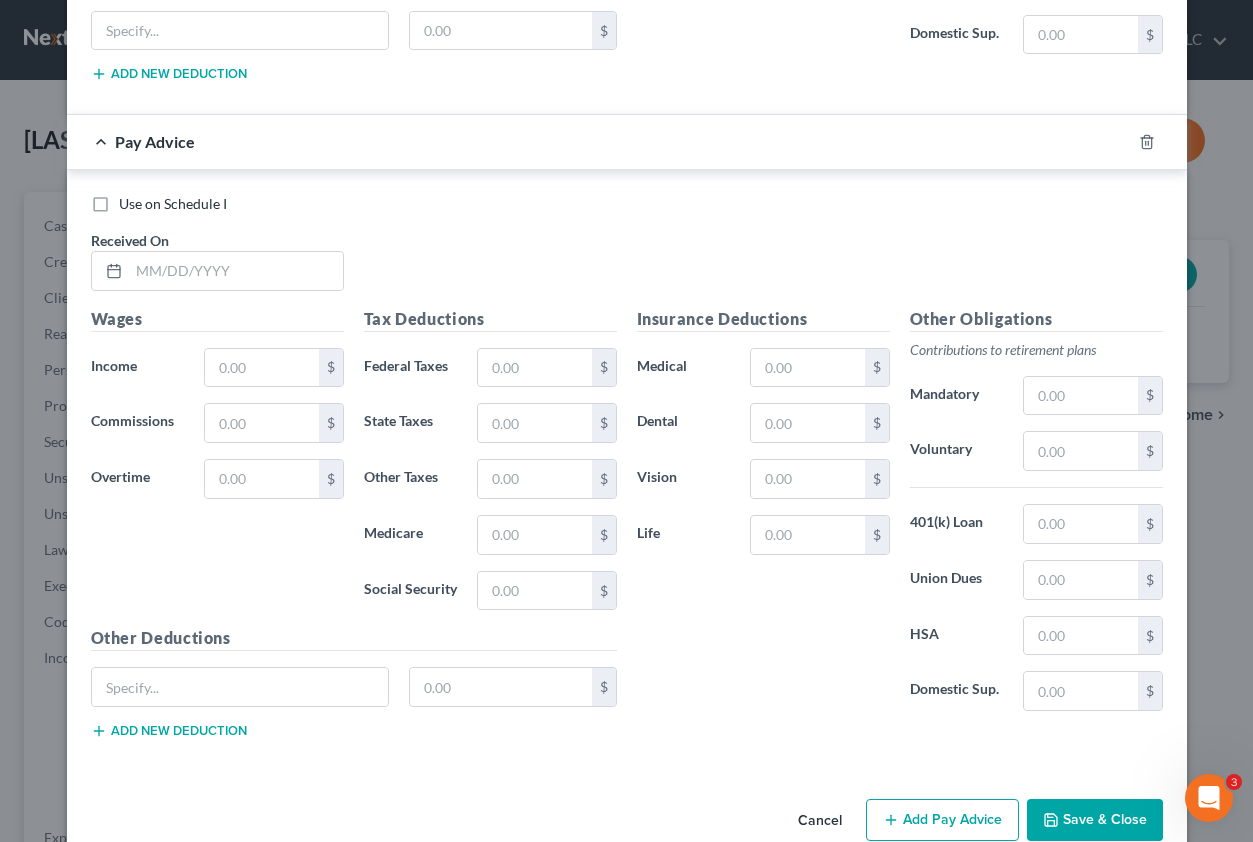 scroll, scrollTop: 6515, scrollLeft: 0, axis: vertical 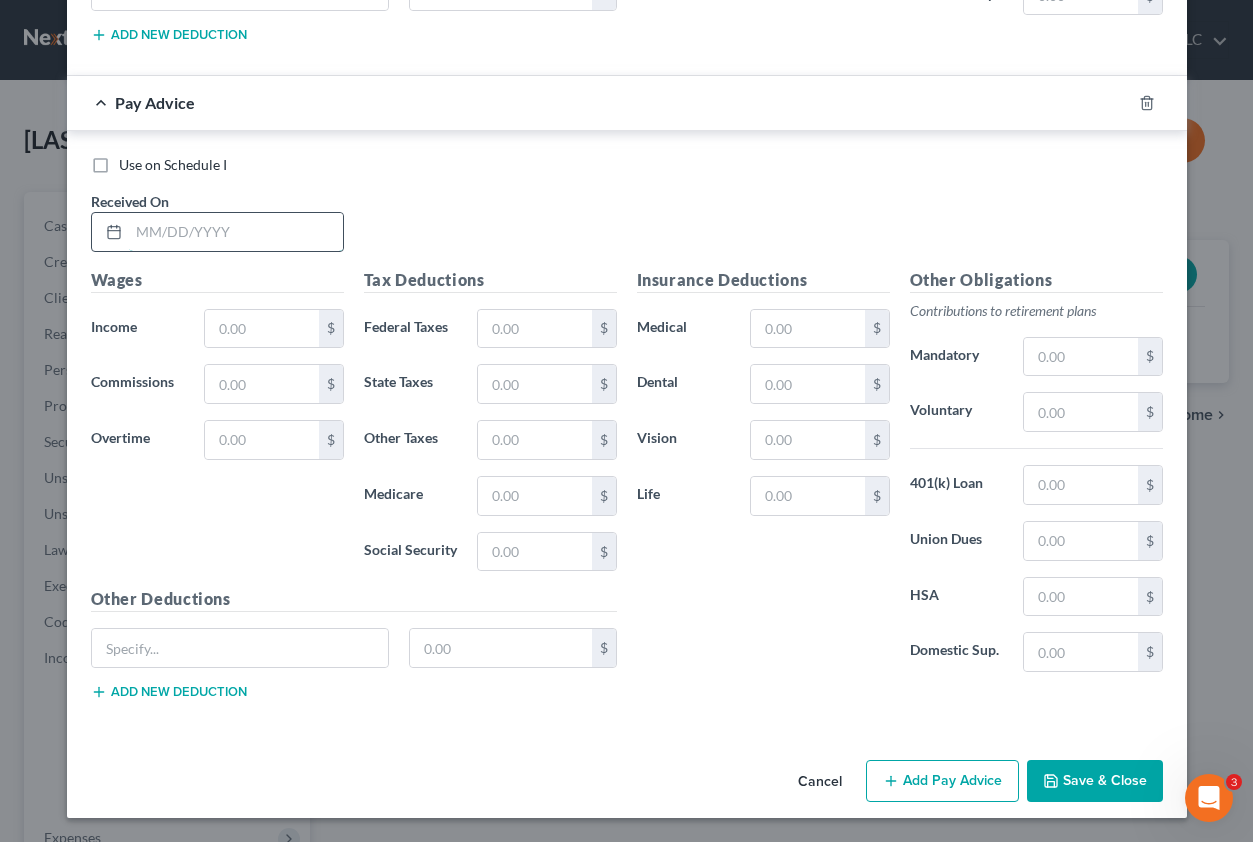 click at bounding box center (236, 232) 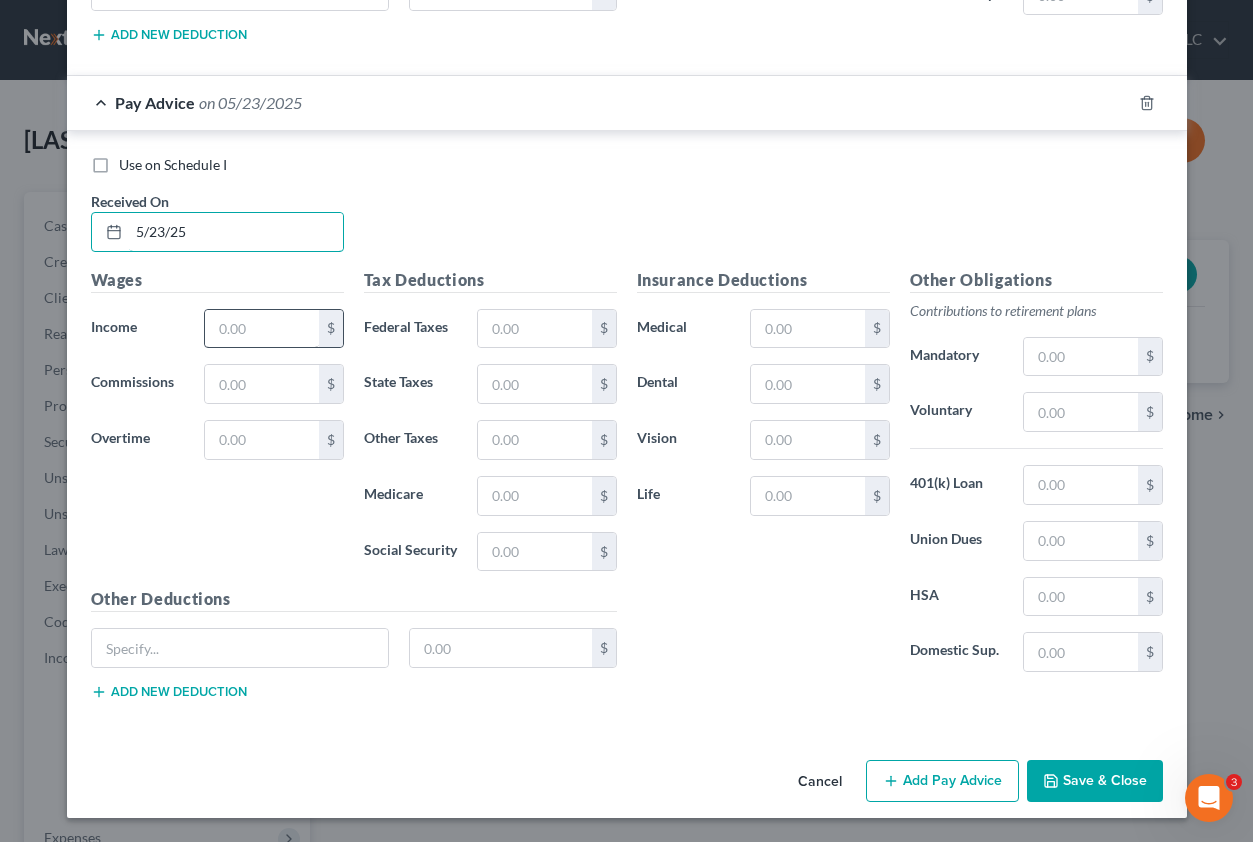 type on "5/23/25" 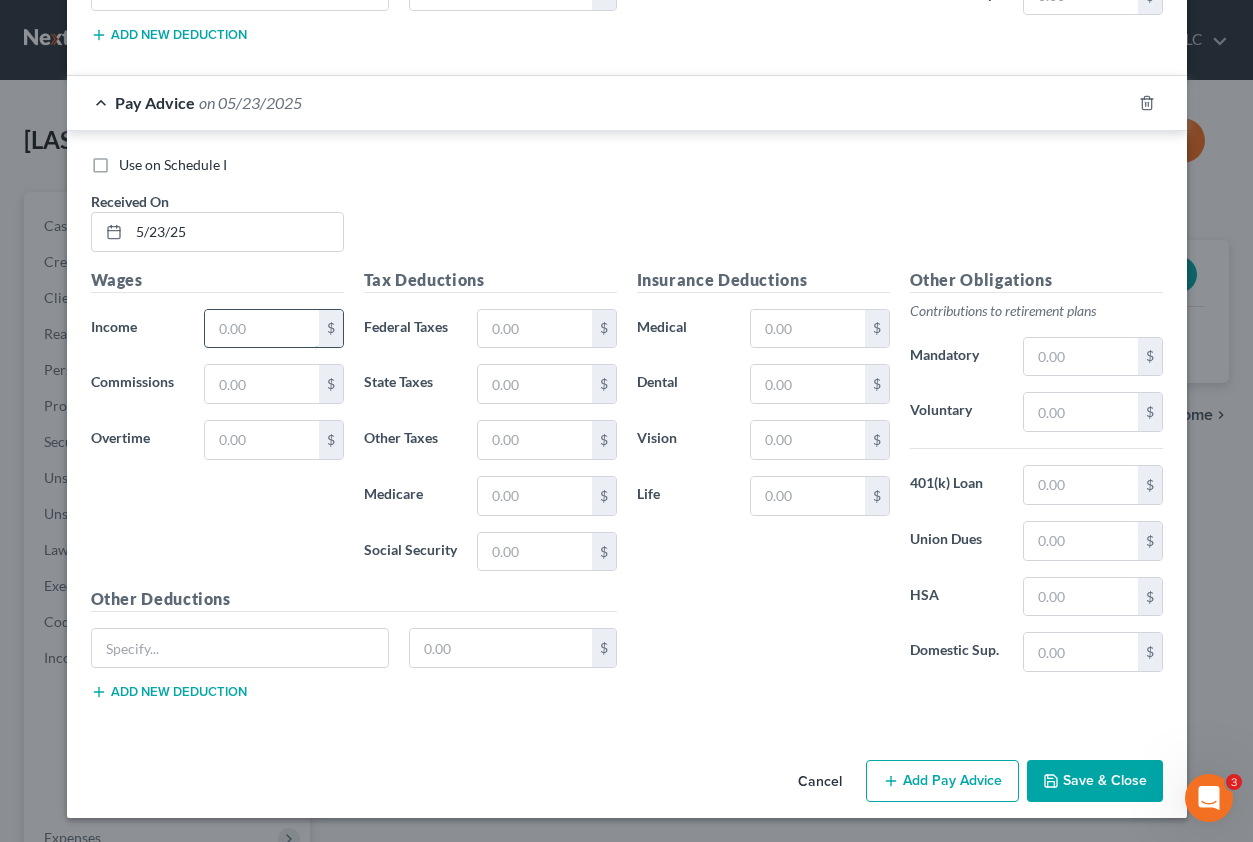 click at bounding box center (261, 329) 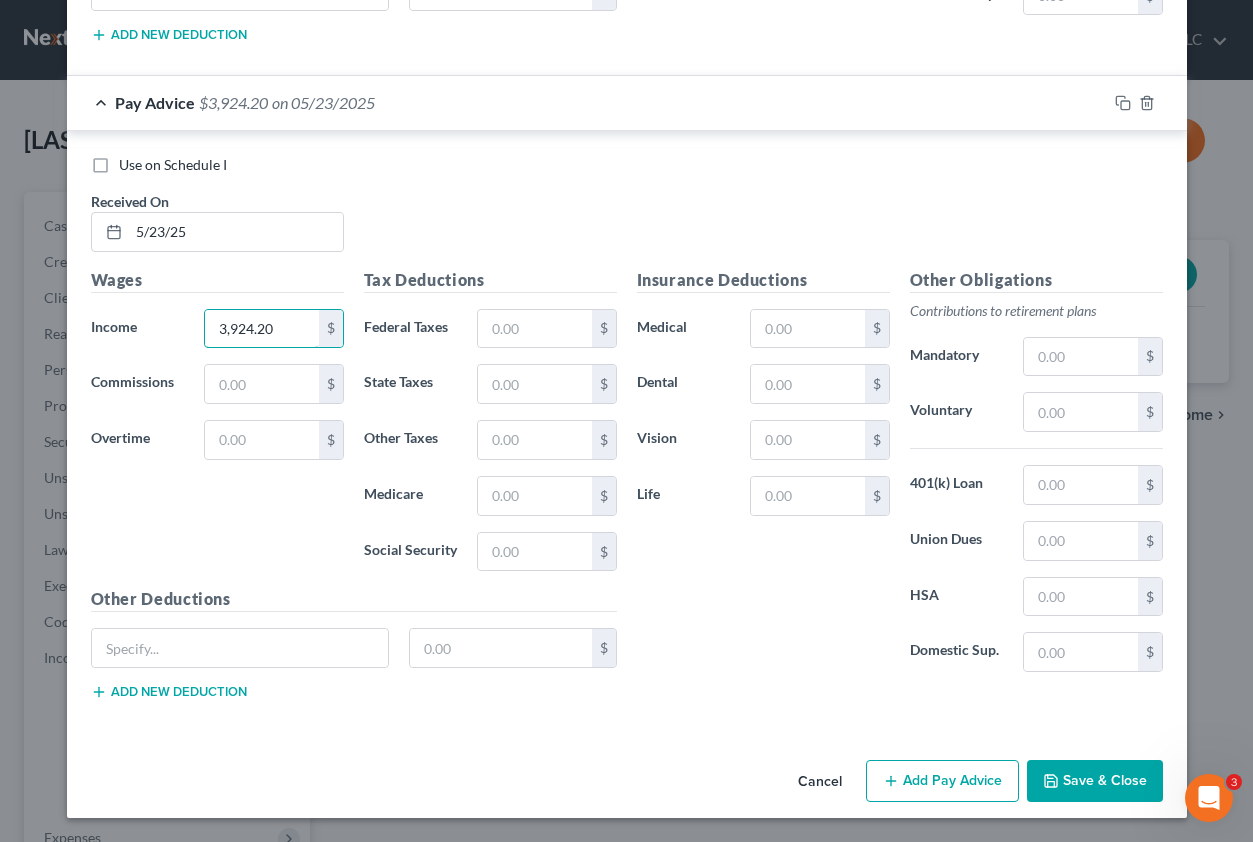 type on "3,924.20" 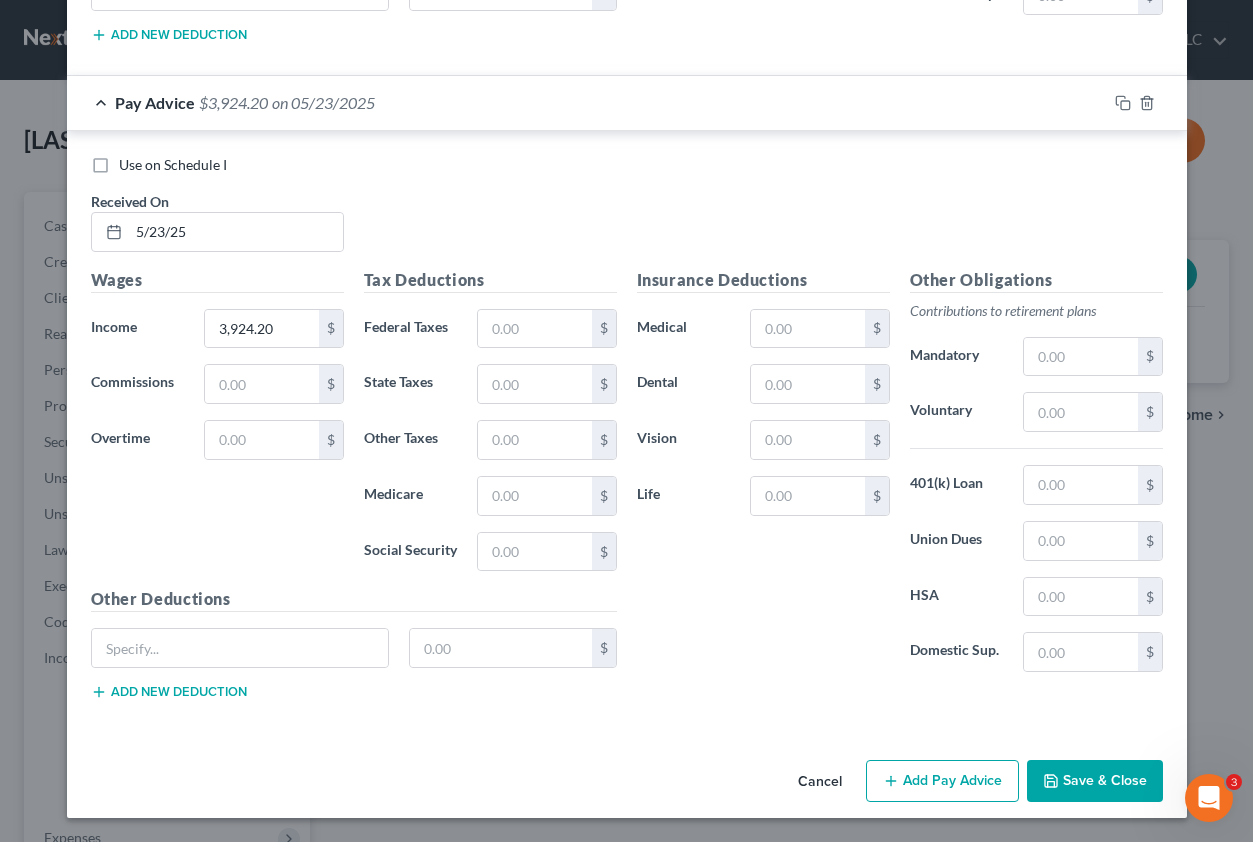 click on "Add Pay Advice" at bounding box center (942, 781) 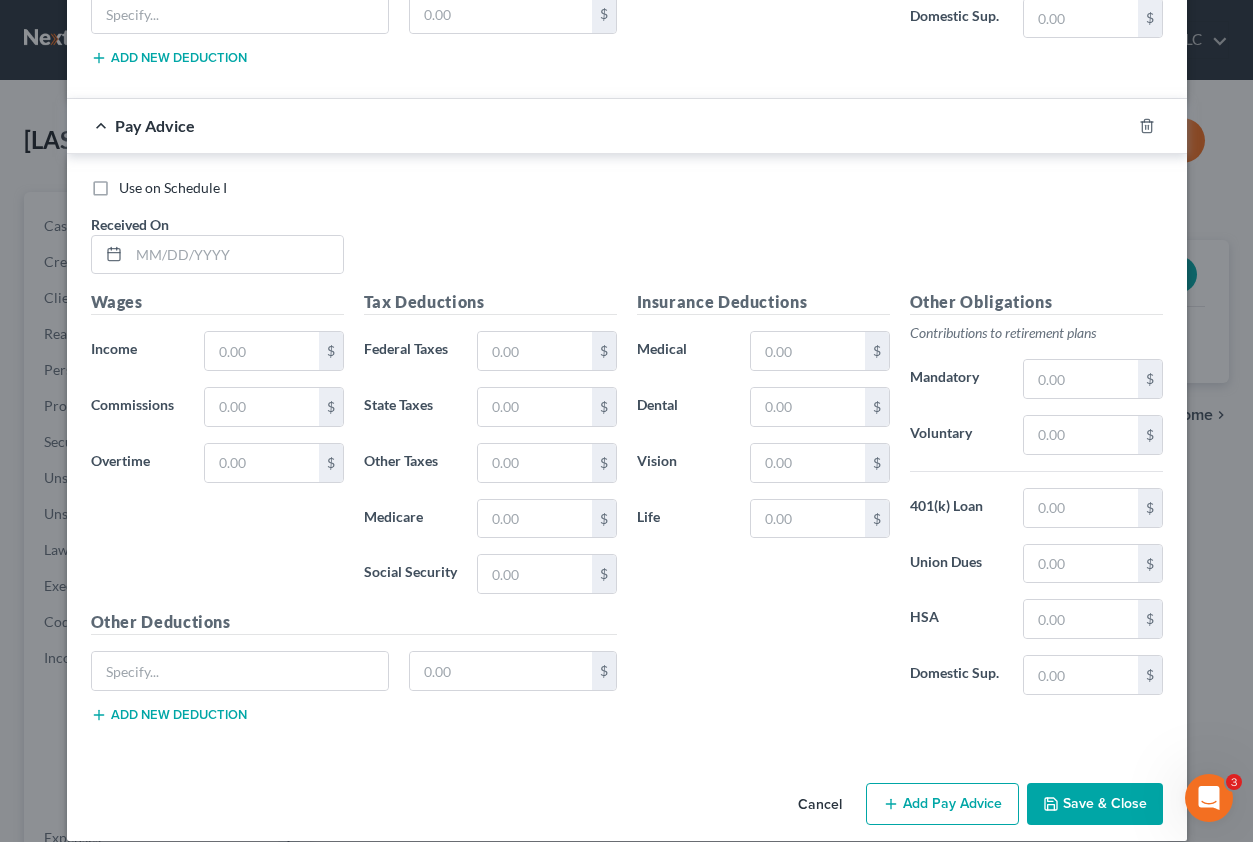 scroll, scrollTop: 7172, scrollLeft: 0, axis: vertical 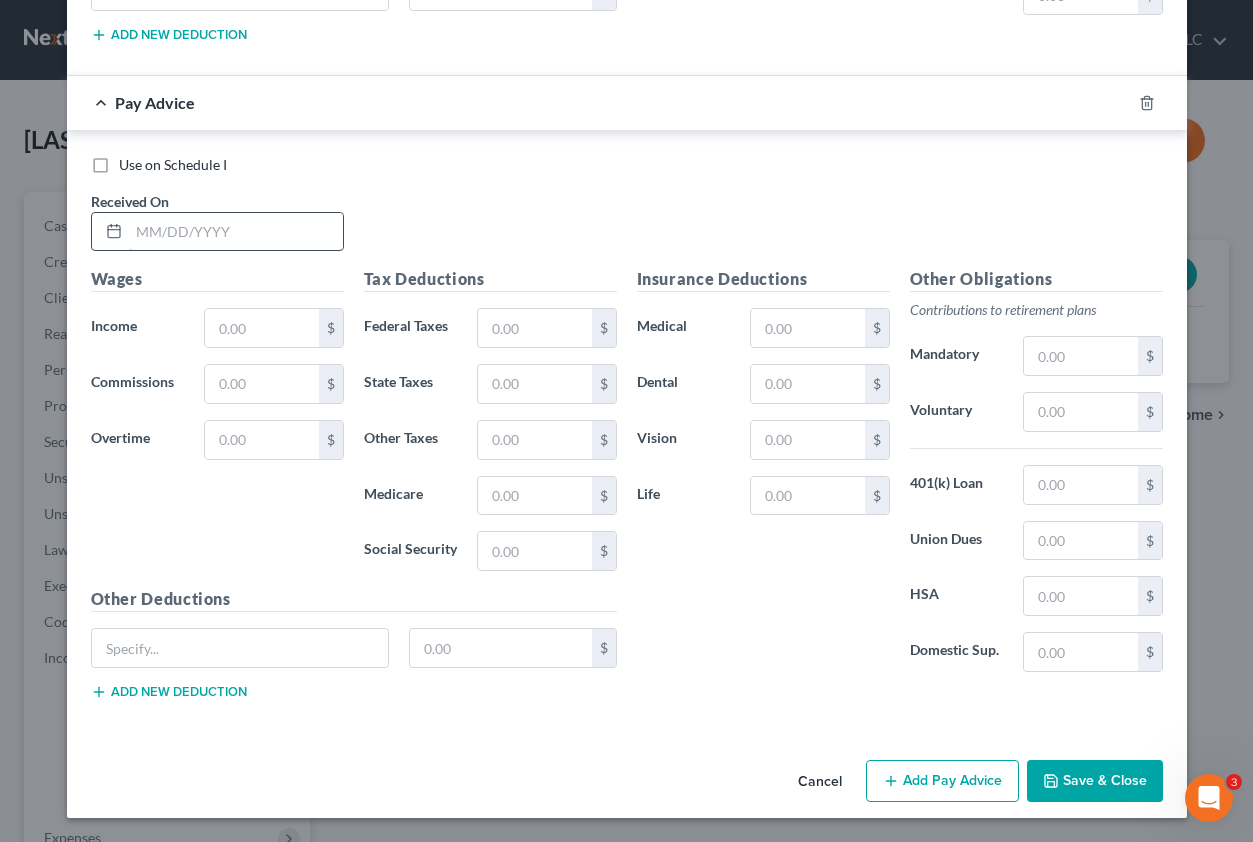 click at bounding box center [236, 232] 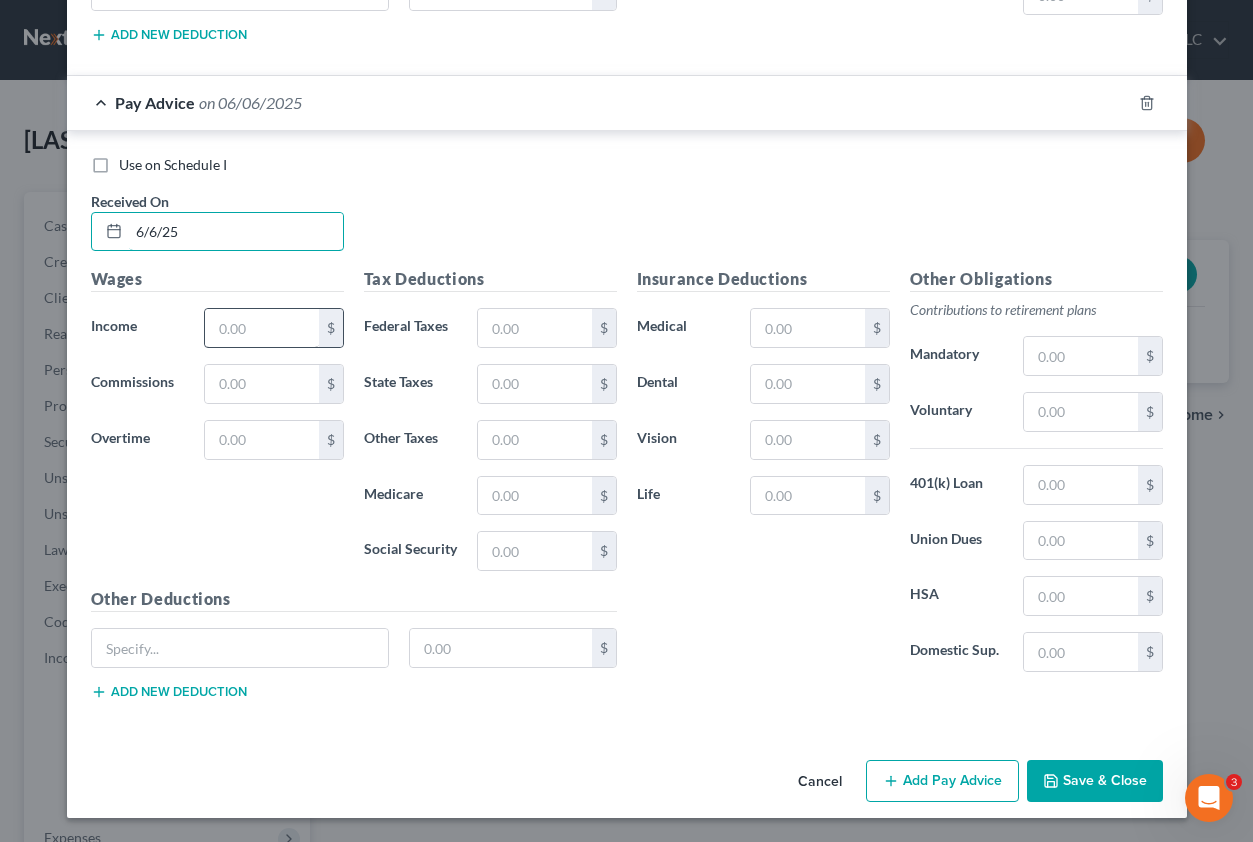type on "6/6/25" 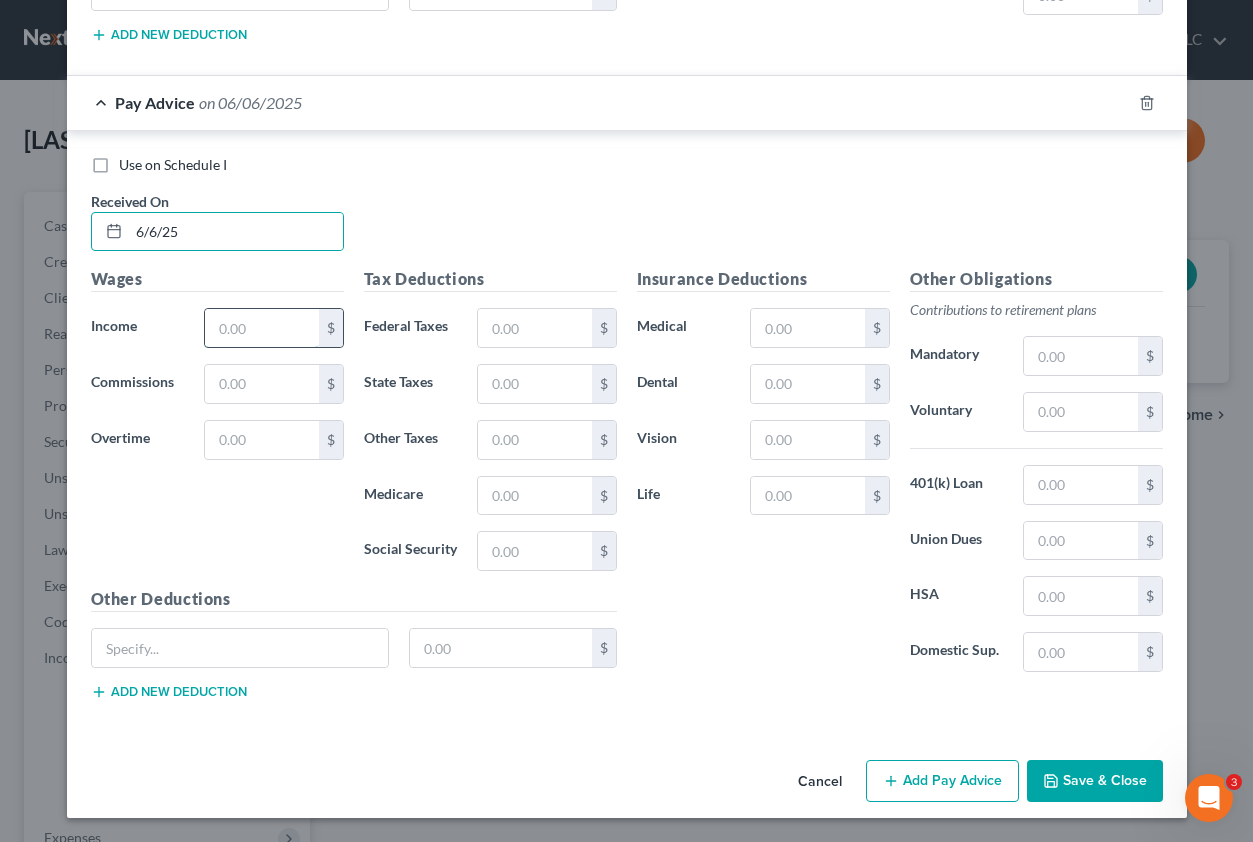 click at bounding box center [261, 328] 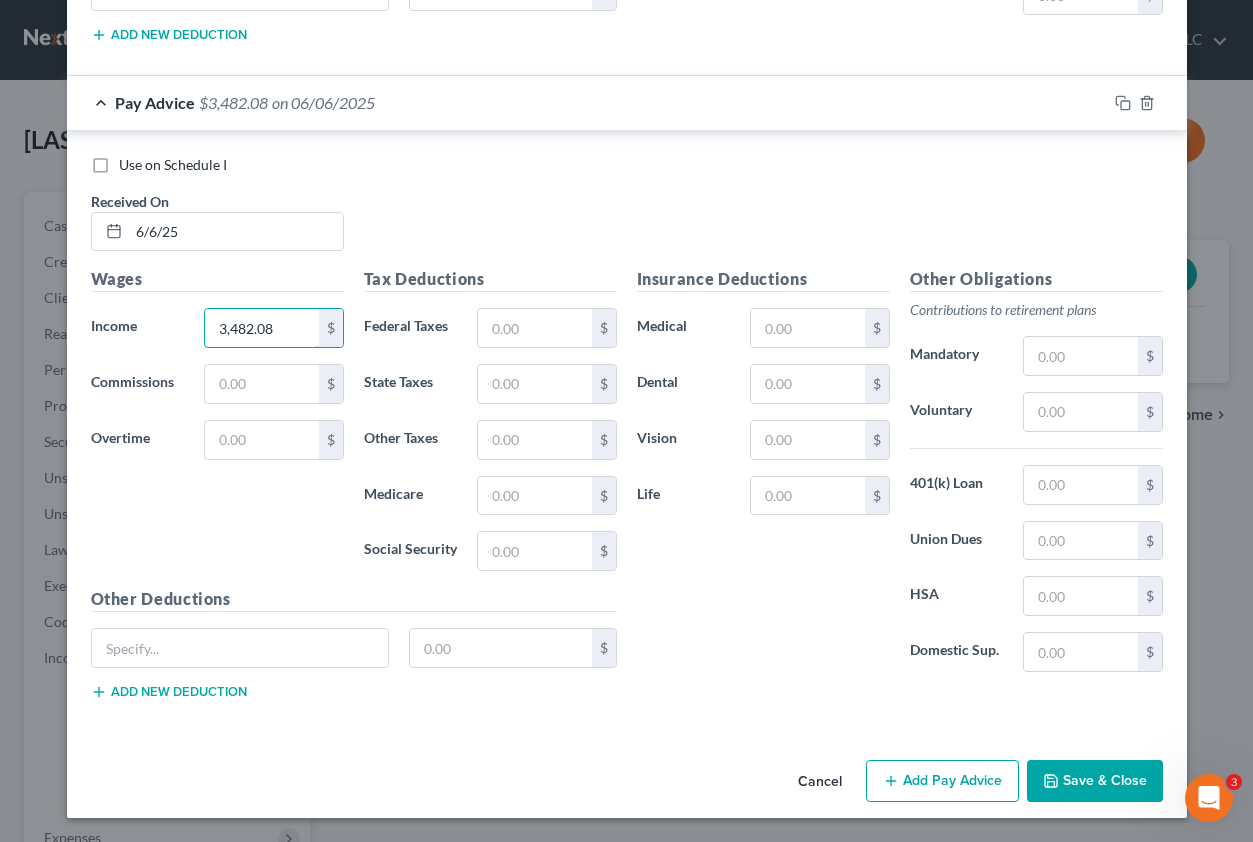 type on "3,482.08" 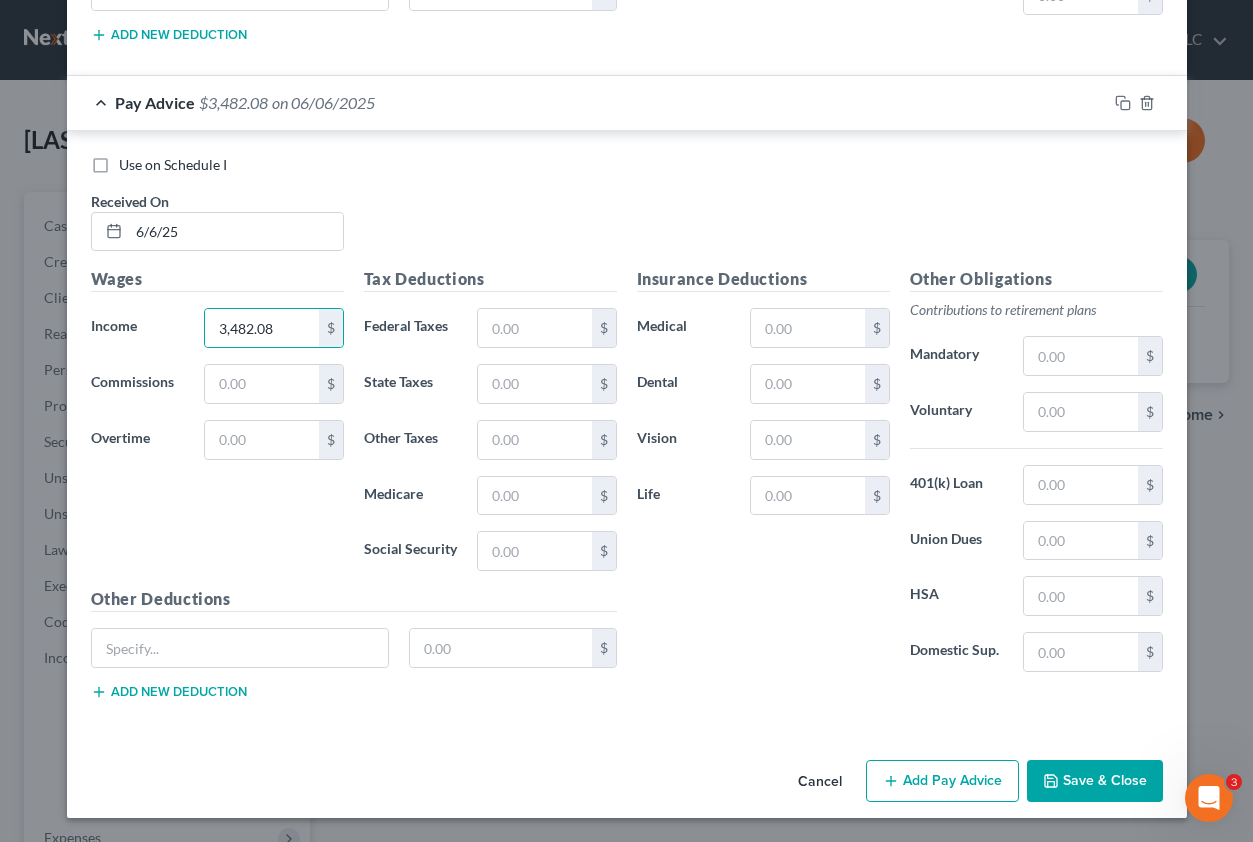 click on "Add Pay Advice" at bounding box center [942, 781] 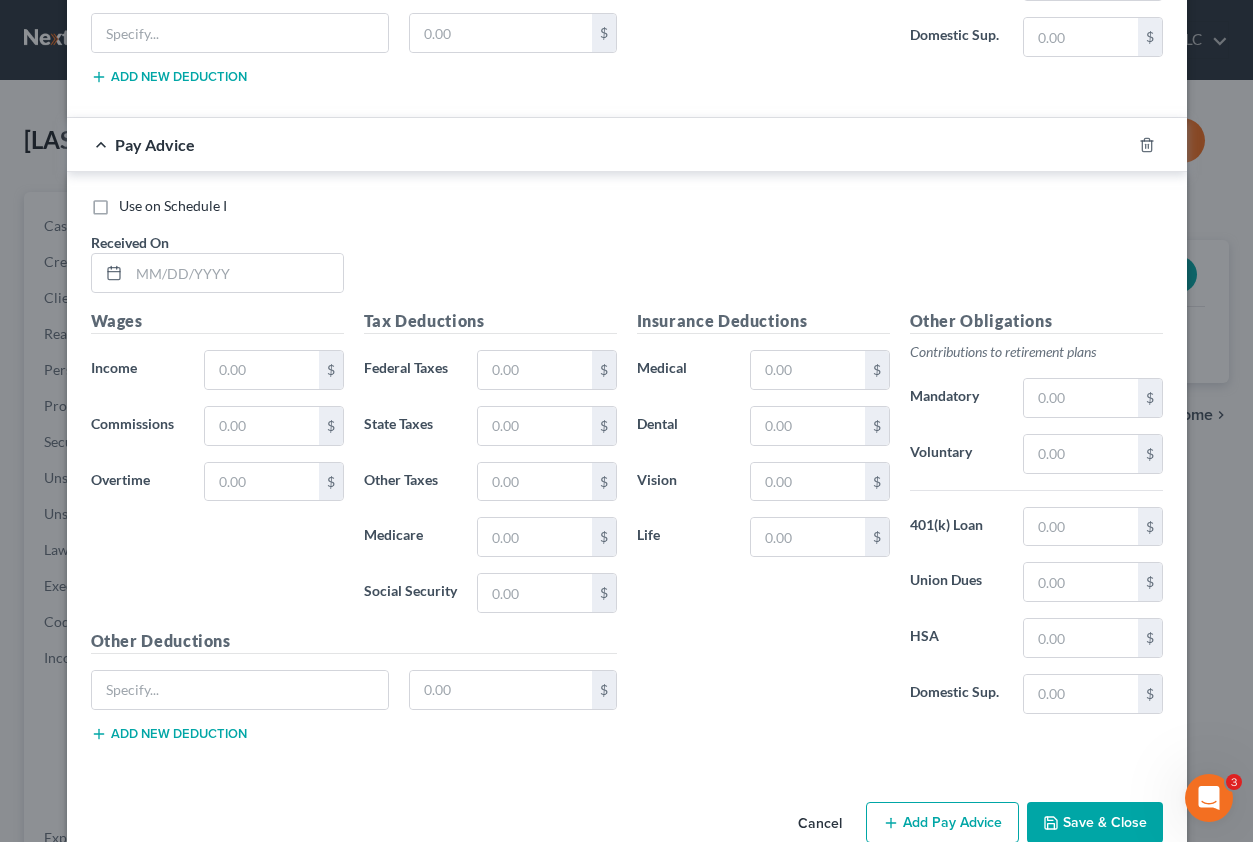 scroll, scrollTop: 7828, scrollLeft: 0, axis: vertical 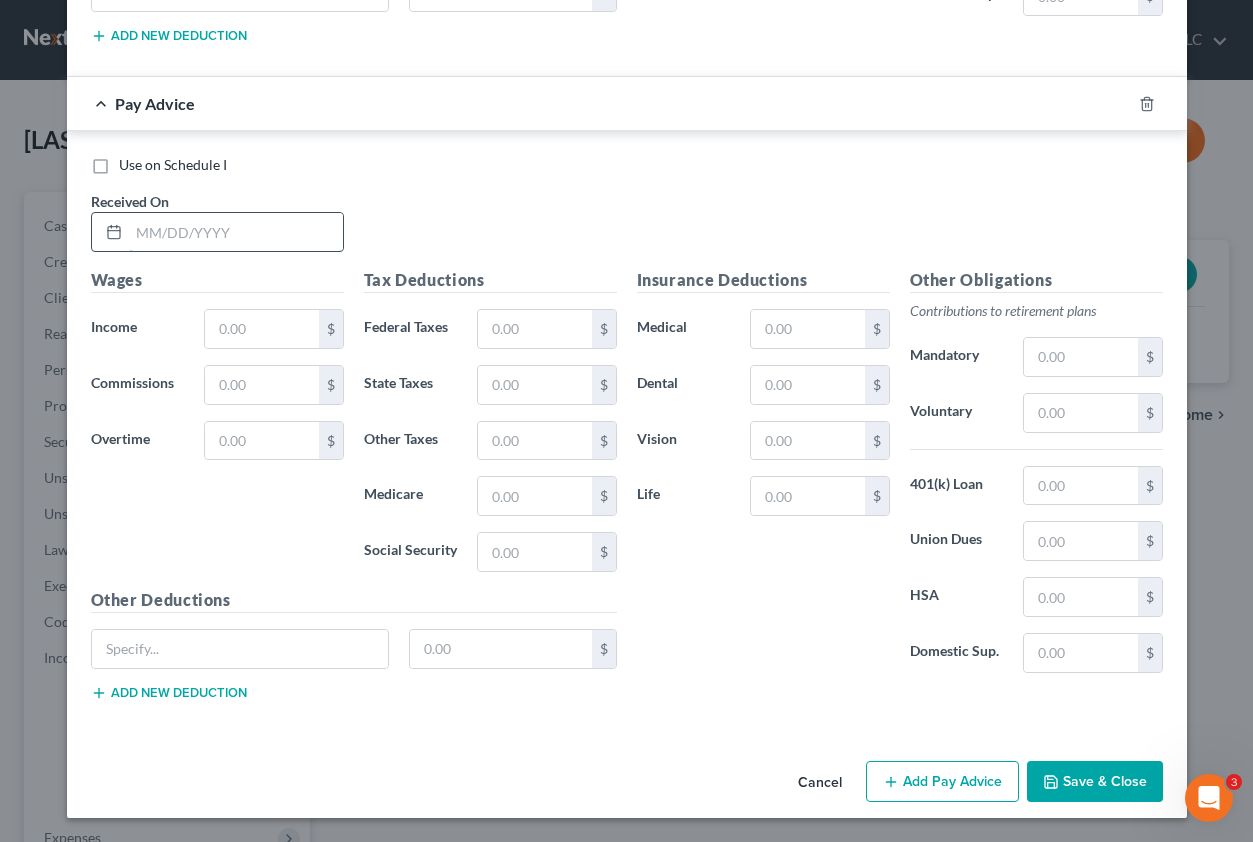 click at bounding box center (236, 232) 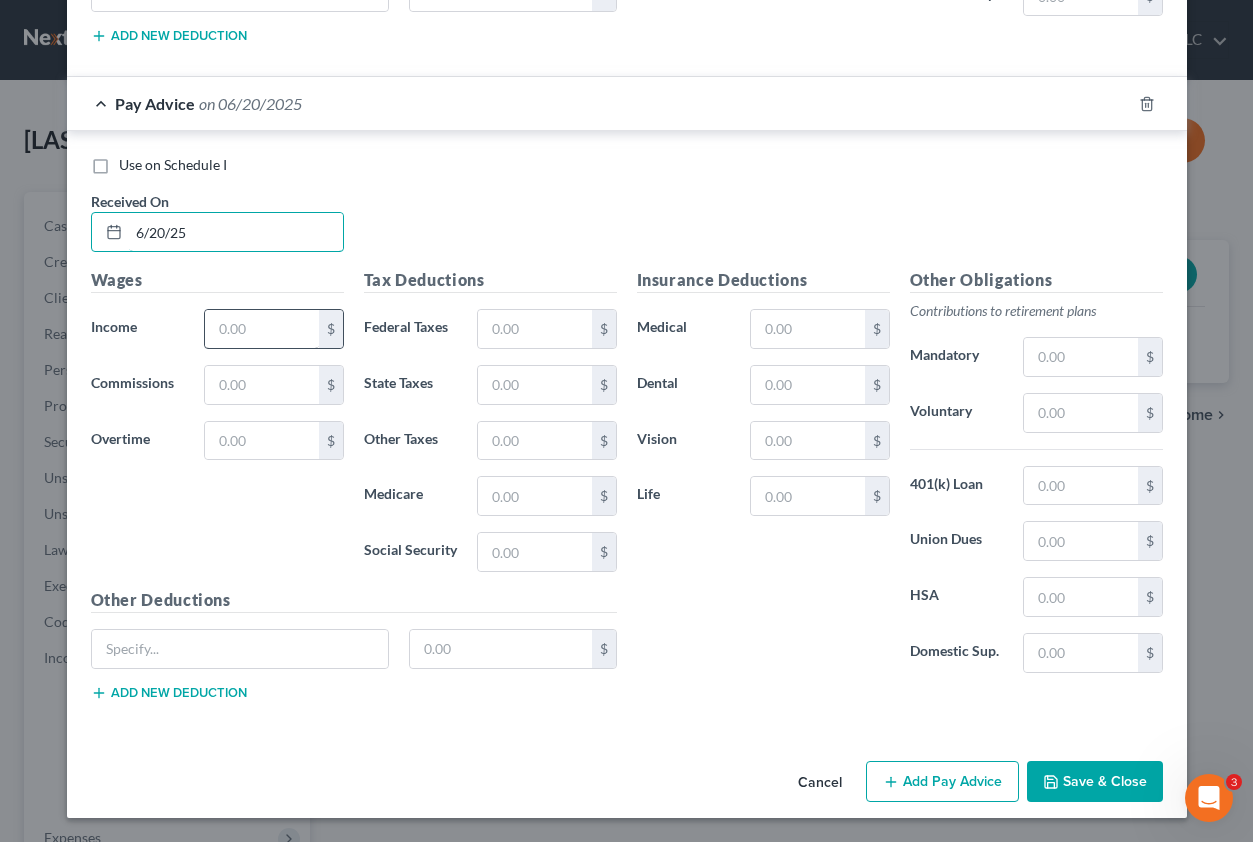 type on "6/20/25" 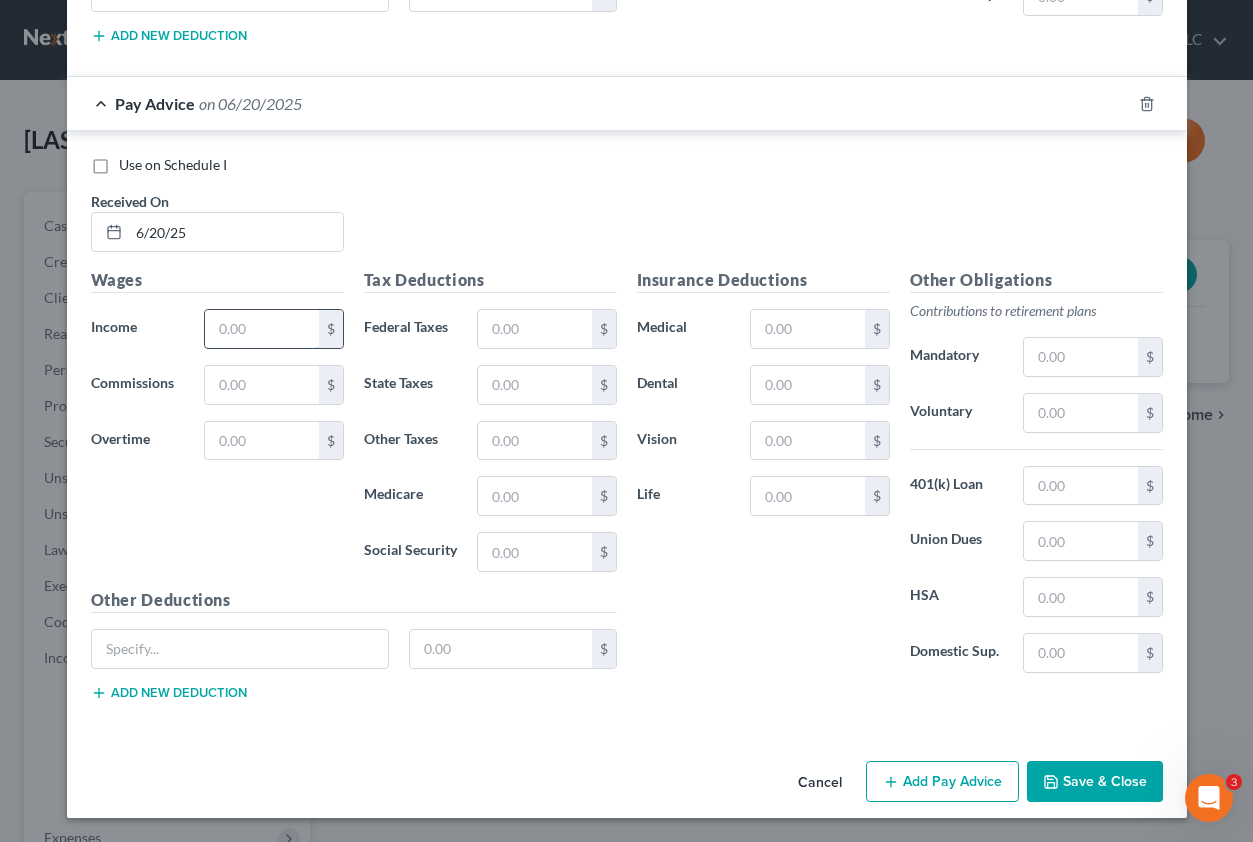 click at bounding box center (261, 329) 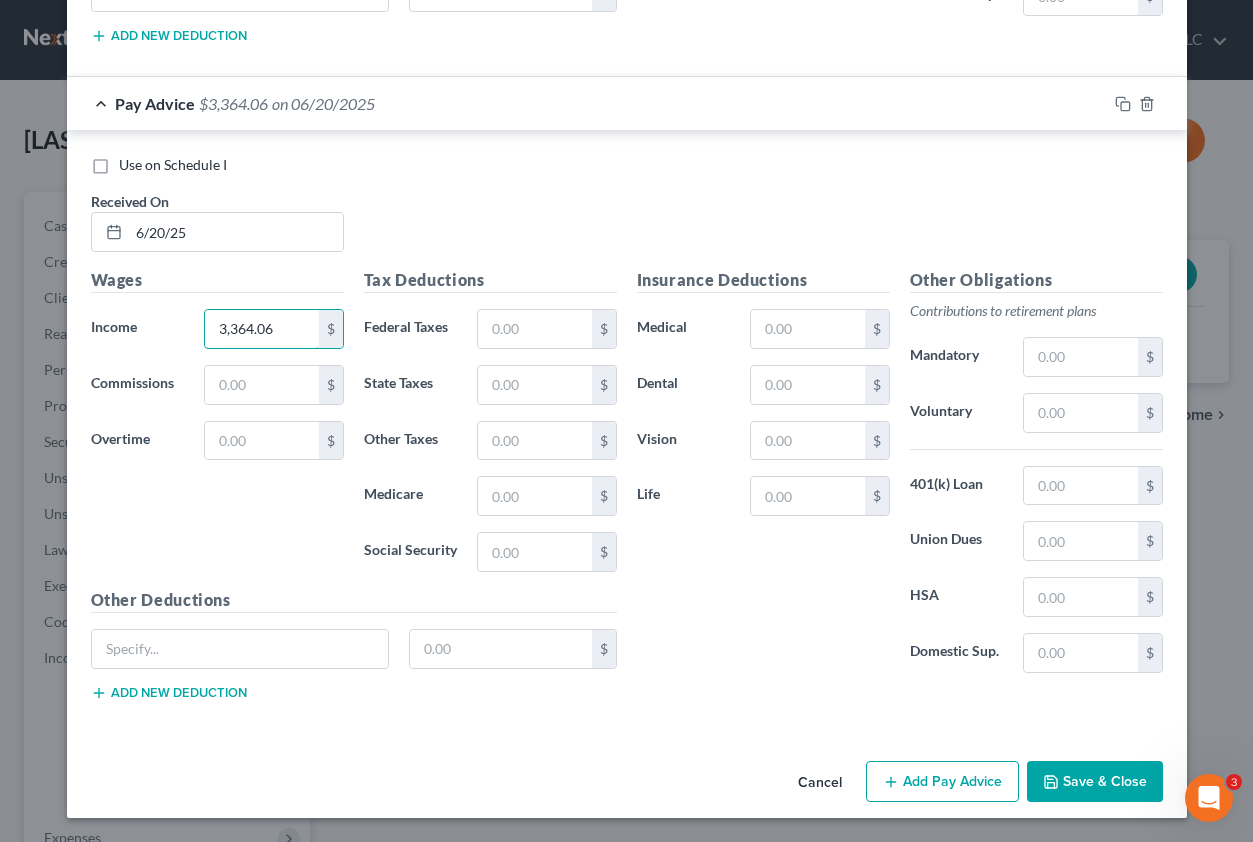 type on "3,364.06" 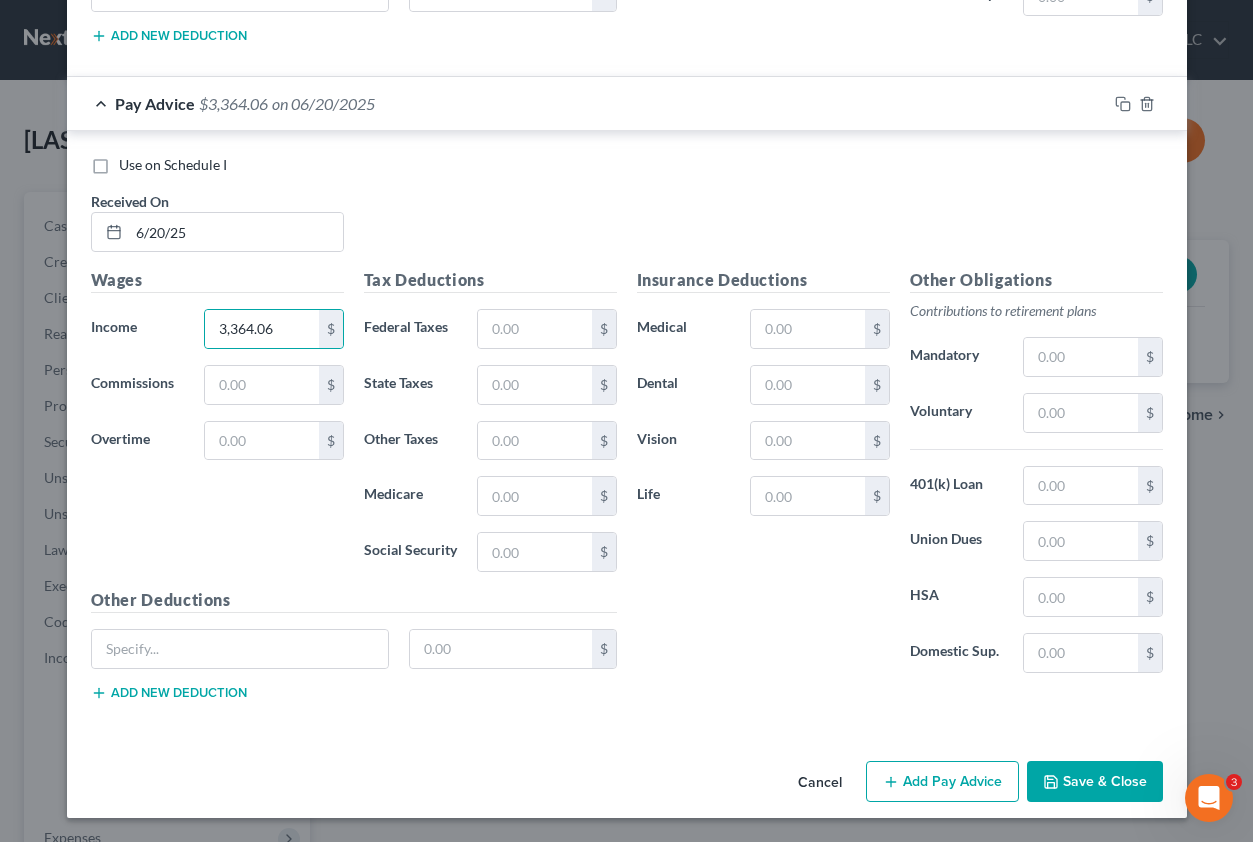 click 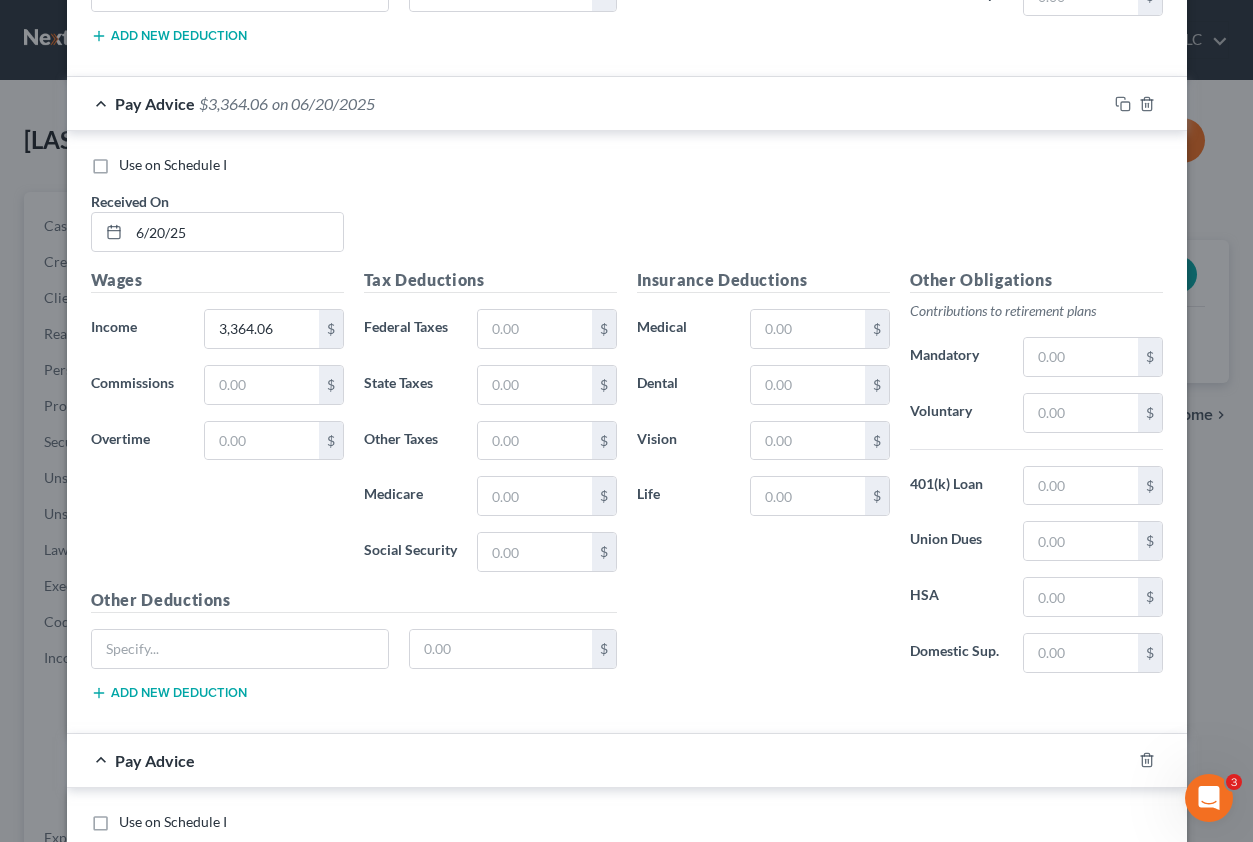 scroll, scrollTop: 8485, scrollLeft: 0, axis: vertical 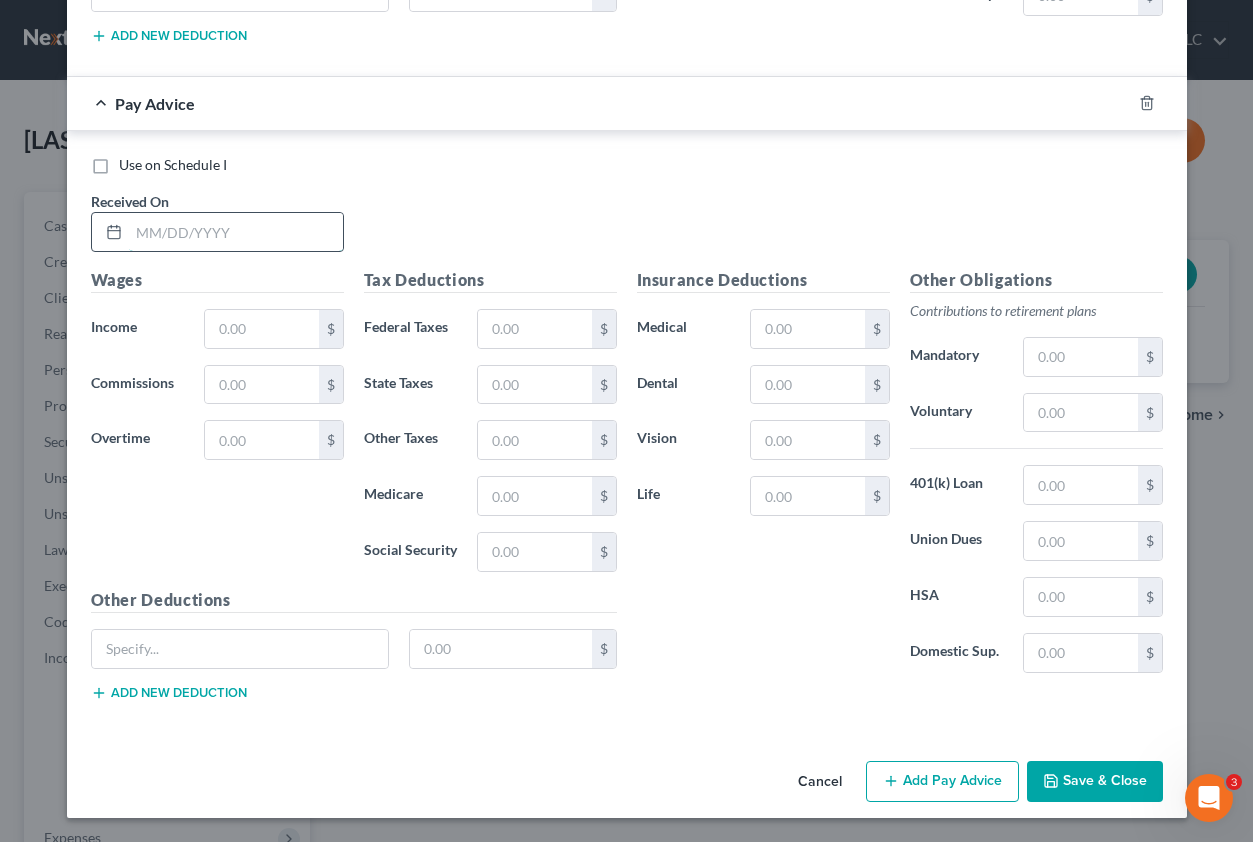 click at bounding box center (236, 232) 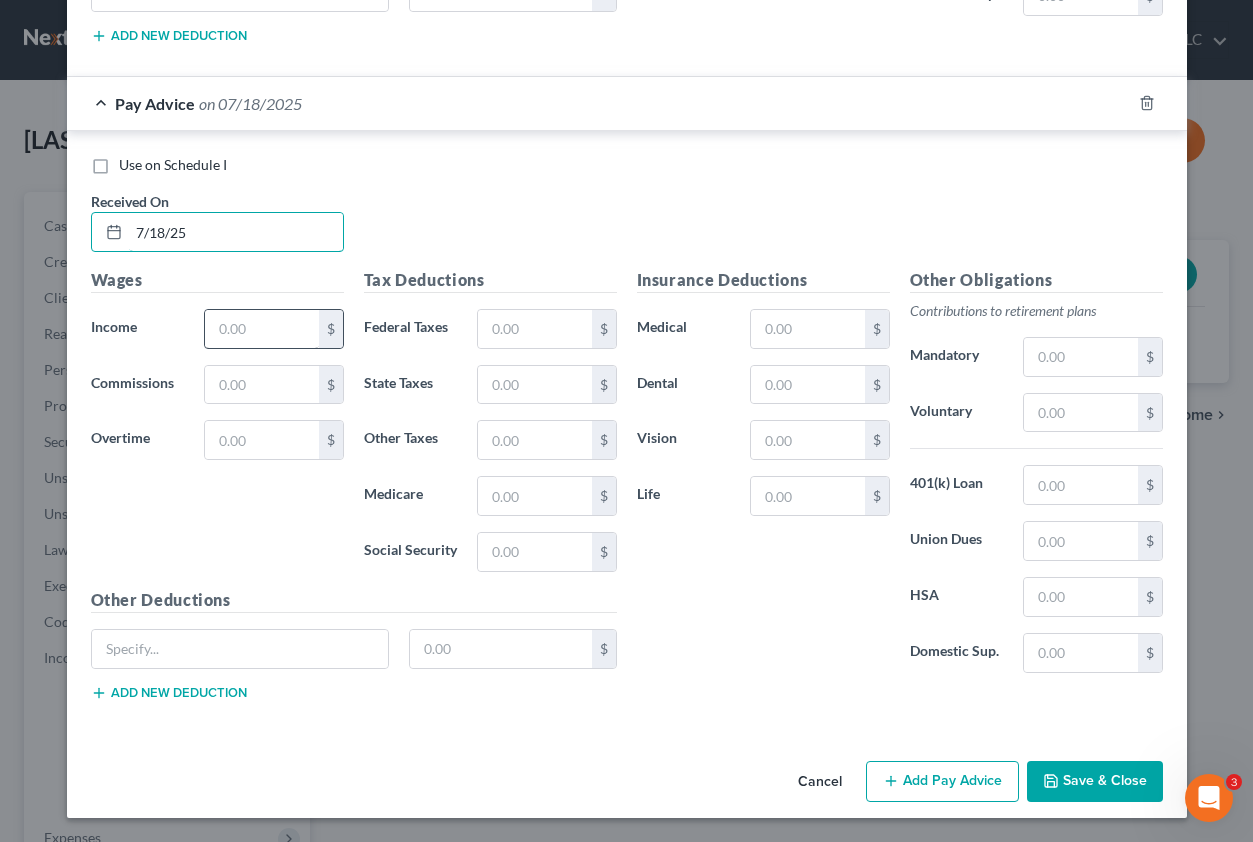 type on "7/18/25" 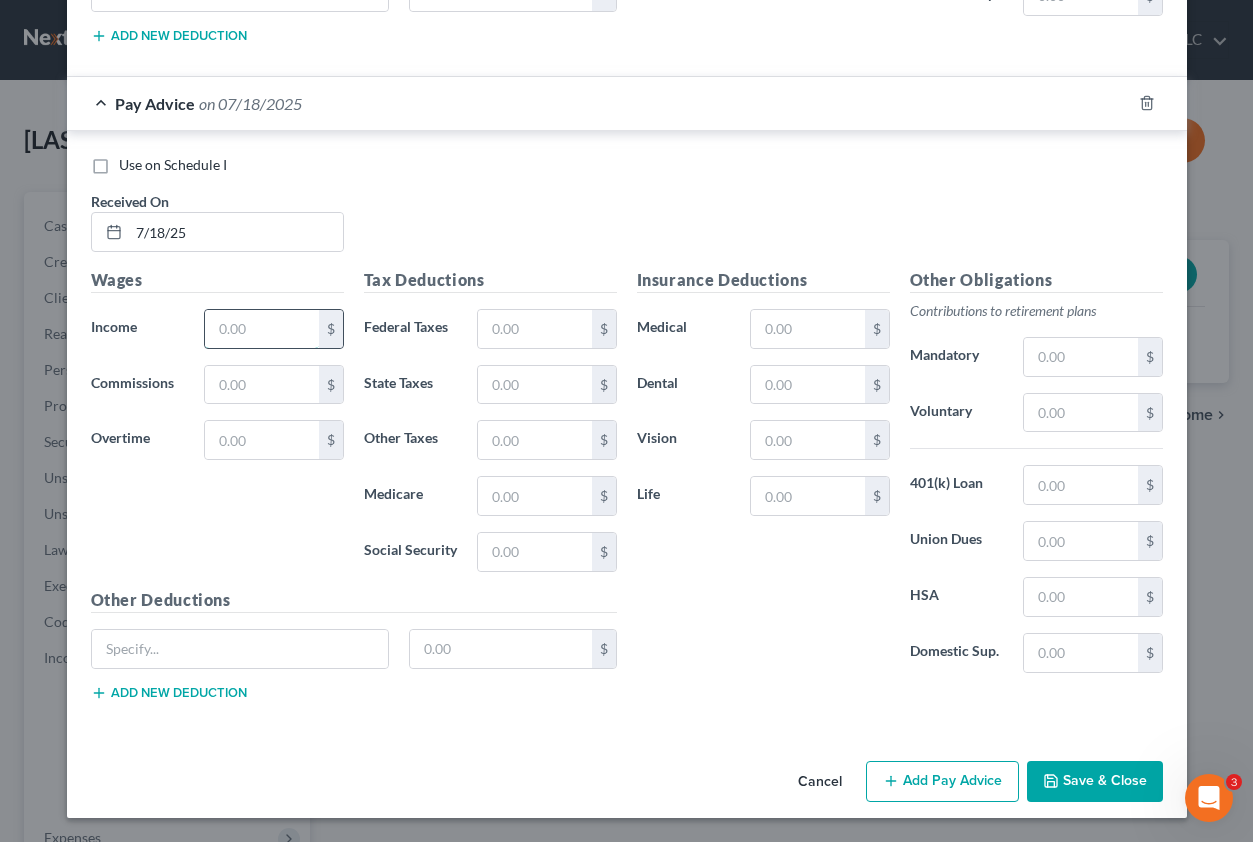 click at bounding box center [261, 329] 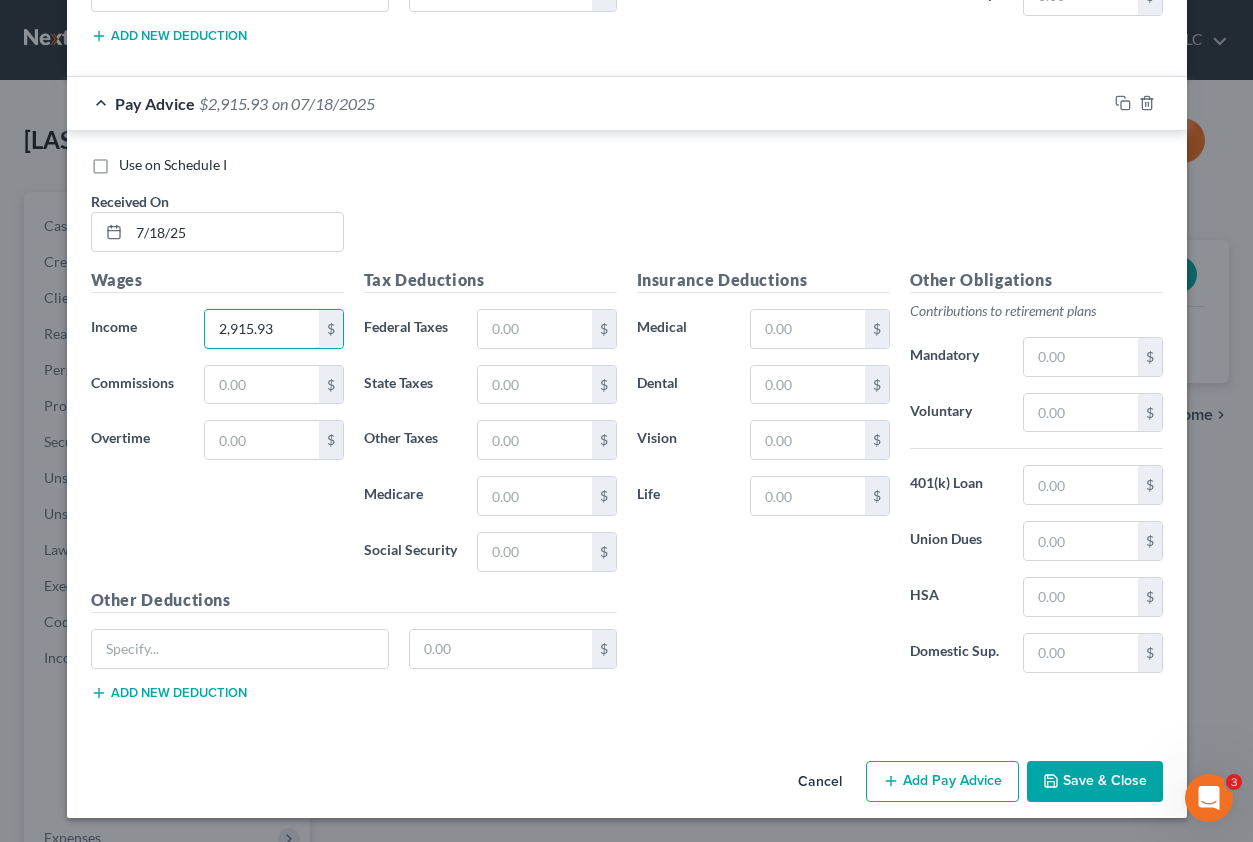 type on "2,915.93" 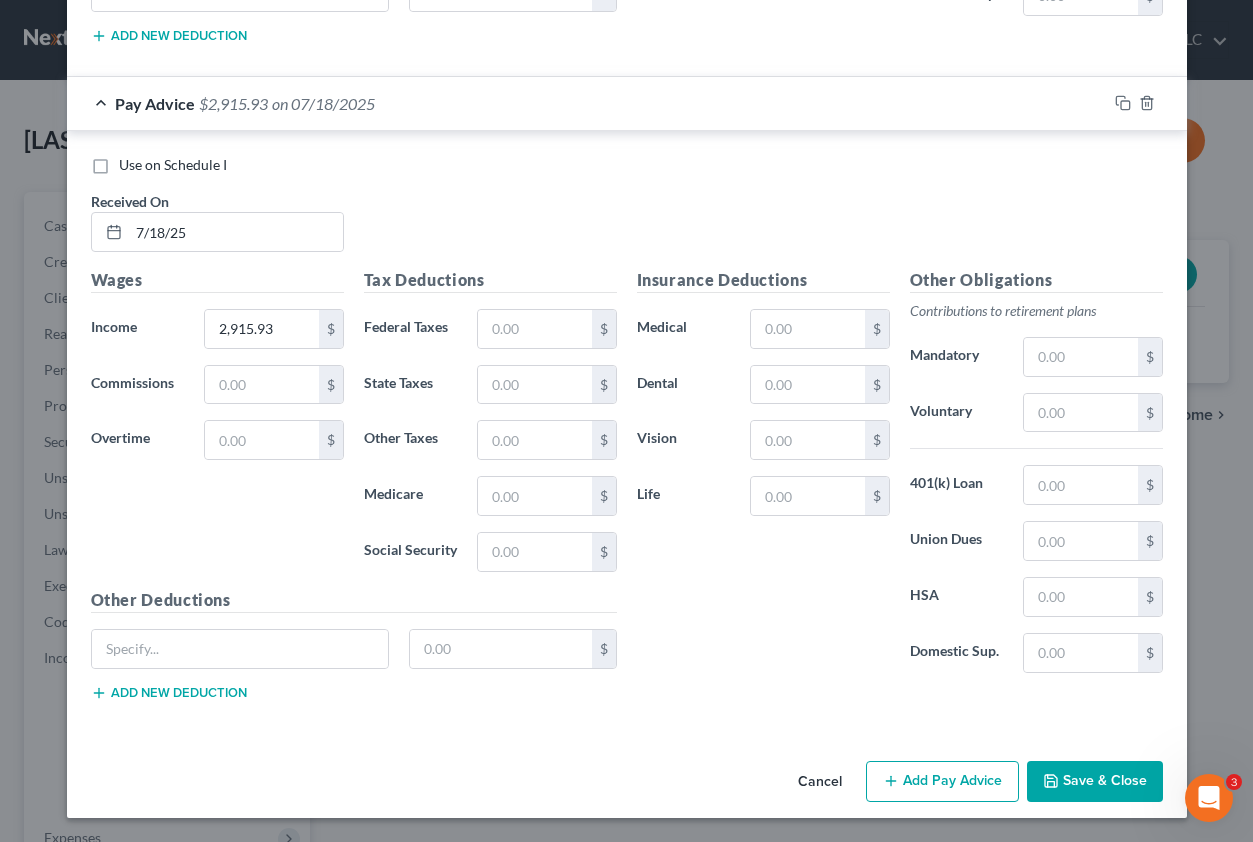 click on "Add Pay Advice" at bounding box center [942, 782] 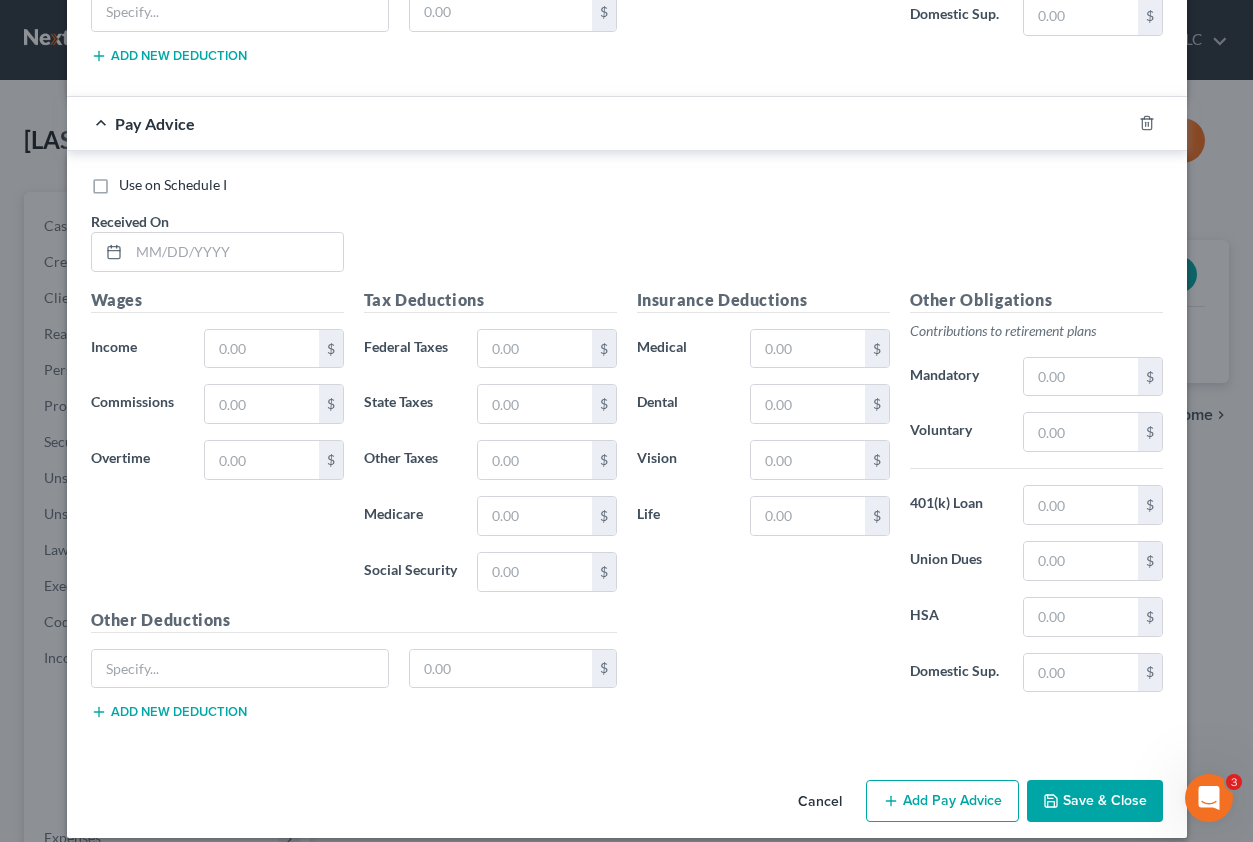 scroll, scrollTop: 9142, scrollLeft: 0, axis: vertical 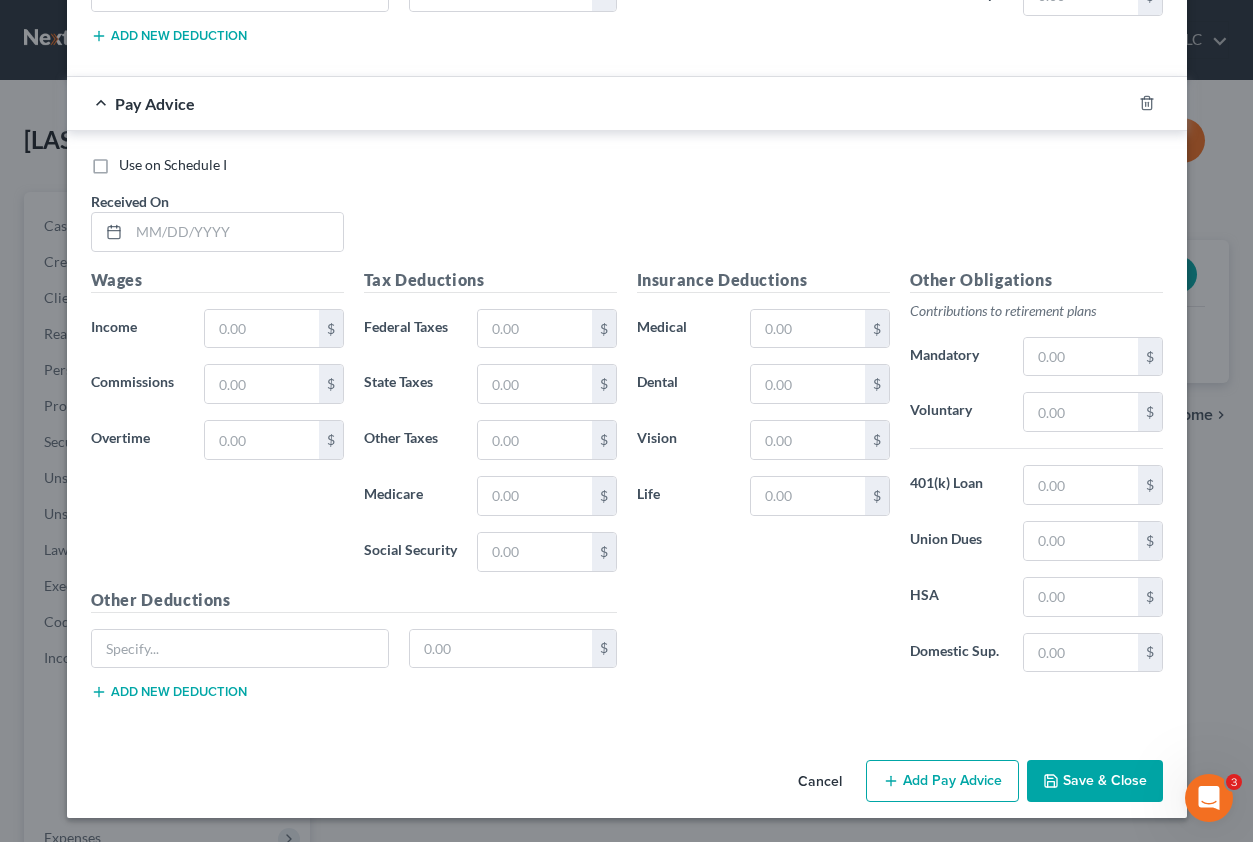click on "Save & Close" at bounding box center [1095, 781] 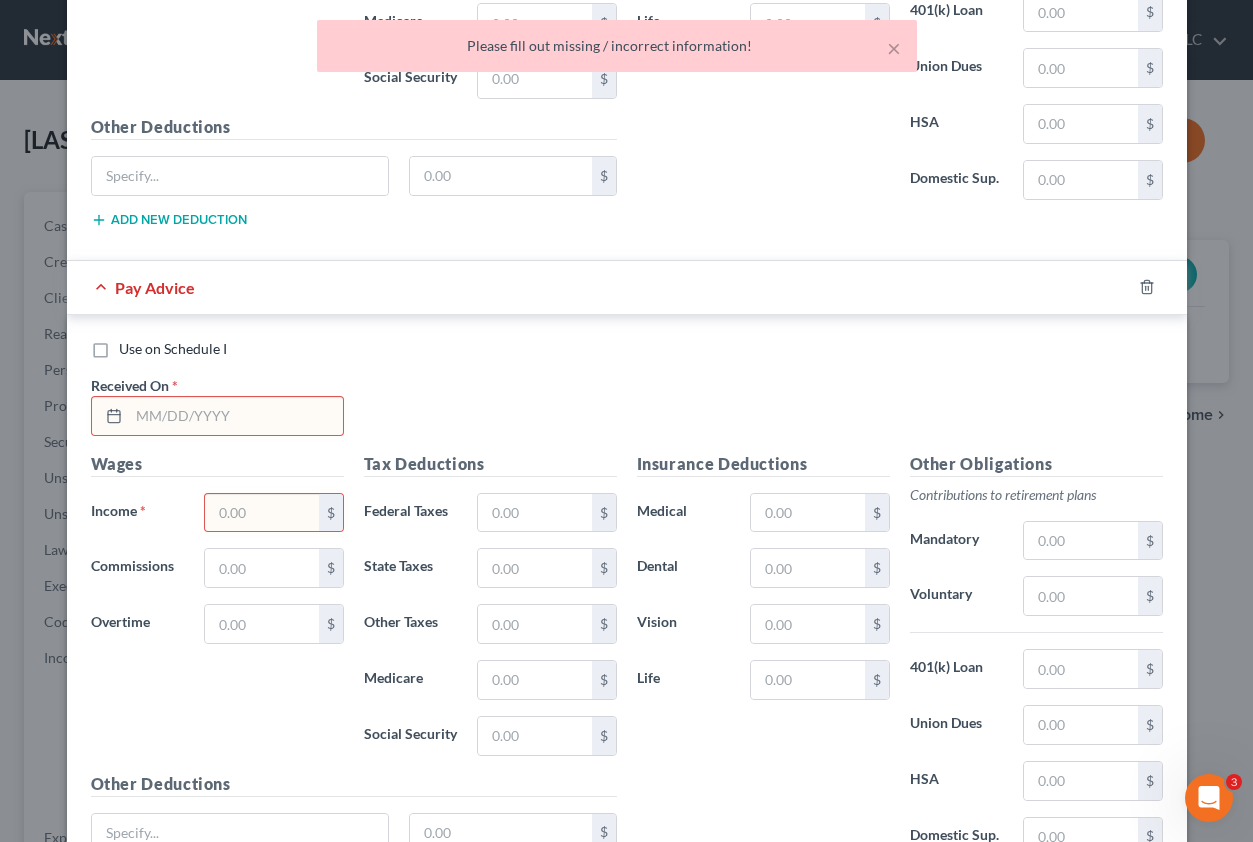 scroll, scrollTop: 9042, scrollLeft: 0, axis: vertical 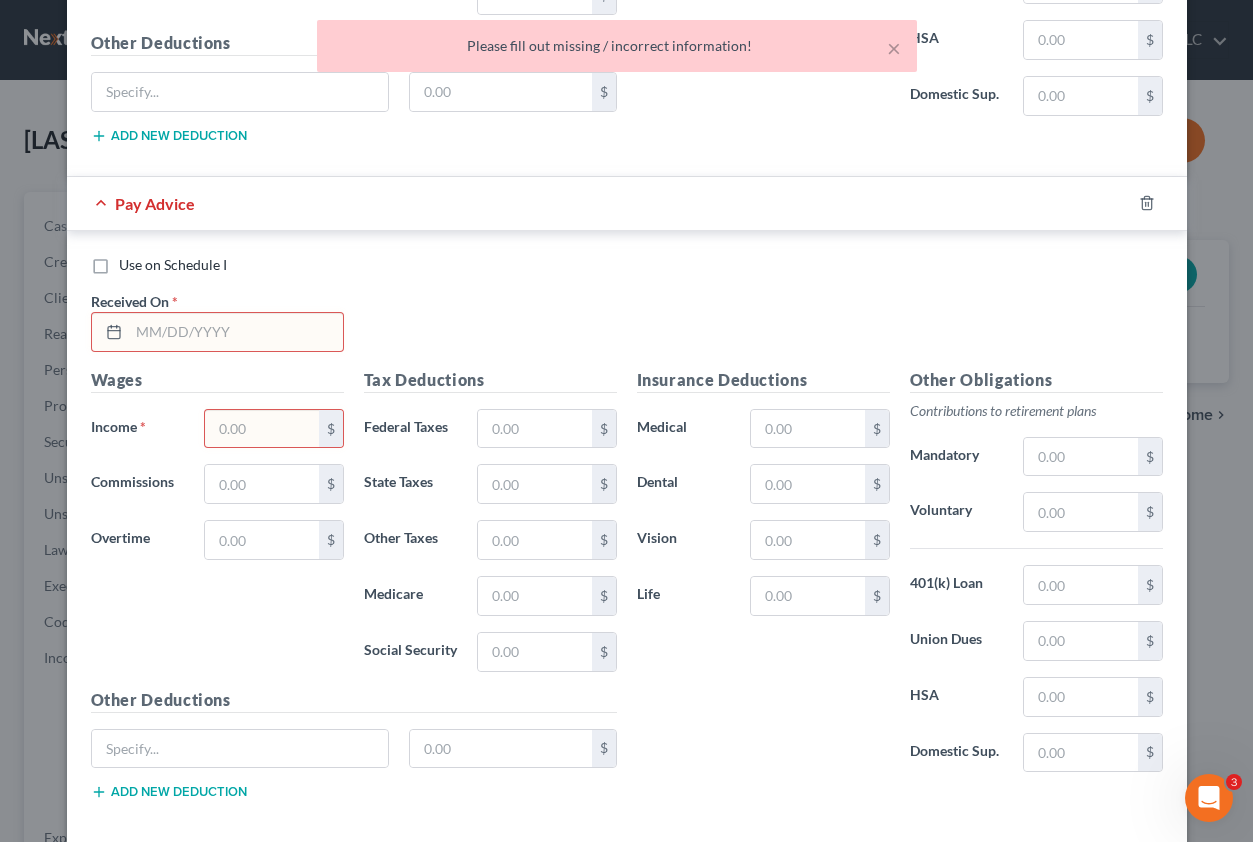 click at bounding box center [236, 332] 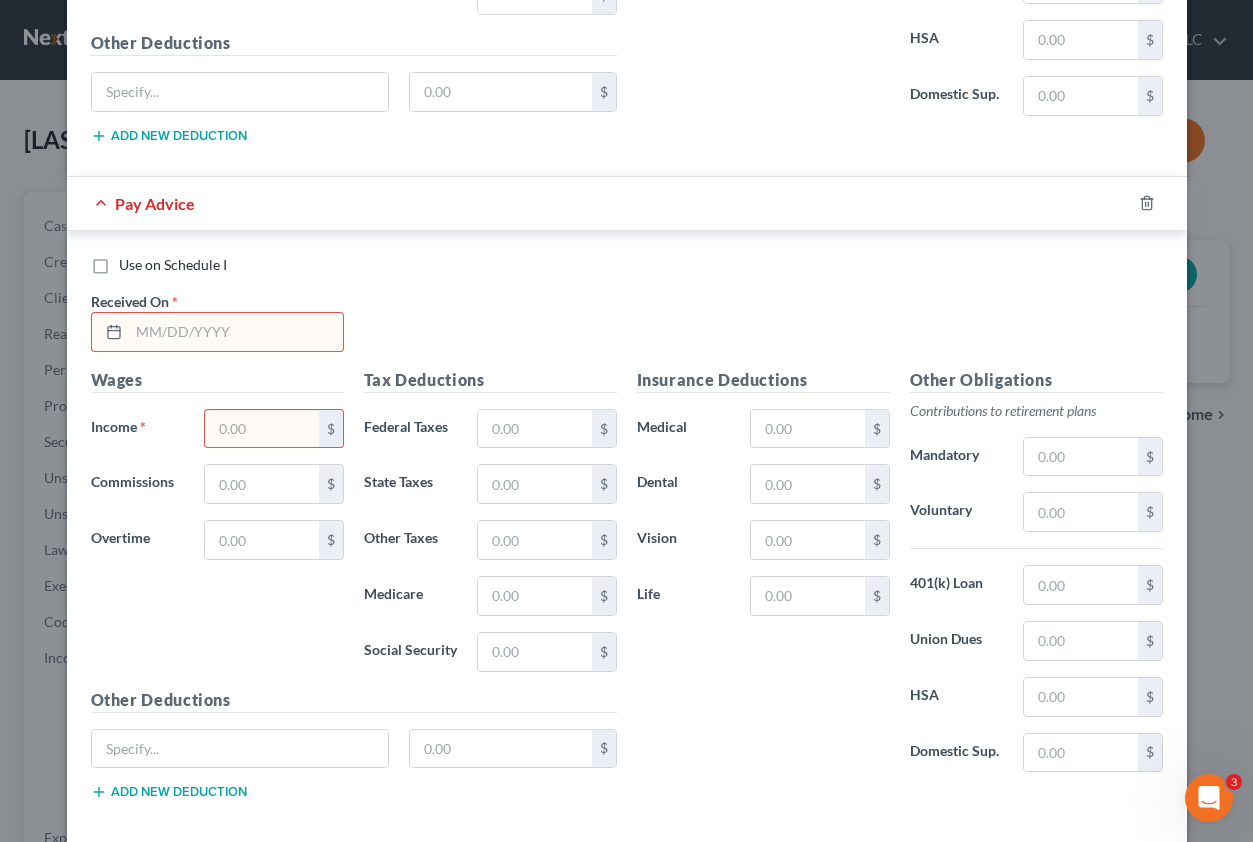 type on "01/23/2025" 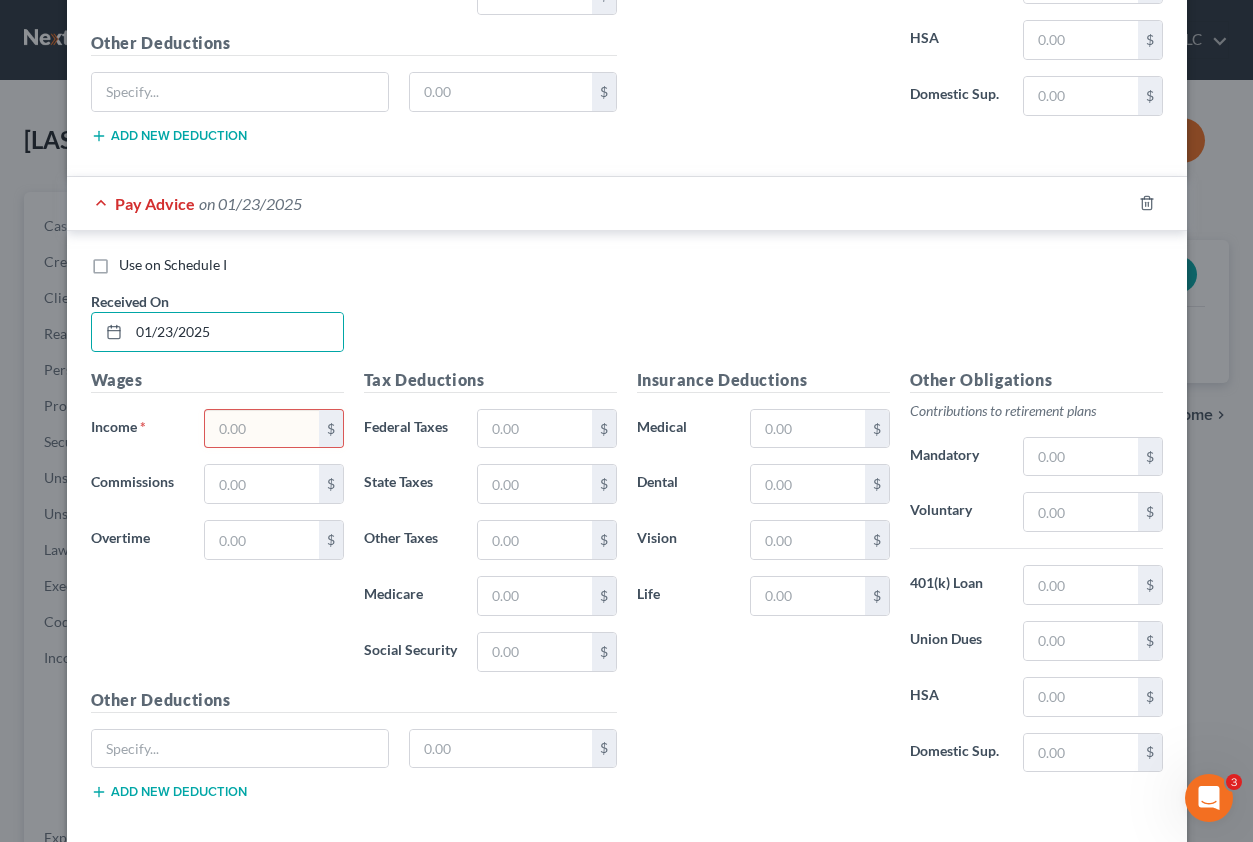 click at bounding box center [261, 429] 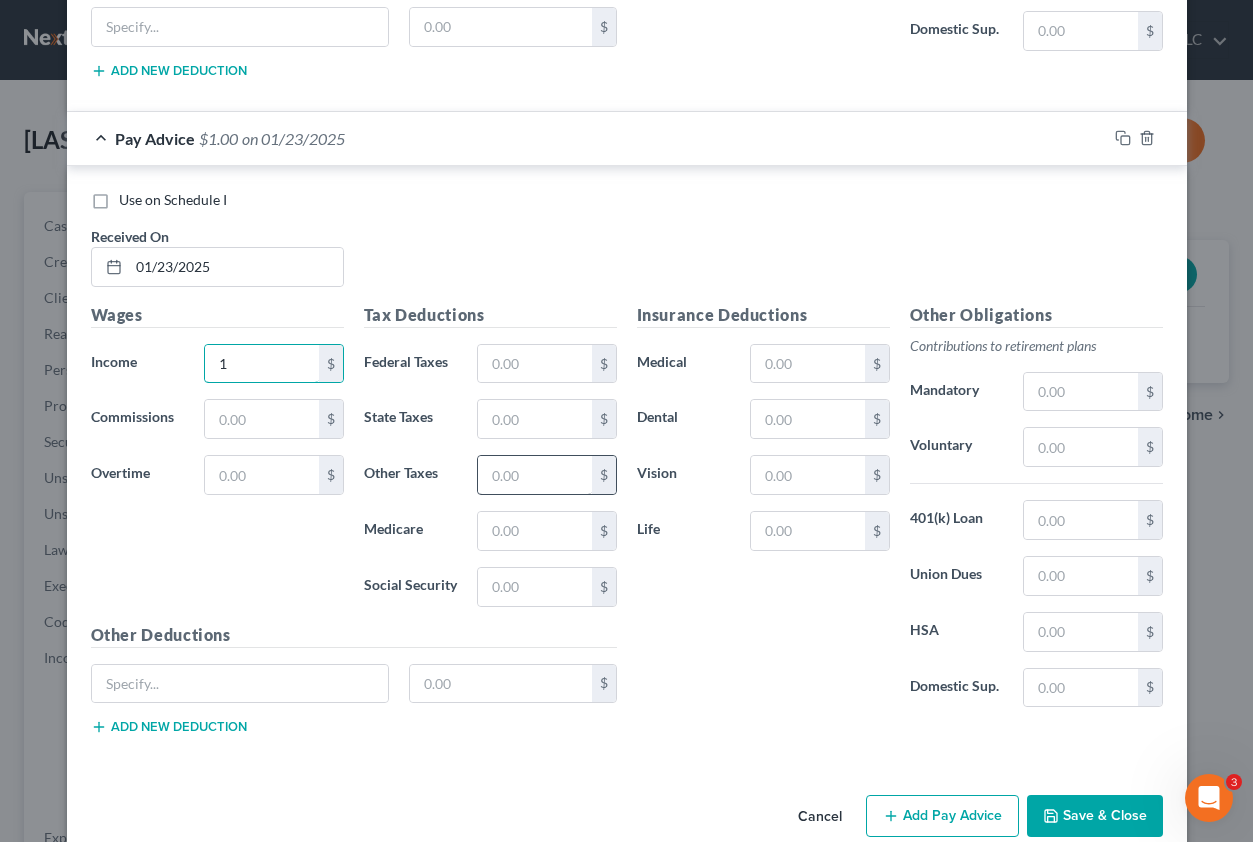 scroll, scrollTop: 9142, scrollLeft: 0, axis: vertical 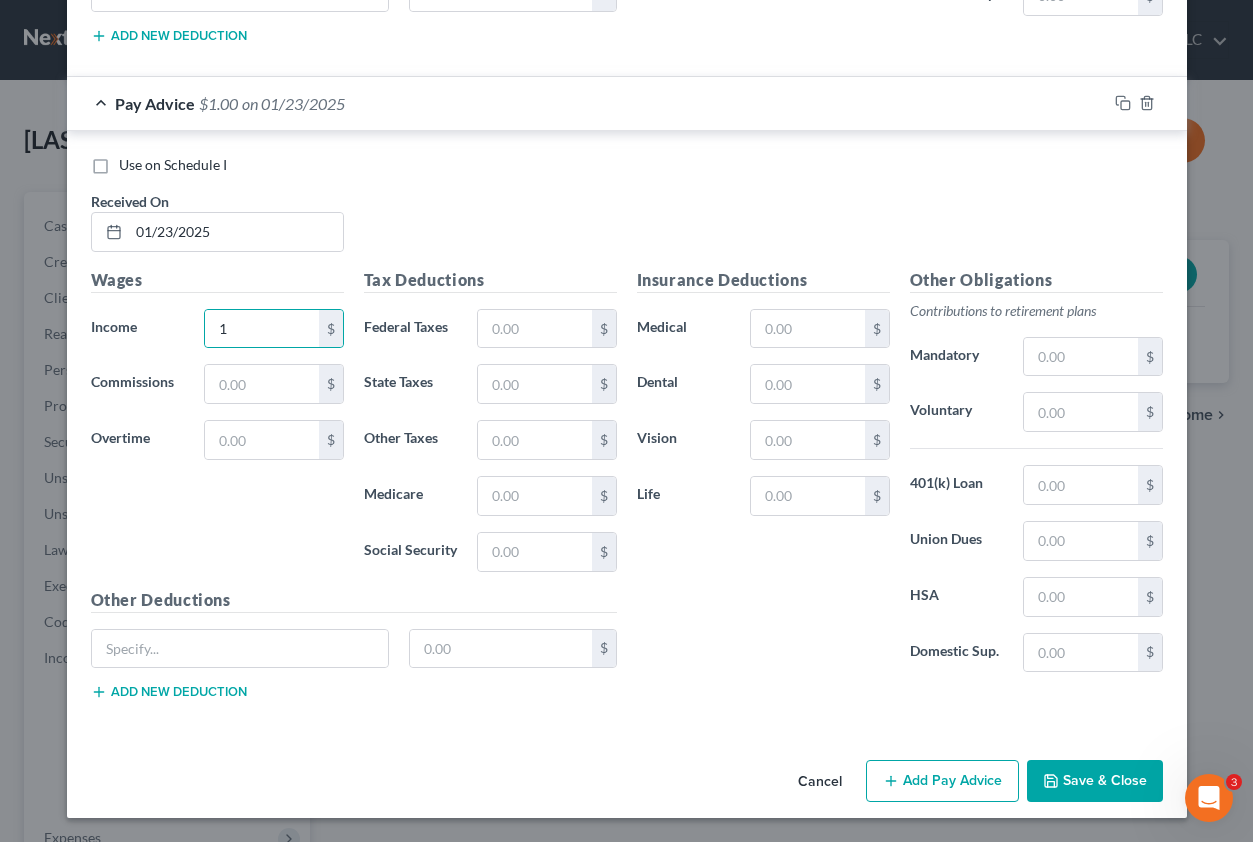 click on "Save & Close" at bounding box center [1095, 781] 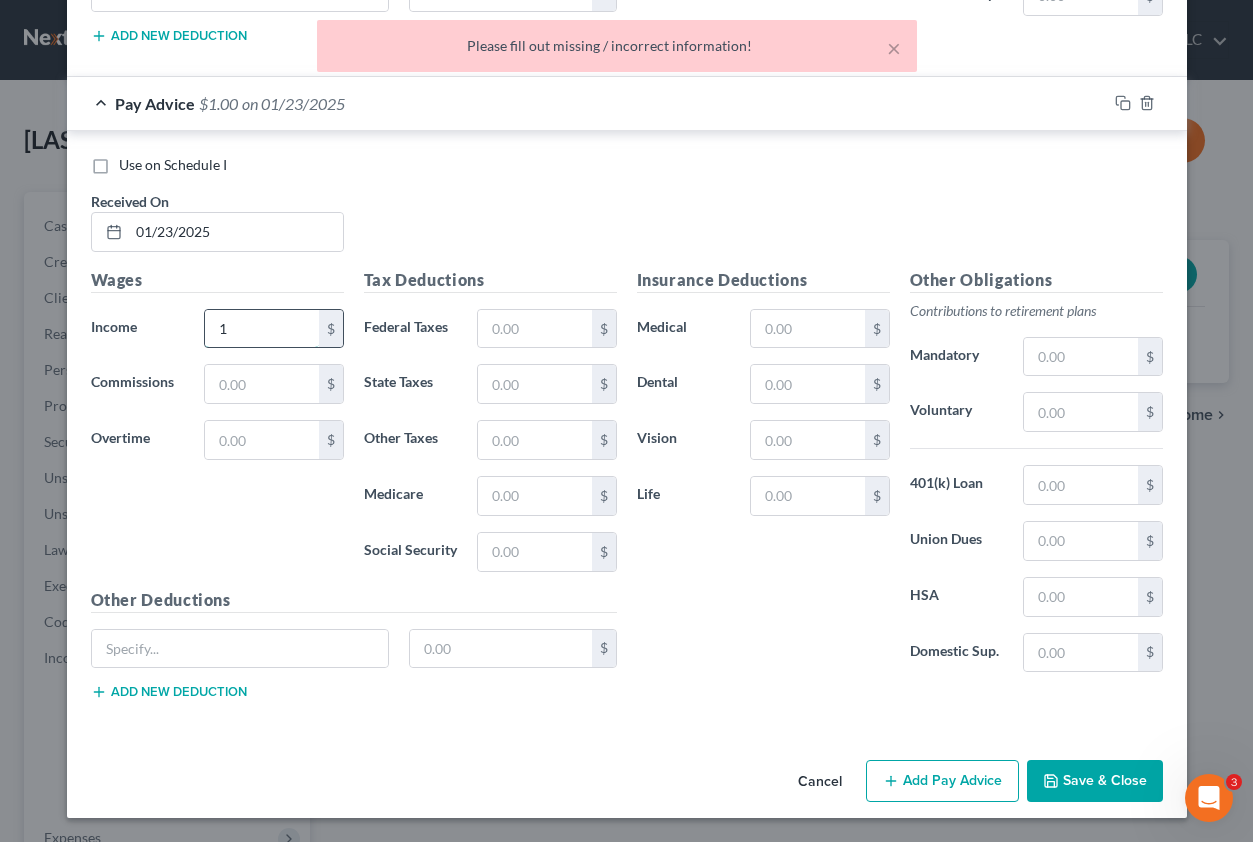 click on "1" at bounding box center [261, 329] 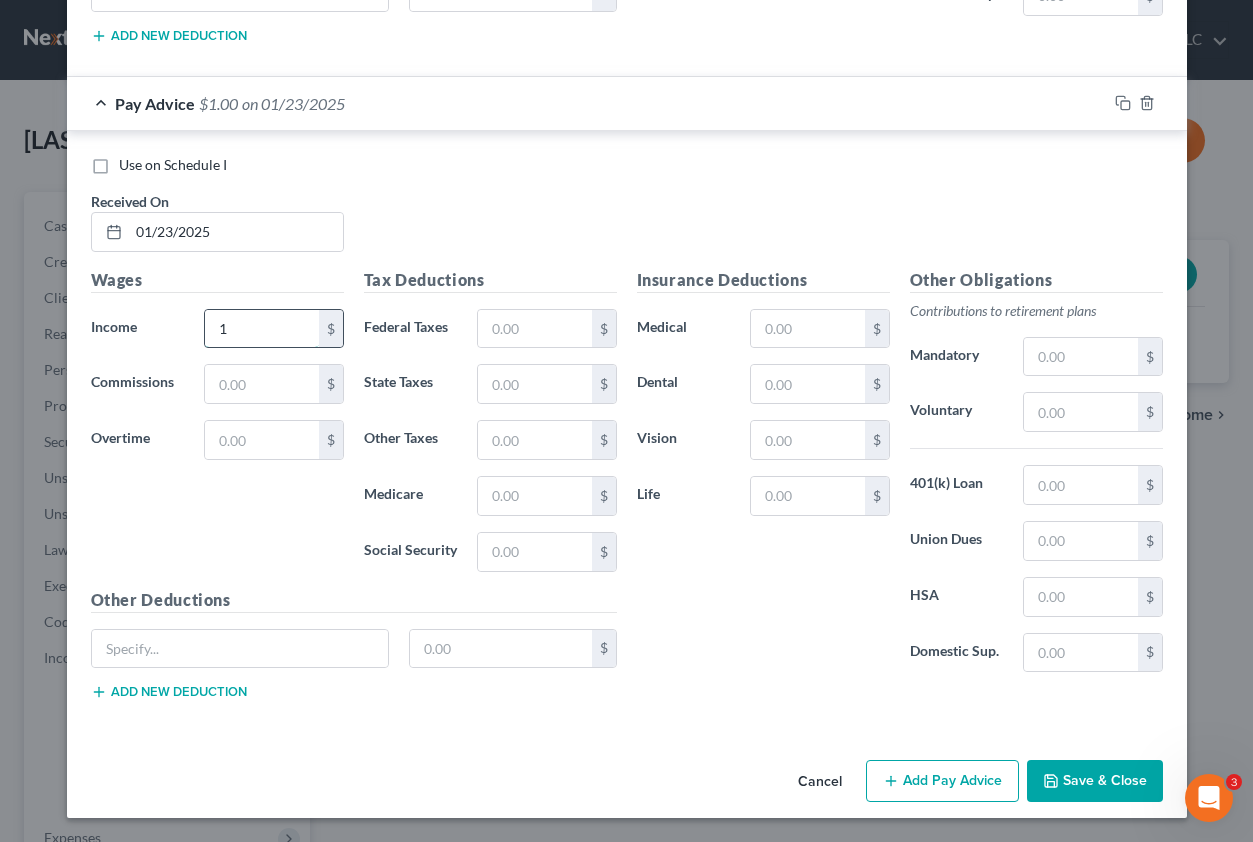 type on "1,531.34" 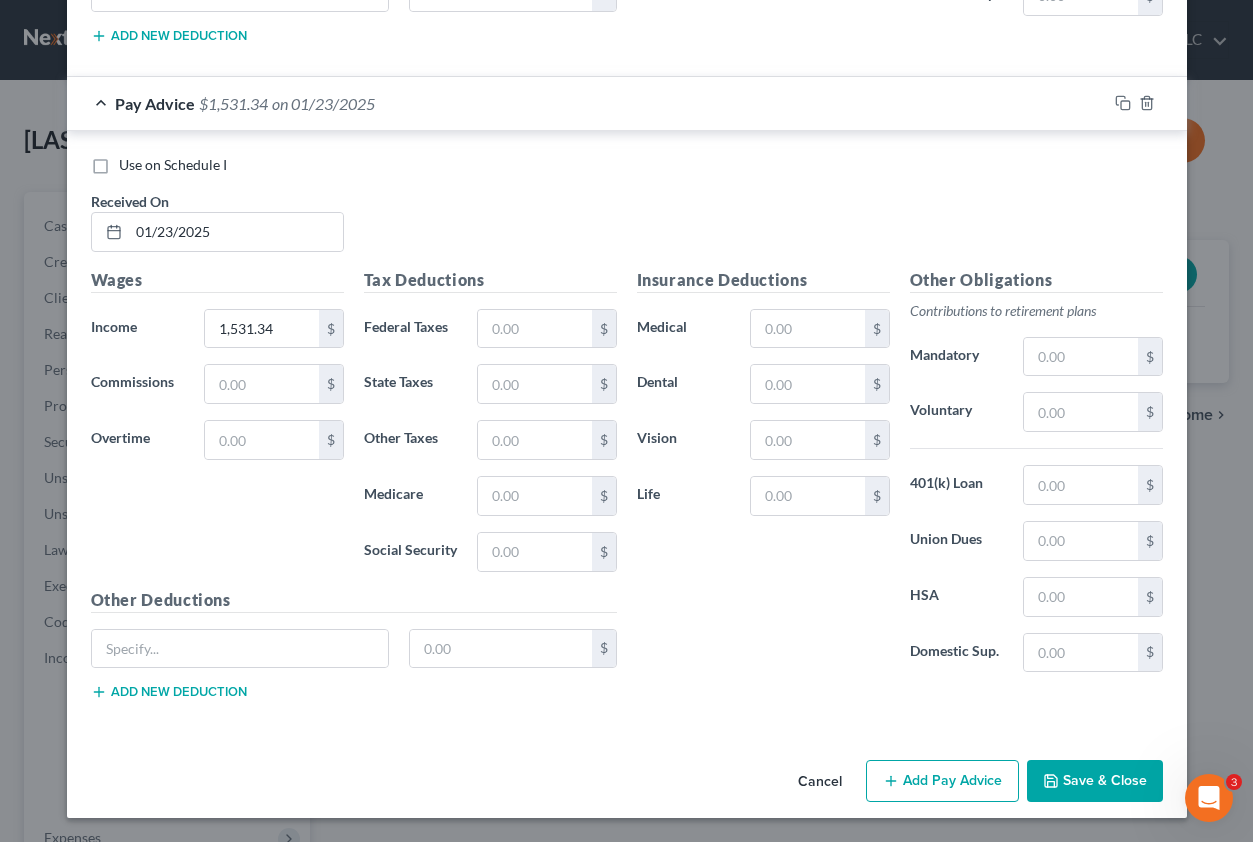 click on "Save & Close" at bounding box center (1095, 781) 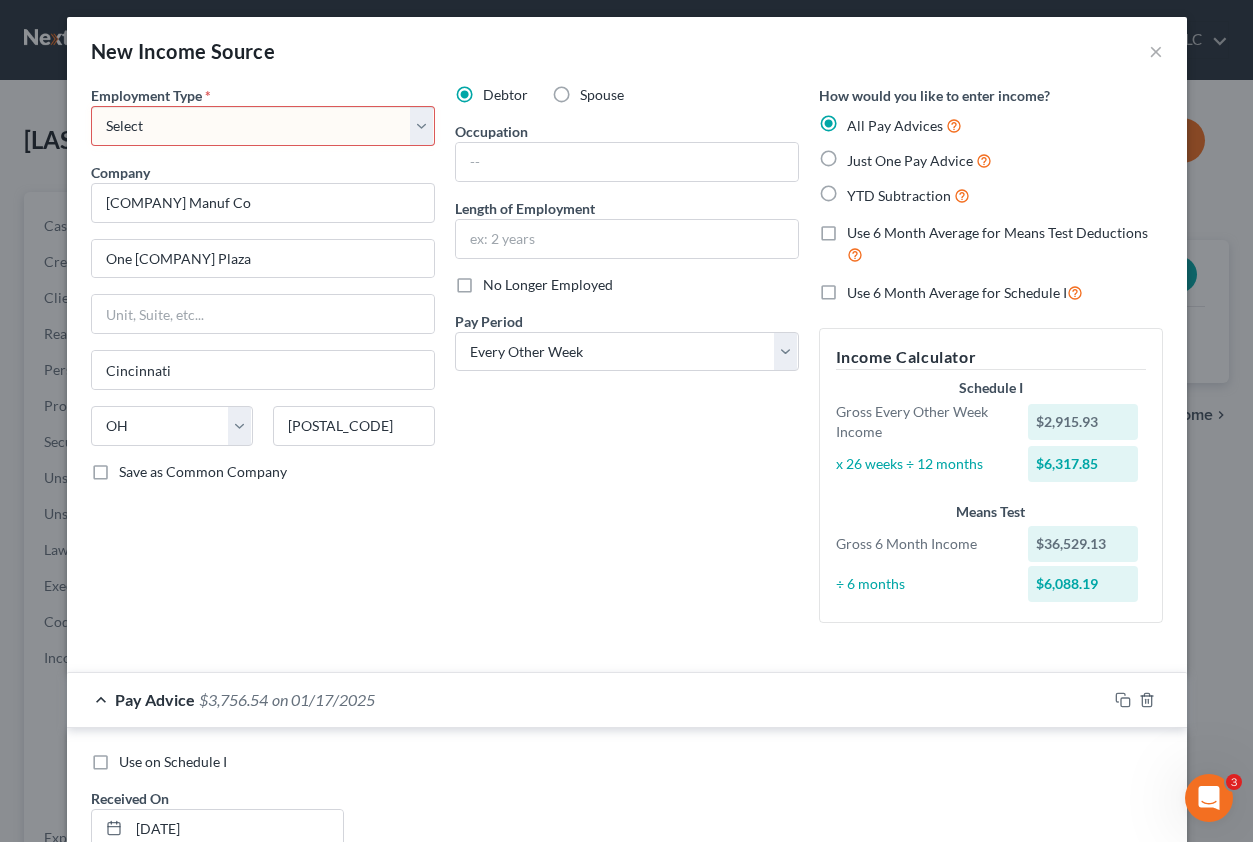 scroll, scrollTop: 0, scrollLeft: 0, axis: both 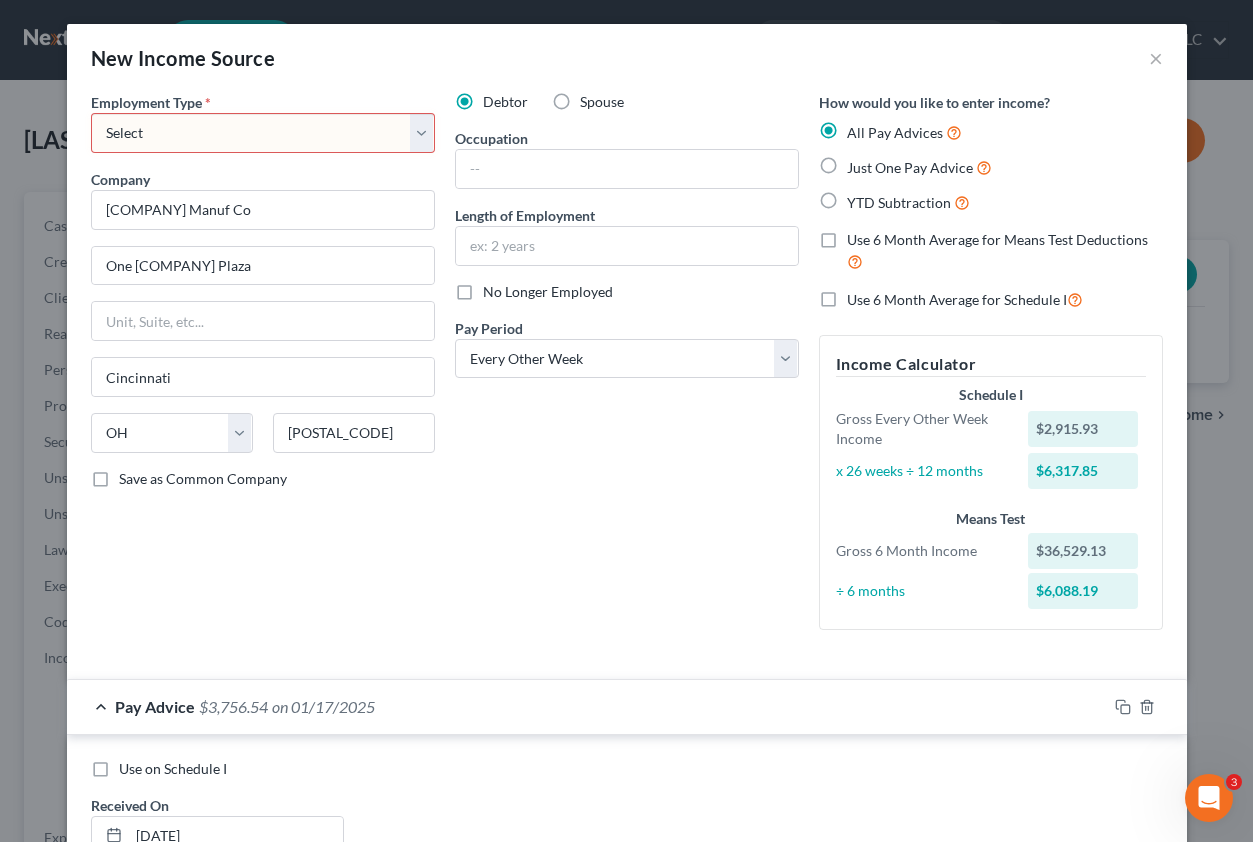 click on "Select Full or Part Time Employment Self Employment" at bounding box center (263, 133) 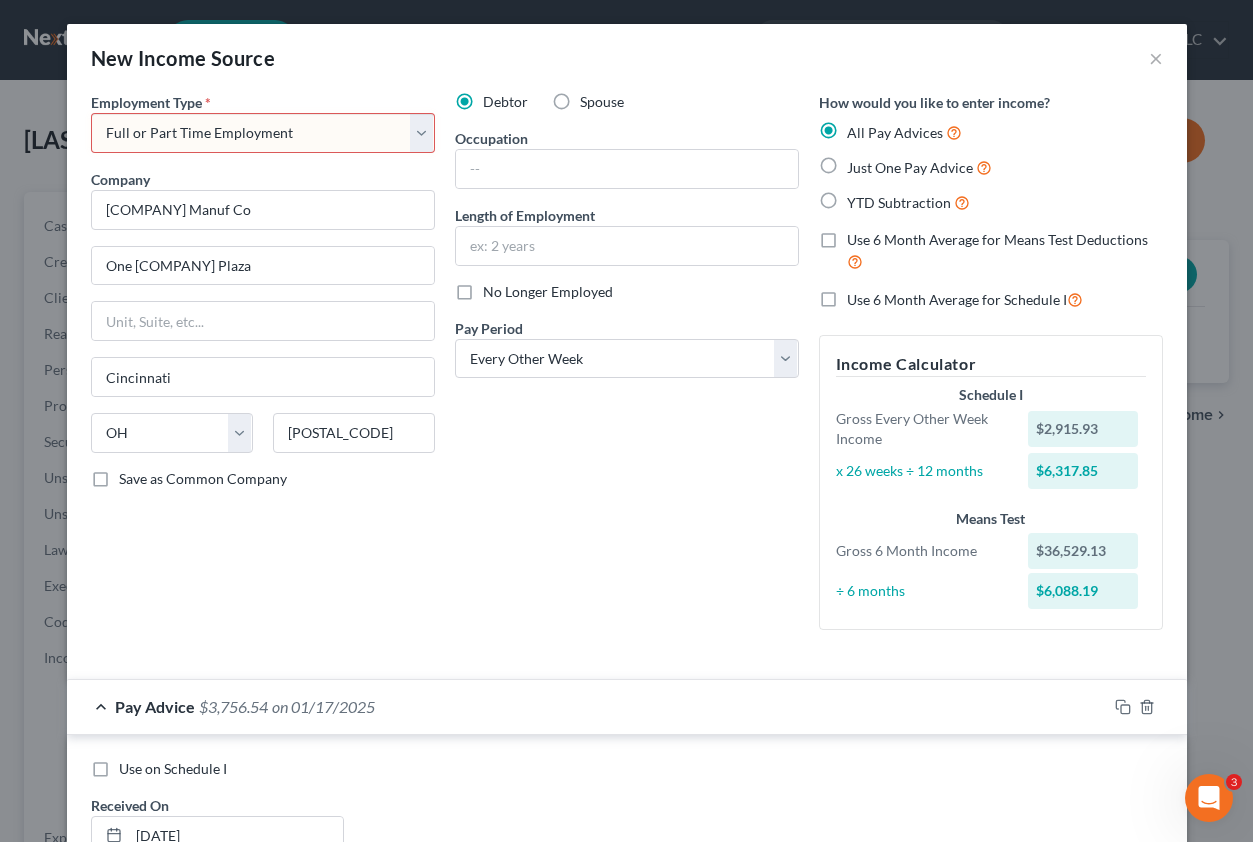 click on "Select Full or Part Time Employment Self Employment" at bounding box center [263, 133] 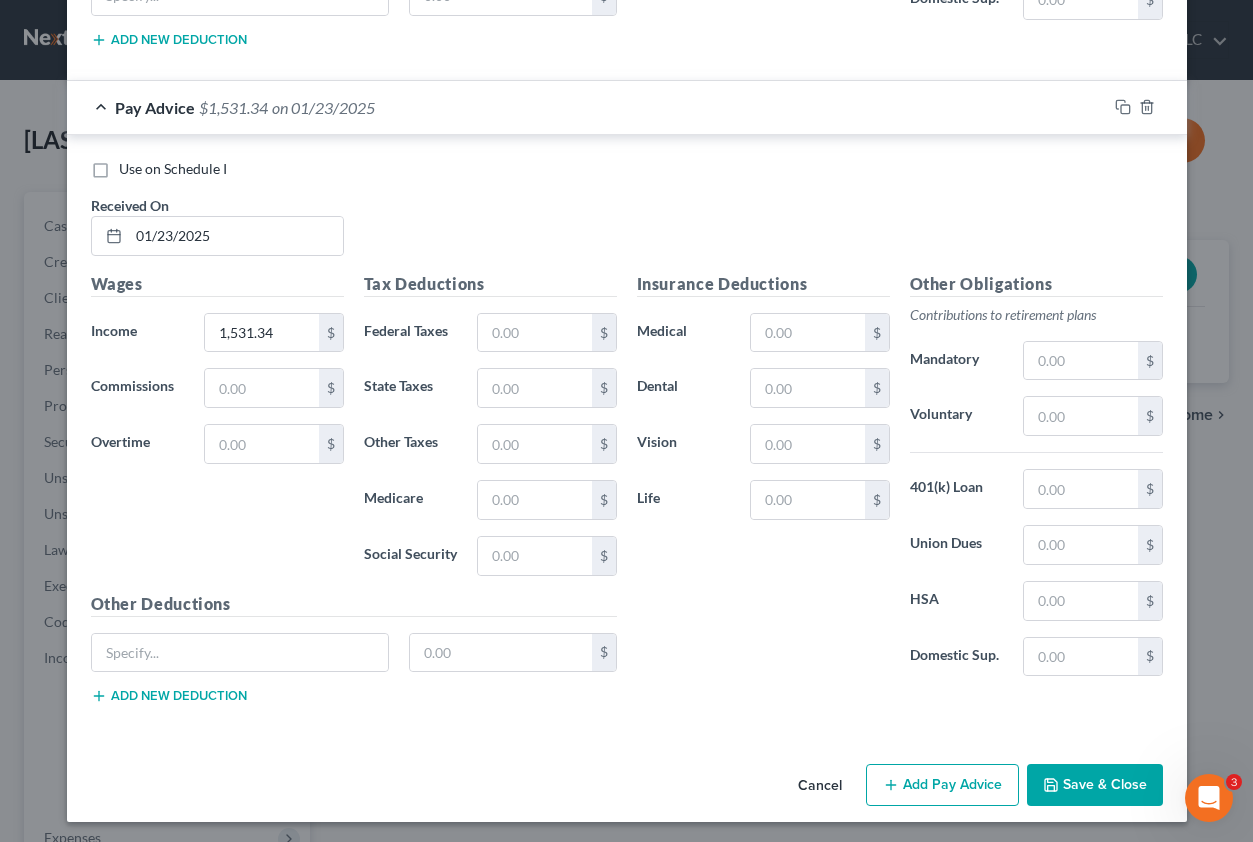 scroll, scrollTop: 9142, scrollLeft: 0, axis: vertical 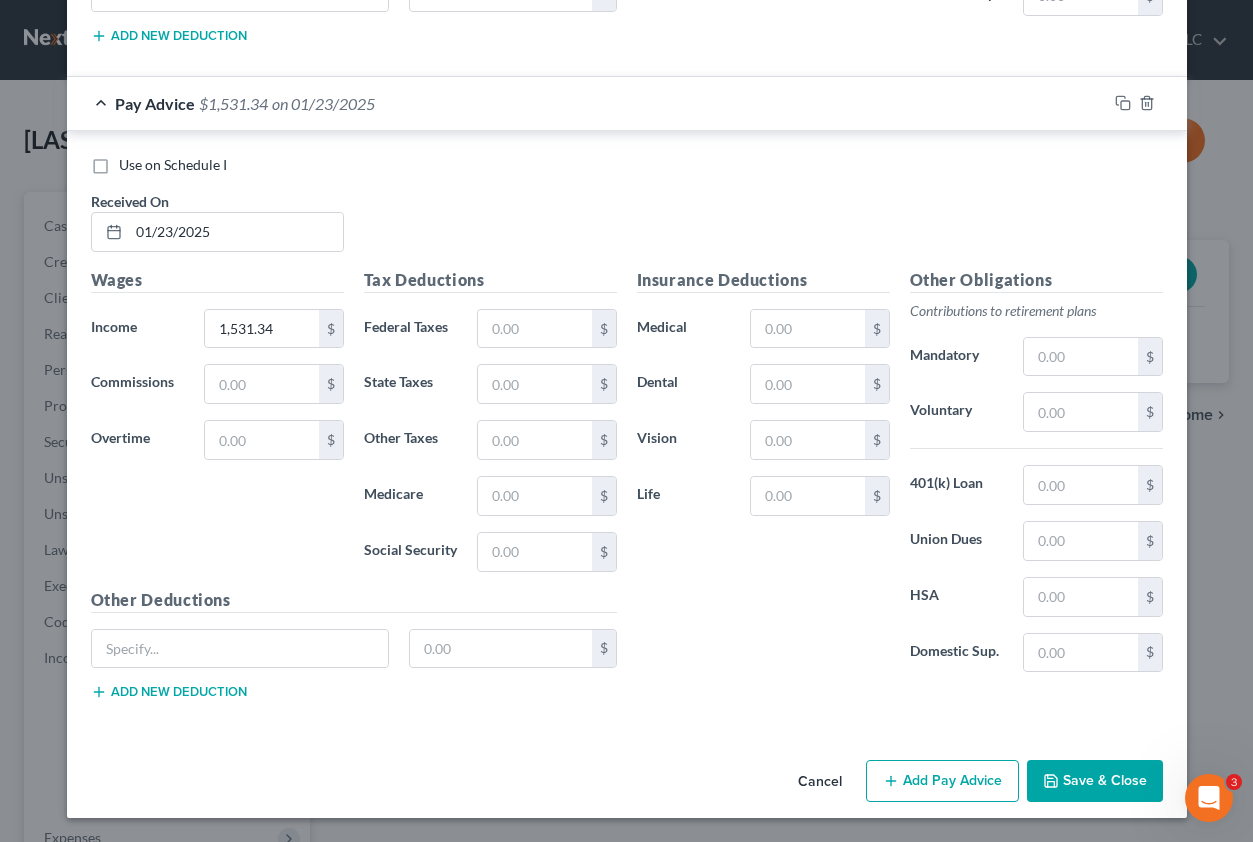 click on "Save & Close" at bounding box center [1095, 781] 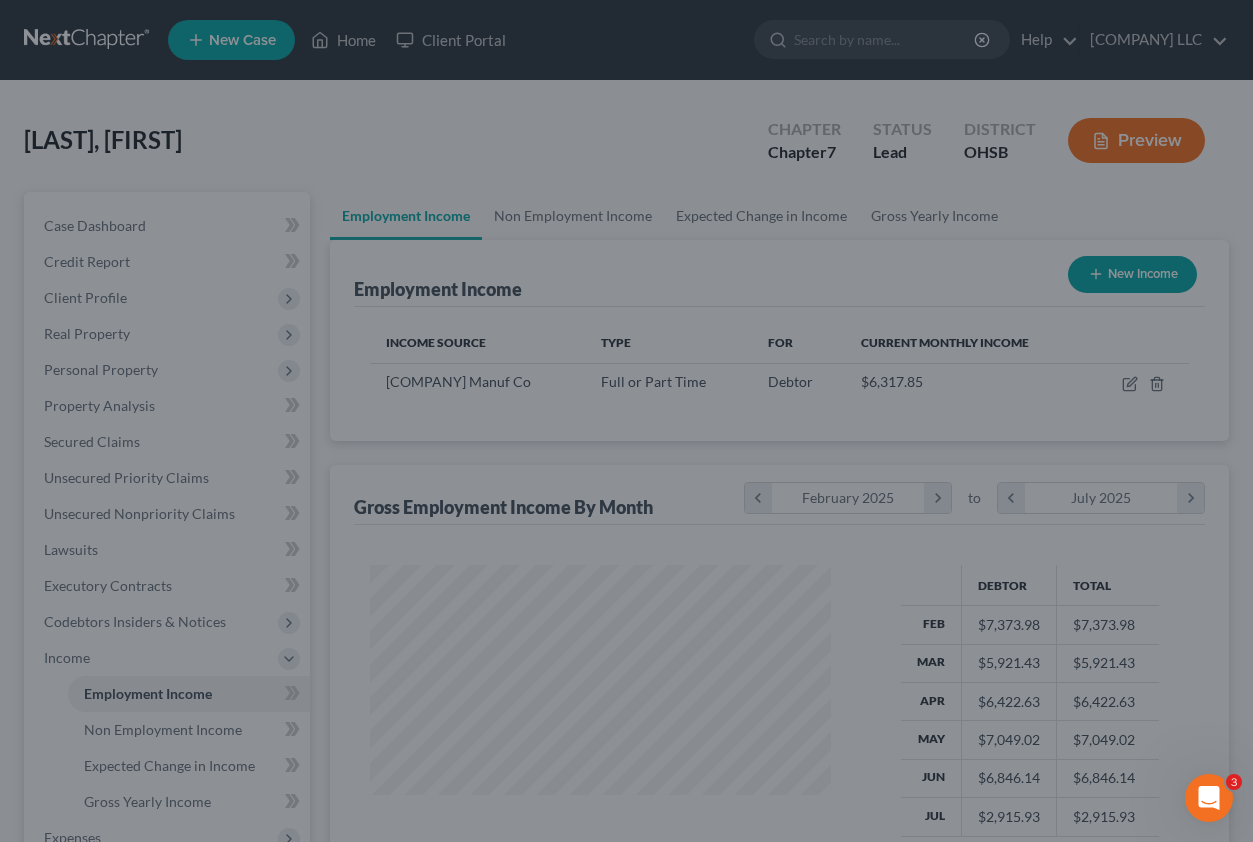 scroll, scrollTop: 999642, scrollLeft: 999506, axis: both 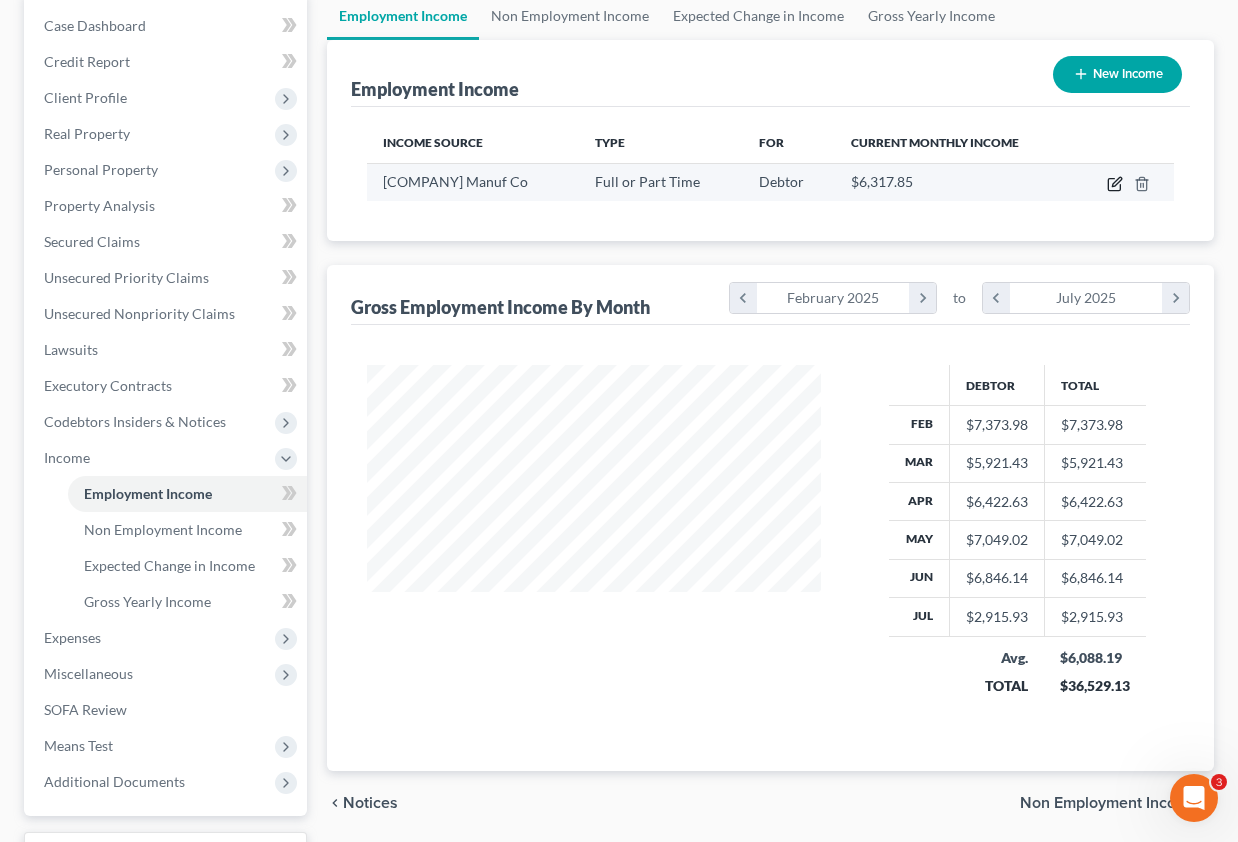 click 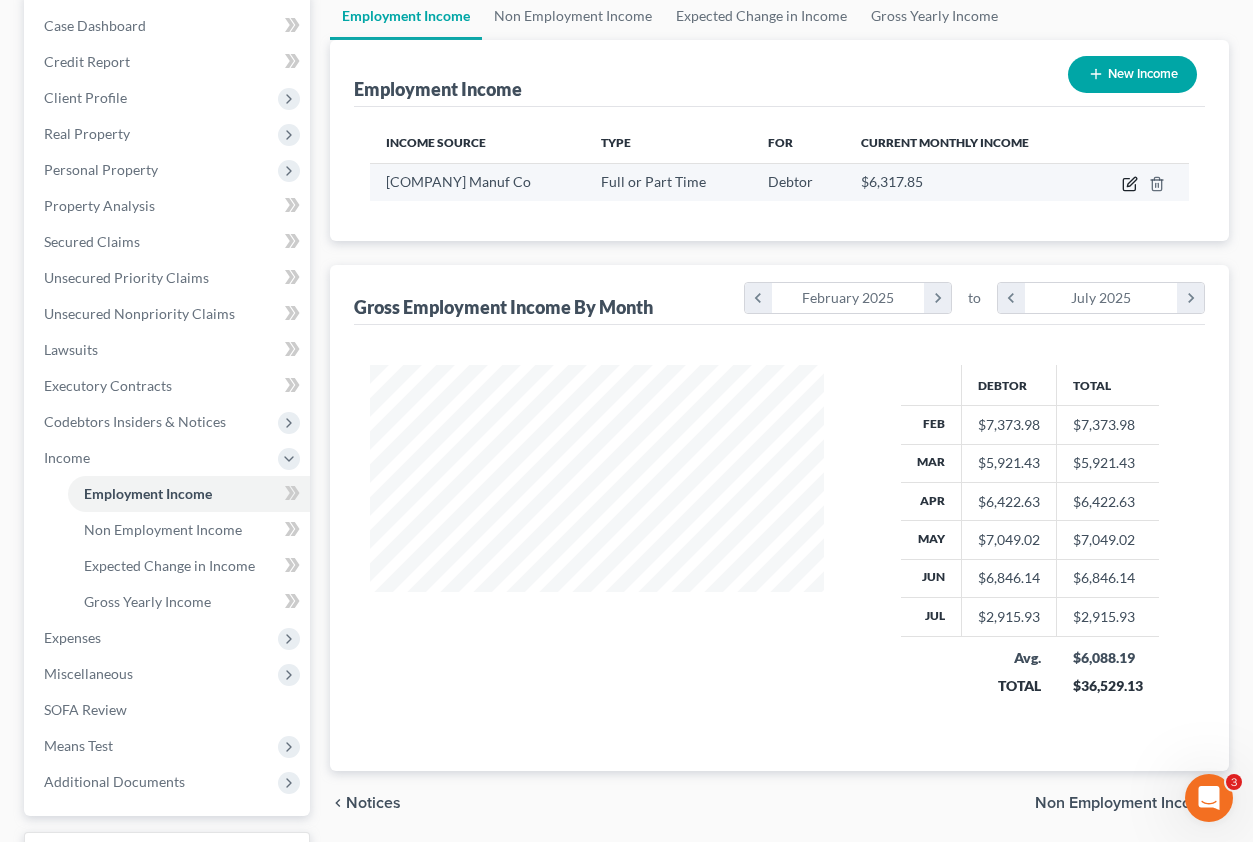 select on "0" 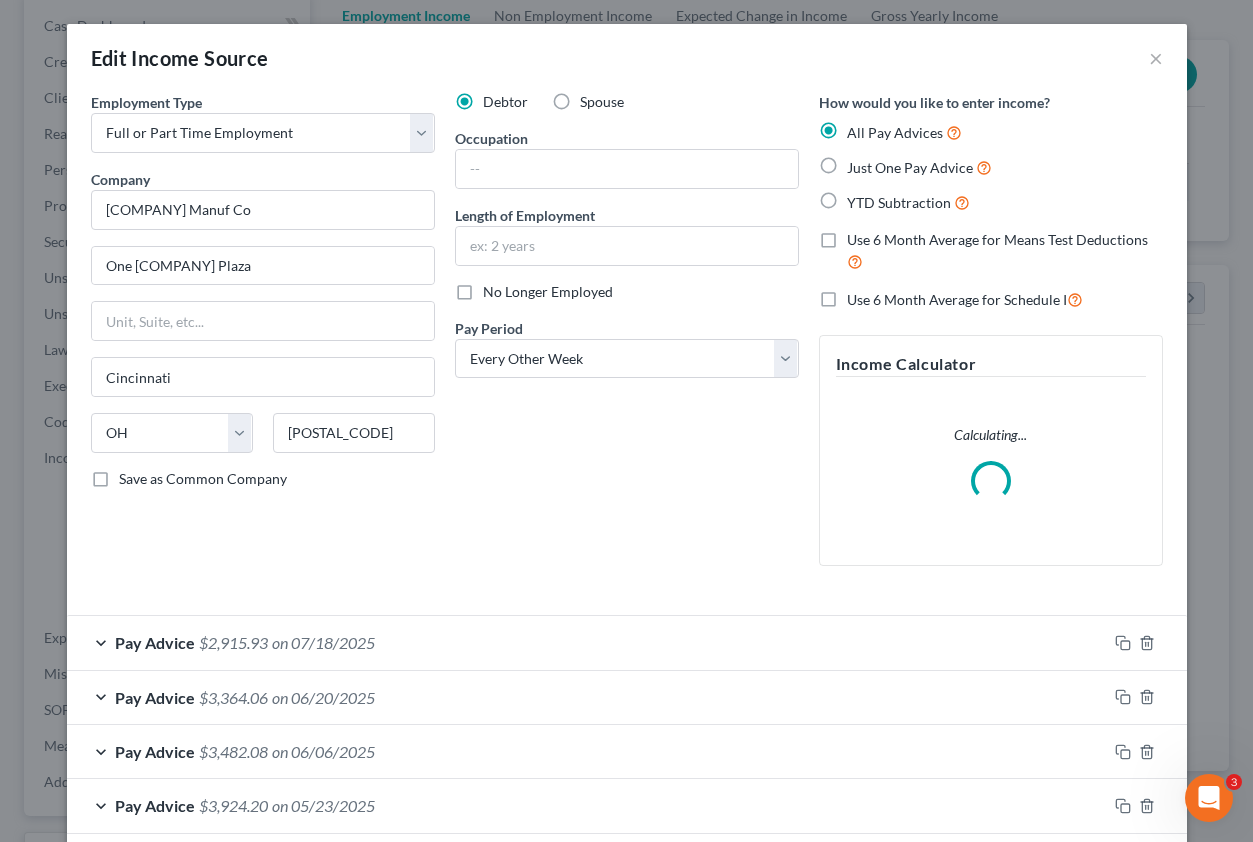 scroll, scrollTop: 999642, scrollLeft: 999499, axis: both 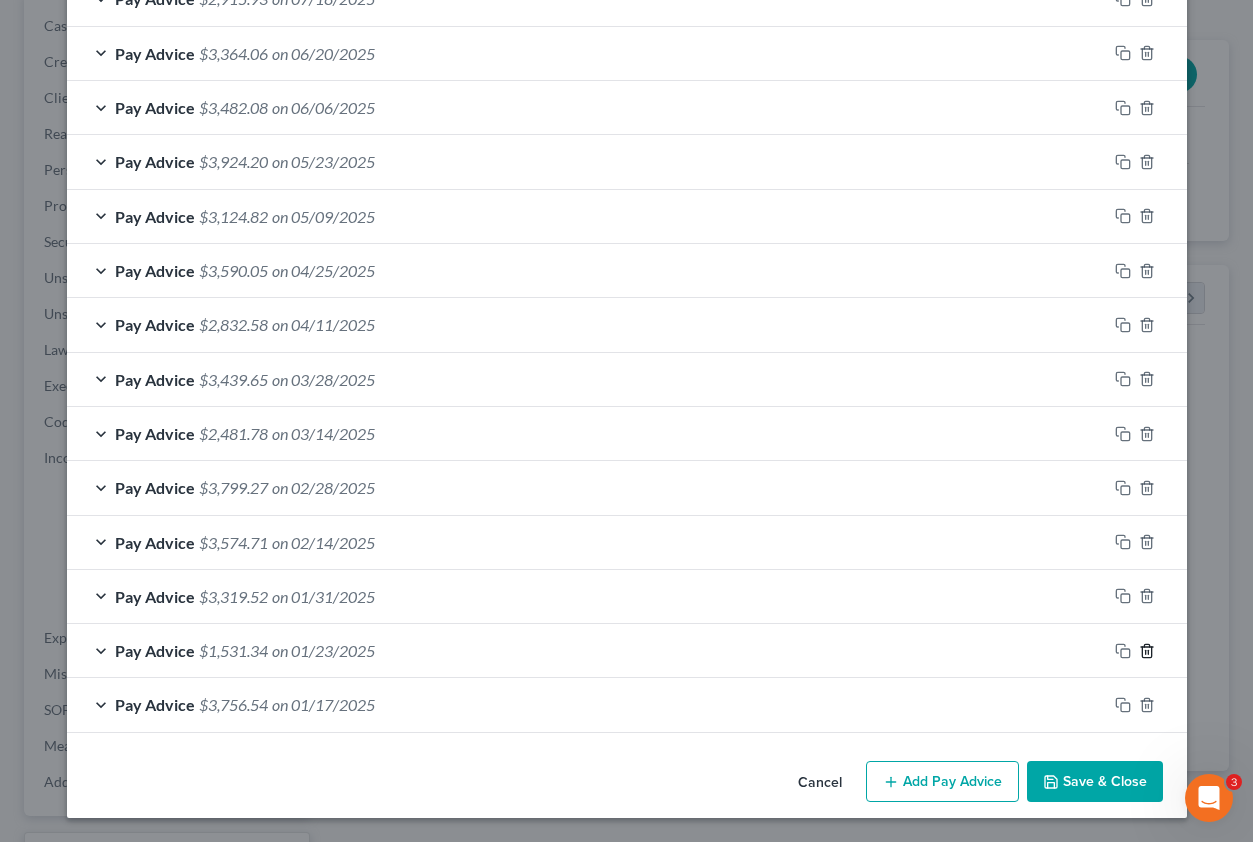 click 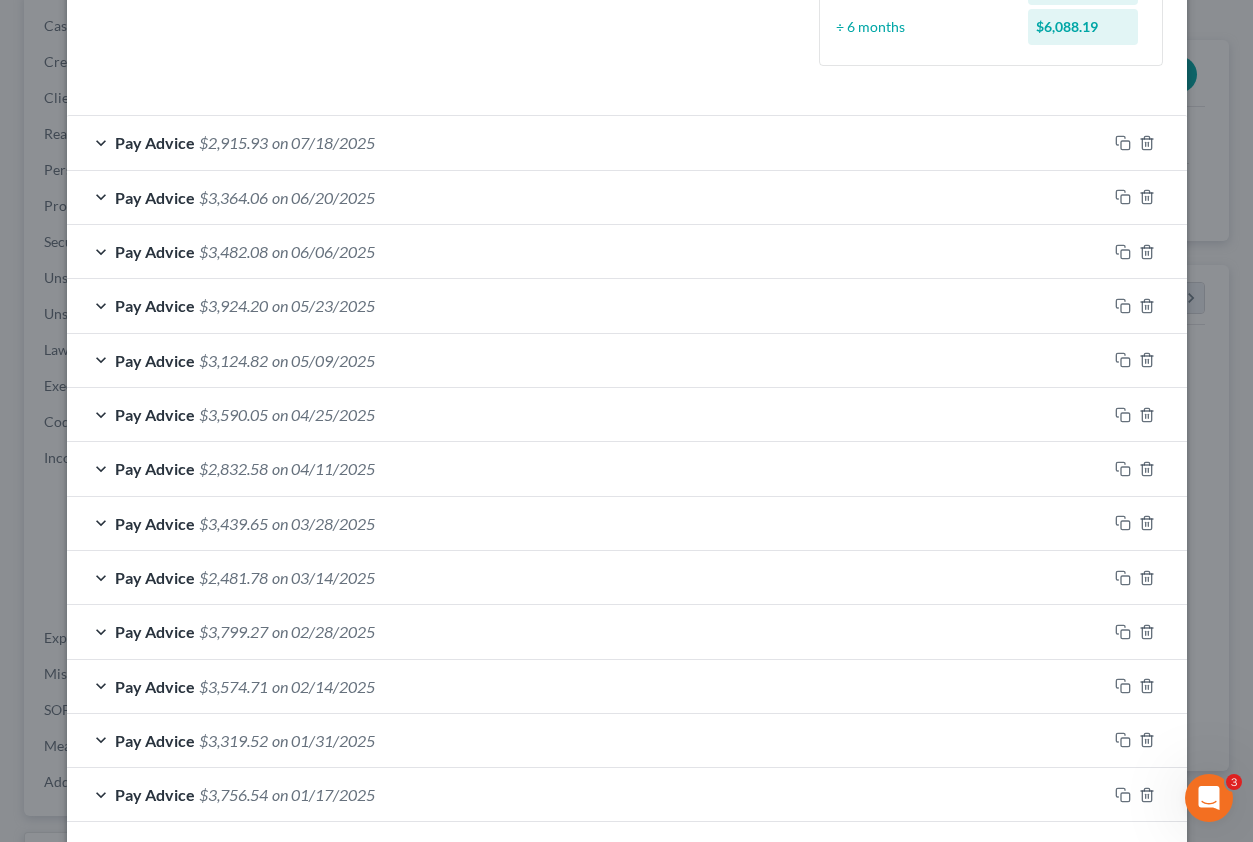 scroll, scrollTop: 654, scrollLeft: 0, axis: vertical 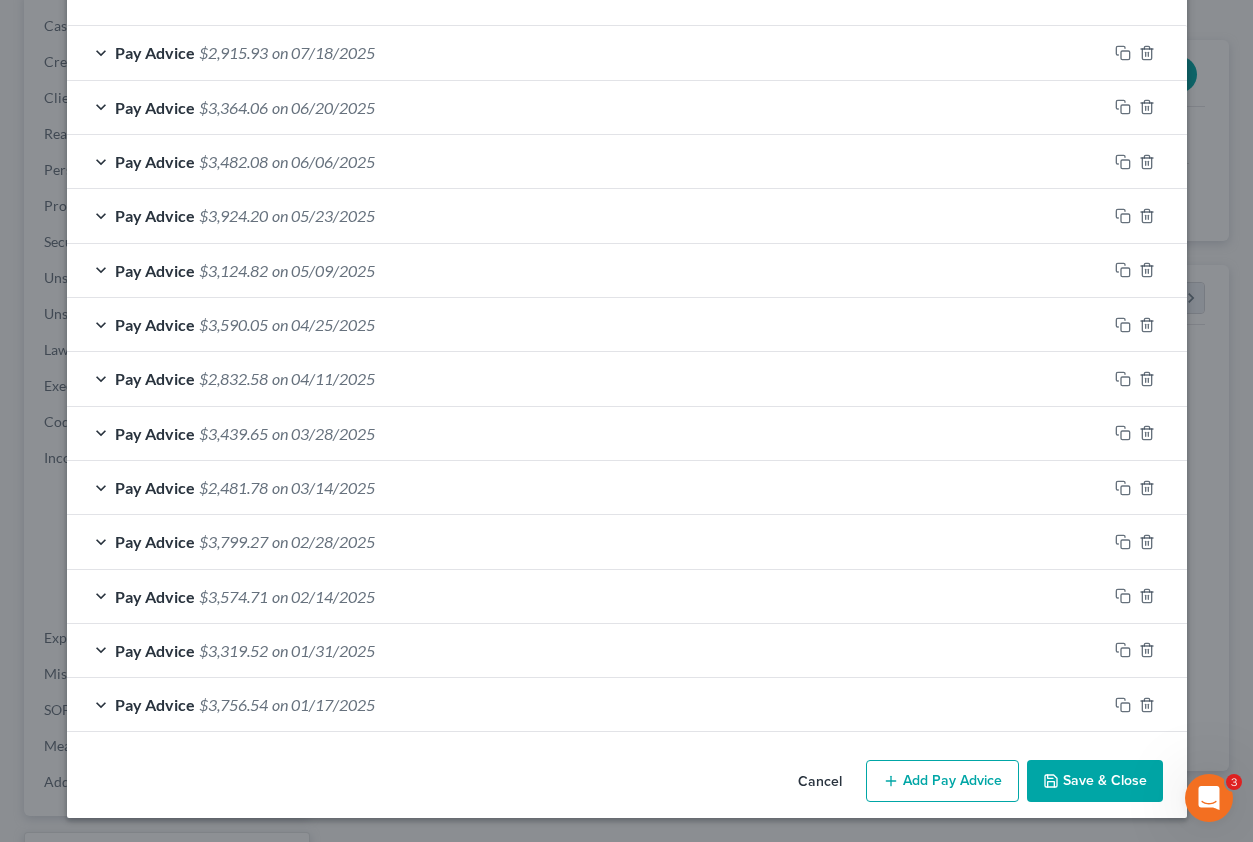 drag, startPoint x: 891, startPoint y: 785, endPoint x: 917, endPoint y: 773, distance: 28.635643 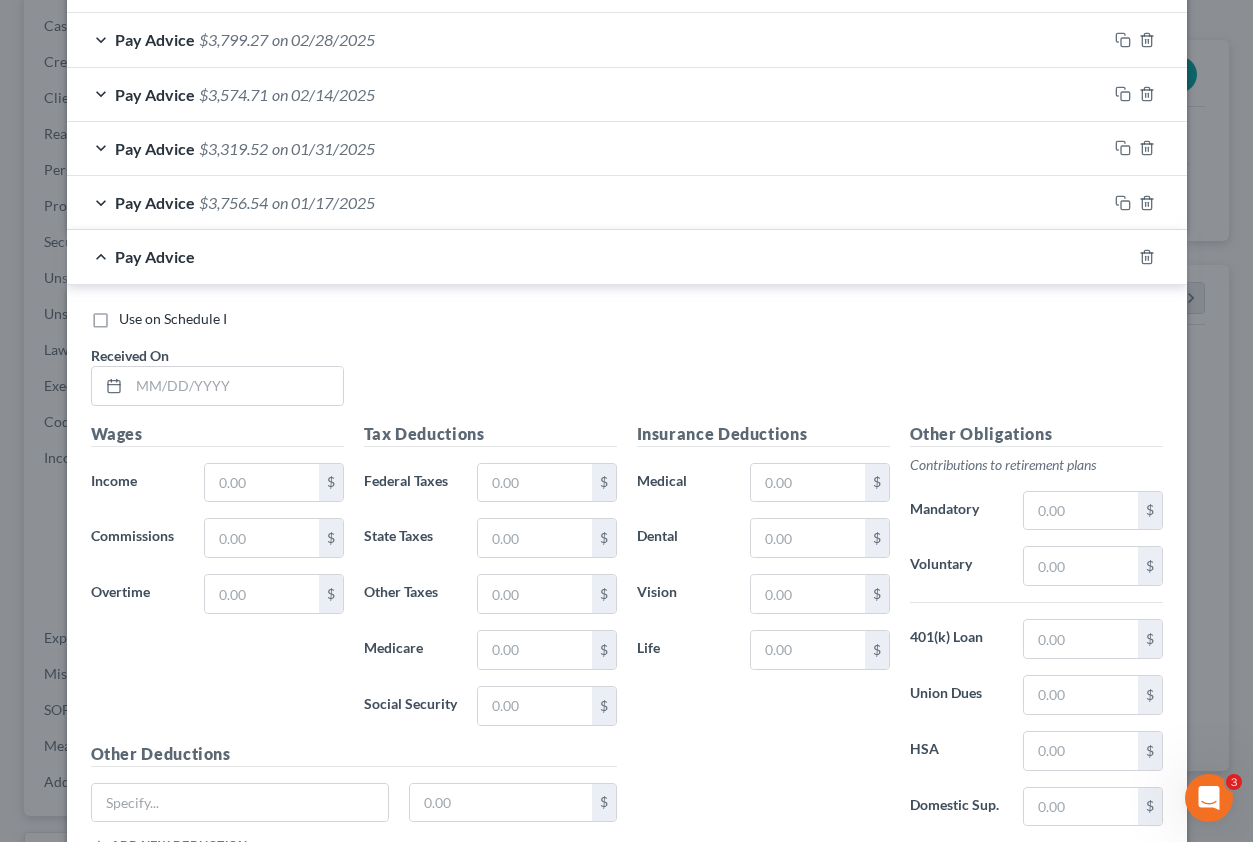 scroll, scrollTop: 1254, scrollLeft: 0, axis: vertical 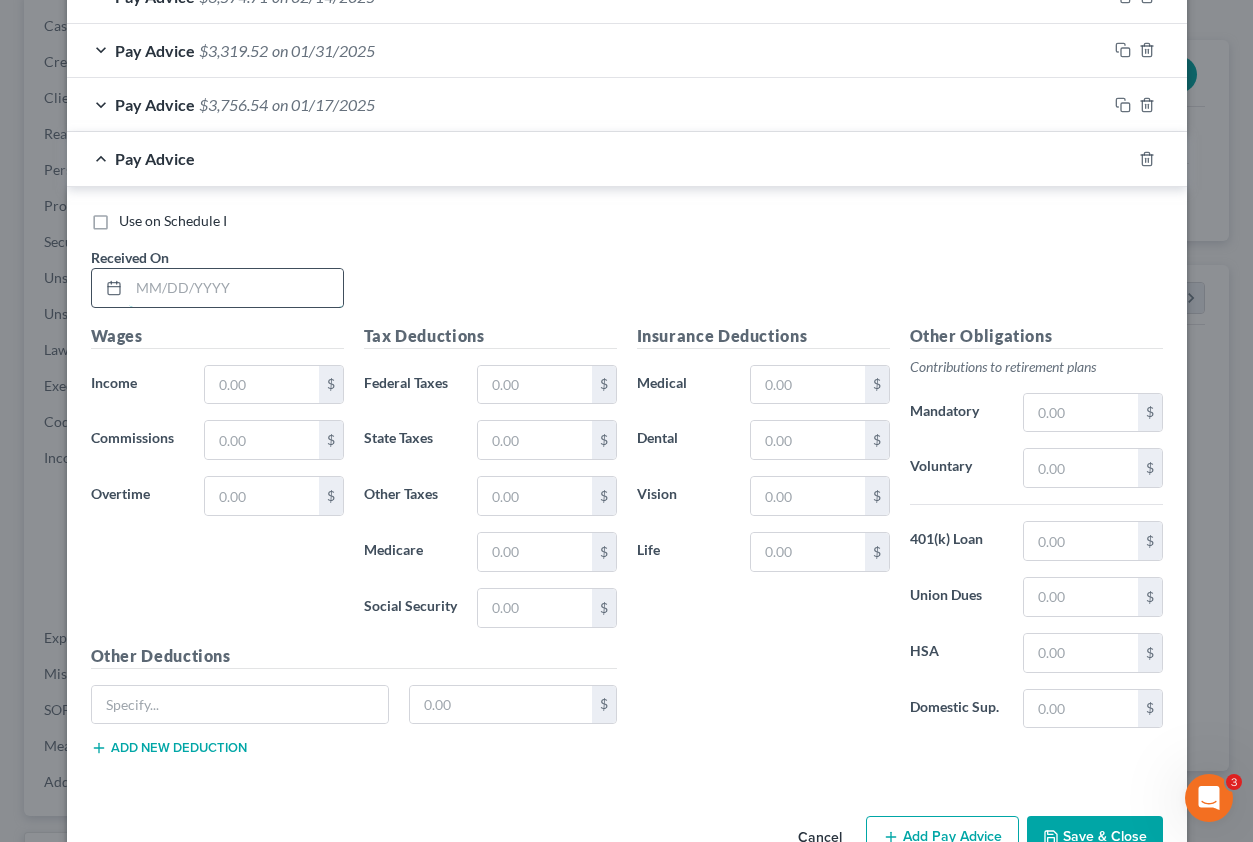 click at bounding box center (236, 288) 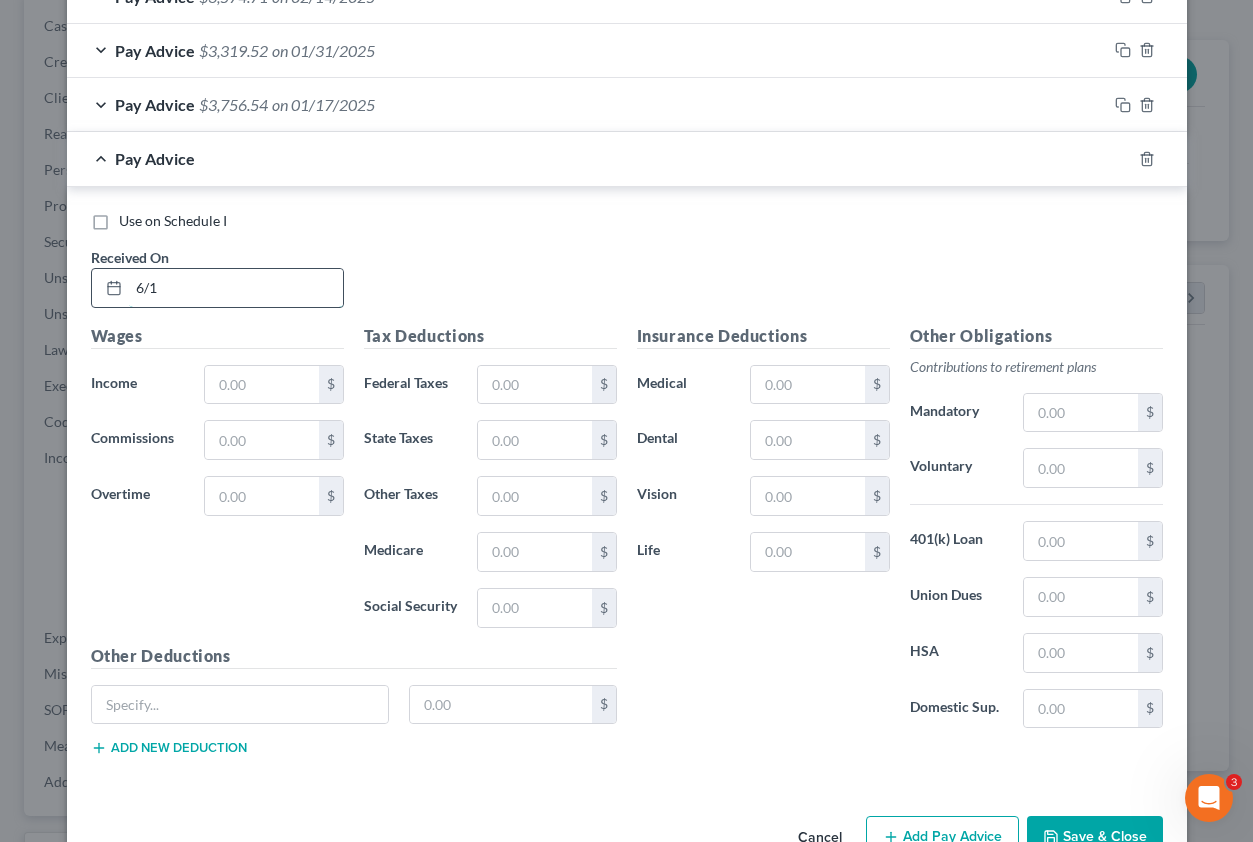 type on "6/" 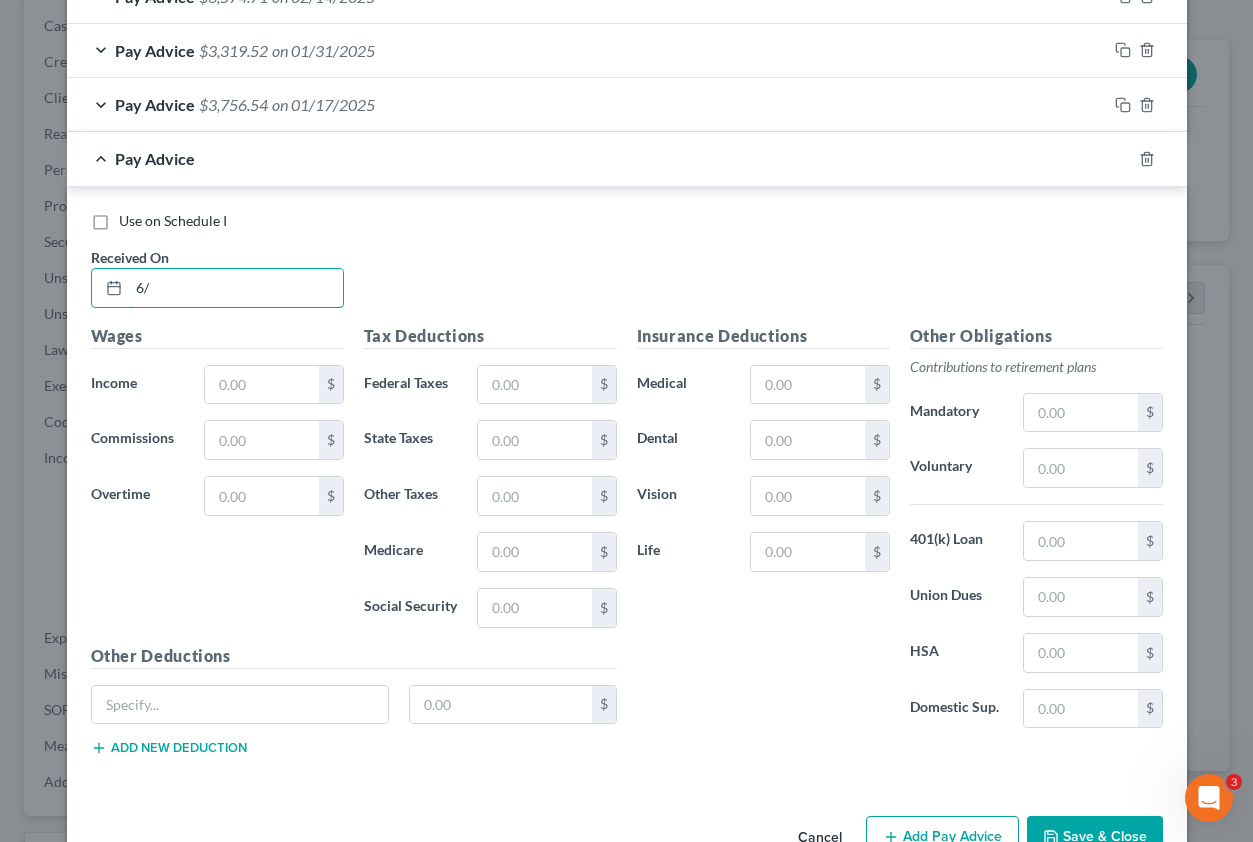 click on "Use on Schedule I
Received On
*
6/ Wages
Income
*
$ Commissions $ Overtime $ Tax Deductions Federal Taxes $ State Taxes $ Other Taxes $ Medicare $ Social Security $ Other Deductions $ Add new deduction Insurance Deductions Medical $ Dental $ Vision $ Life $ Other Obligations Contributions to retirement plans Mandatory $ Voluntary $ 401(k) Loan $ Union Dues $ HSA $ Domestic Sup. $" at bounding box center [627, 487] 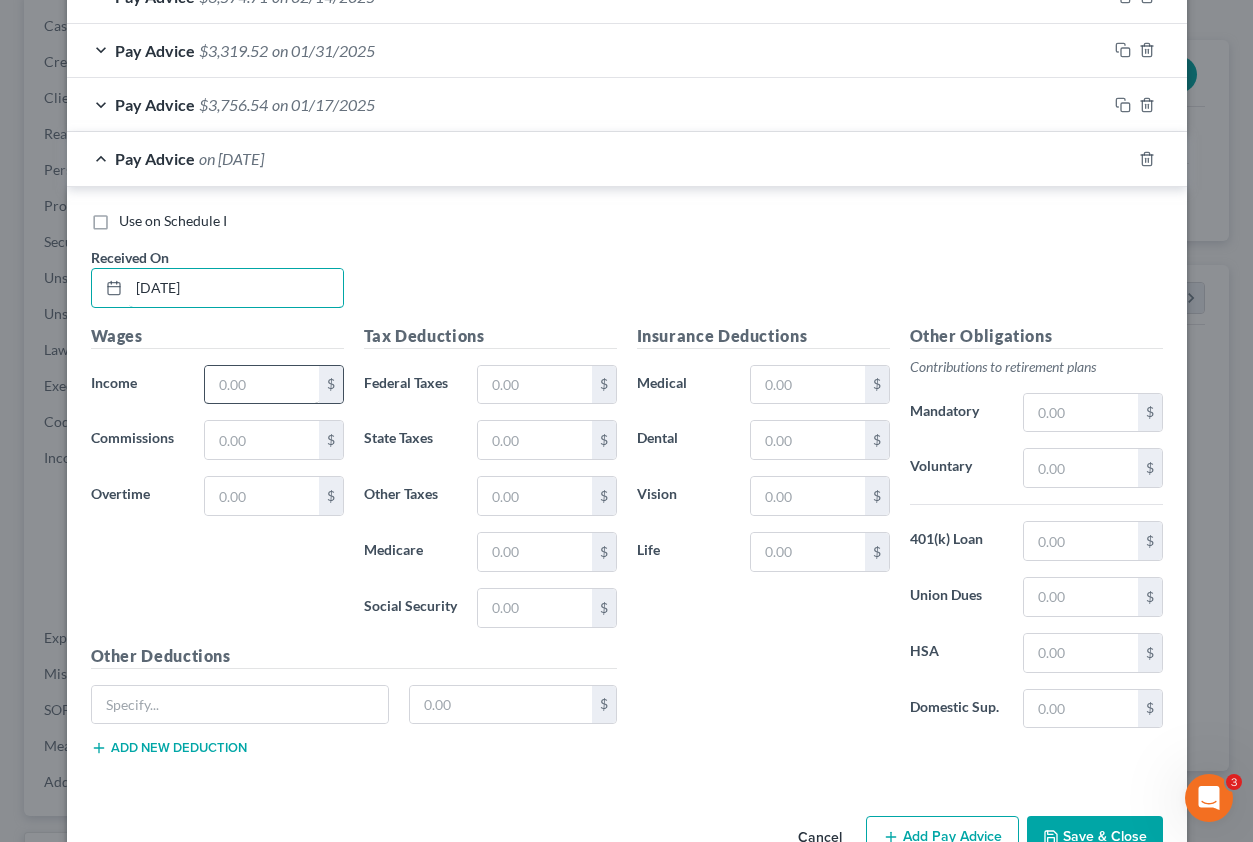 type on "7/4/25" 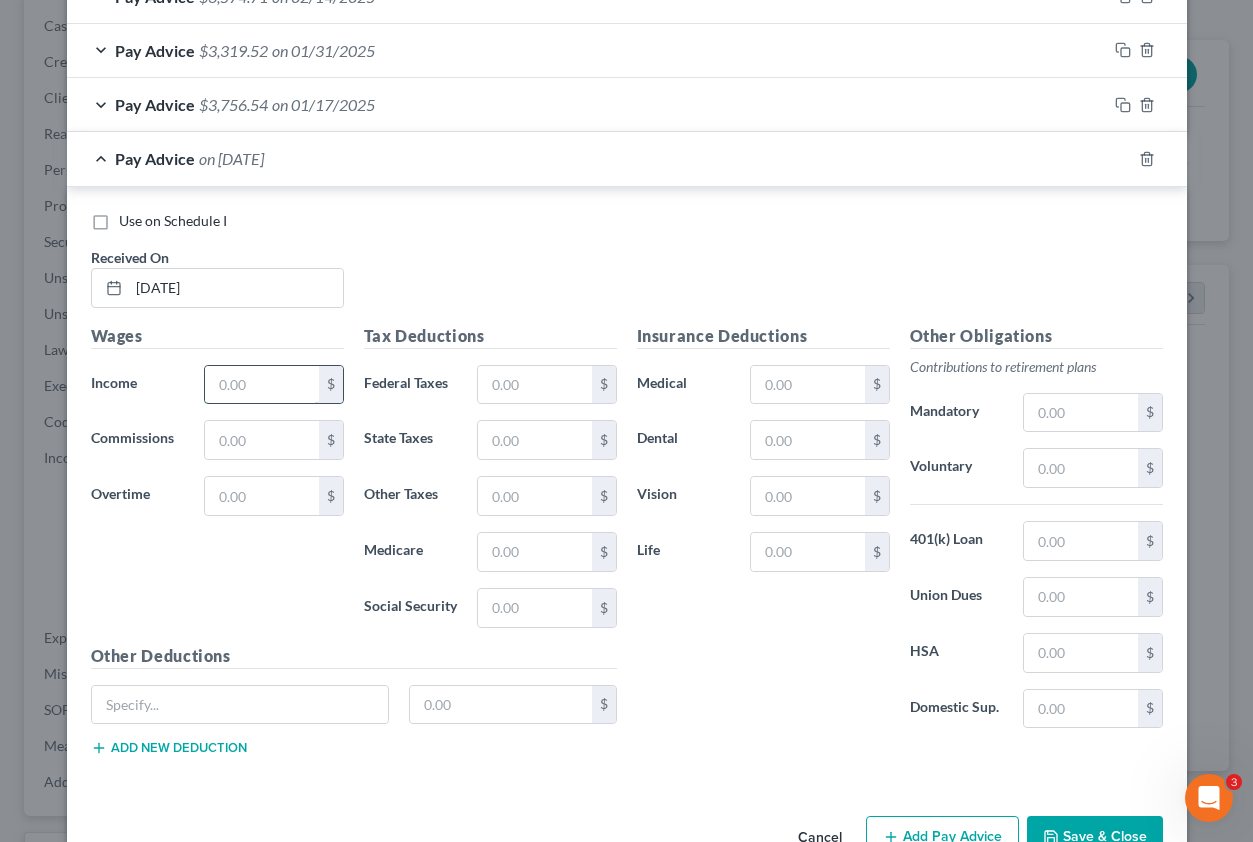 click at bounding box center [261, 385] 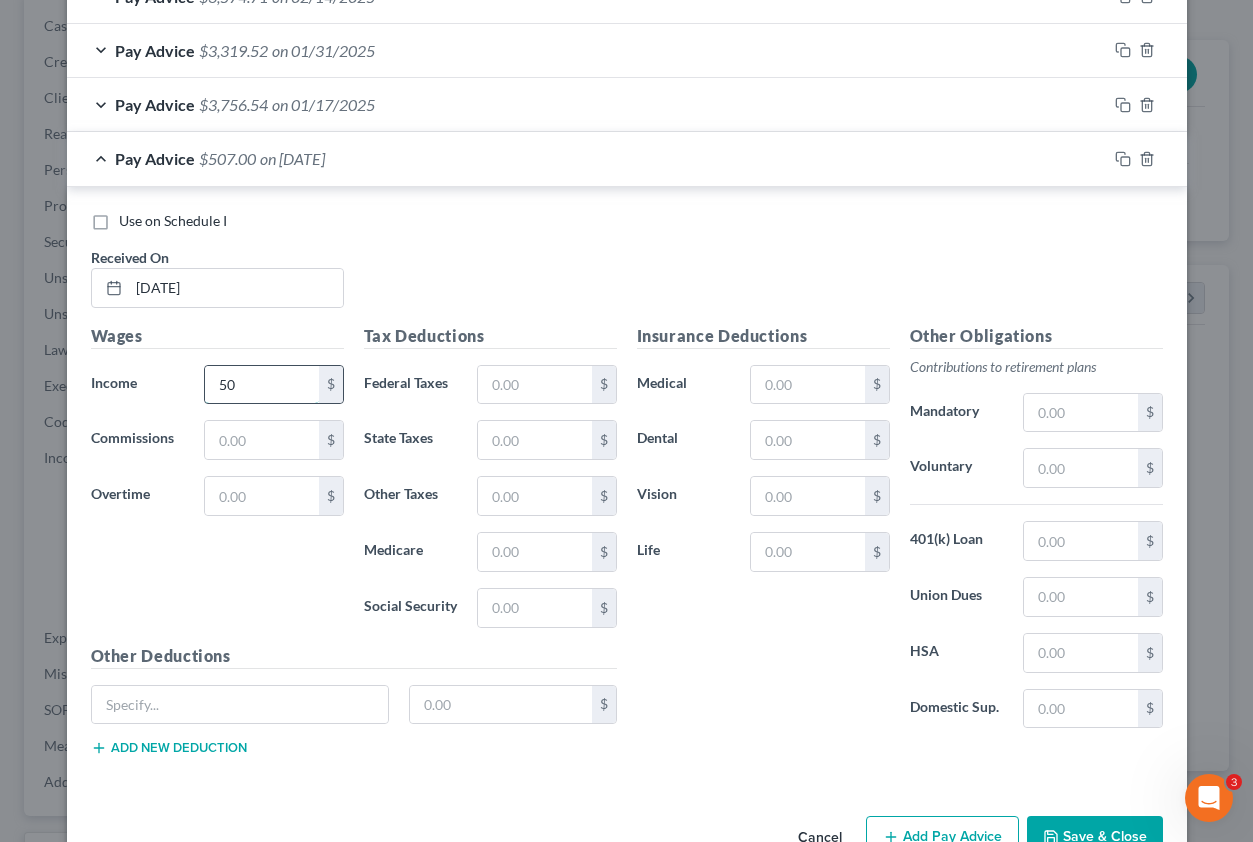 type on "5" 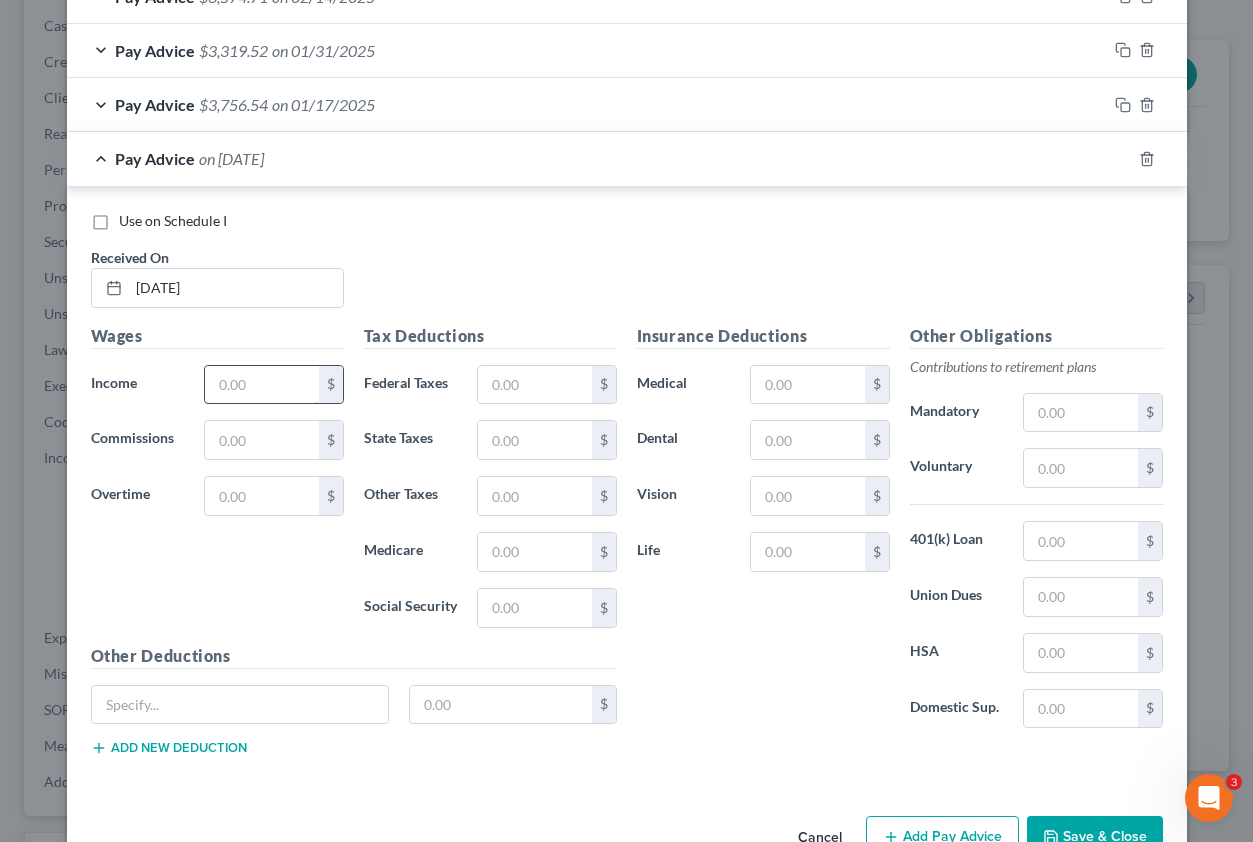 click at bounding box center (261, 385) 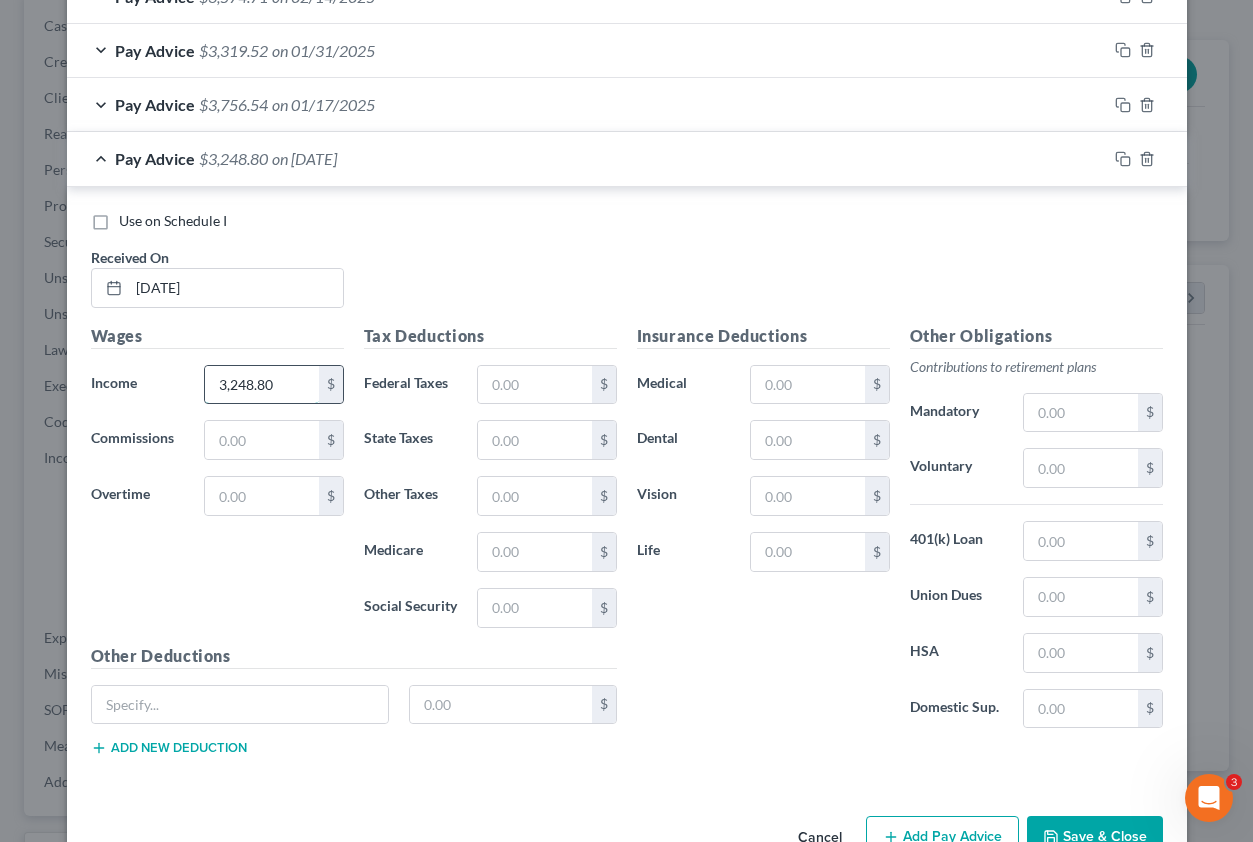 type on "3,248.80" 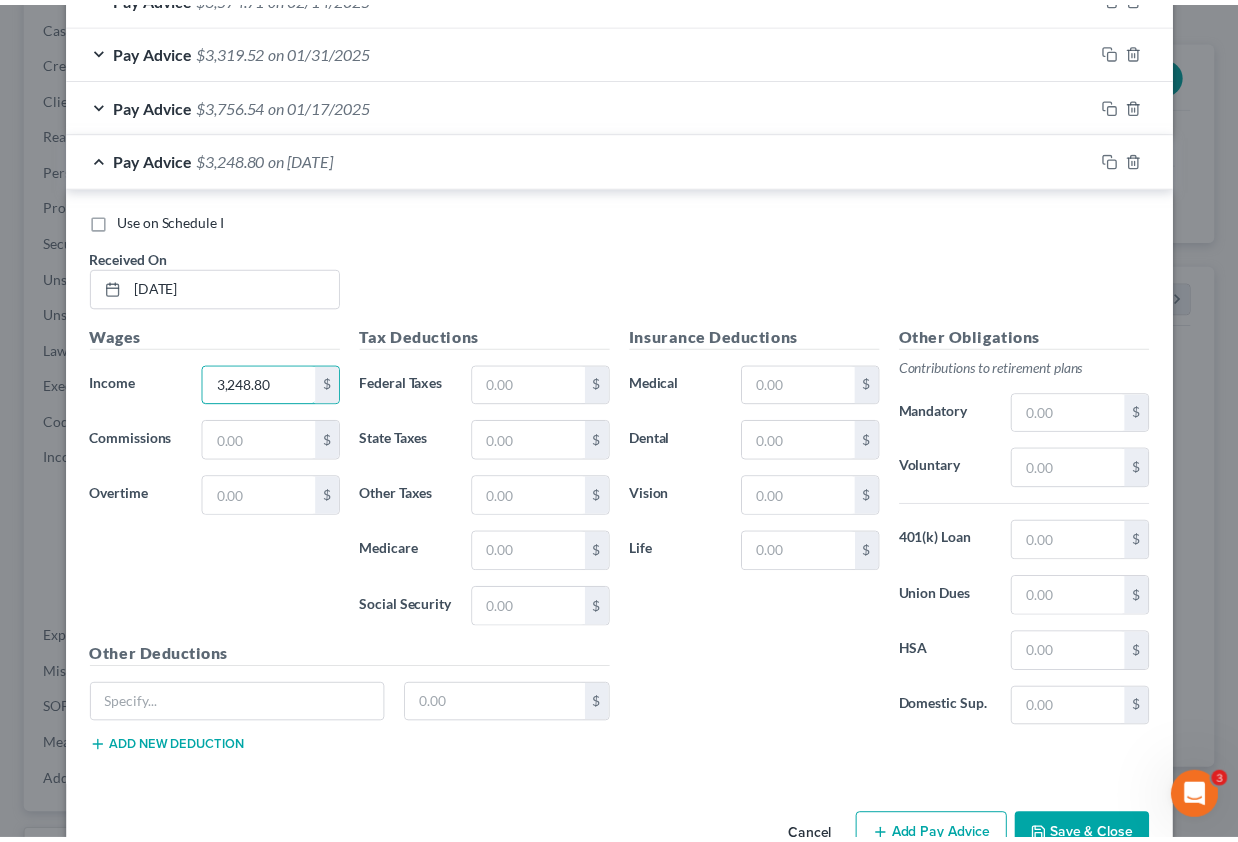 scroll, scrollTop: 1310, scrollLeft: 0, axis: vertical 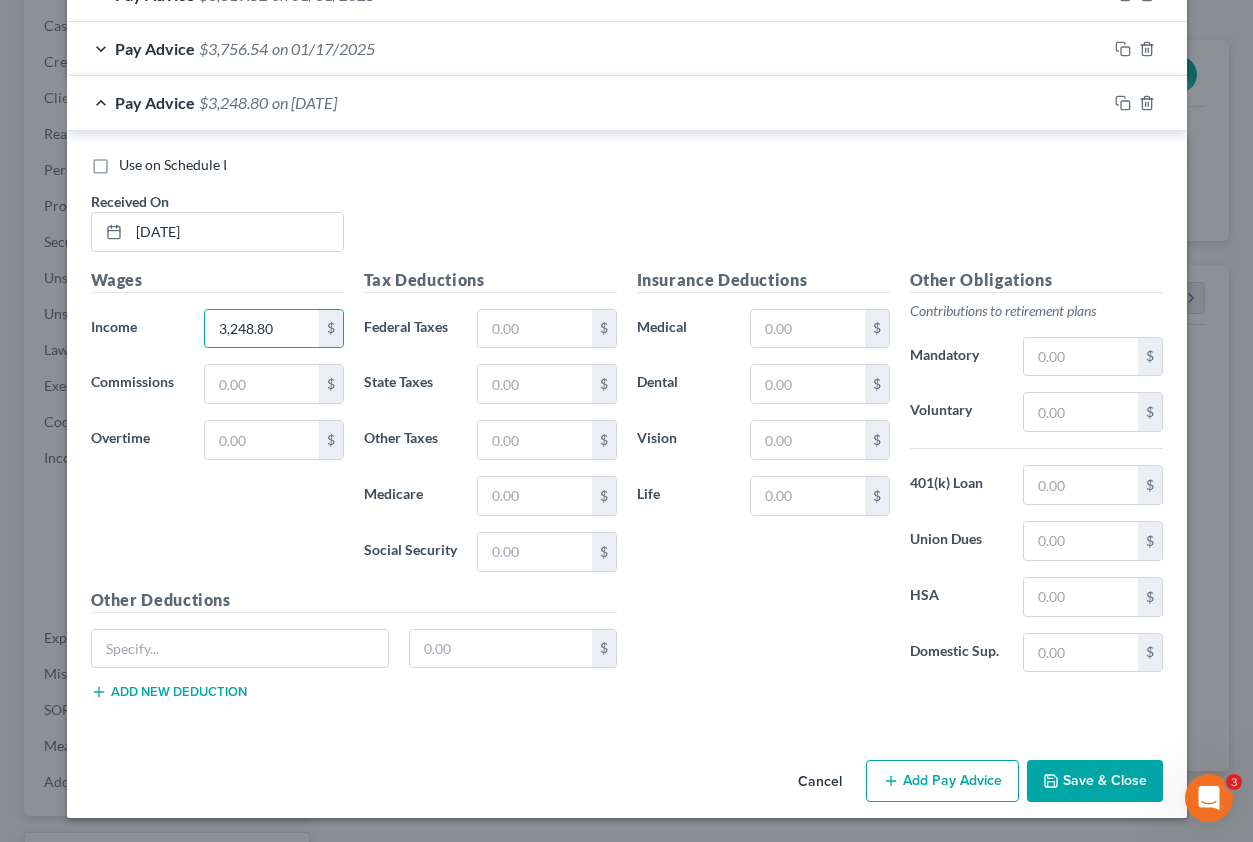click 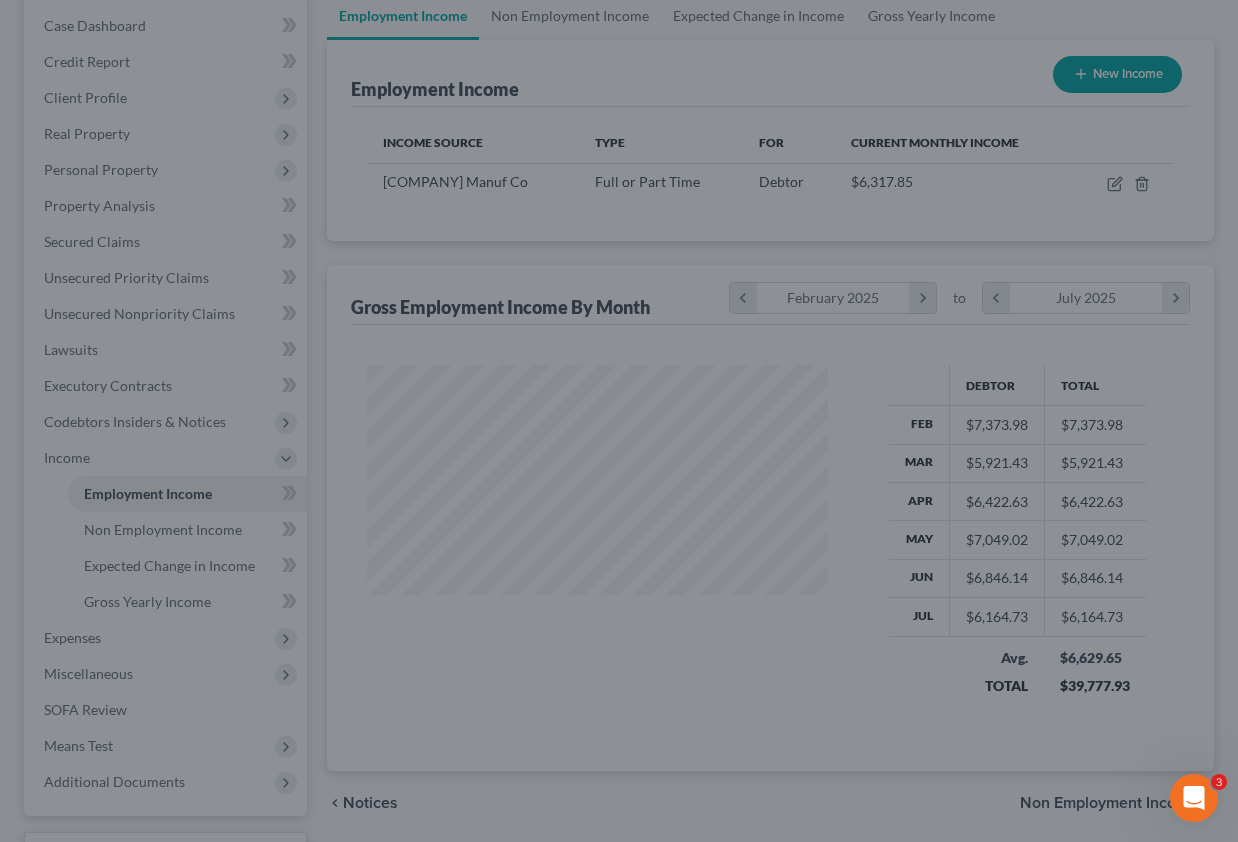 scroll, scrollTop: 359, scrollLeft: 495, axis: both 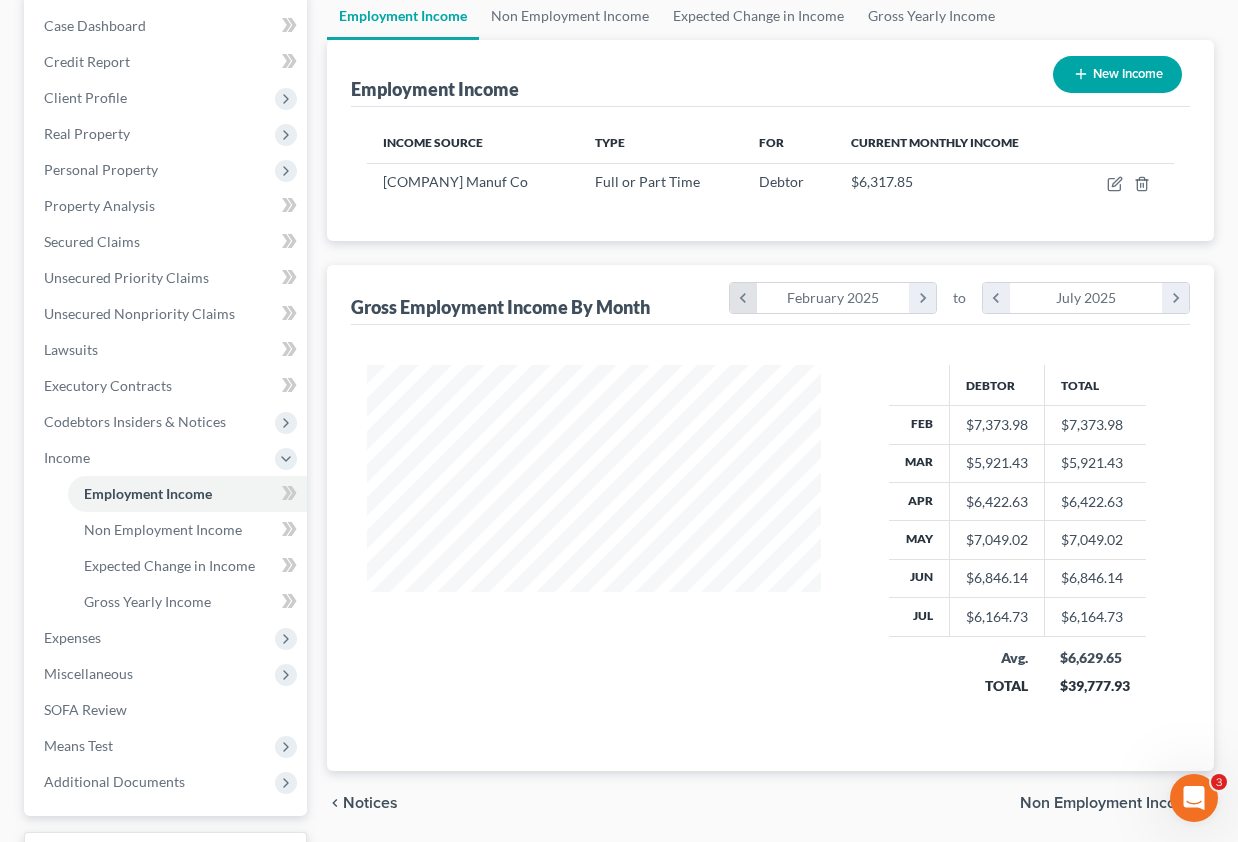 click on "chevron_left" at bounding box center [743, 298] 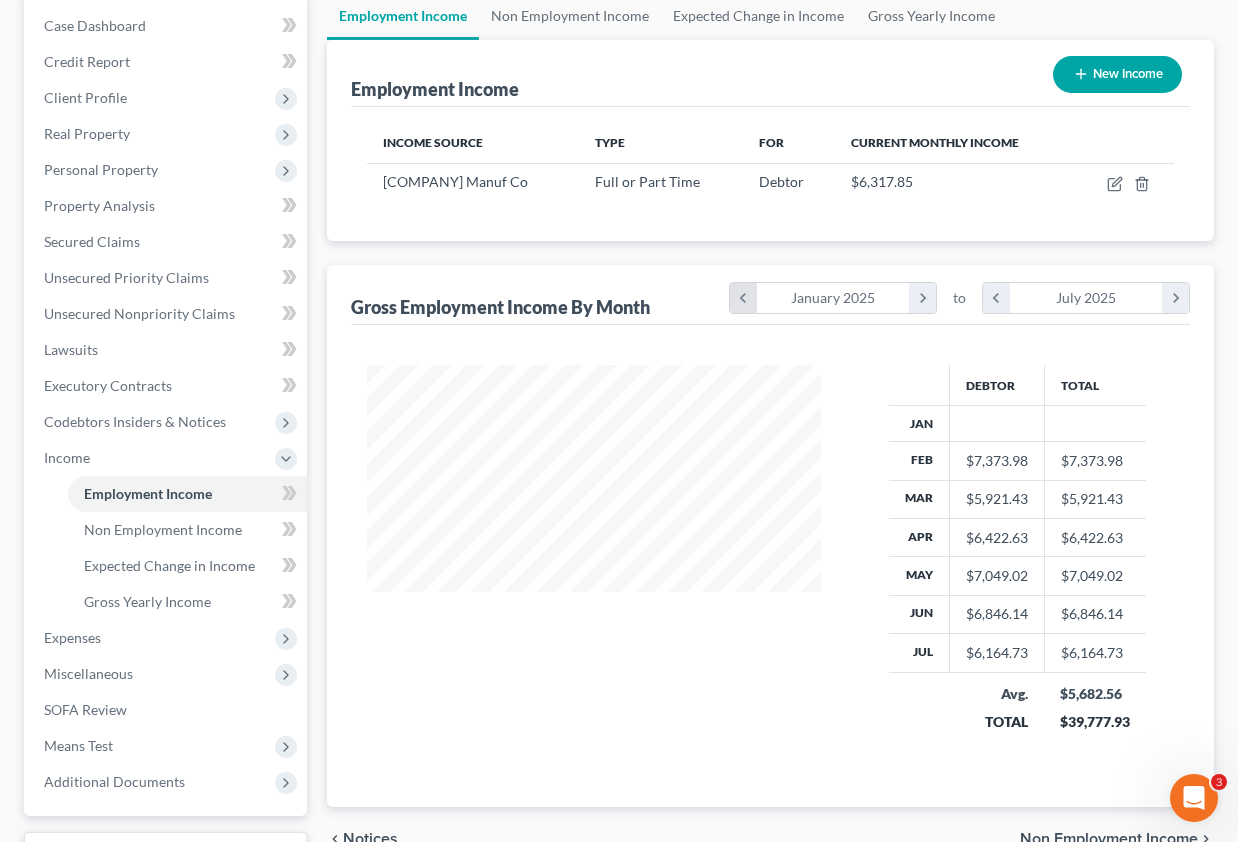 scroll, scrollTop: 999603, scrollLeft: 999506, axis: both 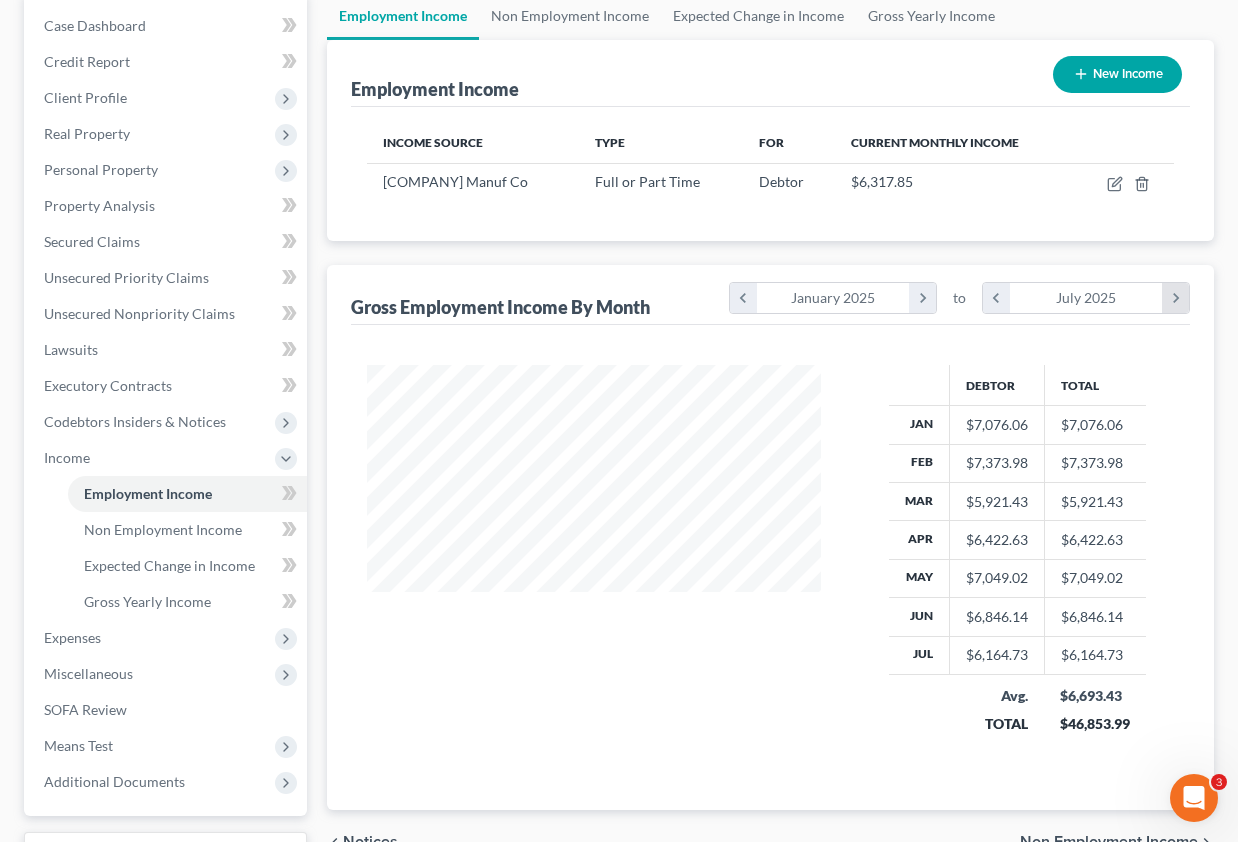 click on "chevron_right" at bounding box center (1175, 298) 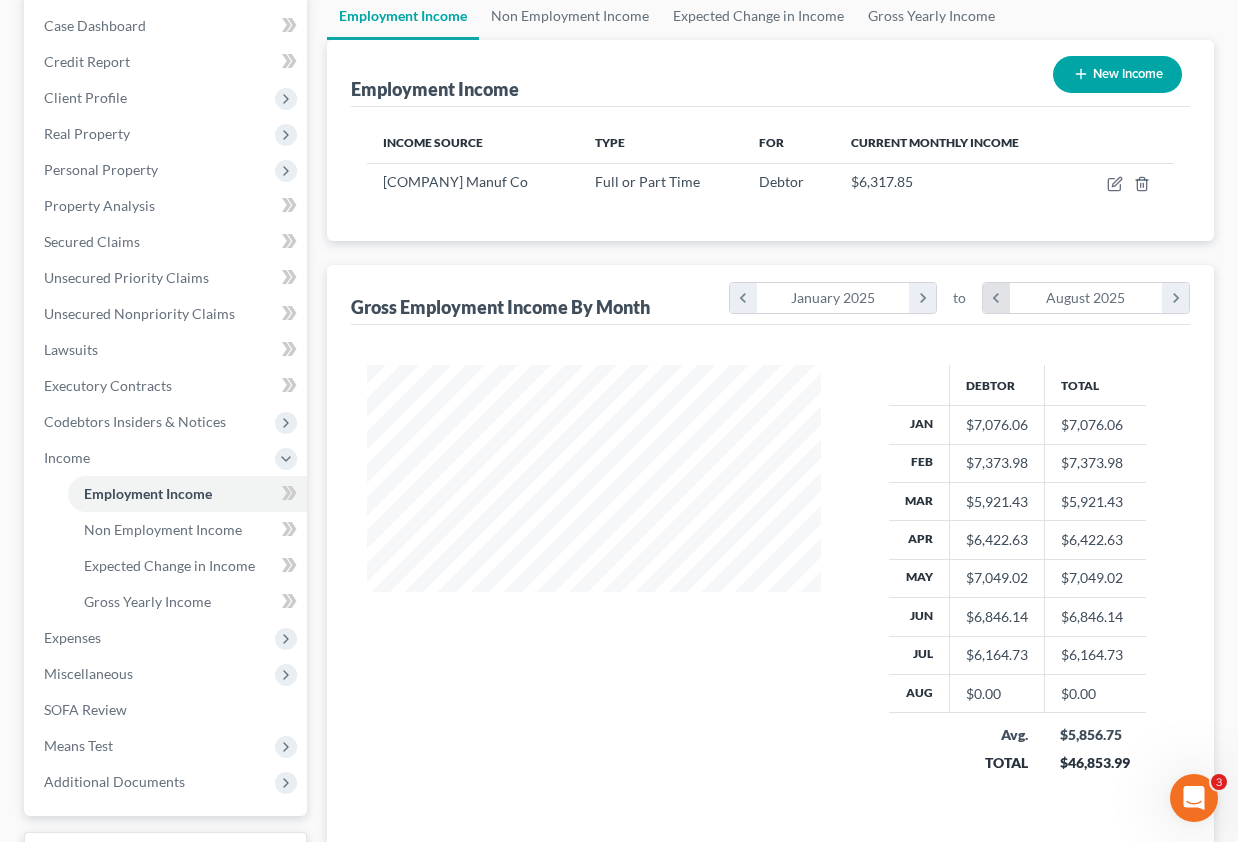 click on "chevron_left" at bounding box center [996, 298] 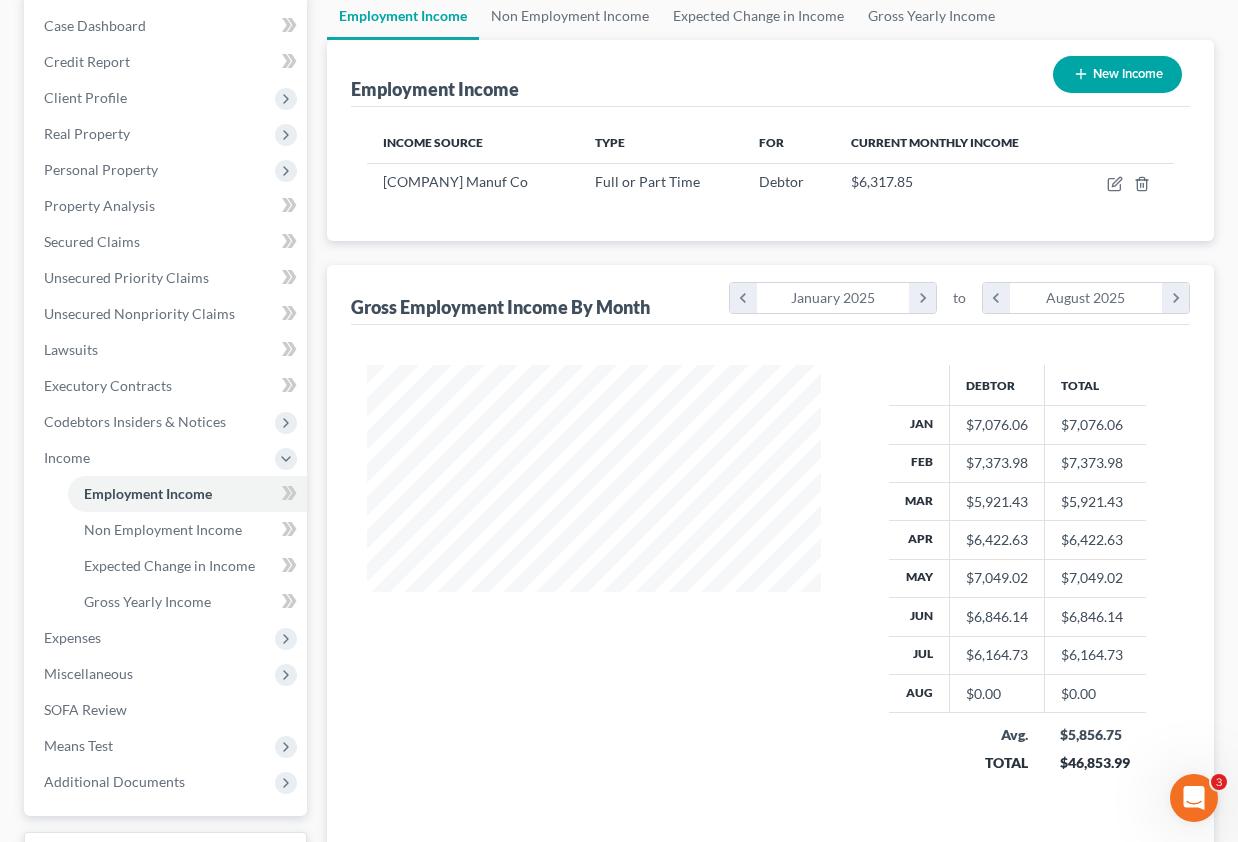 scroll, scrollTop: 396, scrollLeft: 495, axis: both 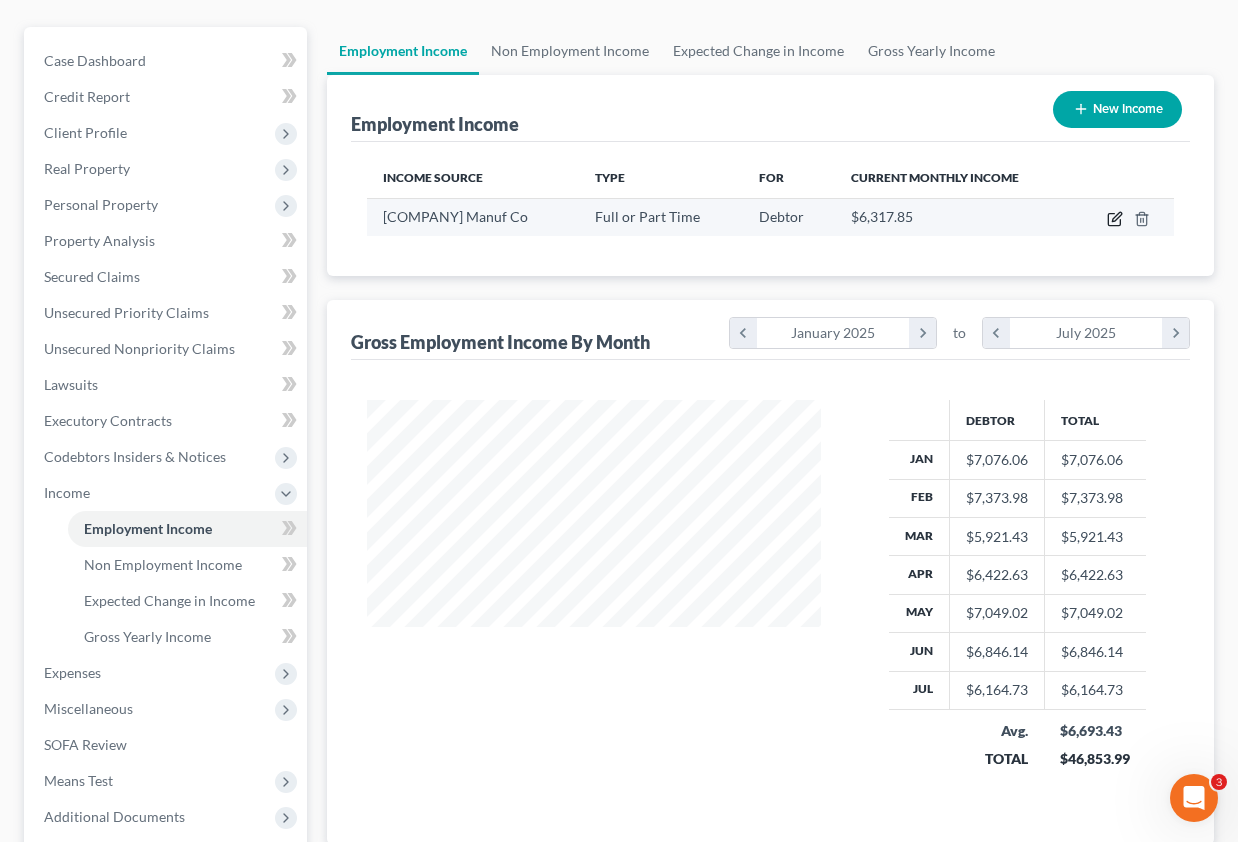 click 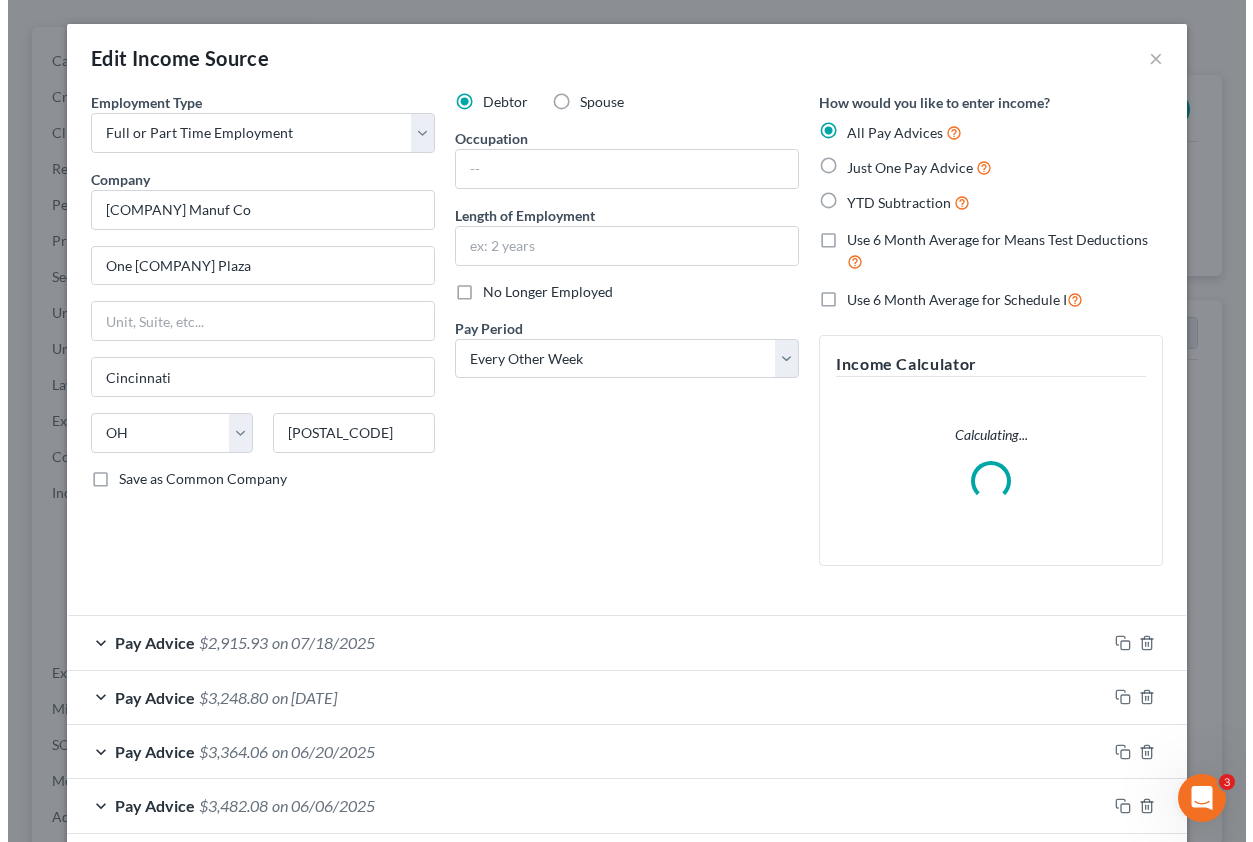 scroll, scrollTop: 999603, scrollLeft: 999499, axis: both 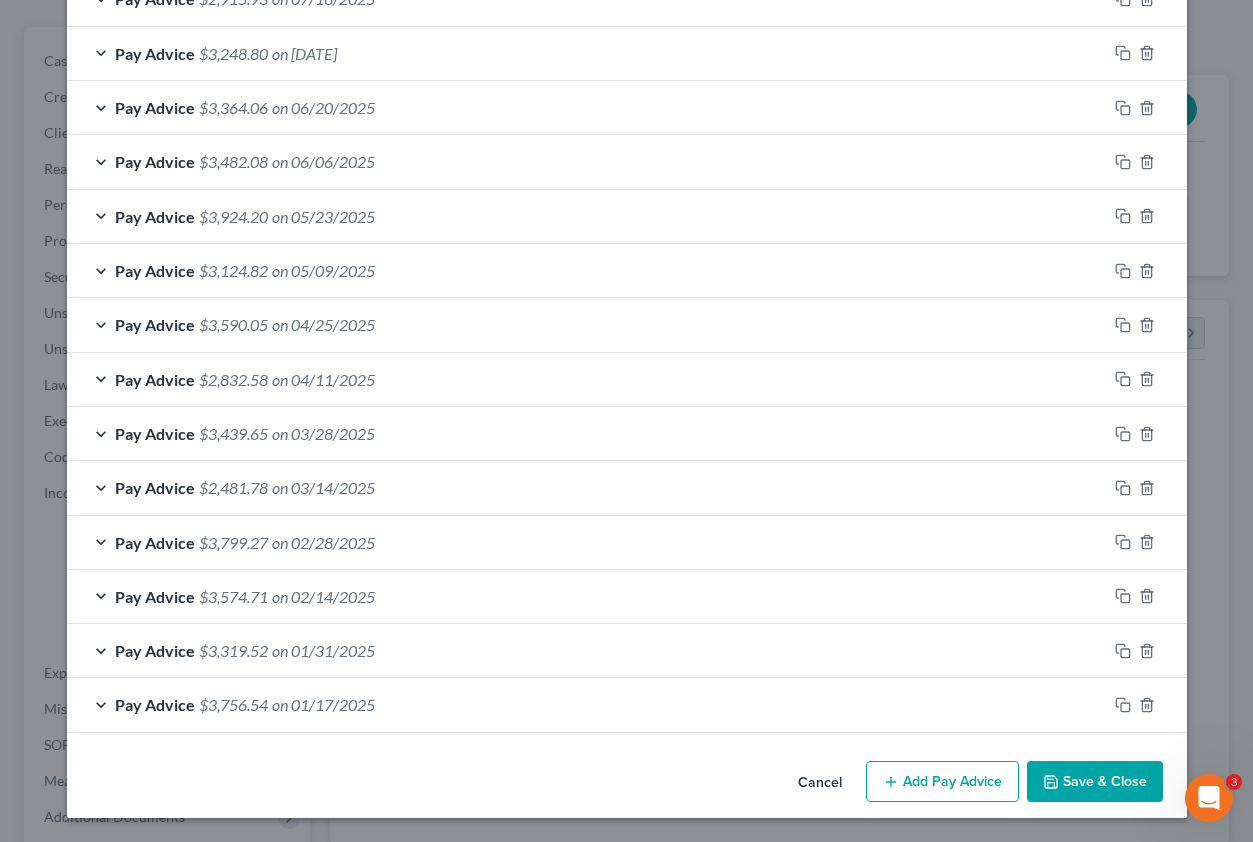 drag, startPoint x: 808, startPoint y: 781, endPoint x: 812, endPoint y: 766, distance: 15.524175 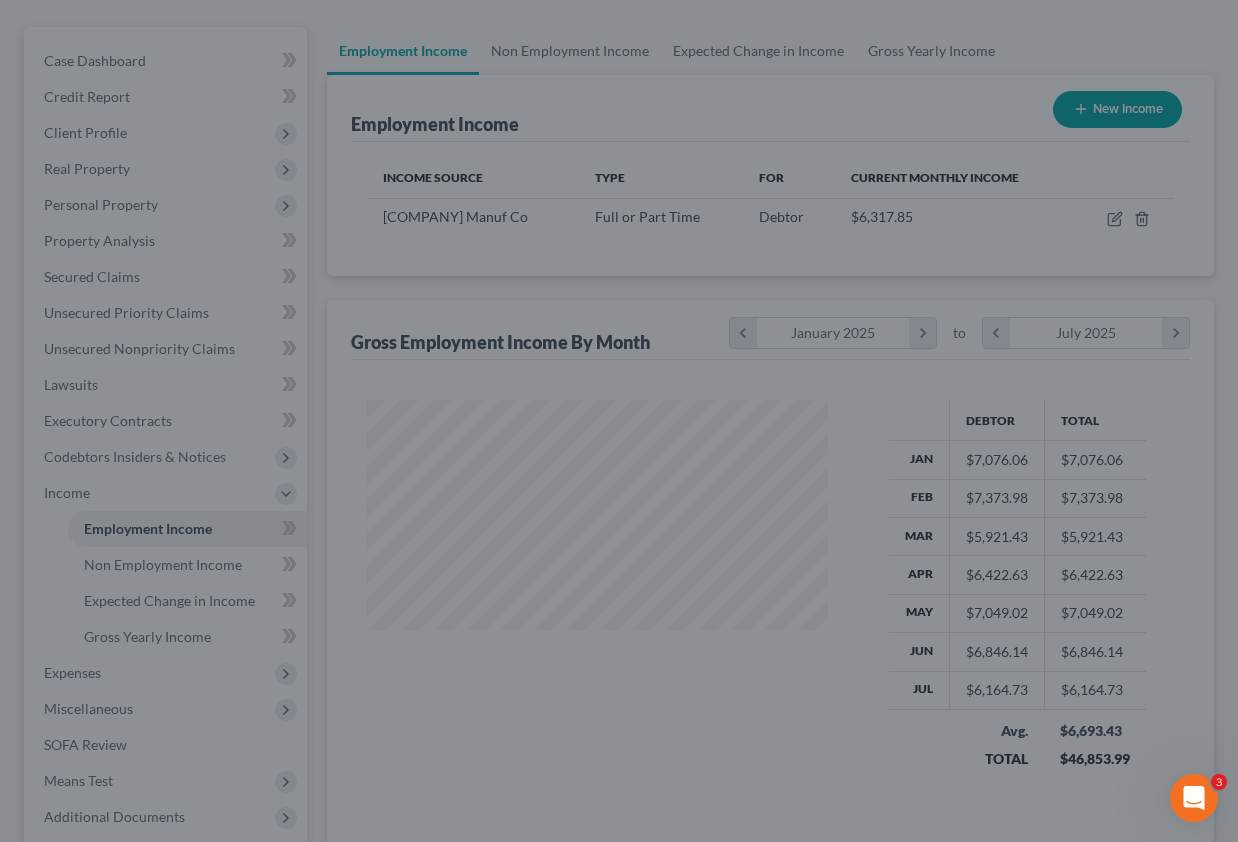 scroll, scrollTop: 396, scrollLeft: 495, axis: both 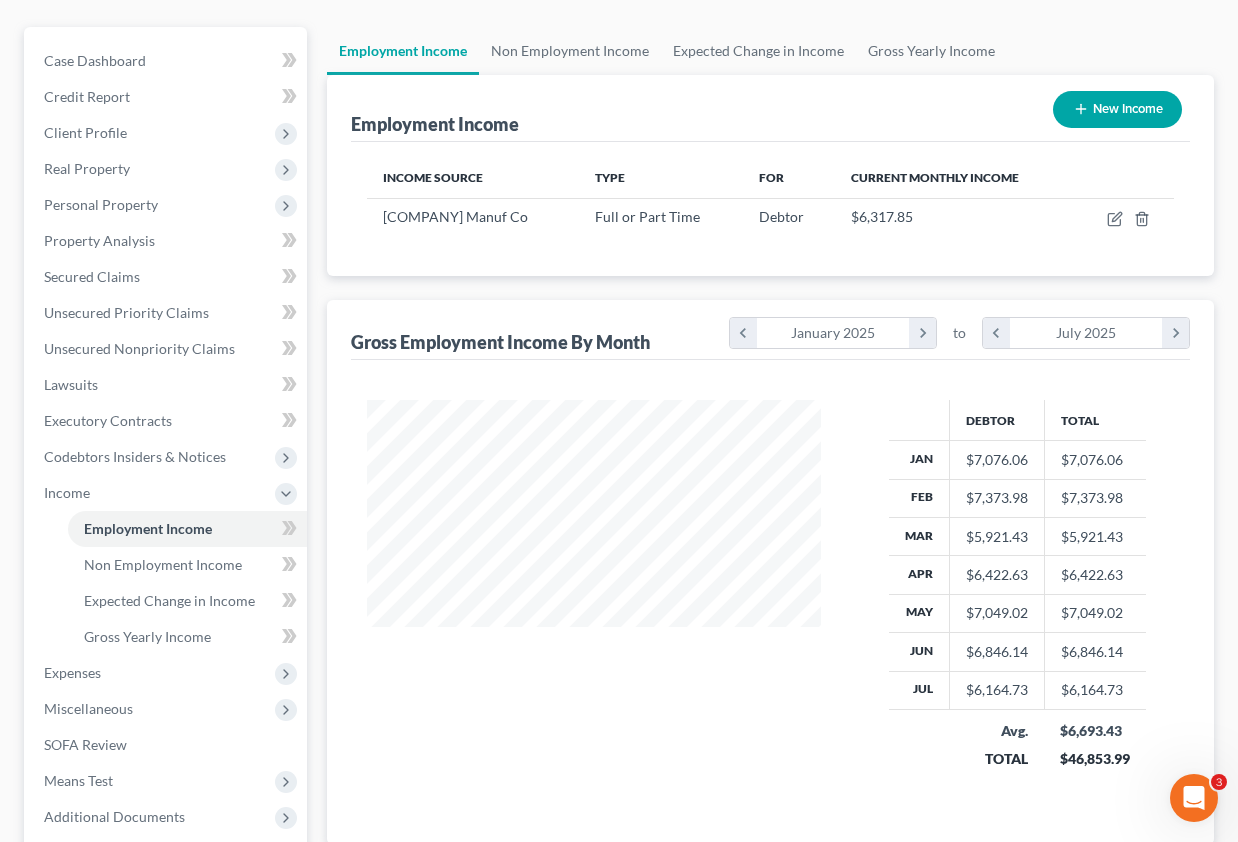 click on "Debtor
Total
Jan
$7,076.06
$7,076.06
Feb
$7,373.98
$7,373.98
Mar
$5,921.43
$5,921.43
Apr
$6,422.63
$6,422.63
May
$7,049.02
$7,049.02
Jun
$6,846.14
$6,846.14
Jul
$6,164.73
$6,164.73
Avg.
TOTAL
$6,693.43
$46,853.99" at bounding box center (771, 602) 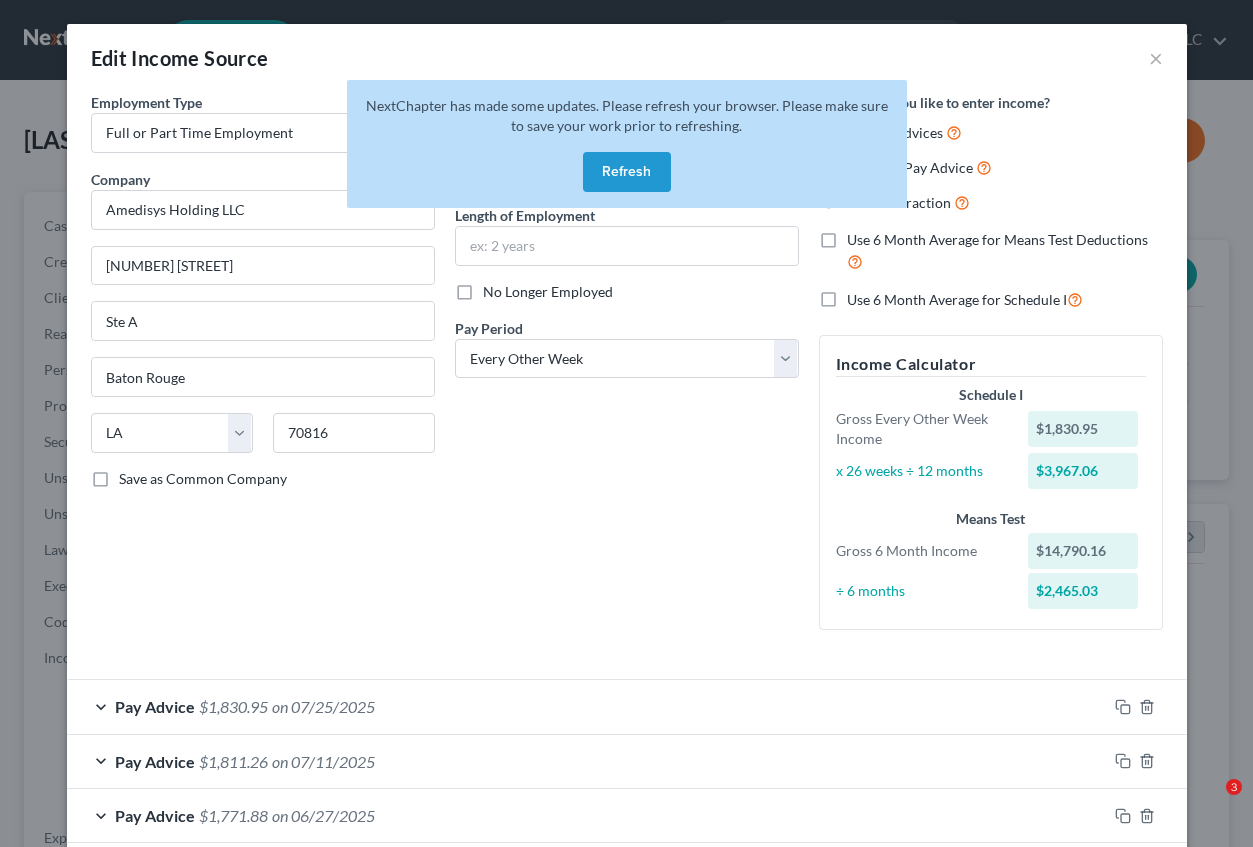 select on "0" 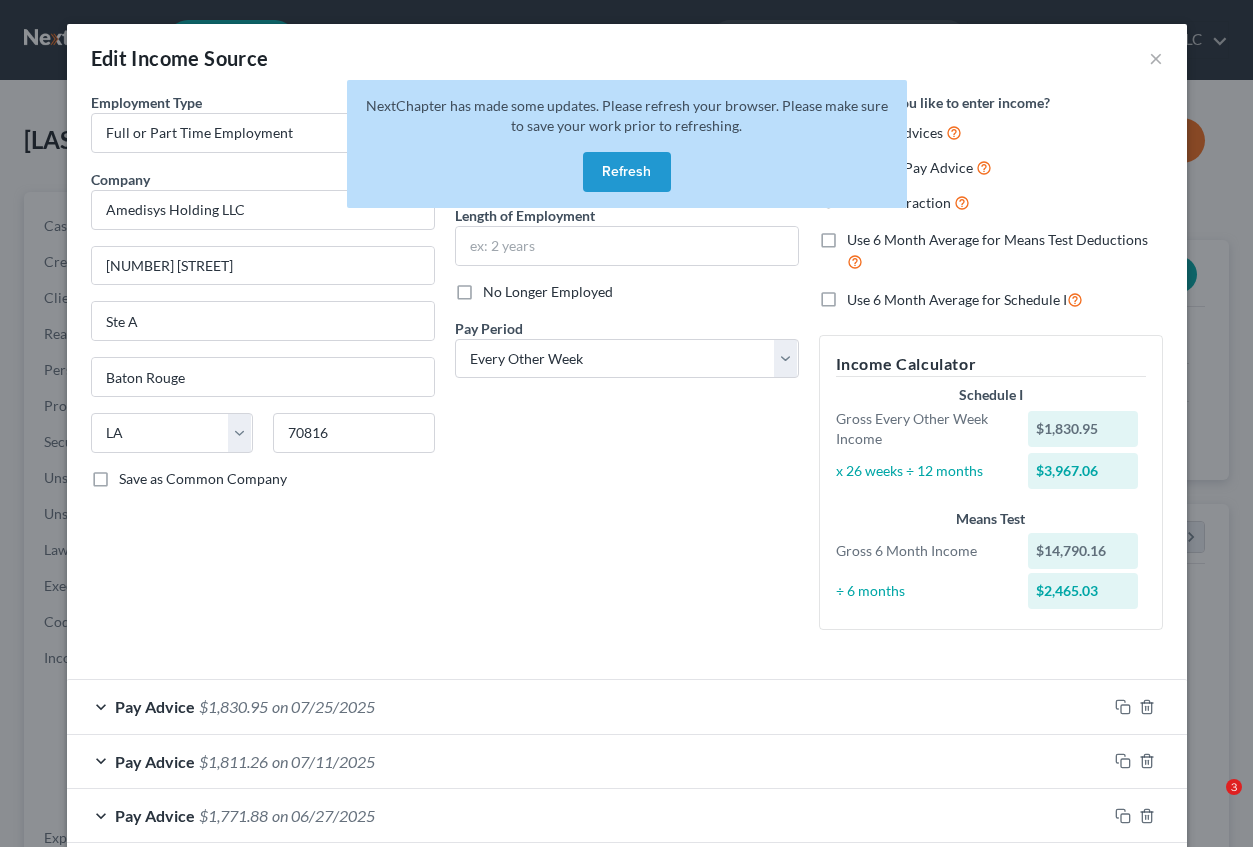 scroll, scrollTop: 160, scrollLeft: 0, axis: vertical 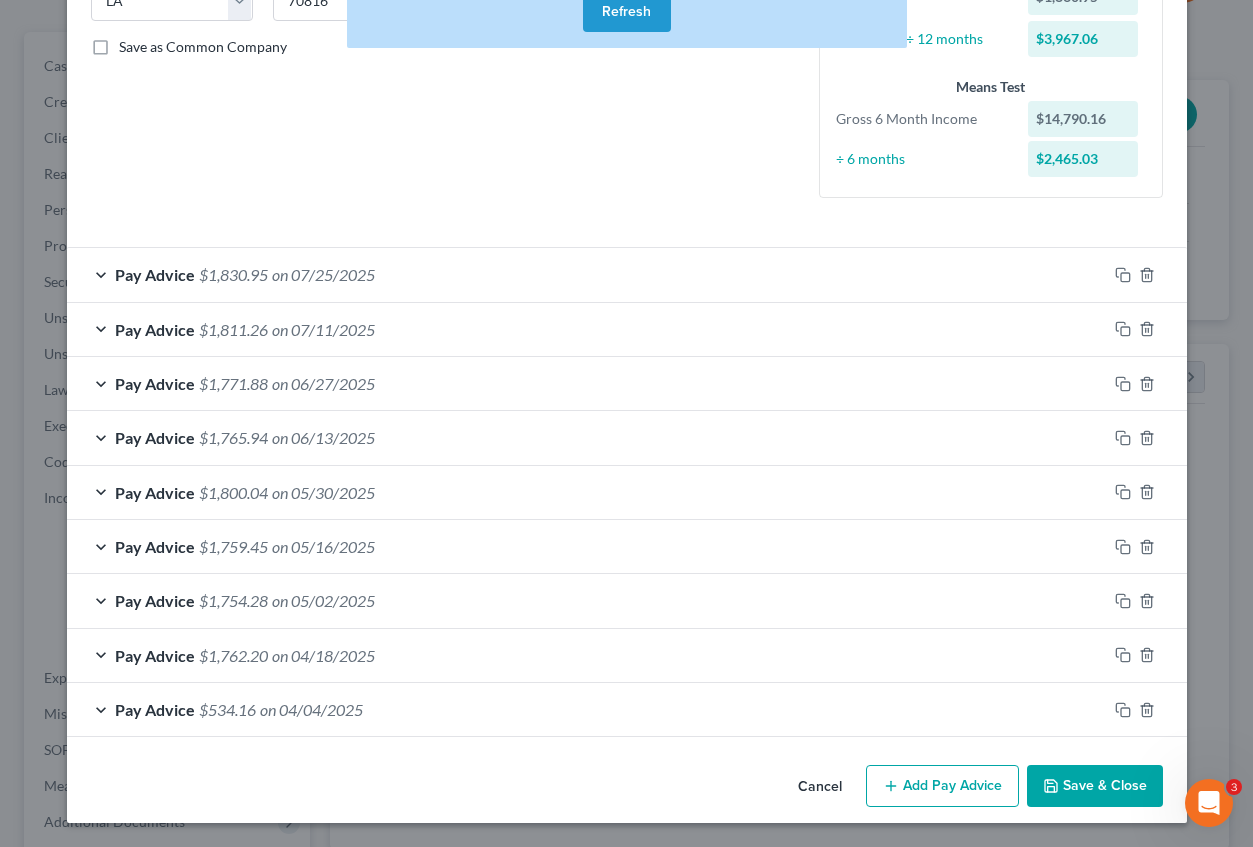 click on "Cancel" at bounding box center [820, 787] 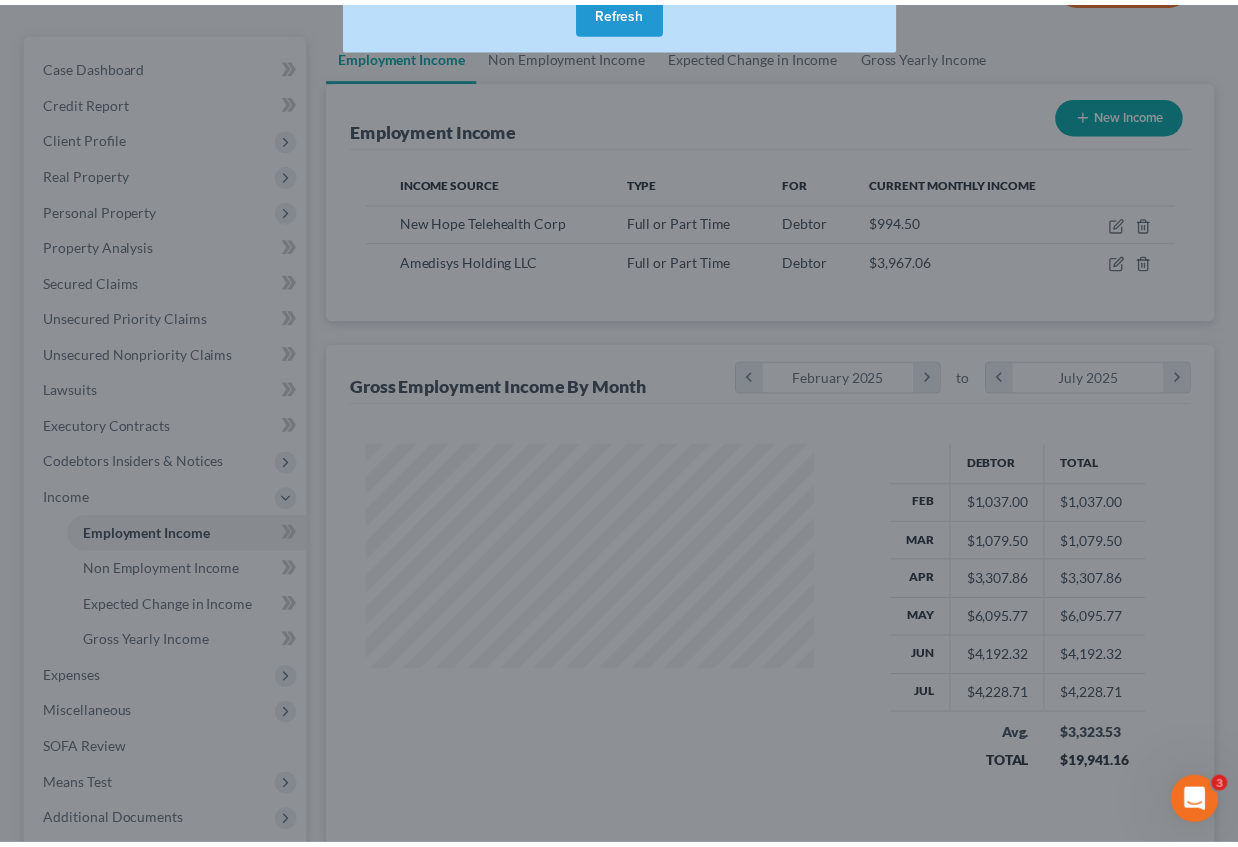 scroll, scrollTop: 359, scrollLeft: 495, axis: both 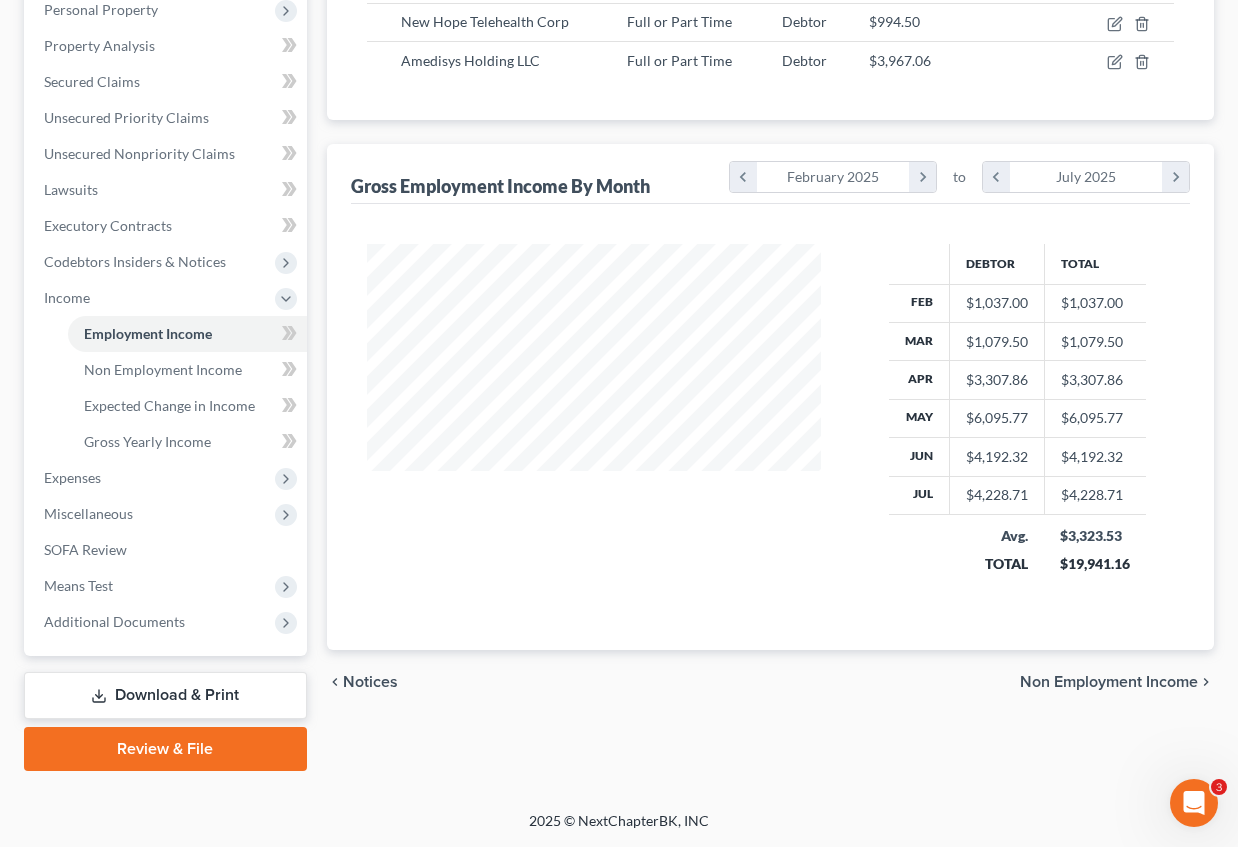 click on "Employment Income New Income
Income Source
Type
For
Current Monthly Income
New Hope Telehealth Corp
Full or Part Time
Debtor
$994.50
Amedisys Holding LLC
Full or Part Time
Debtor
$3,967.06" at bounding box center [771, 265] 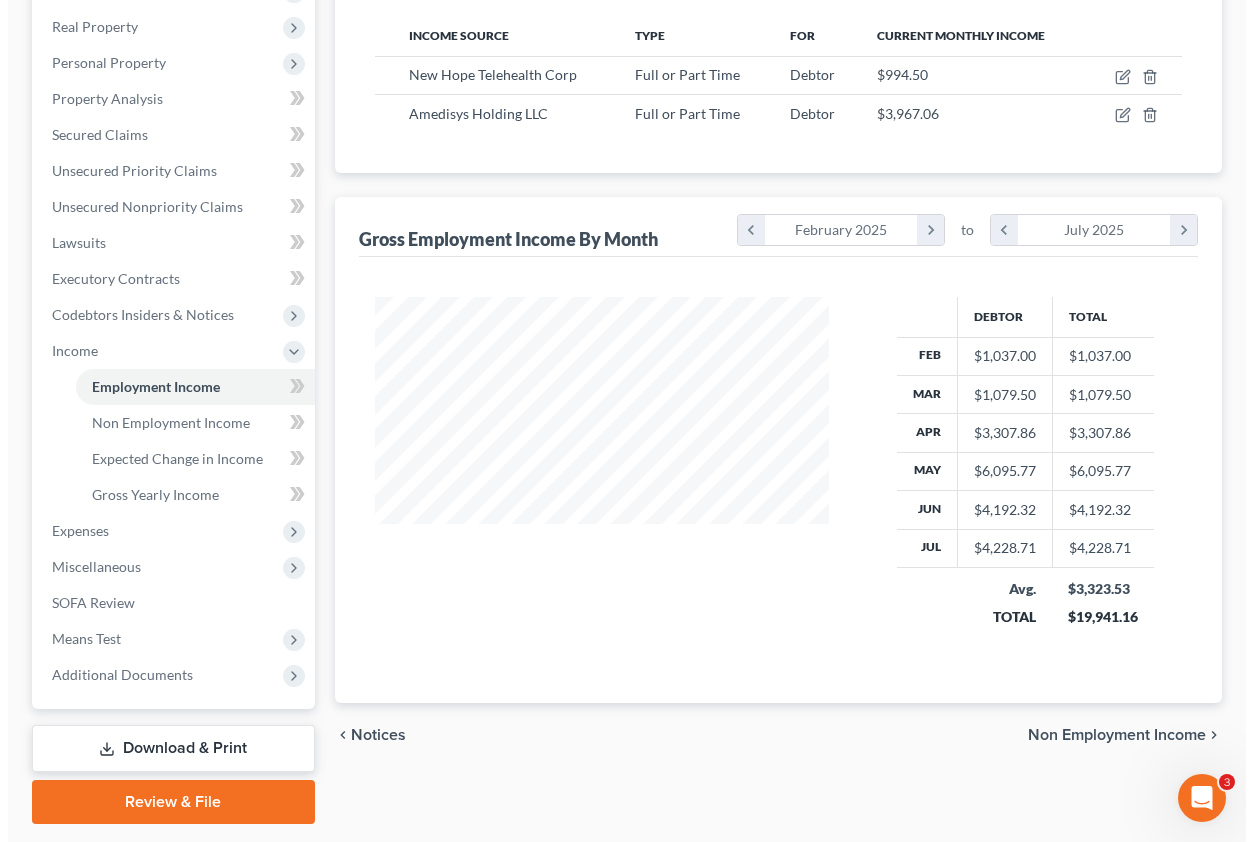 scroll, scrollTop: 260, scrollLeft: 0, axis: vertical 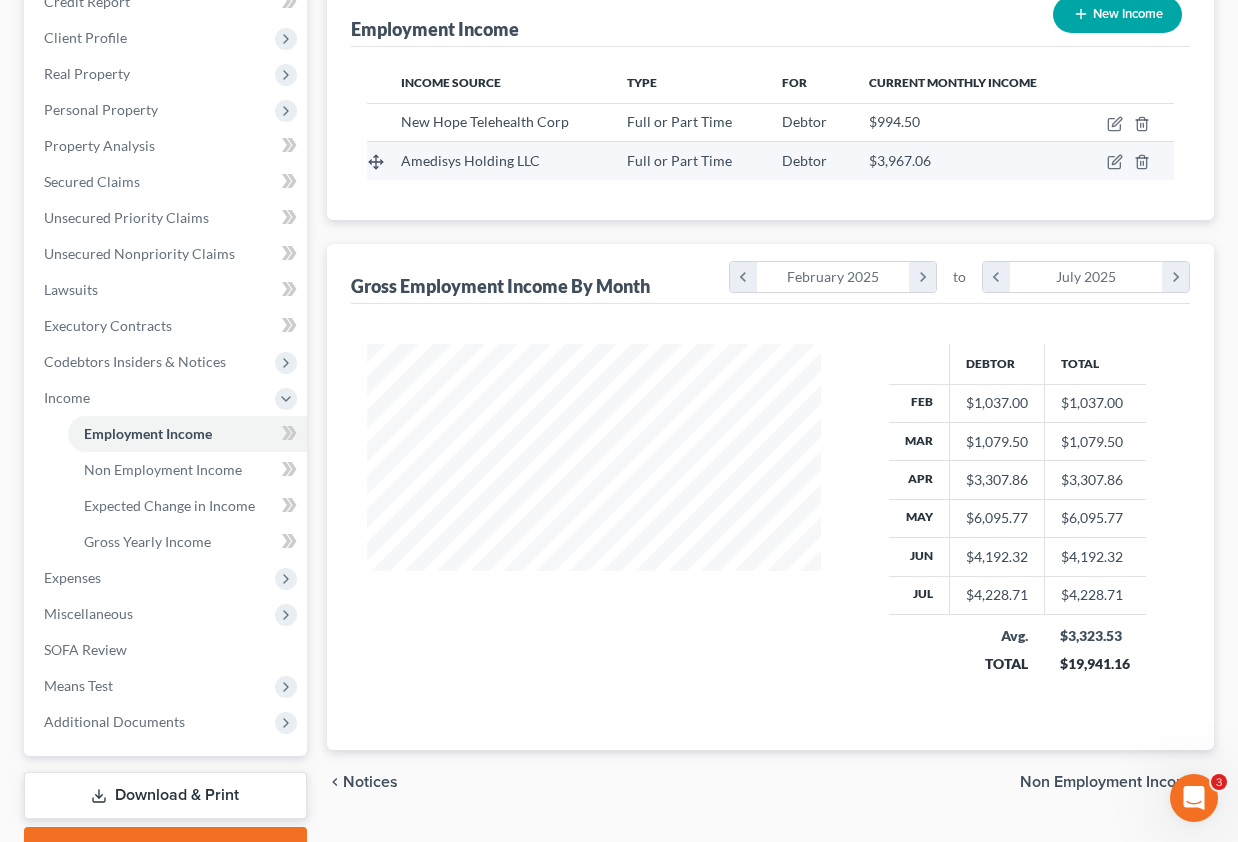 click on "Amedisys Holding LLC" at bounding box center (470, 160) 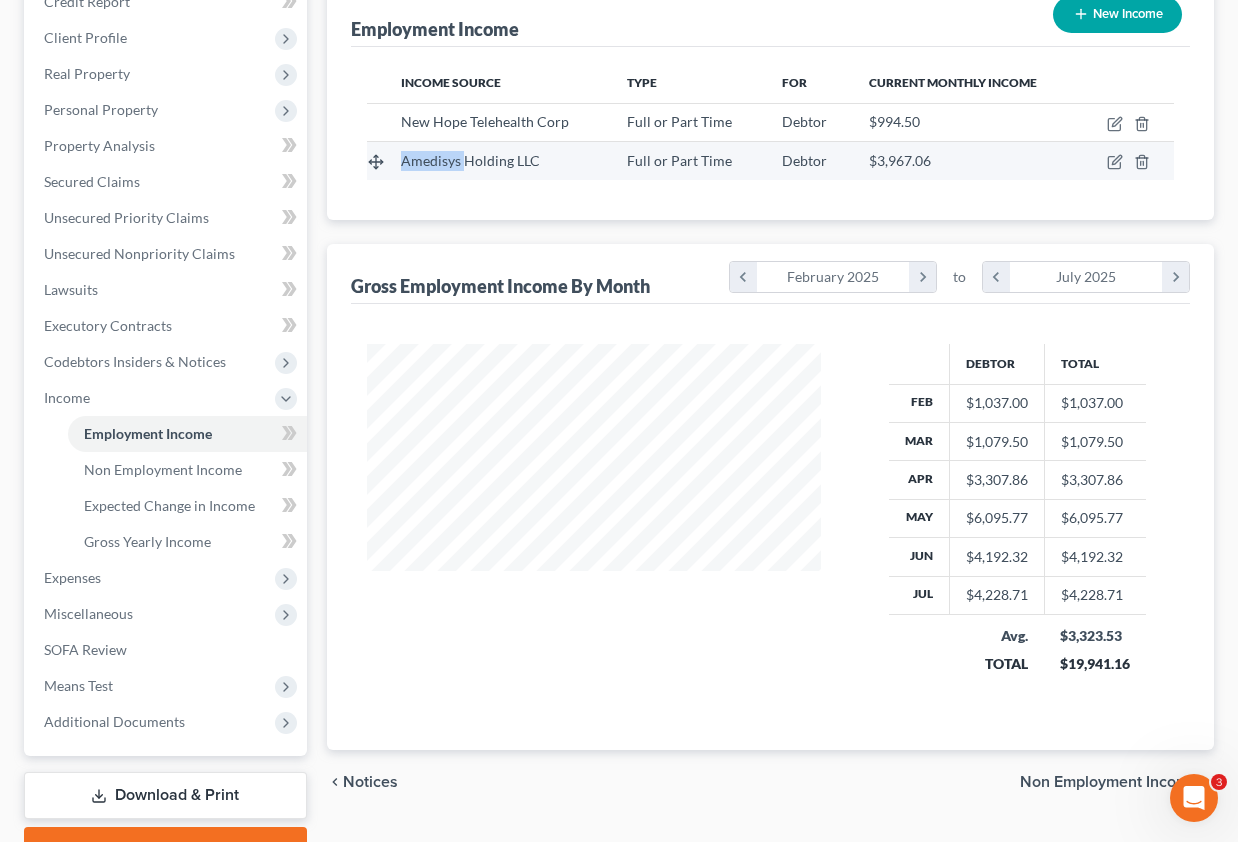 click on "Amedisys Holding LLC" at bounding box center (470, 160) 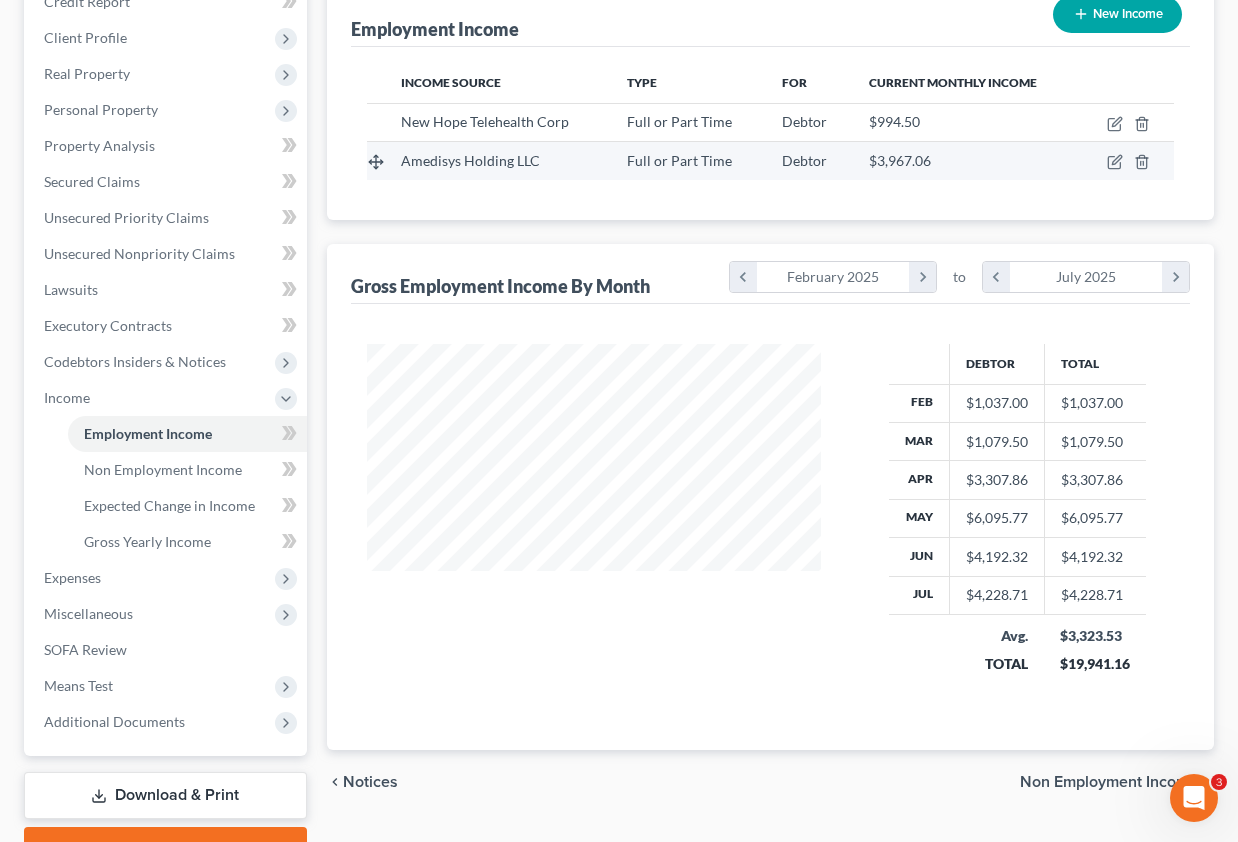 click on "Amedisys Holding LLC" at bounding box center (470, 160) 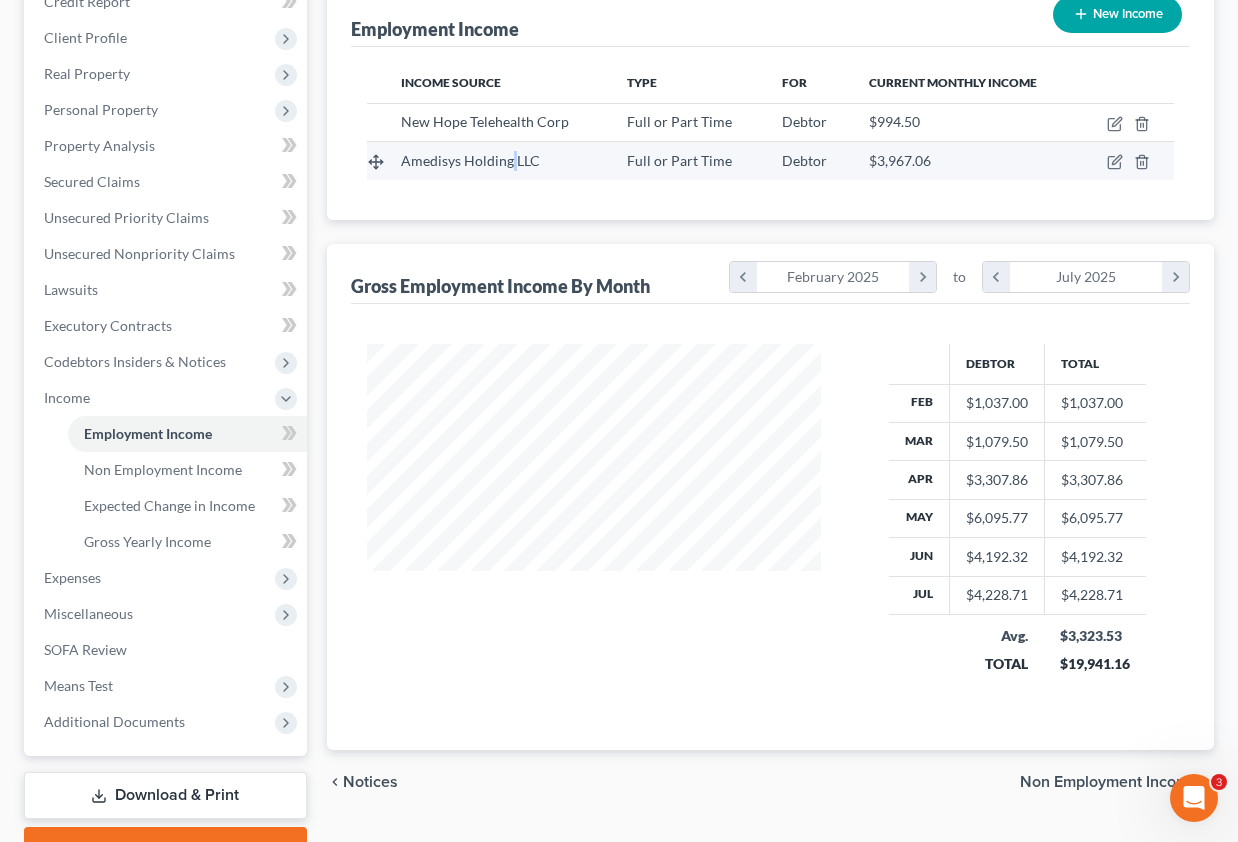 click on "Amedisys Holding LLC" at bounding box center (470, 160) 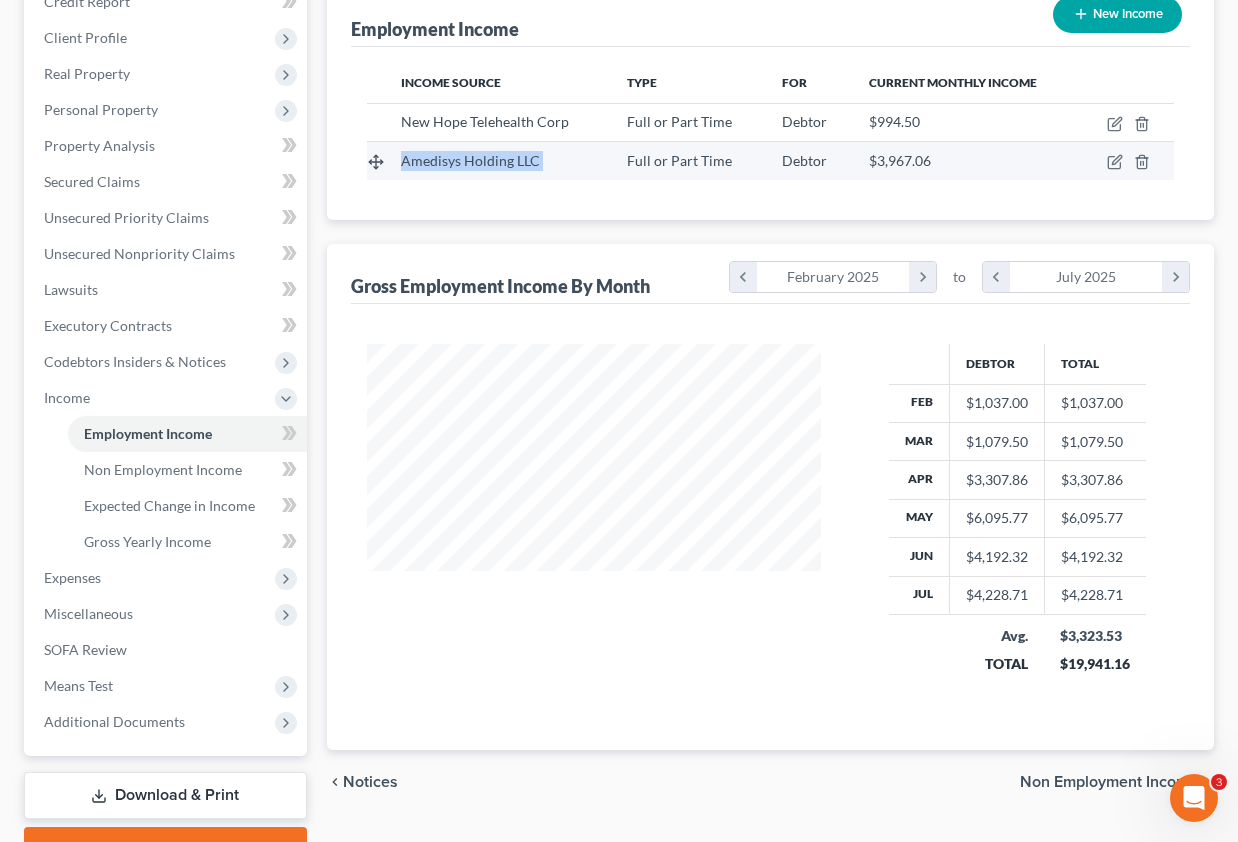 drag, startPoint x: 511, startPoint y: 165, endPoint x: 574, endPoint y: 166, distance: 63.007935 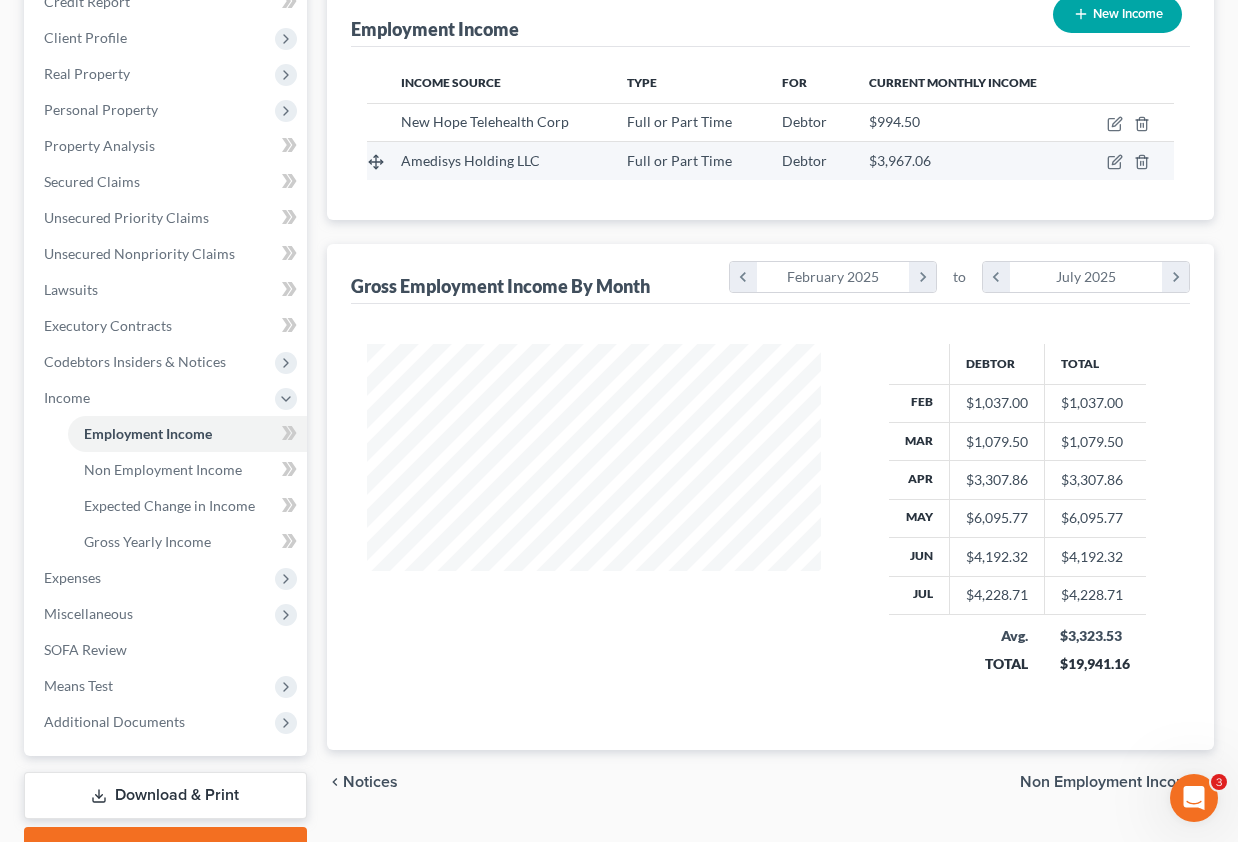 click on "Amedisys Holding LLC" at bounding box center [498, 161] 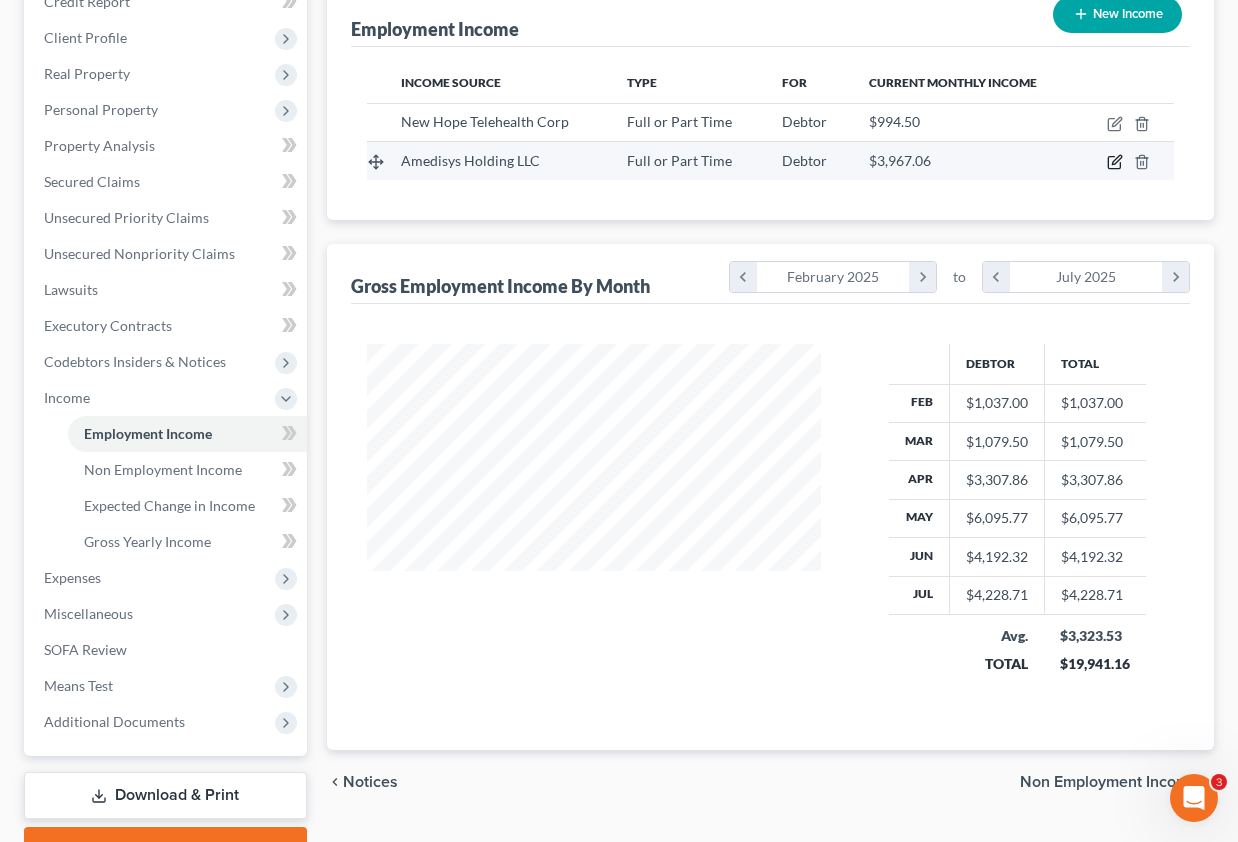 click 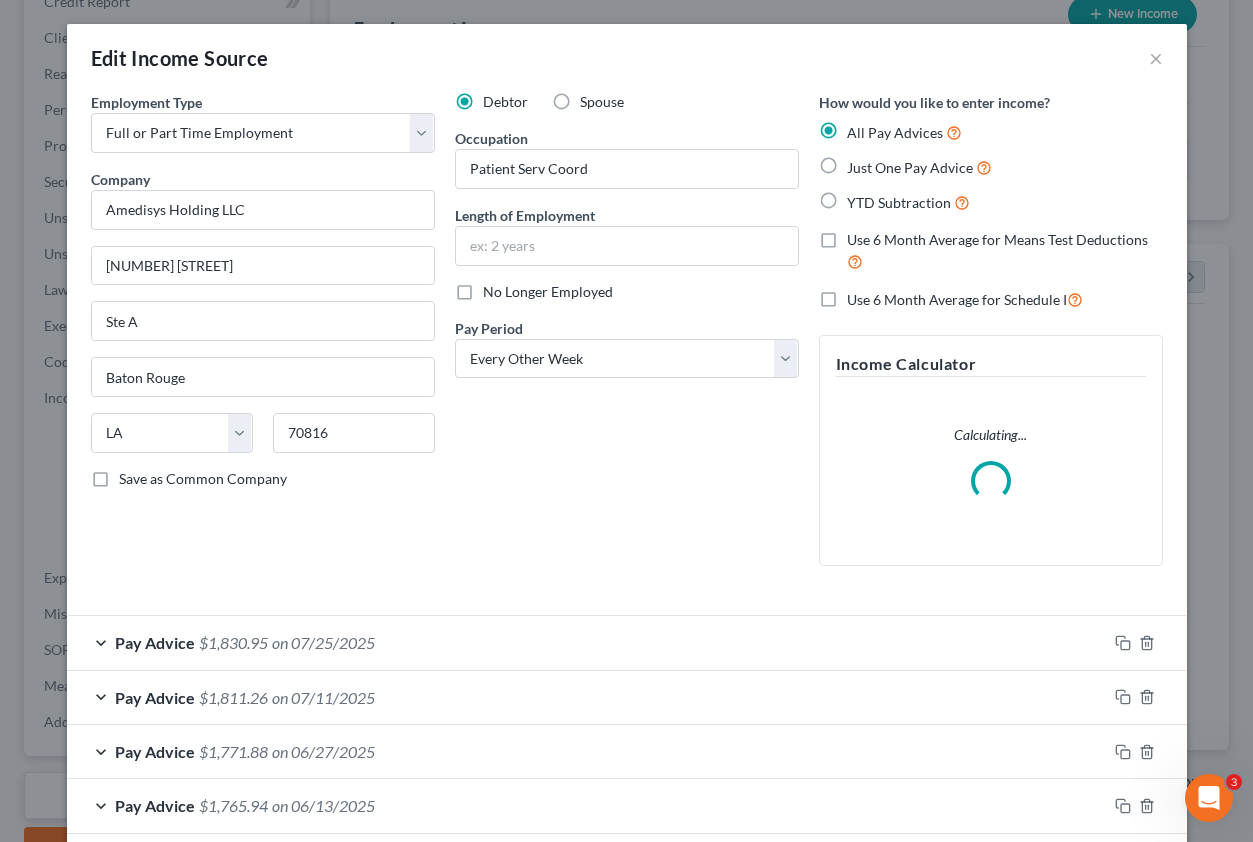 scroll, scrollTop: 999642, scrollLeft: 999499, axis: both 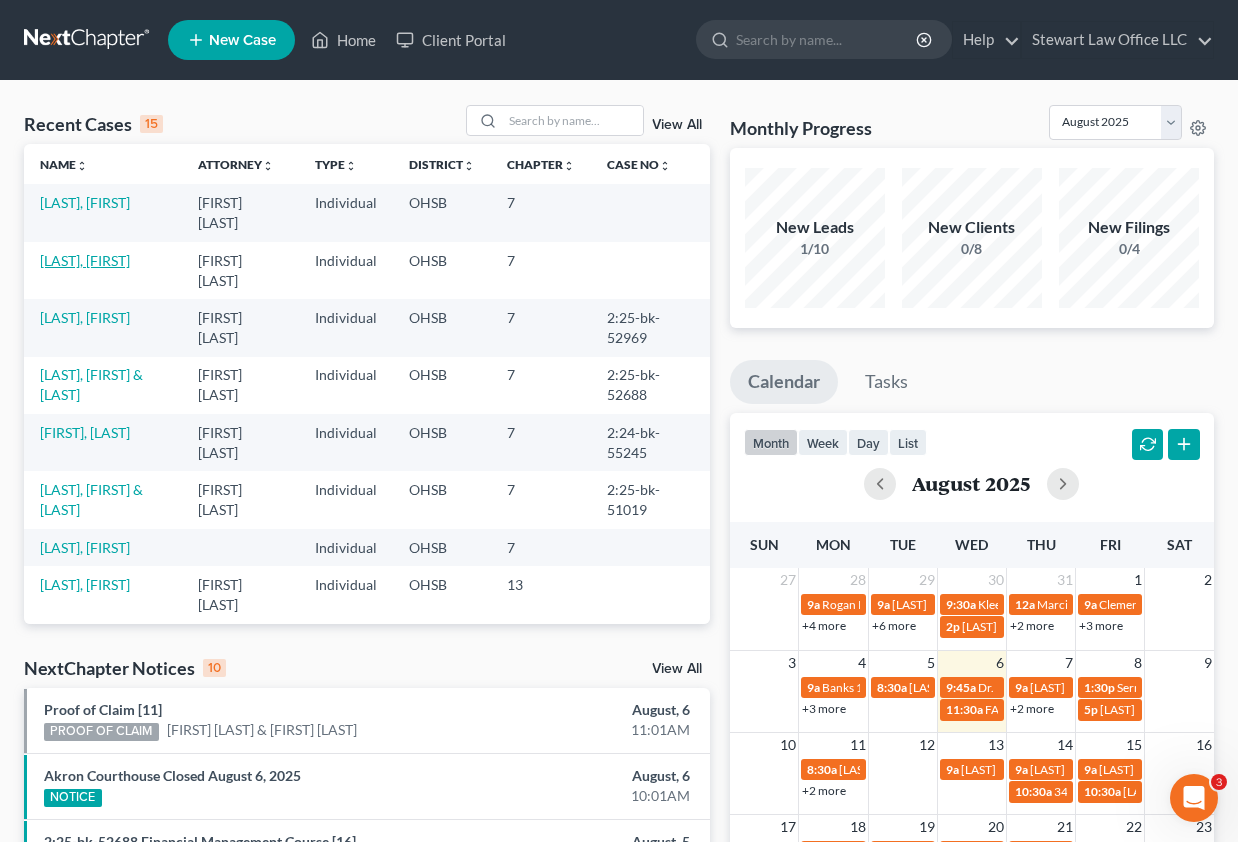 click on "[LAST_NAME], [FIRST_NAME]" at bounding box center (85, 260) 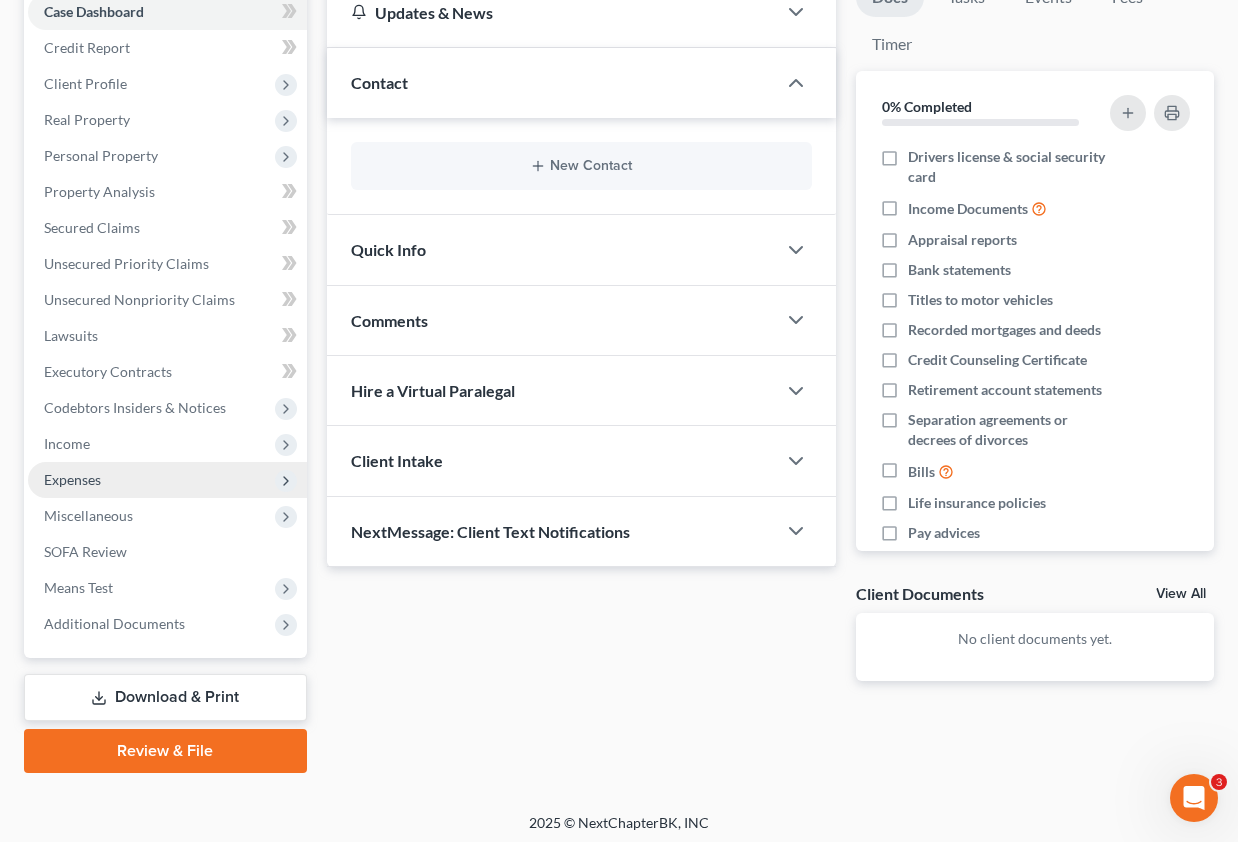 scroll, scrollTop: 221, scrollLeft: 0, axis: vertical 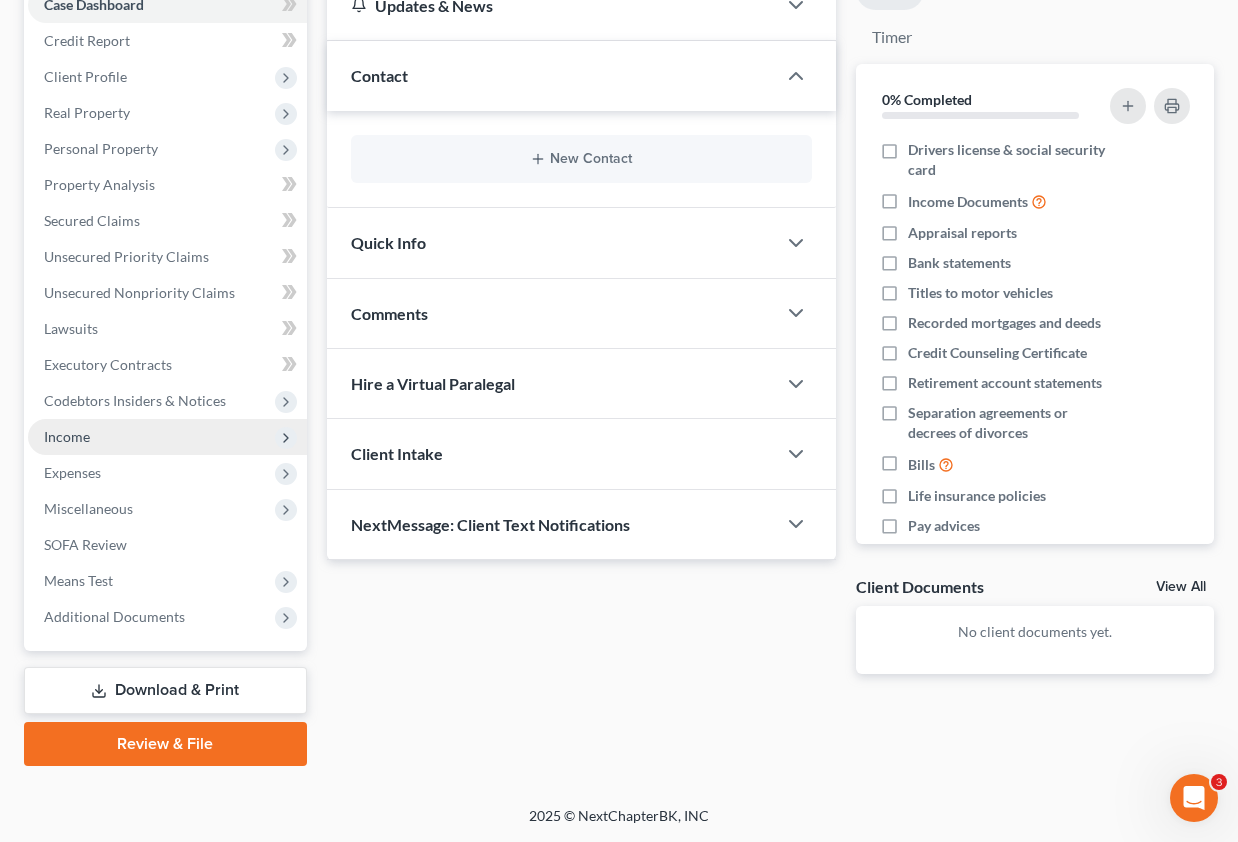 click on "Income" at bounding box center [67, 436] 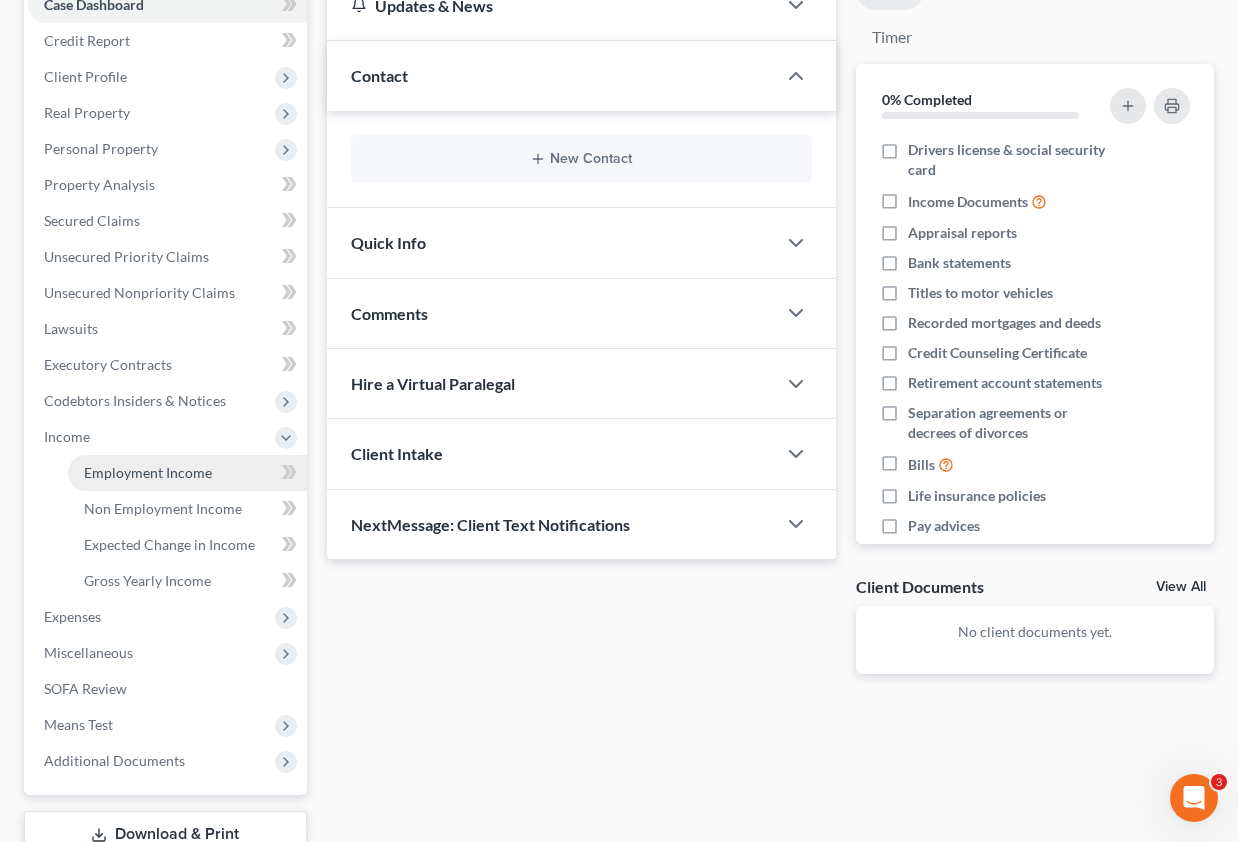 click on "Employment Income" at bounding box center [187, 473] 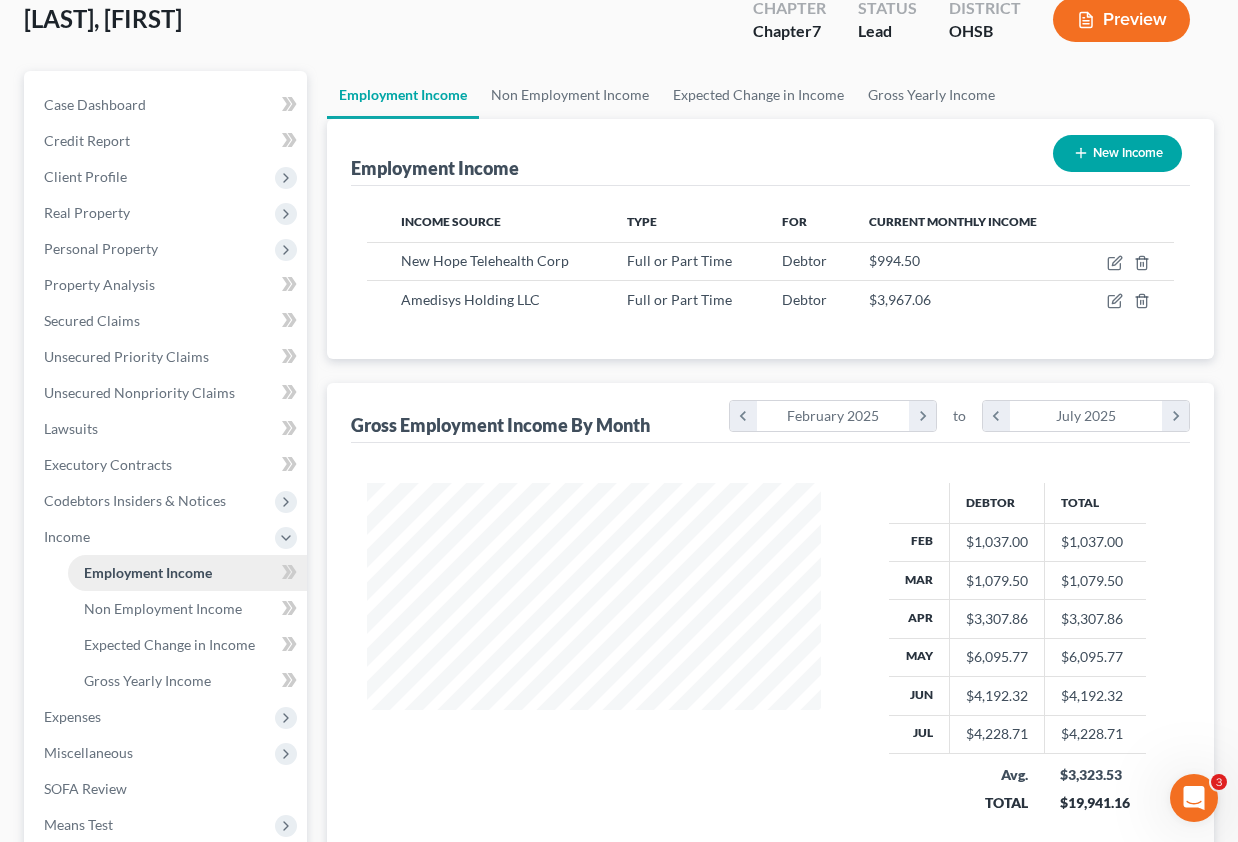 scroll, scrollTop: 0, scrollLeft: 0, axis: both 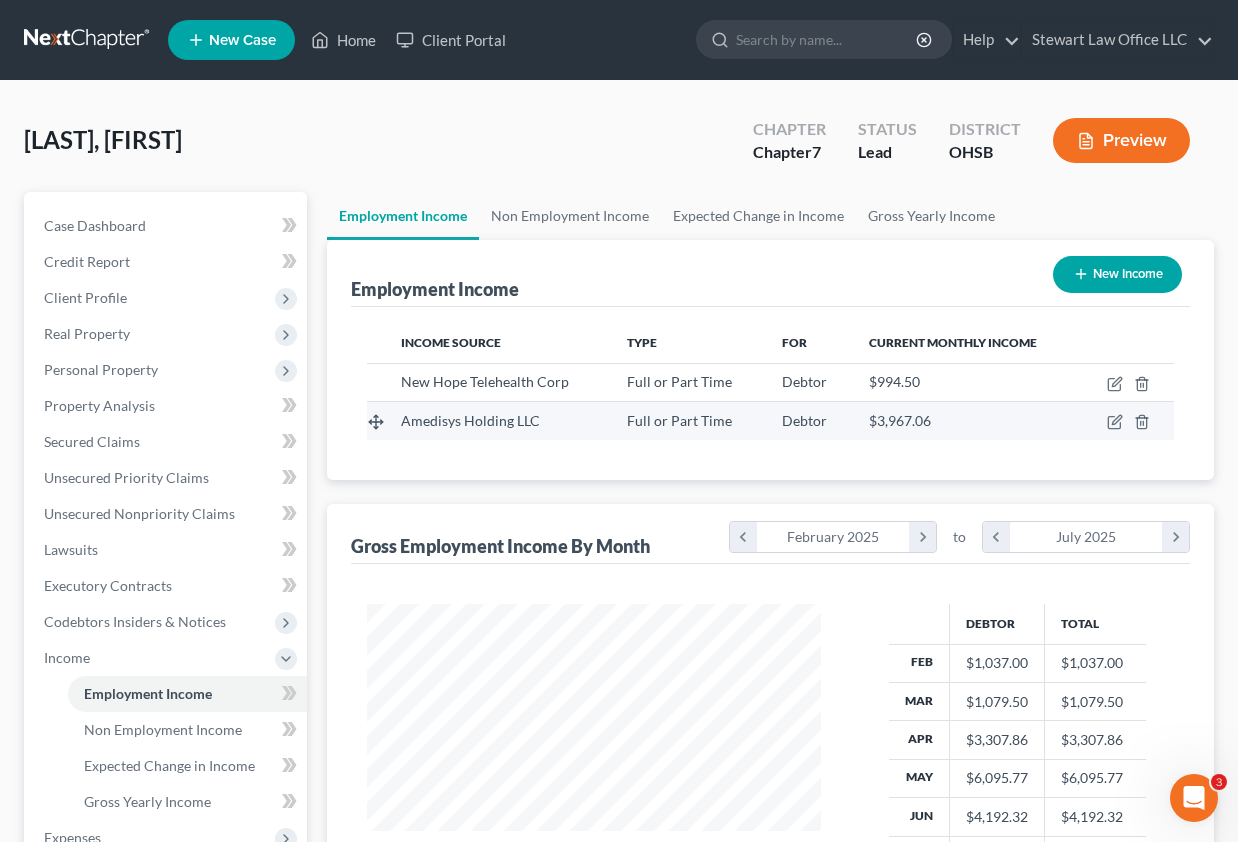 click on "Amedisys Holding LLC" at bounding box center [470, 420] 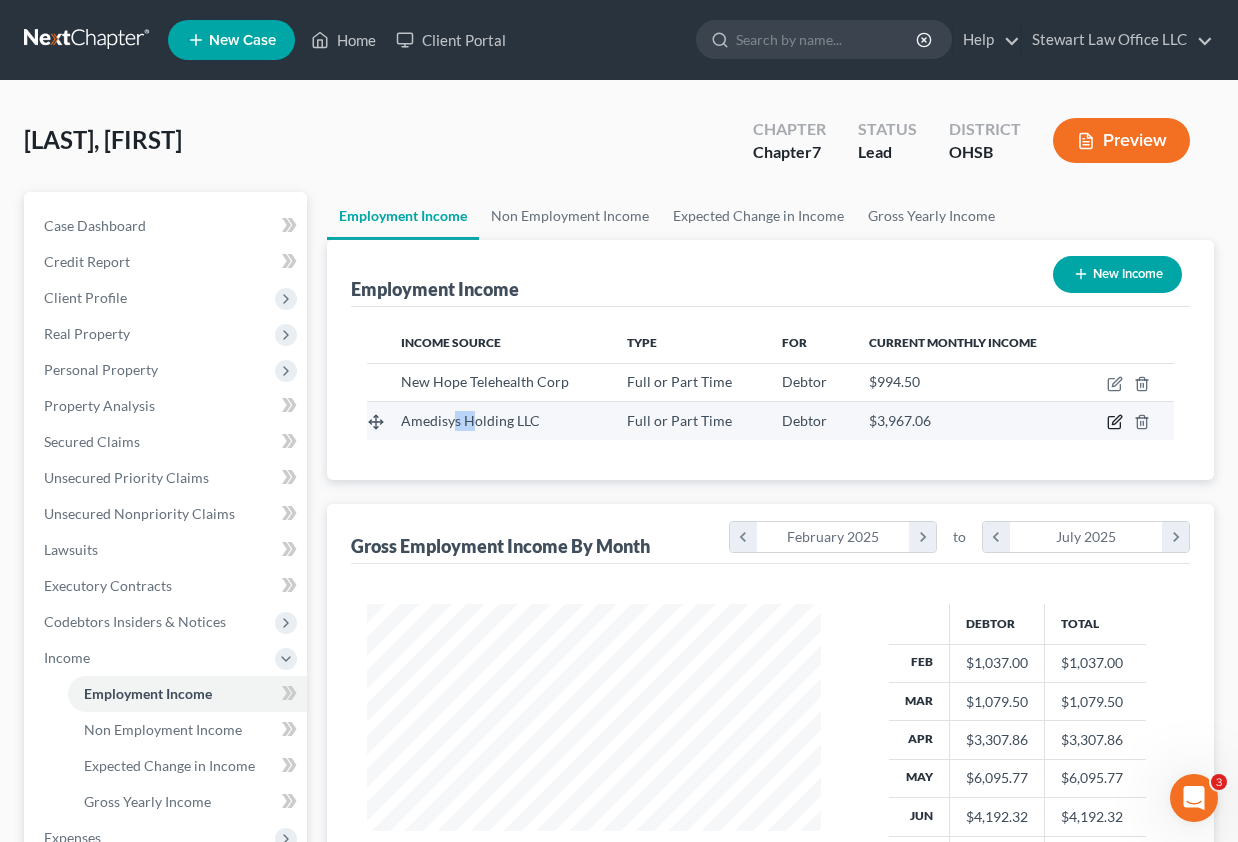 click 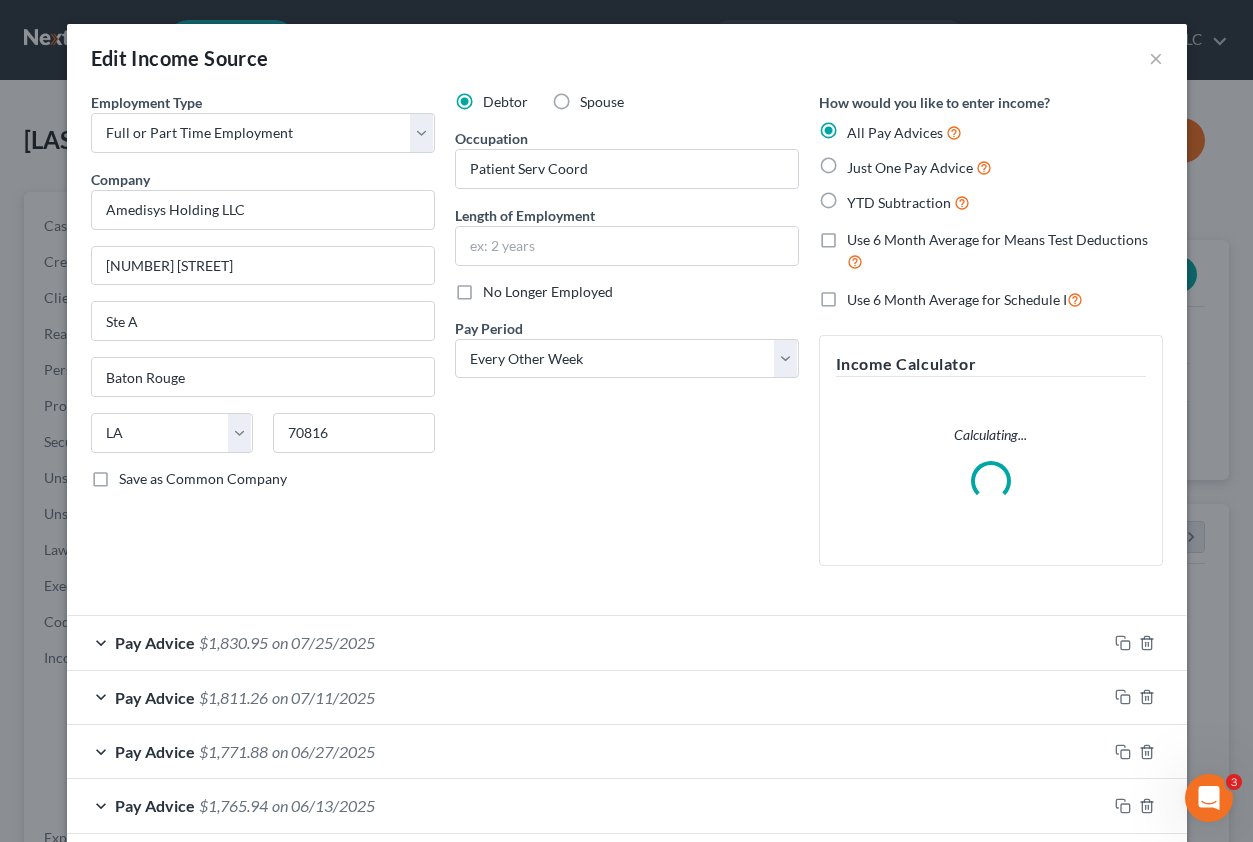 scroll, scrollTop: 999642, scrollLeft: 999499, axis: both 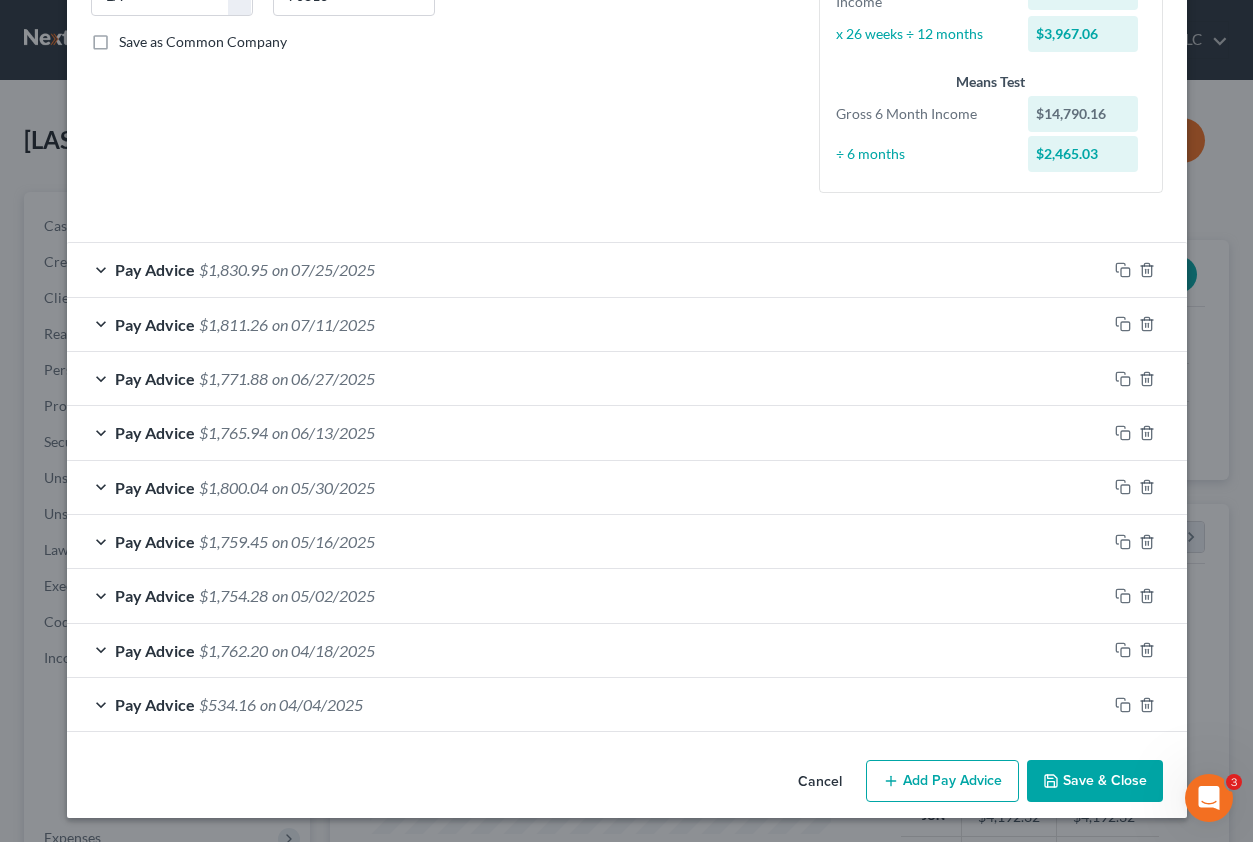 click on "Employment Type
*
Select Full or Part Time Employment Self Employment
Company
*
Amedisys Holding LLC                      3754 American Way Ste A Baton Rouge State AL AK AR AZ CA CO CT DE DC FL GA GU HI ID IL IN IA KS KY LA ME MD MA MI MN MS MO MT NC ND NE NV NH NJ NM NY OH OK OR PA PR RI SC SD TN TX UT VI VA VT WA WV WI WY 70816 Save as Common Company Debtor Spouse Occupation Patient Serv Coord Length of Employment No Longer Employed
Pay Period
*
Select Monthly Twice Monthly Every Other Week Weekly How would you like to enter income?
All Pay Advices
Just One Pay Advice
YTD Subtraction
Use 6 Month Average for Means Test Deductions  Use 6 Month Average for Schedule I  Income Calculator
Schedule I Gross Every Other Week Income $1,830.95 x 26 weeks ÷ 12 months $3,967.06 Means Test Gross 6 Month Income $14,790.16 ÷ 6 months $2,465.03" at bounding box center (627, -60) 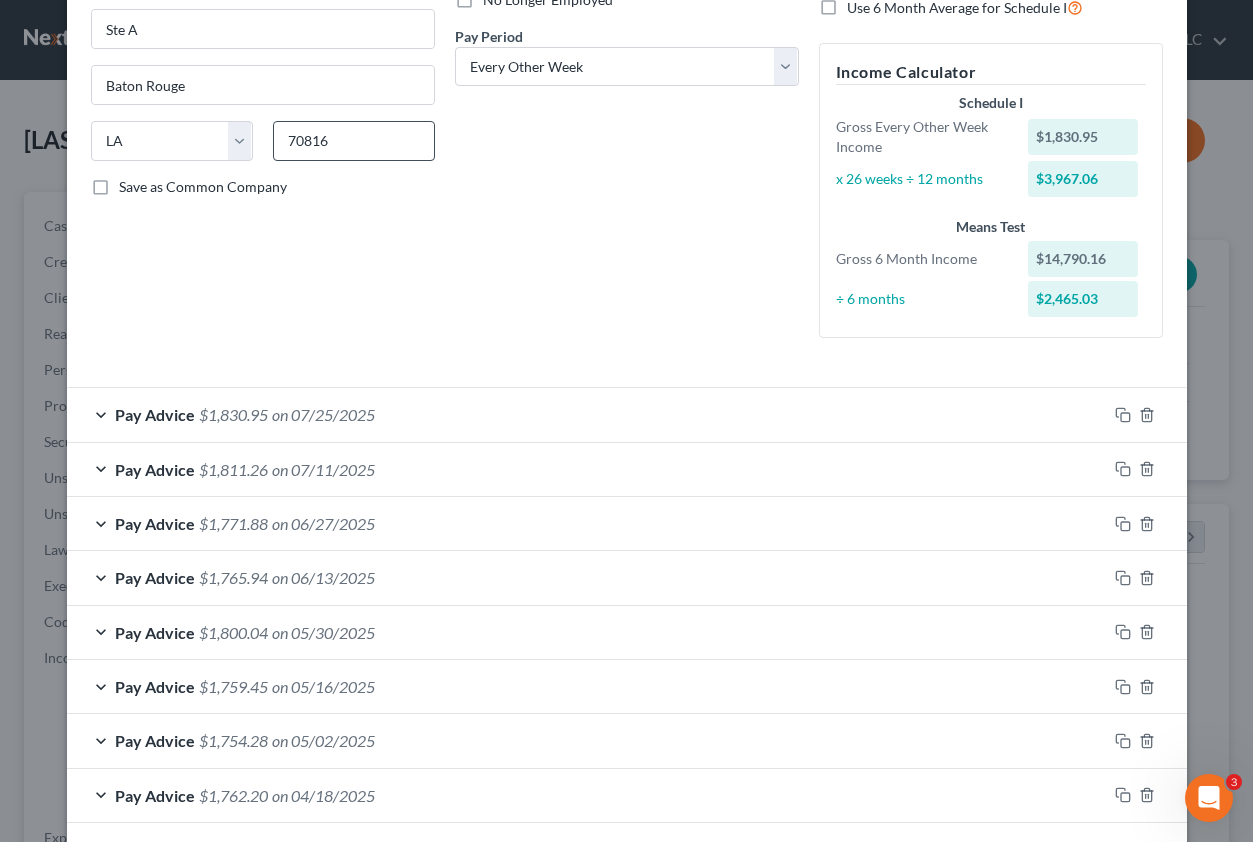 scroll, scrollTop: 37, scrollLeft: 0, axis: vertical 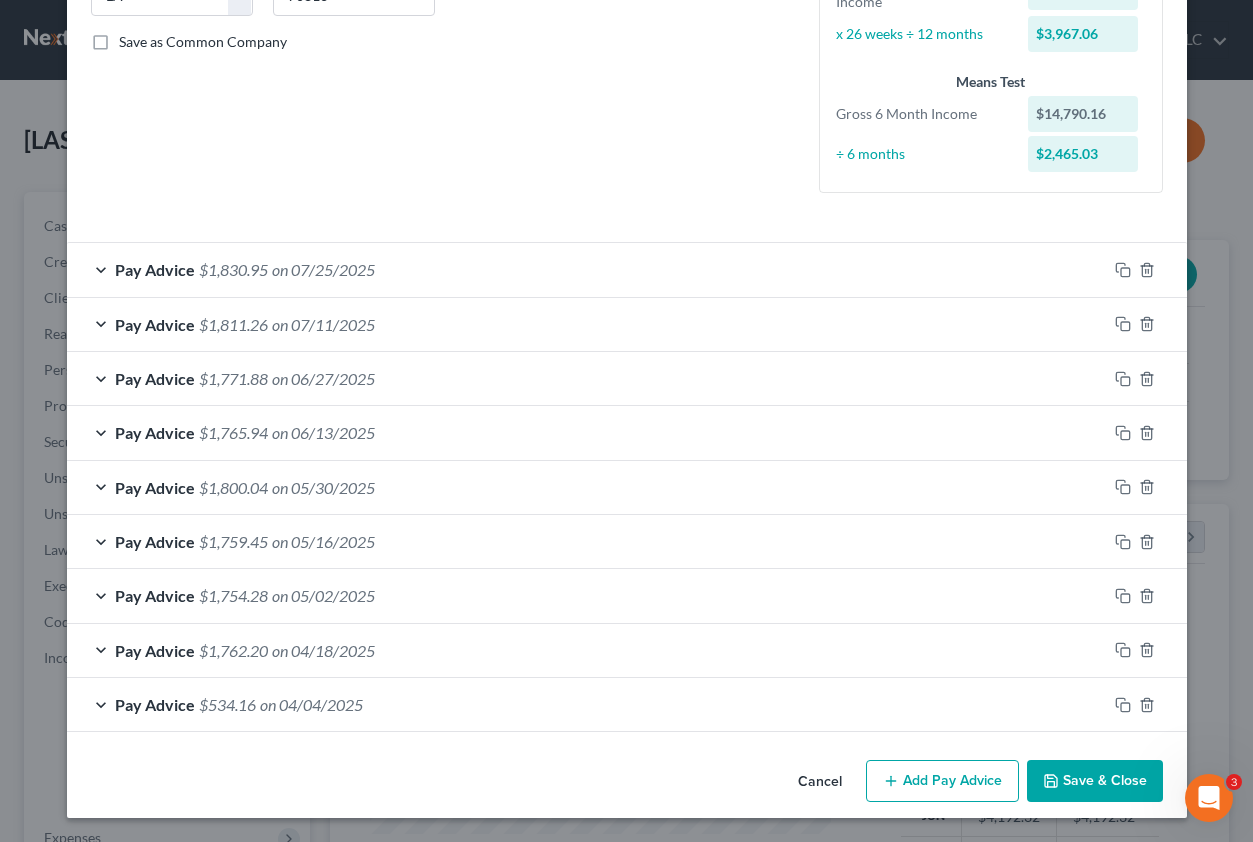 click on "Employment Type
*
Select Full or Part Time Employment Self Employment
Company
*
Amedisys Holding LLC                      3754 American Way Ste A Baton Rouge State AL AK AR AZ CA CO CT DE DC FL GA GU HI ID IL IN IA KS KY LA ME MD MA MI MN MS MO MT NC ND NE NV NH NJ NM NY OH OK OR PA PR RI SC SD TN TX UT VI VA VT WA WV WI WY 70816 Save as Common Company" at bounding box center [263, -68] 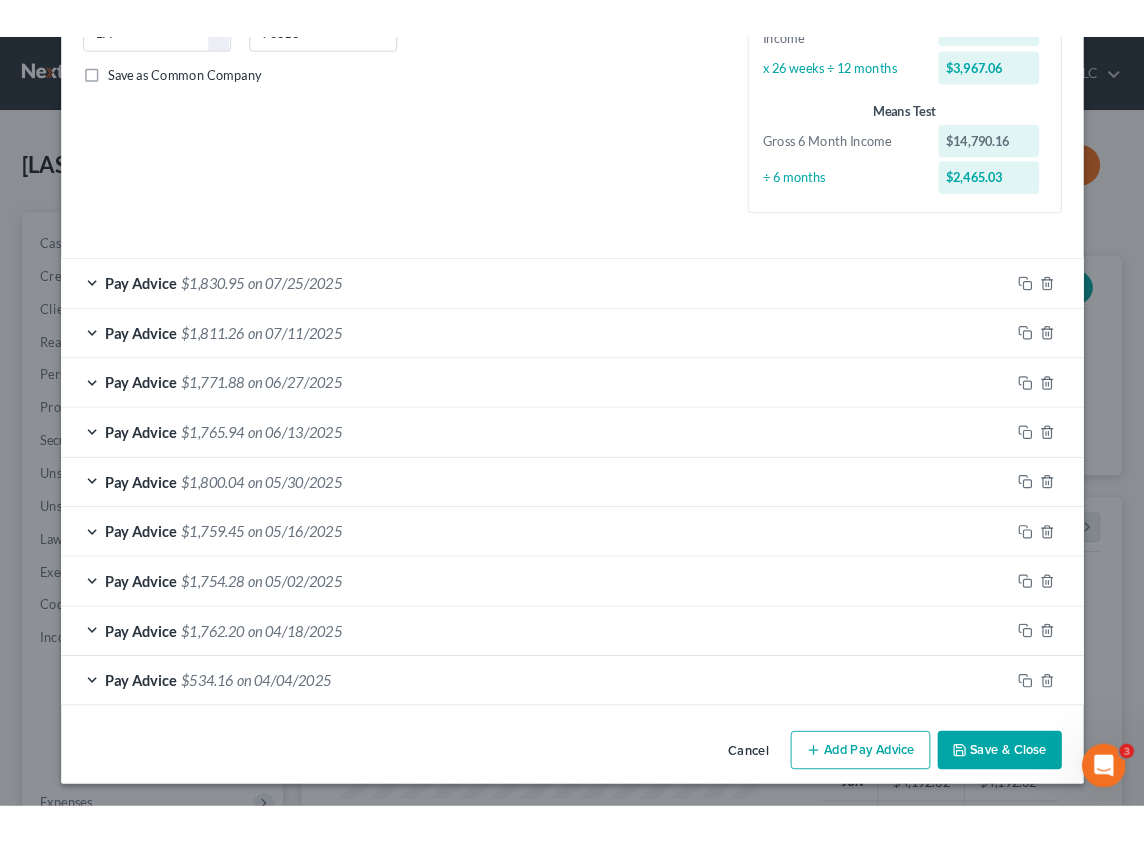 scroll, scrollTop: 279, scrollLeft: 598, axis: both 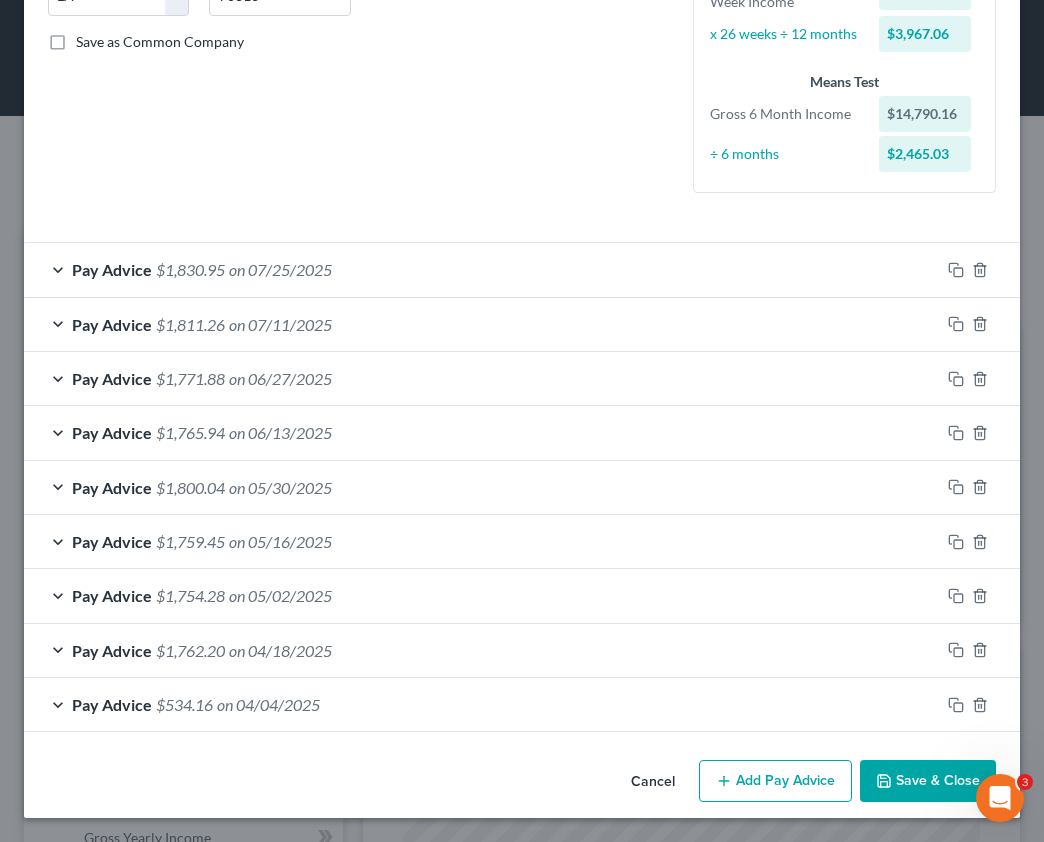 click on "Debtor Spouse Occupation Patient Serv Coord Length of Employment No Longer Employed
Pay Period
*
Select Monthly Twice Monthly Every Other Week Weekly" at bounding box center (522, -68) 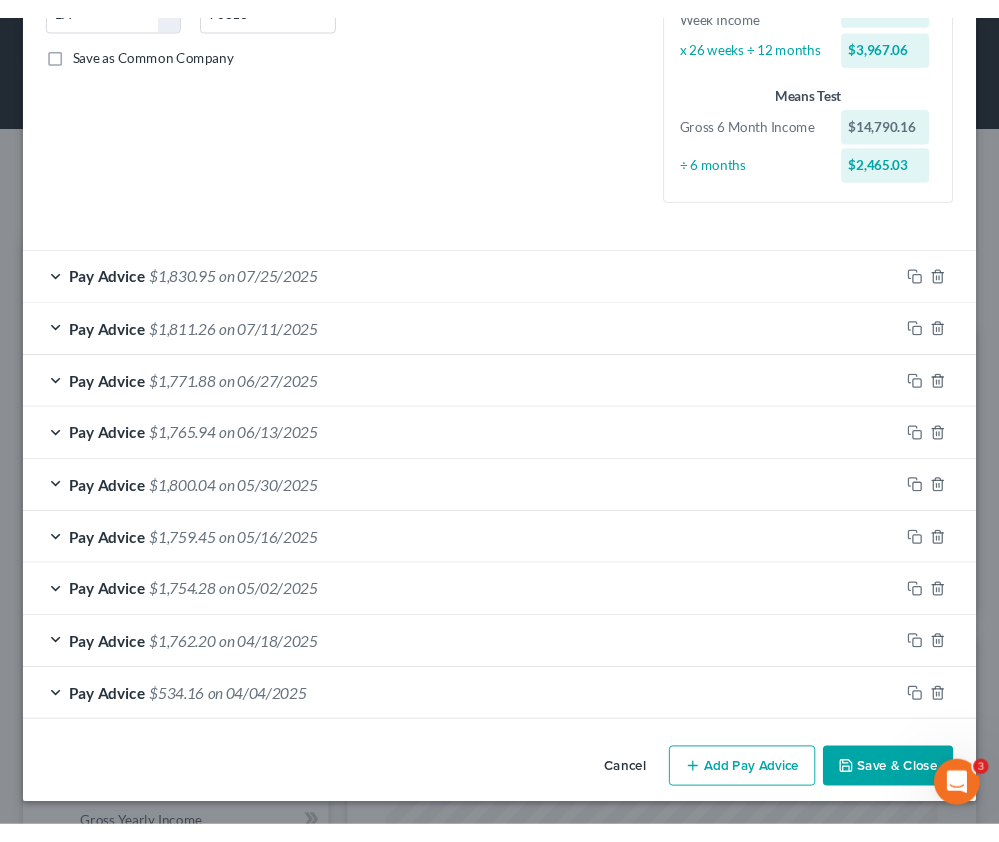 scroll, scrollTop: 441, scrollLeft: 0, axis: vertical 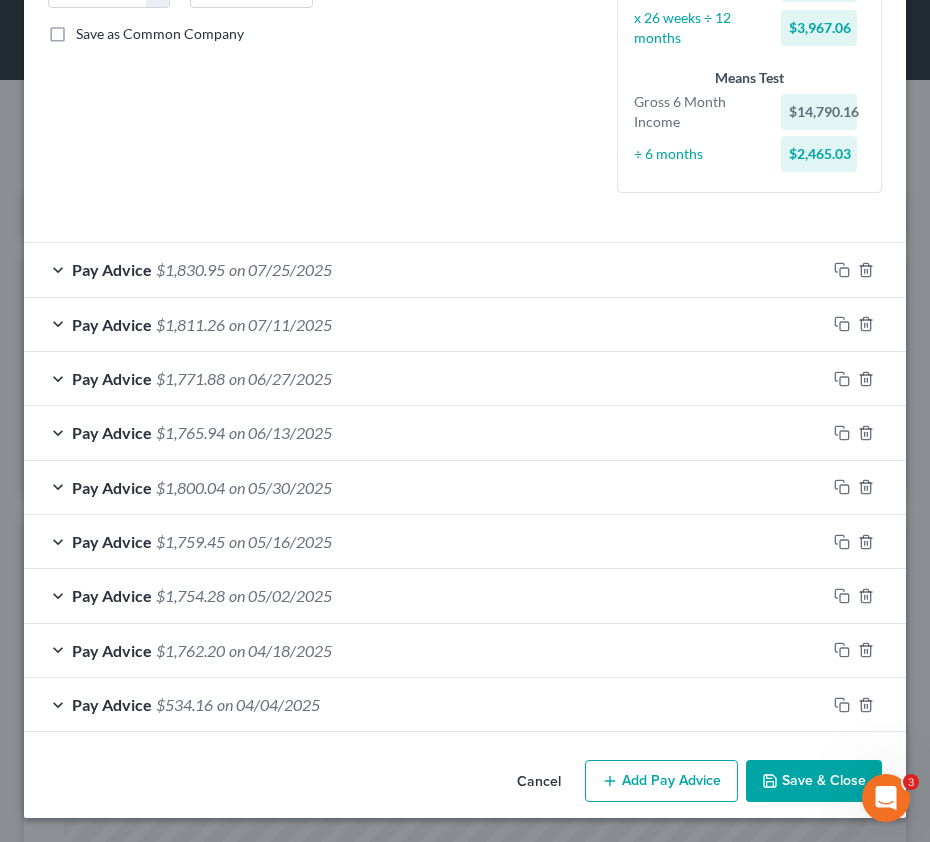 click on "Debtor Spouse Occupation Patient Serv Coord Length of Employment No Longer Employed
Pay Period
*
Select Monthly Twice Monthly Every Other Week Weekly" at bounding box center (465, -72) 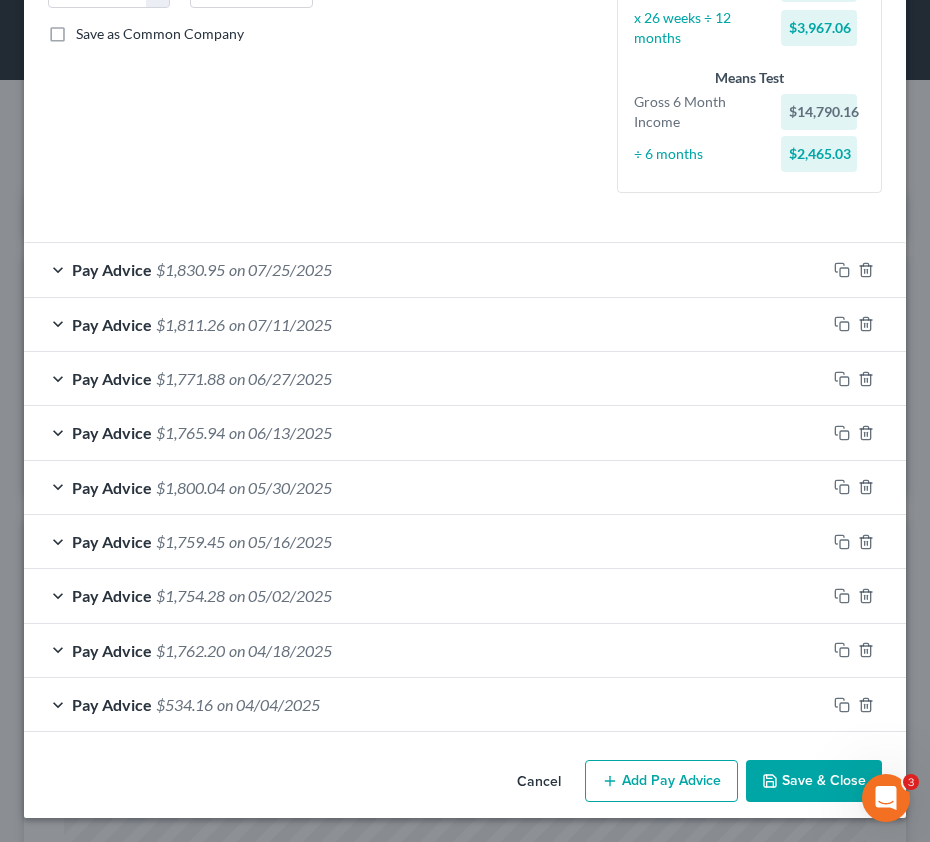 click on "Save & Close" at bounding box center (814, 781) 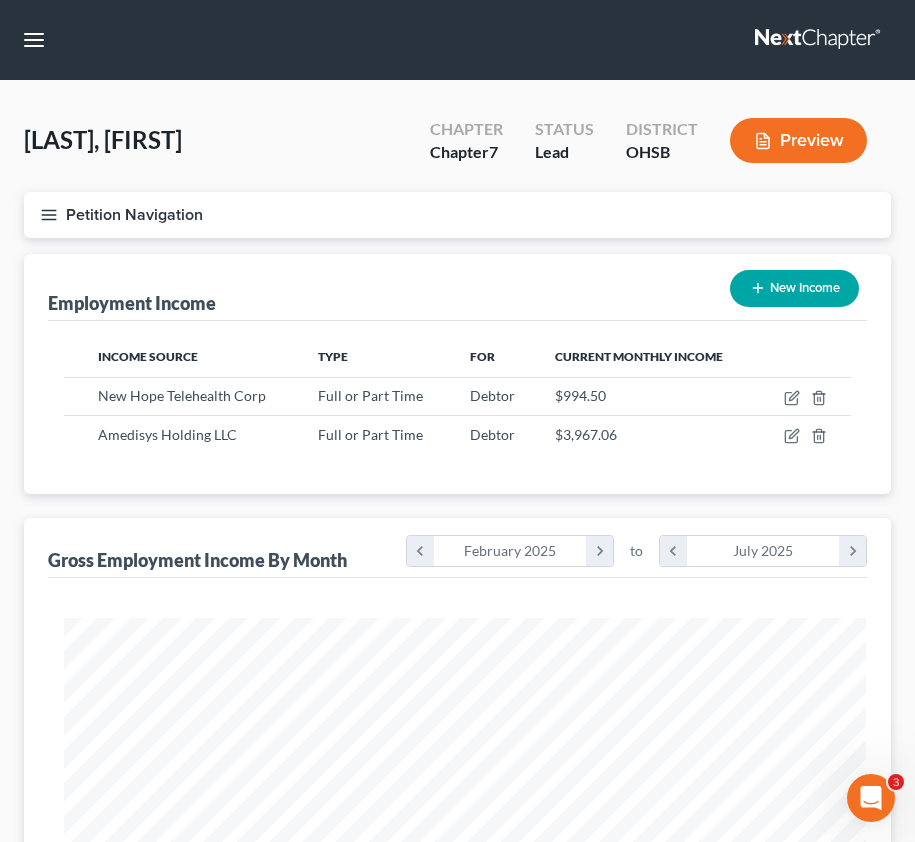 scroll, scrollTop: 393, scrollLeft: 827, axis: both 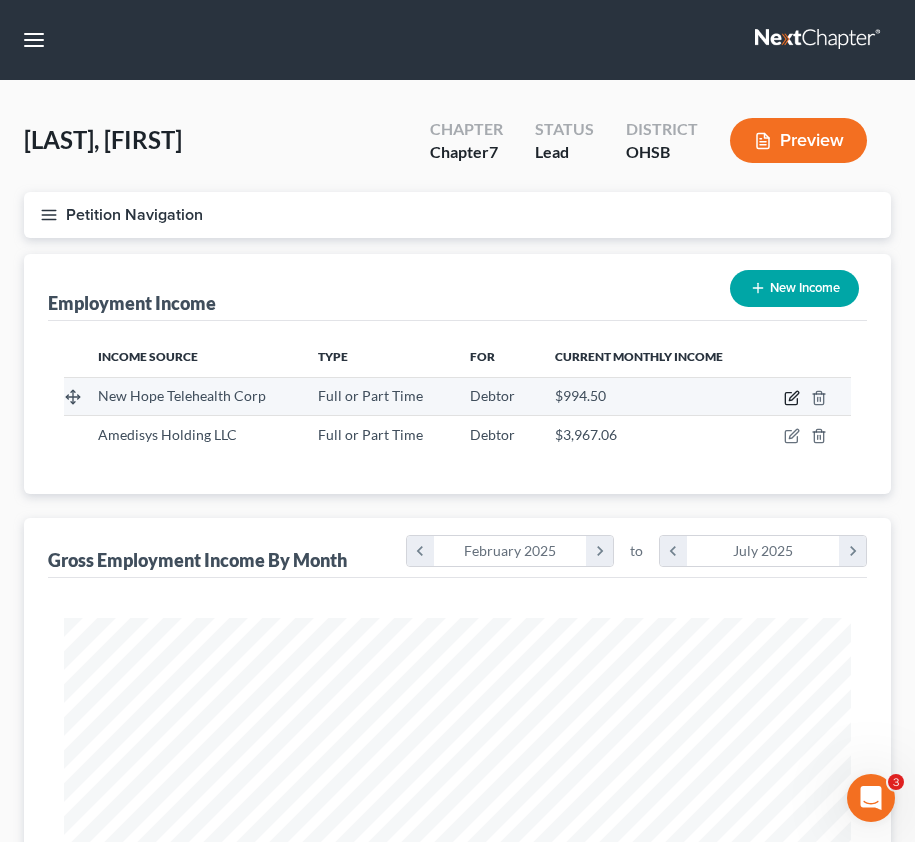 click 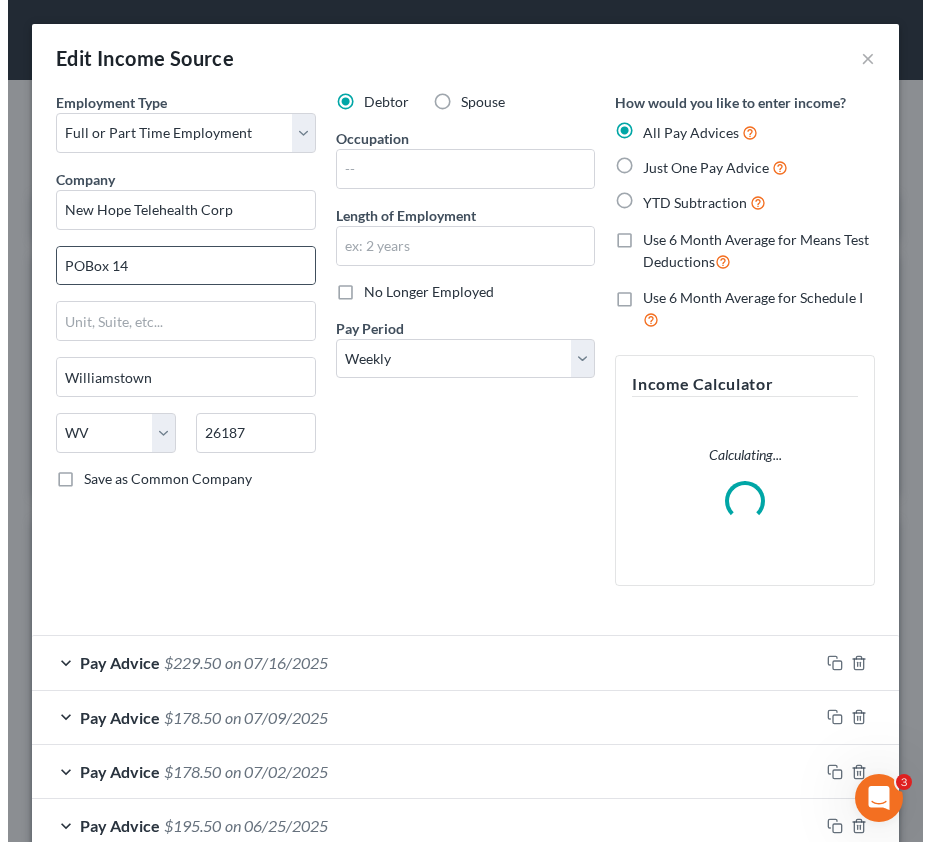 scroll, scrollTop: 999599, scrollLeft: 999158, axis: both 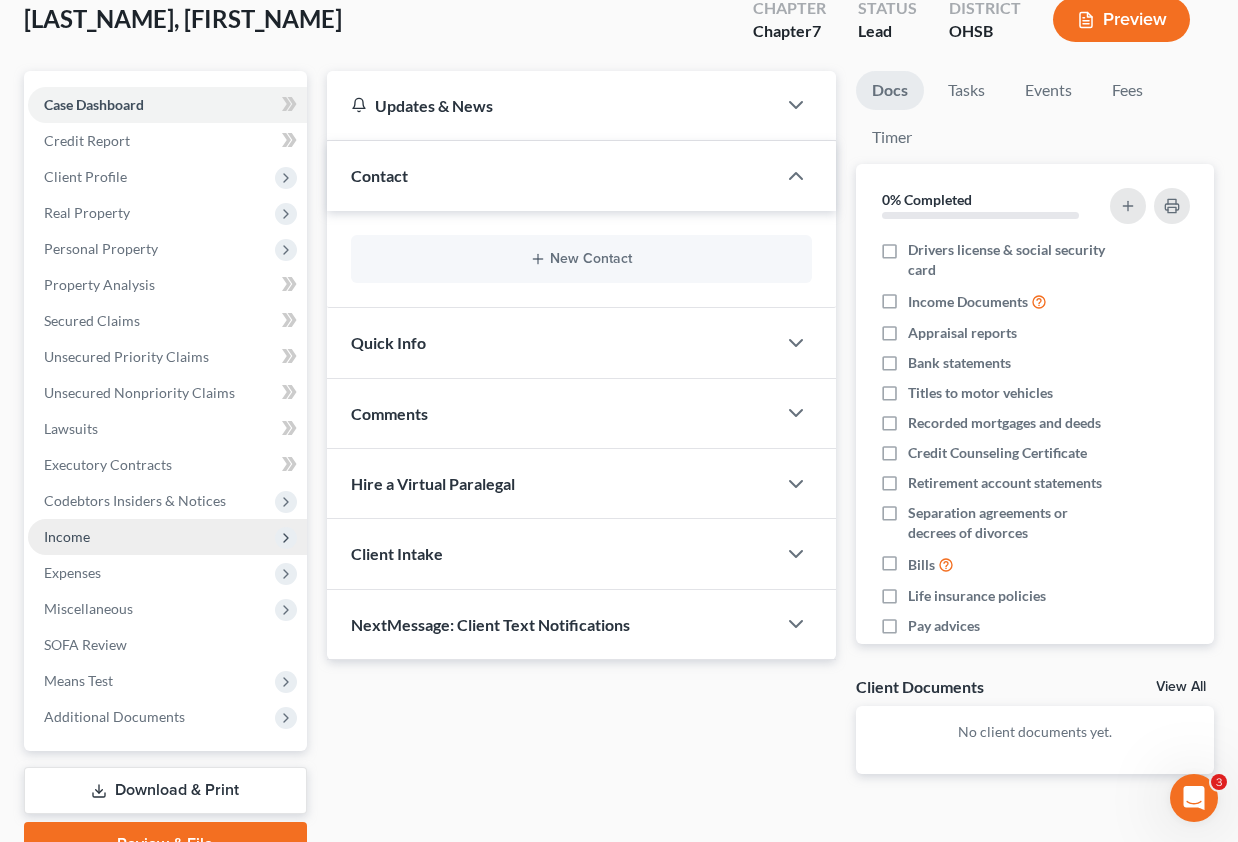 click on "Income" at bounding box center (167, 537) 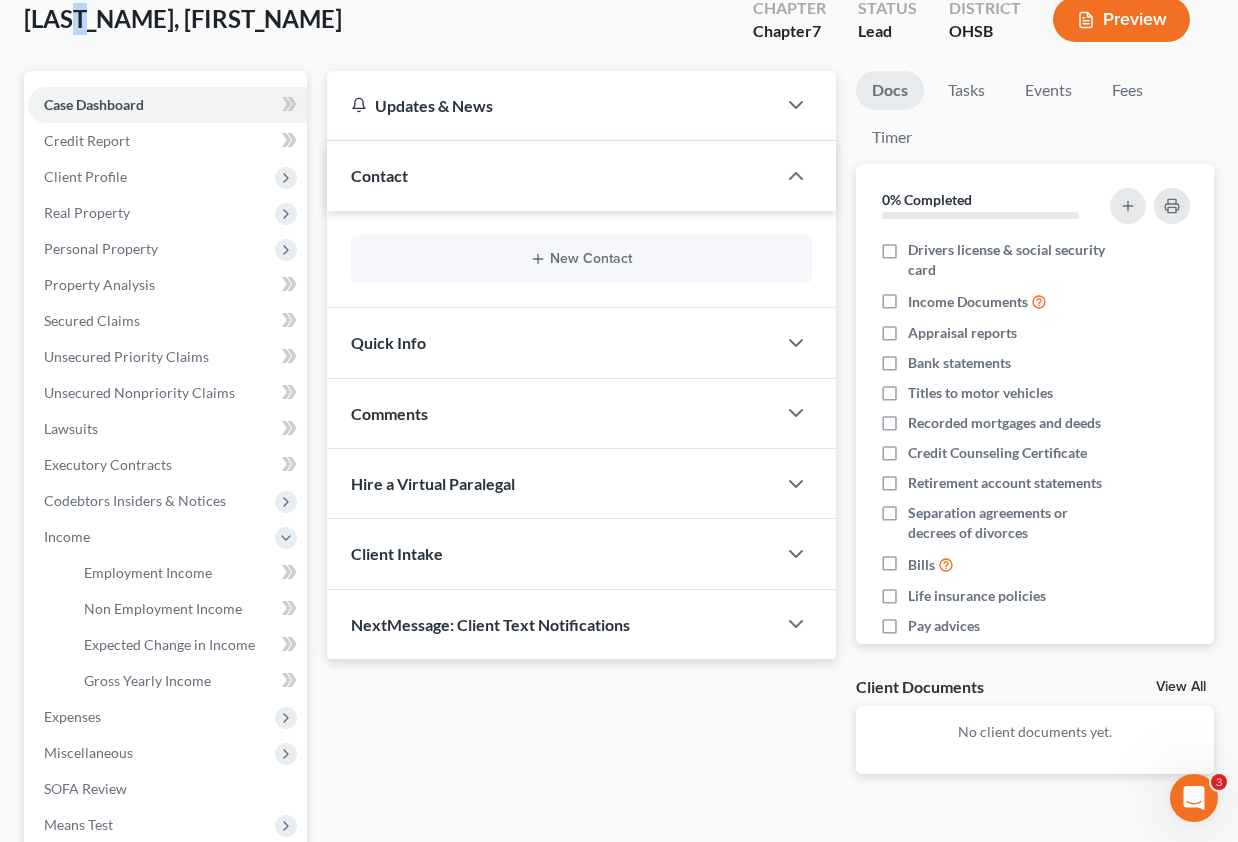 click on "[LAST], [FIRST]" at bounding box center [183, 18] 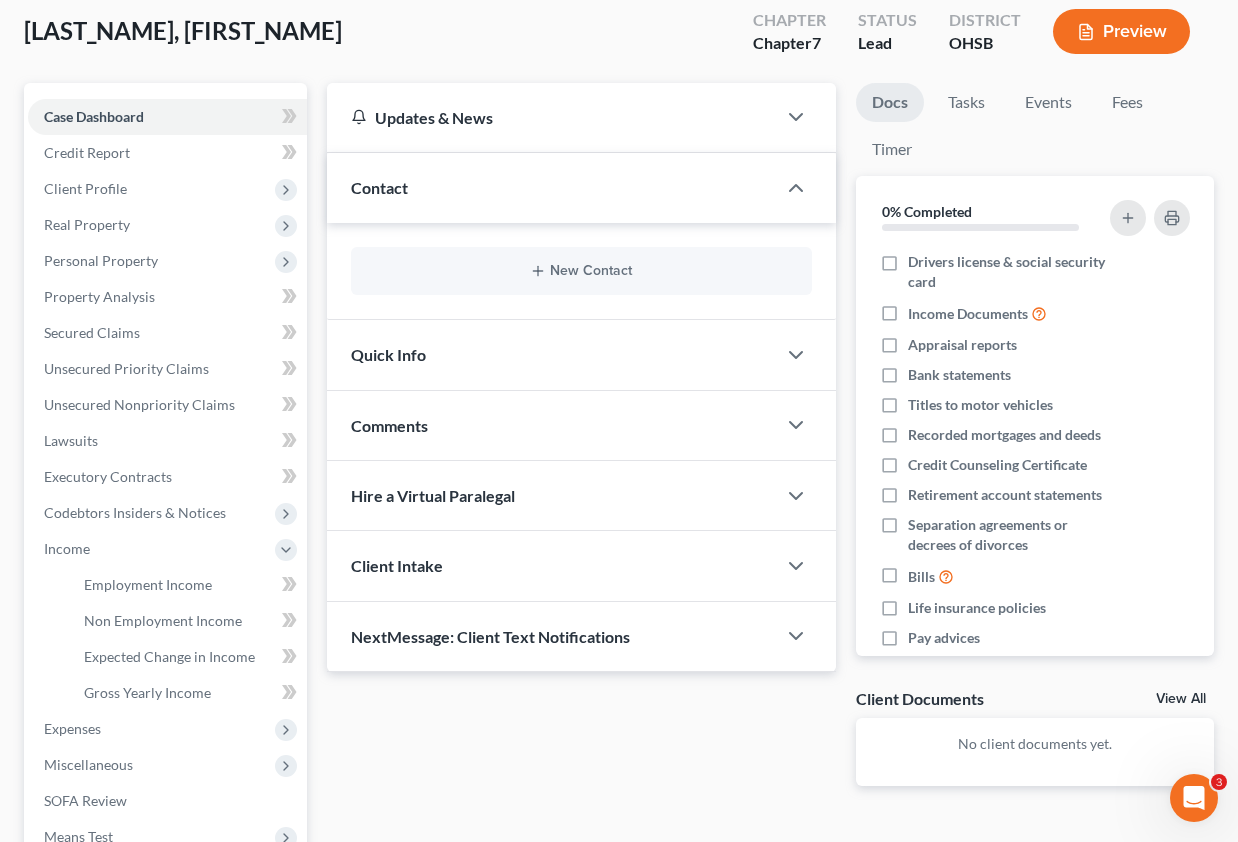 click on "Townsend, Whitney Upgraded Chapter Chapter  7 Status Lead District OHSB Preview" at bounding box center (619, 39) 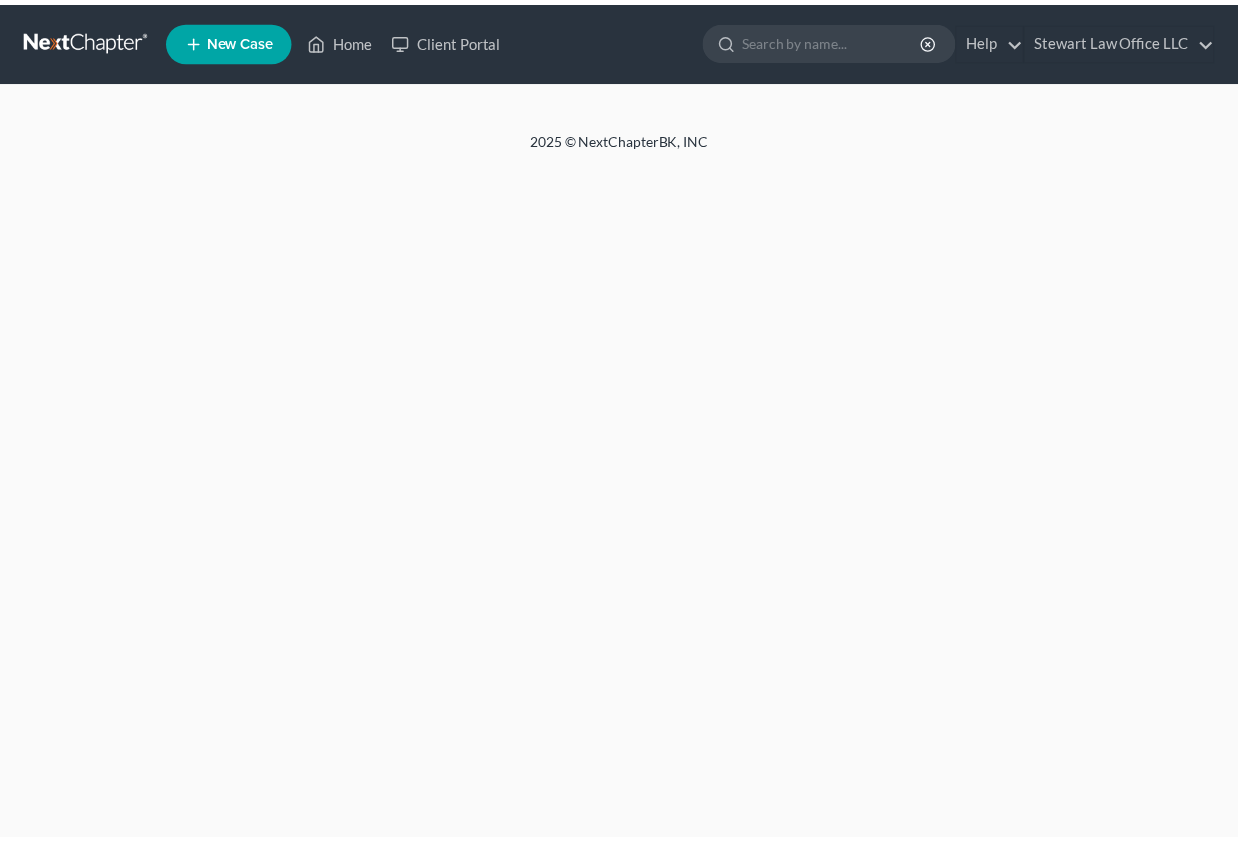 scroll, scrollTop: 0, scrollLeft: 0, axis: both 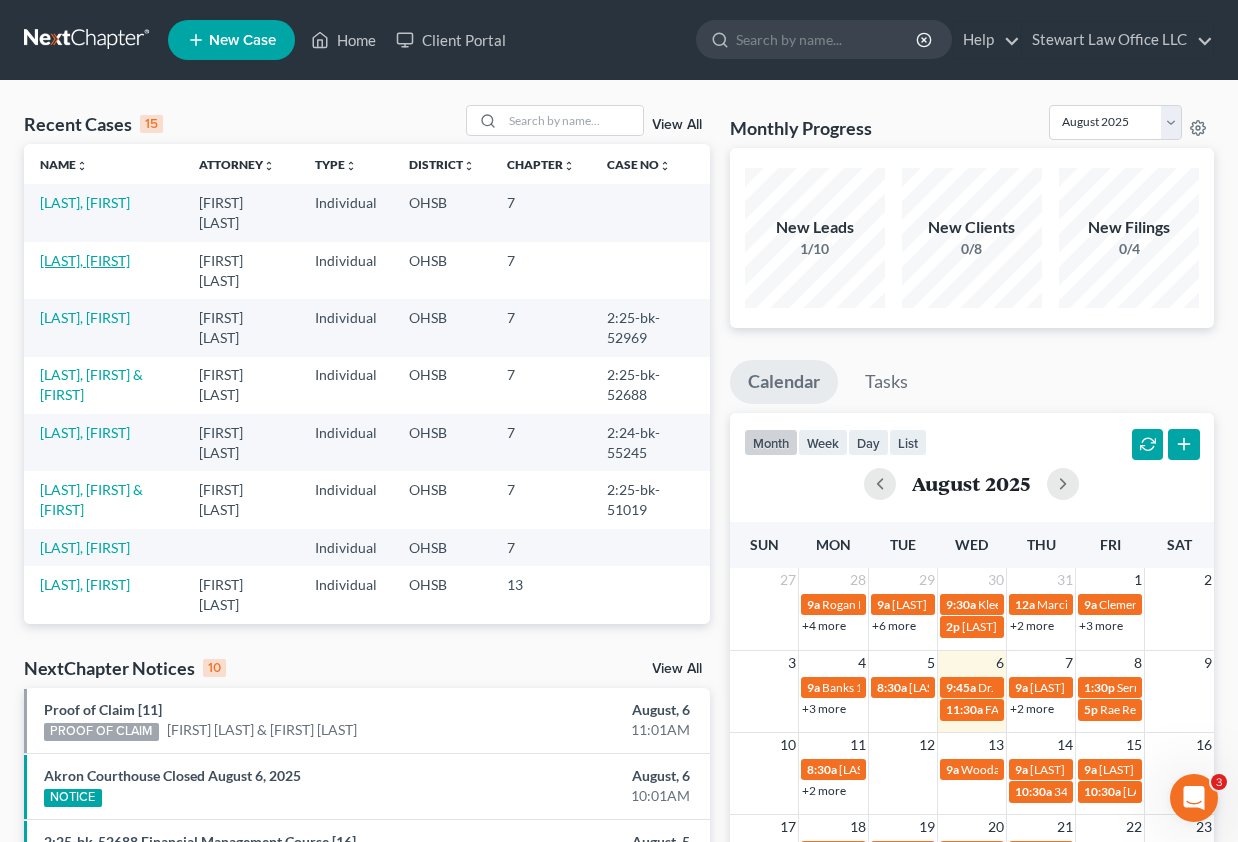 click on "[LAST], [FIRST]" at bounding box center [85, 260] 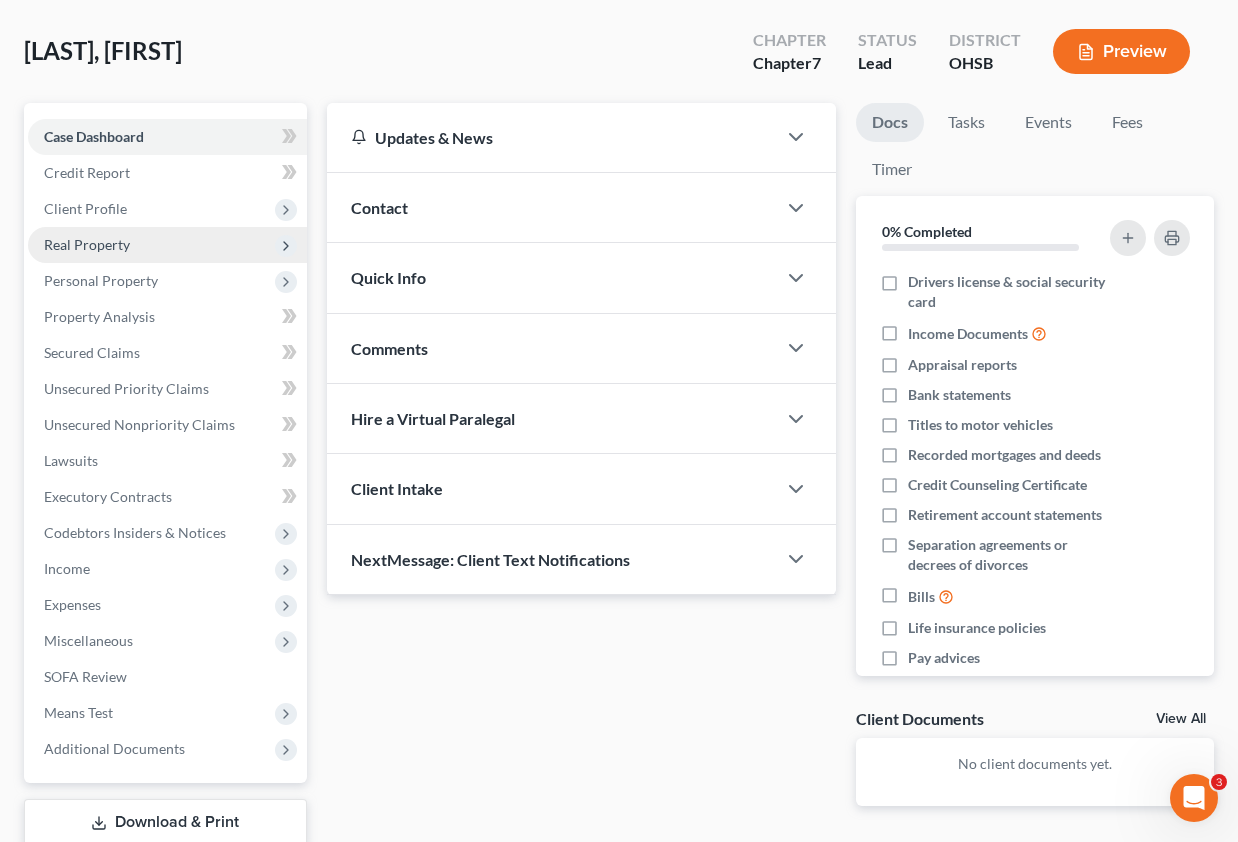 scroll, scrollTop: 200, scrollLeft: 0, axis: vertical 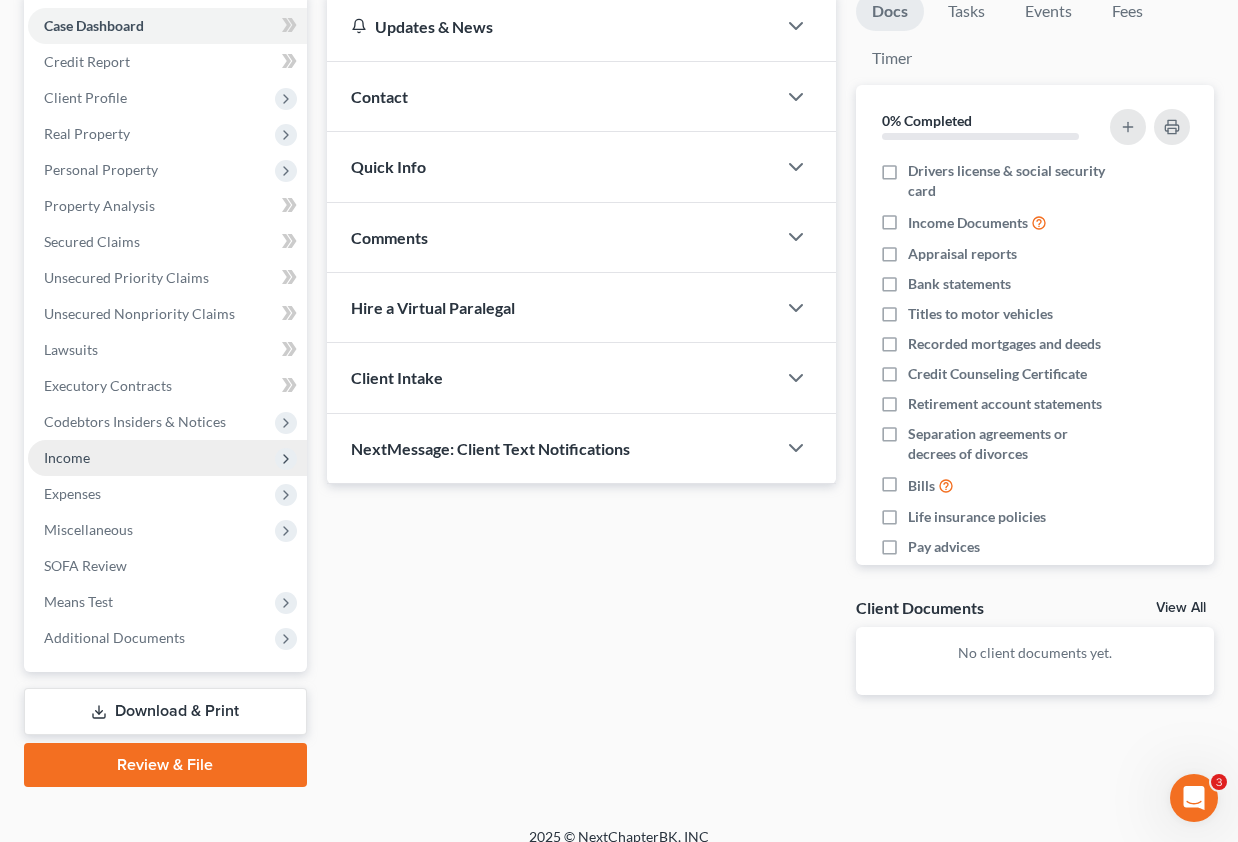 click on "Income" at bounding box center [67, 457] 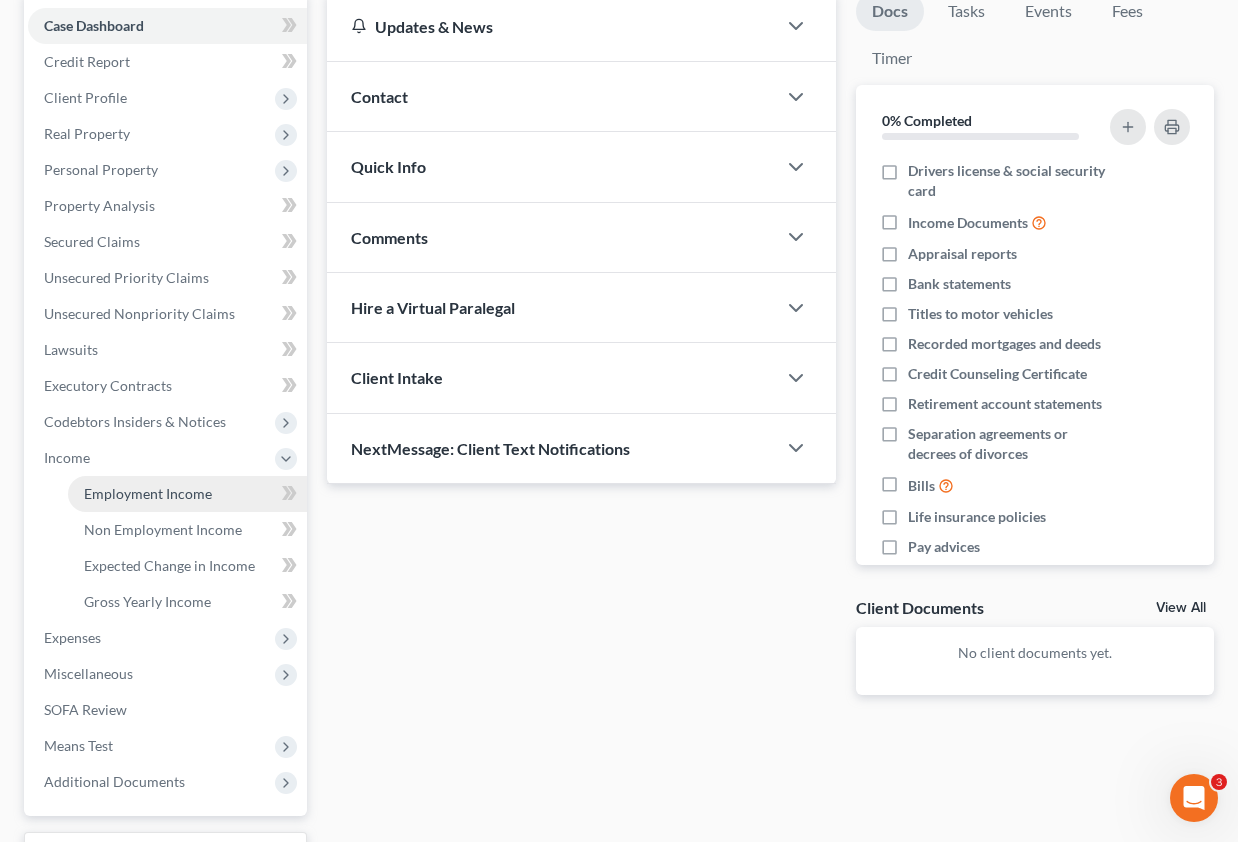 click on "Employment Income" at bounding box center (148, 493) 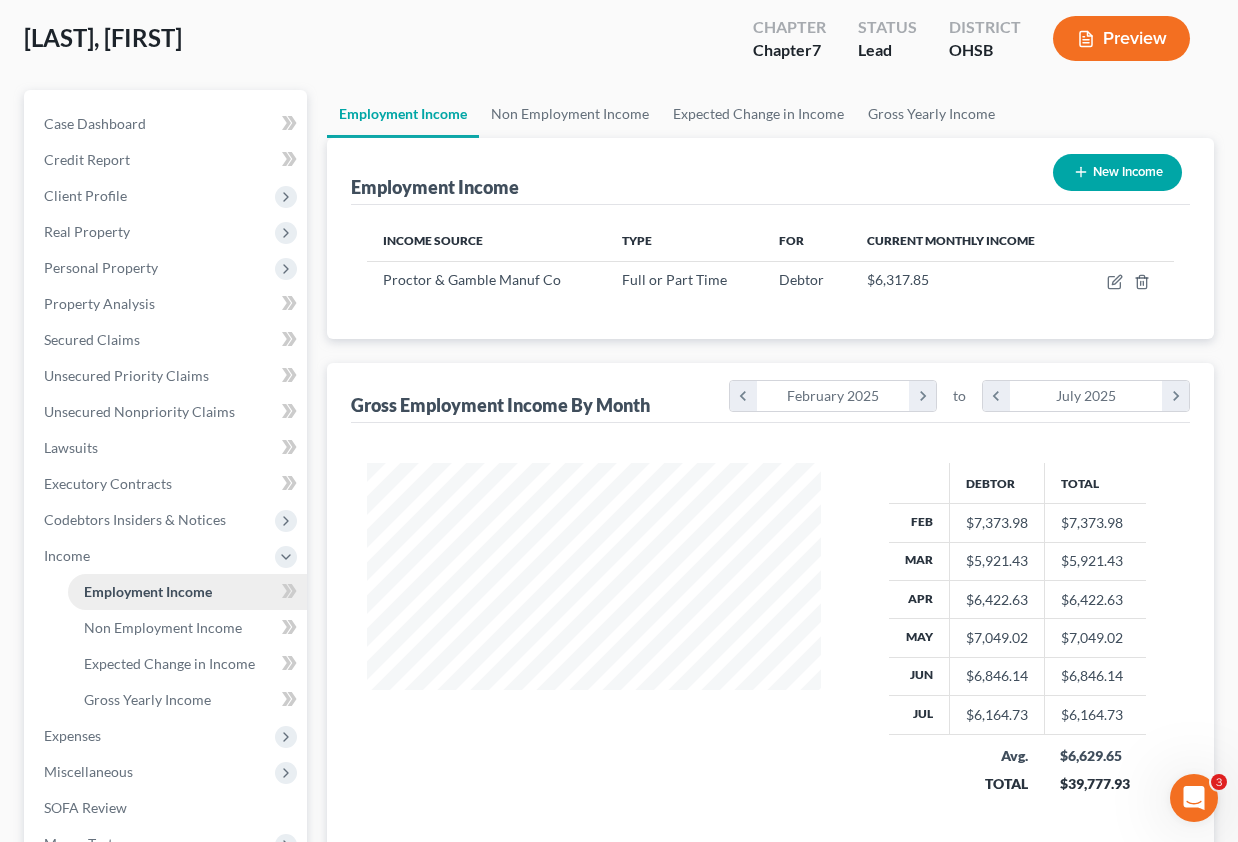 scroll, scrollTop: 0, scrollLeft: 0, axis: both 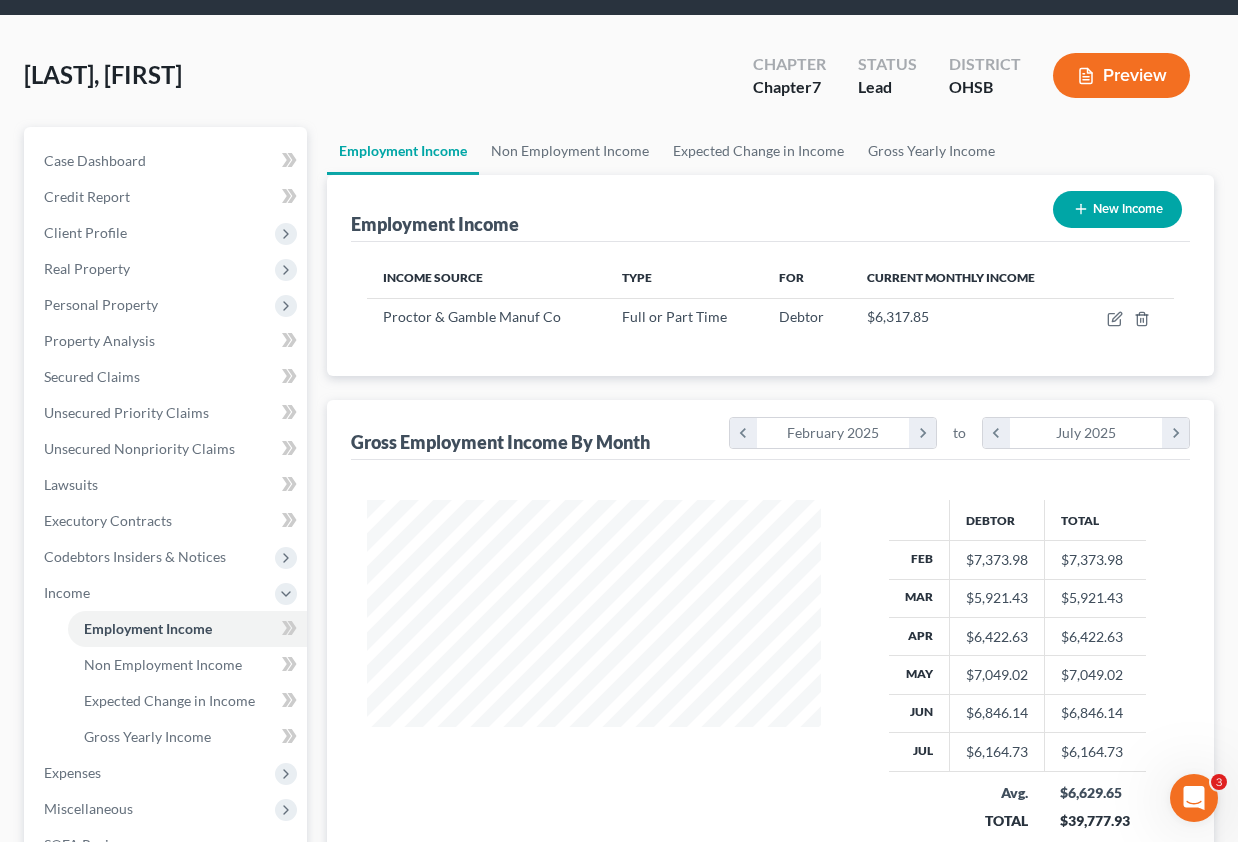 click on "Income Source
Type
For
Current Monthly Income
[BRAND]
Full or Part Time
Debtor
$6,317.85
Sorting..." at bounding box center [771, 309] 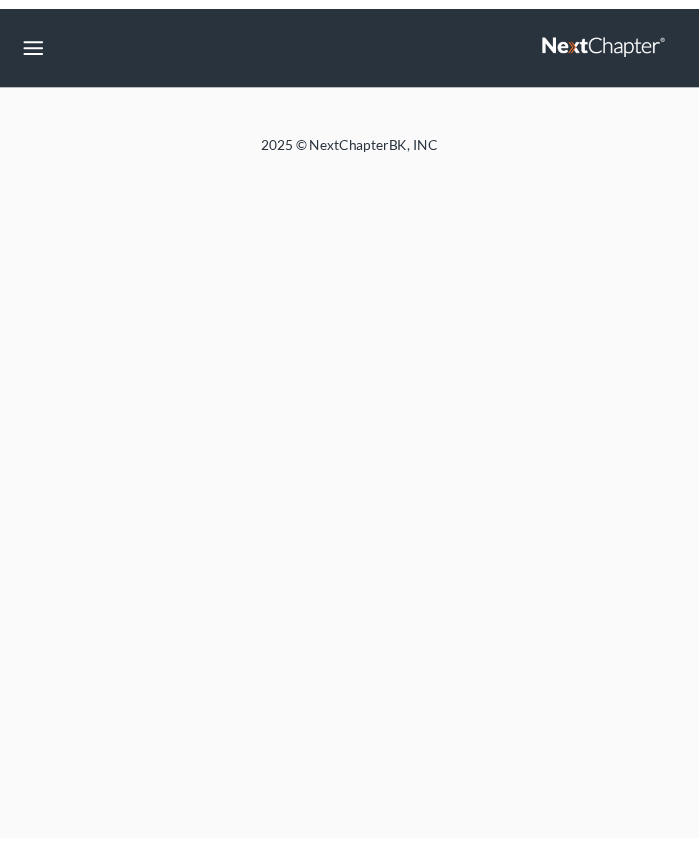 scroll, scrollTop: 0, scrollLeft: 0, axis: both 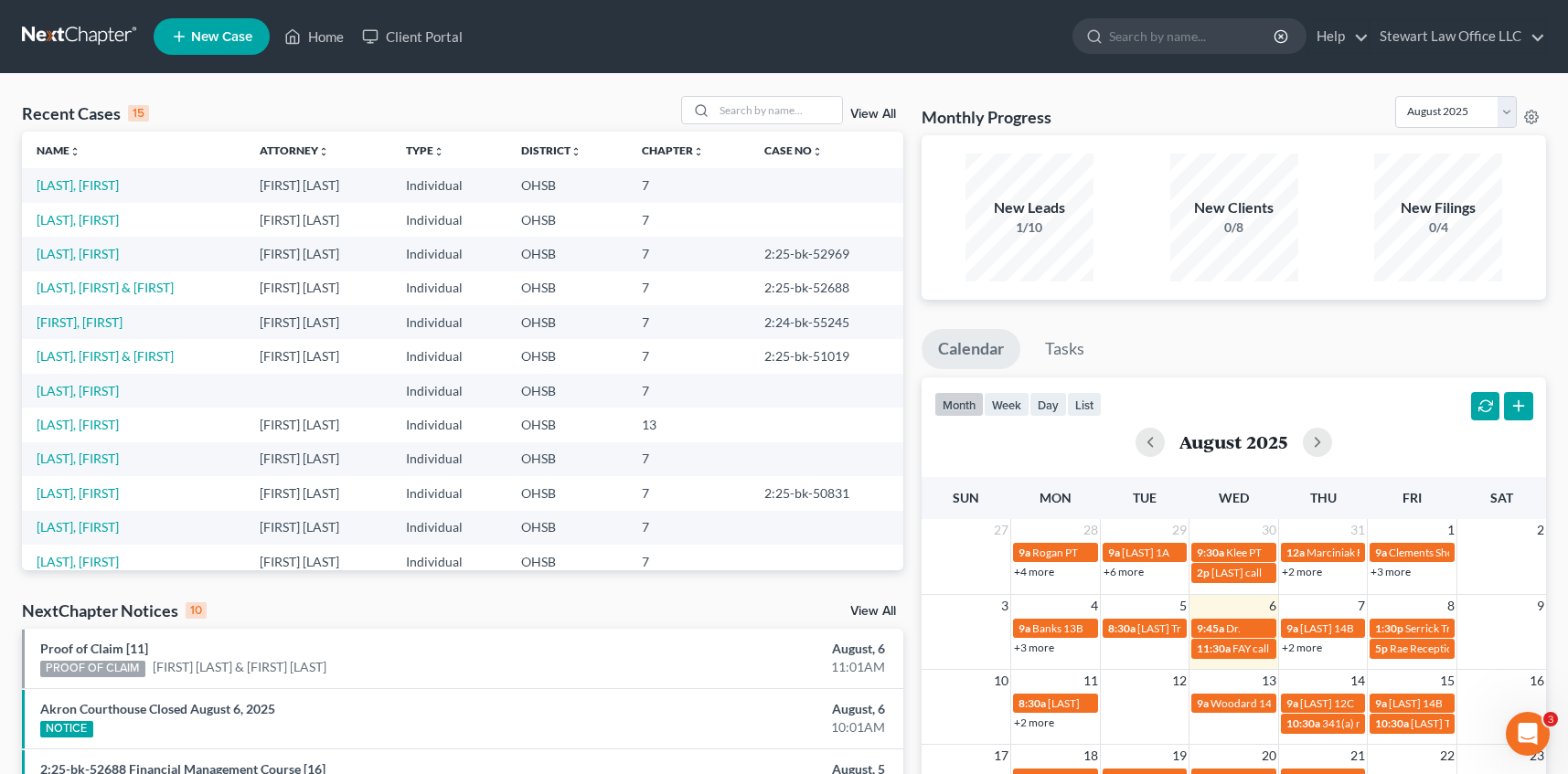 click at bounding box center (80, 37) 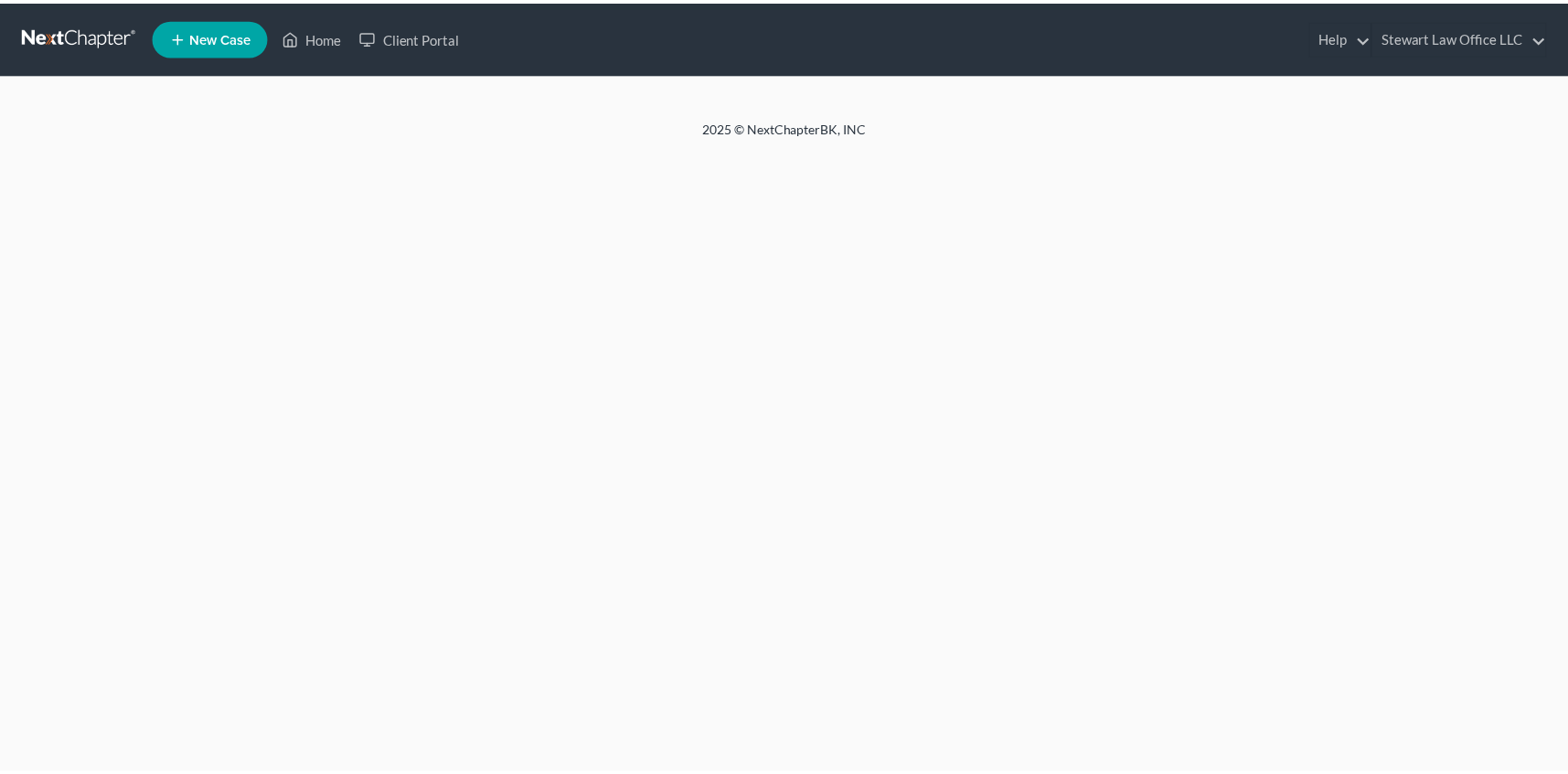 scroll, scrollTop: 0, scrollLeft: 0, axis: both 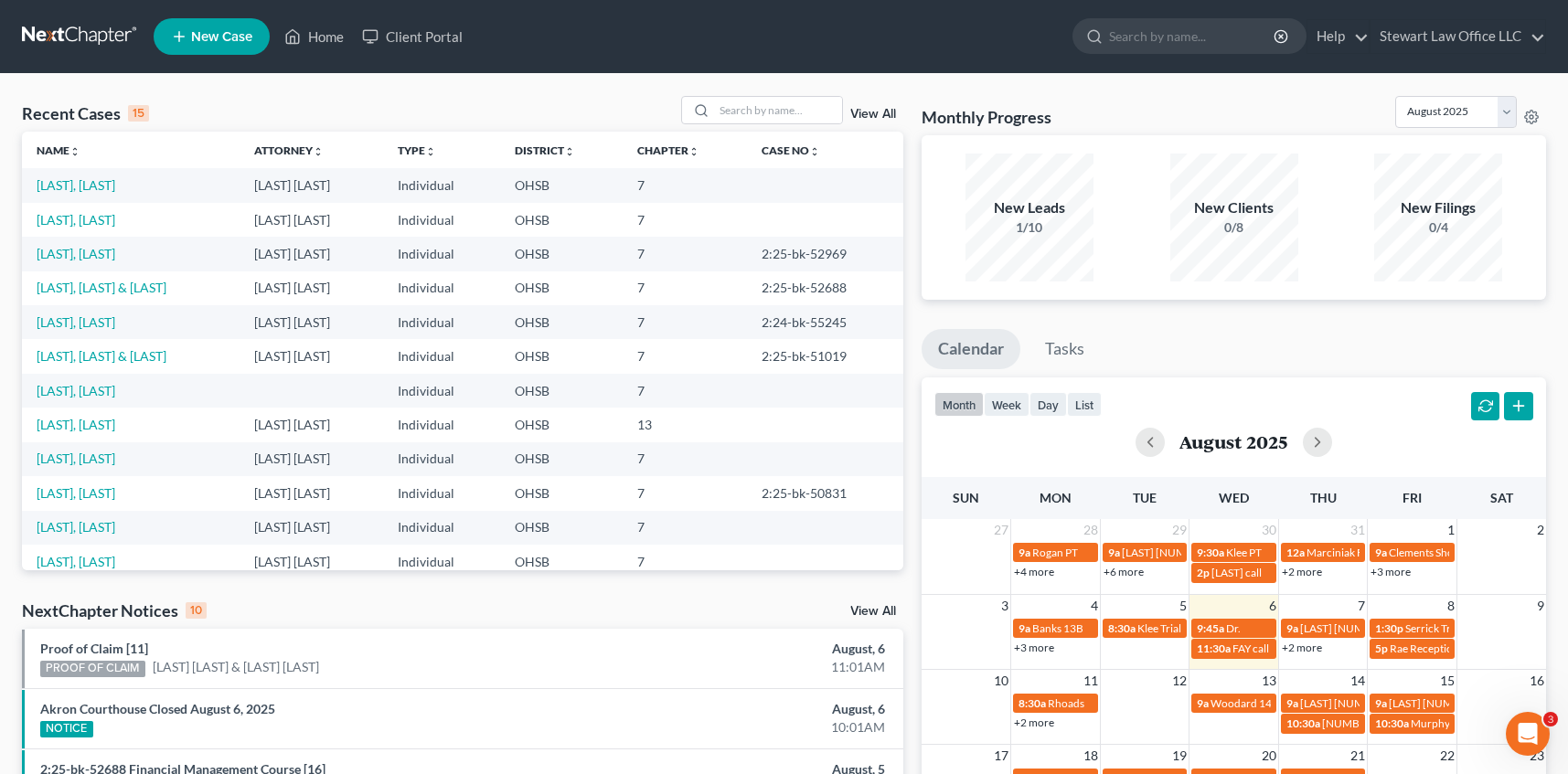 click on "Recent Cases 15         View All" at bounding box center (463, 113) 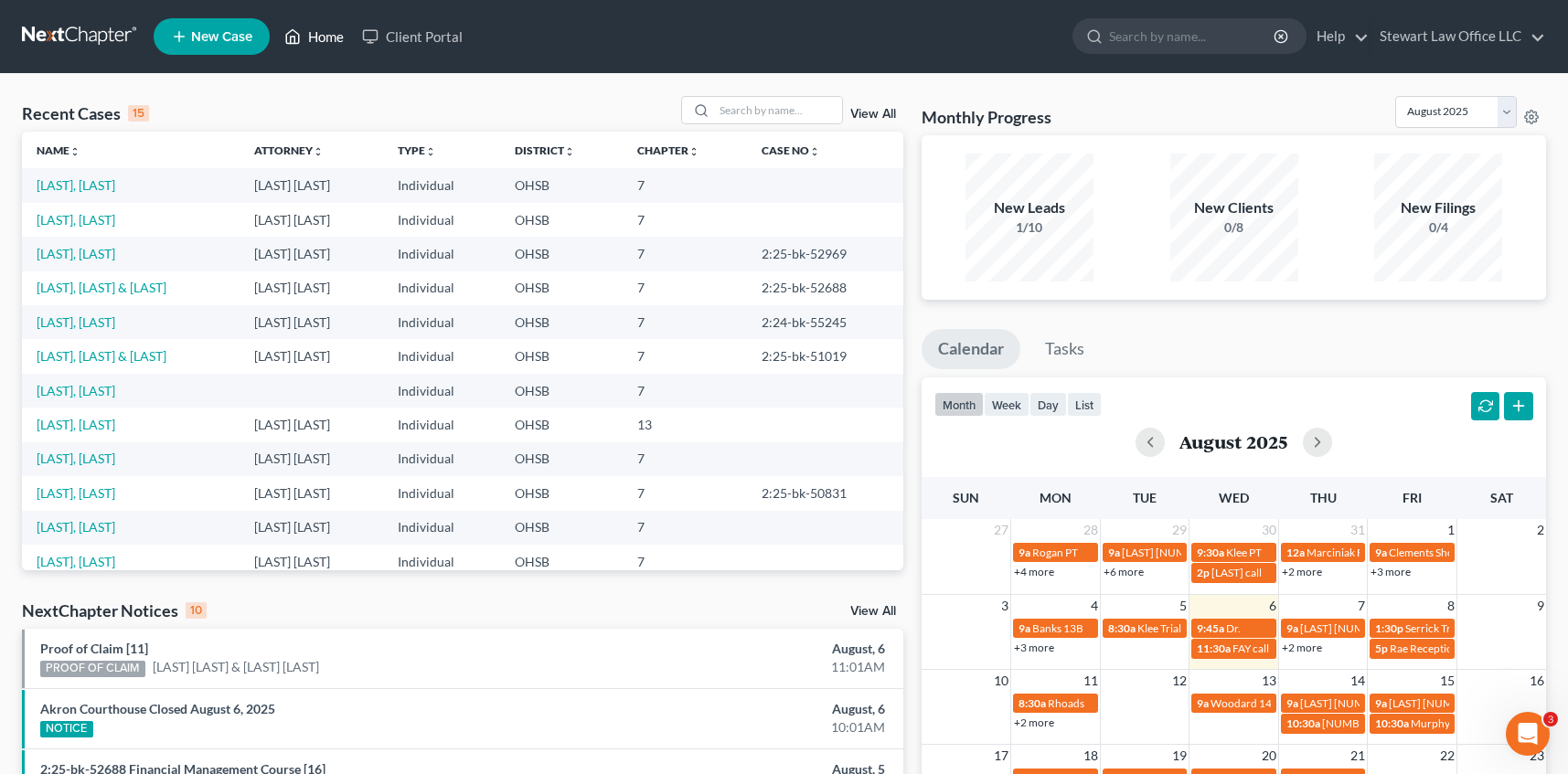 click on "Home" at bounding box center (314, 37) 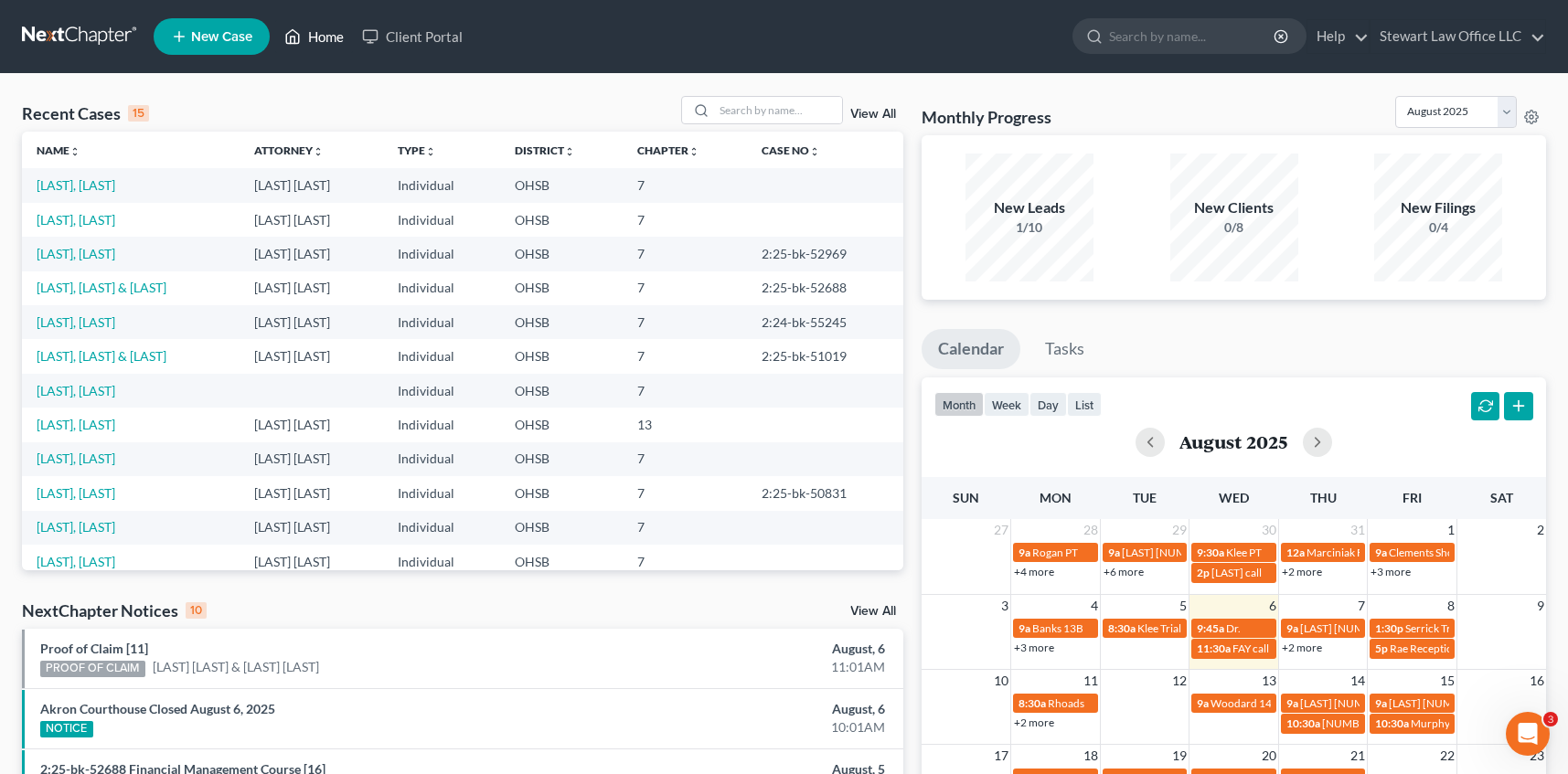 click on "Home" at bounding box center [314, 37] 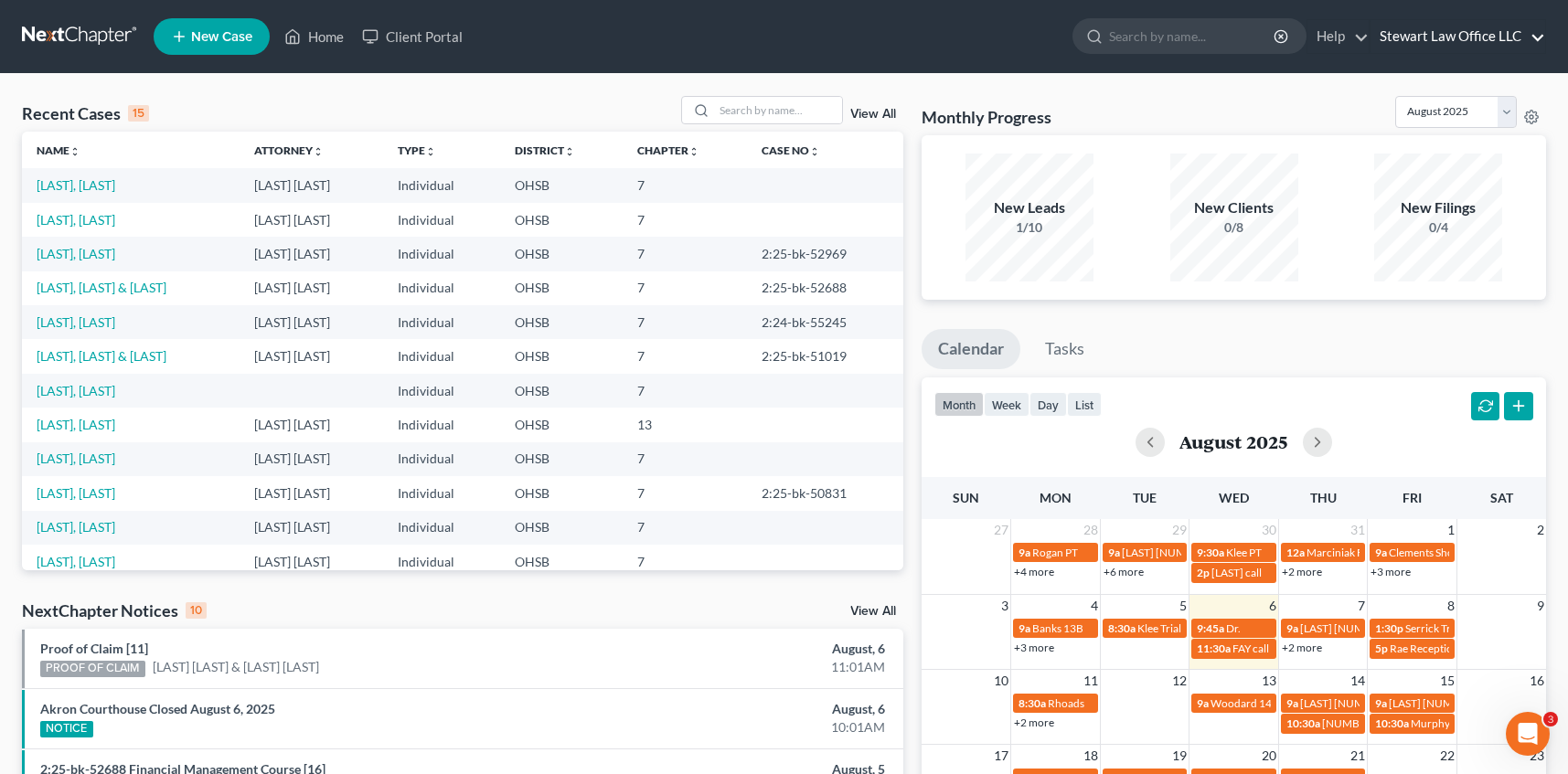click on "Stewart Law Office LLC" at bounding box center (1457, 37) 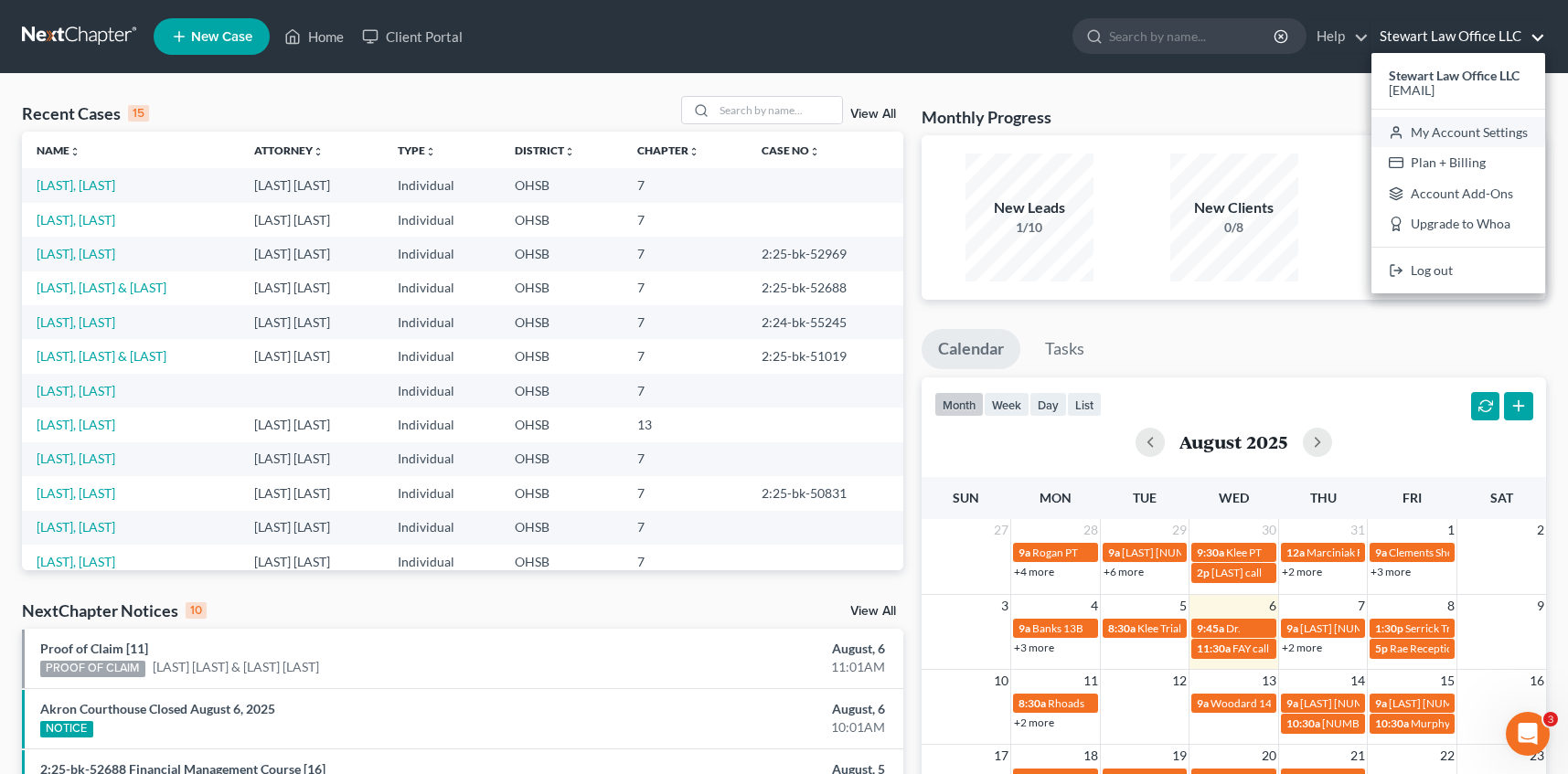 click on "My Account Settings" at bounding box center (1458, 133) 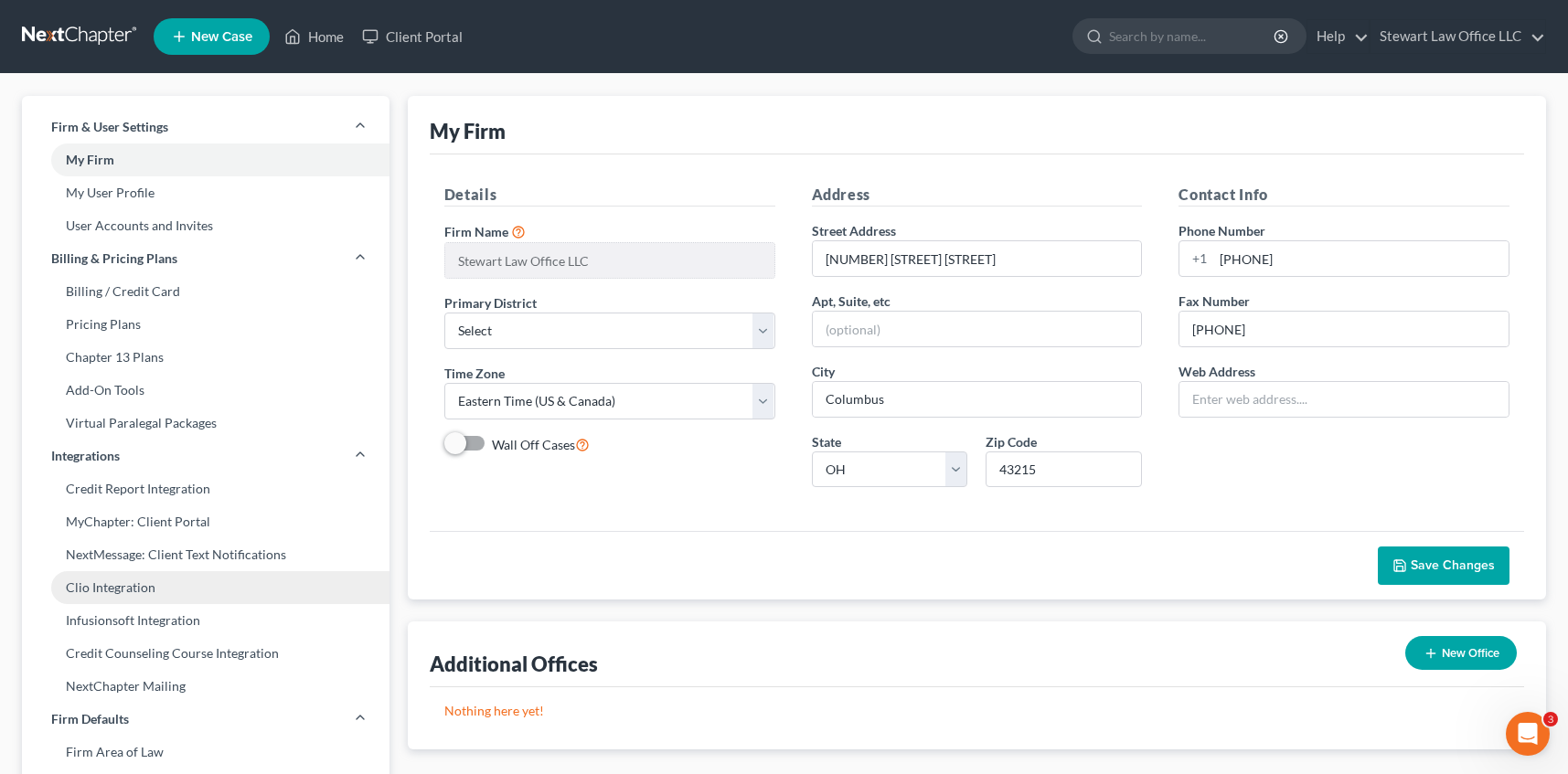 click on "Clio Integration" at bounding box center [206, 588] 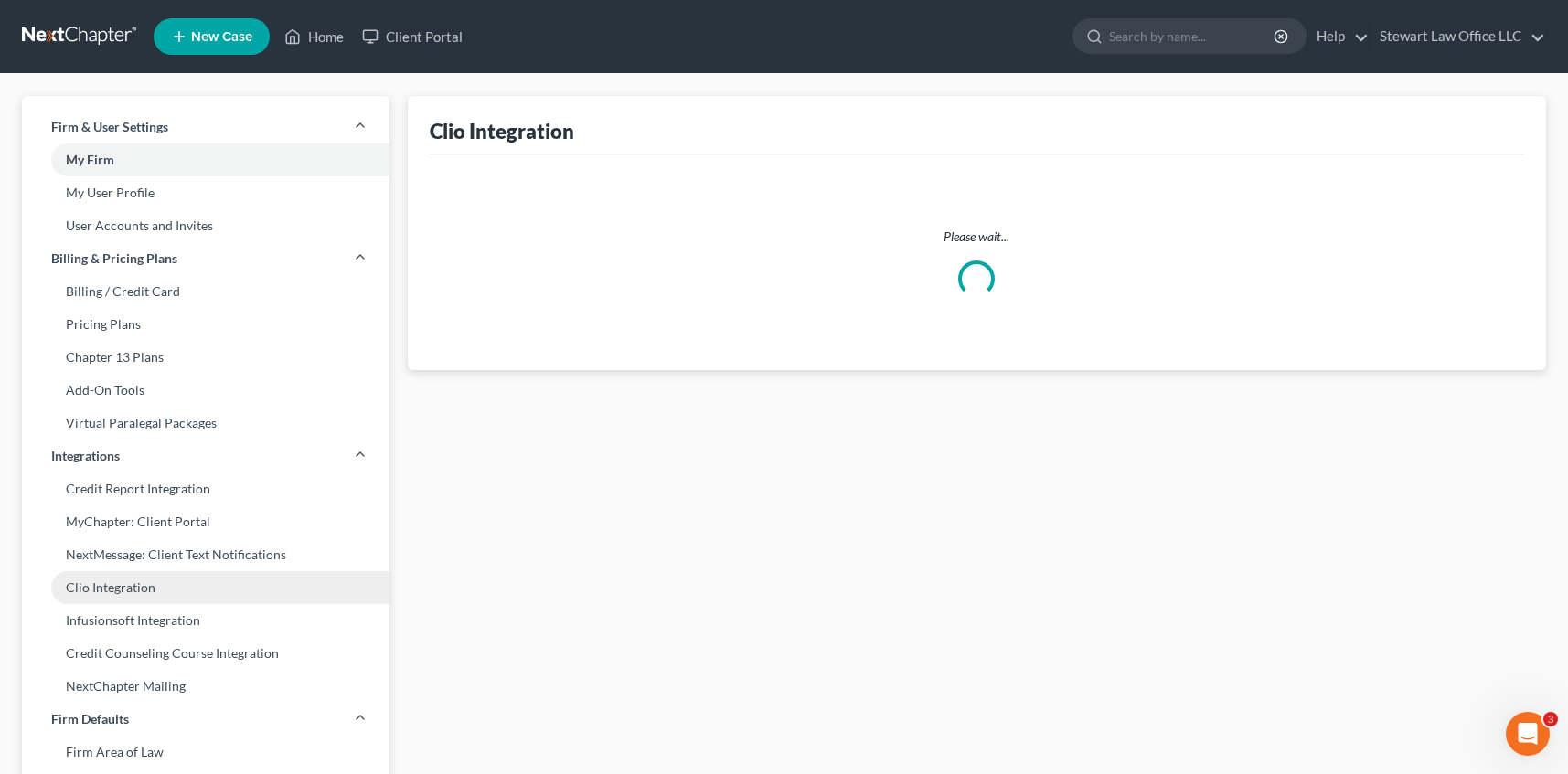 select on "1" 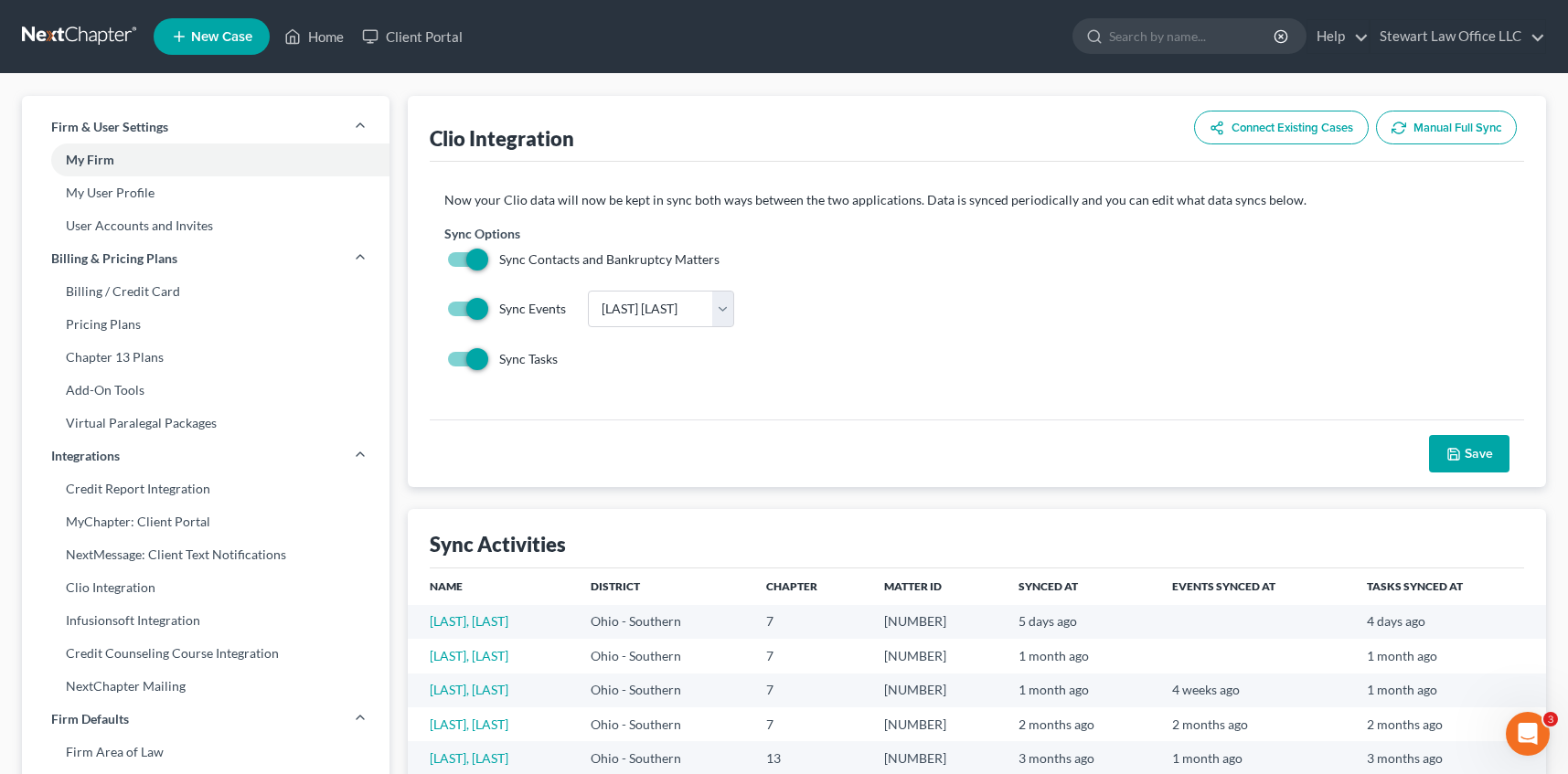 click on "Save" at bounding box center (1469, 454) 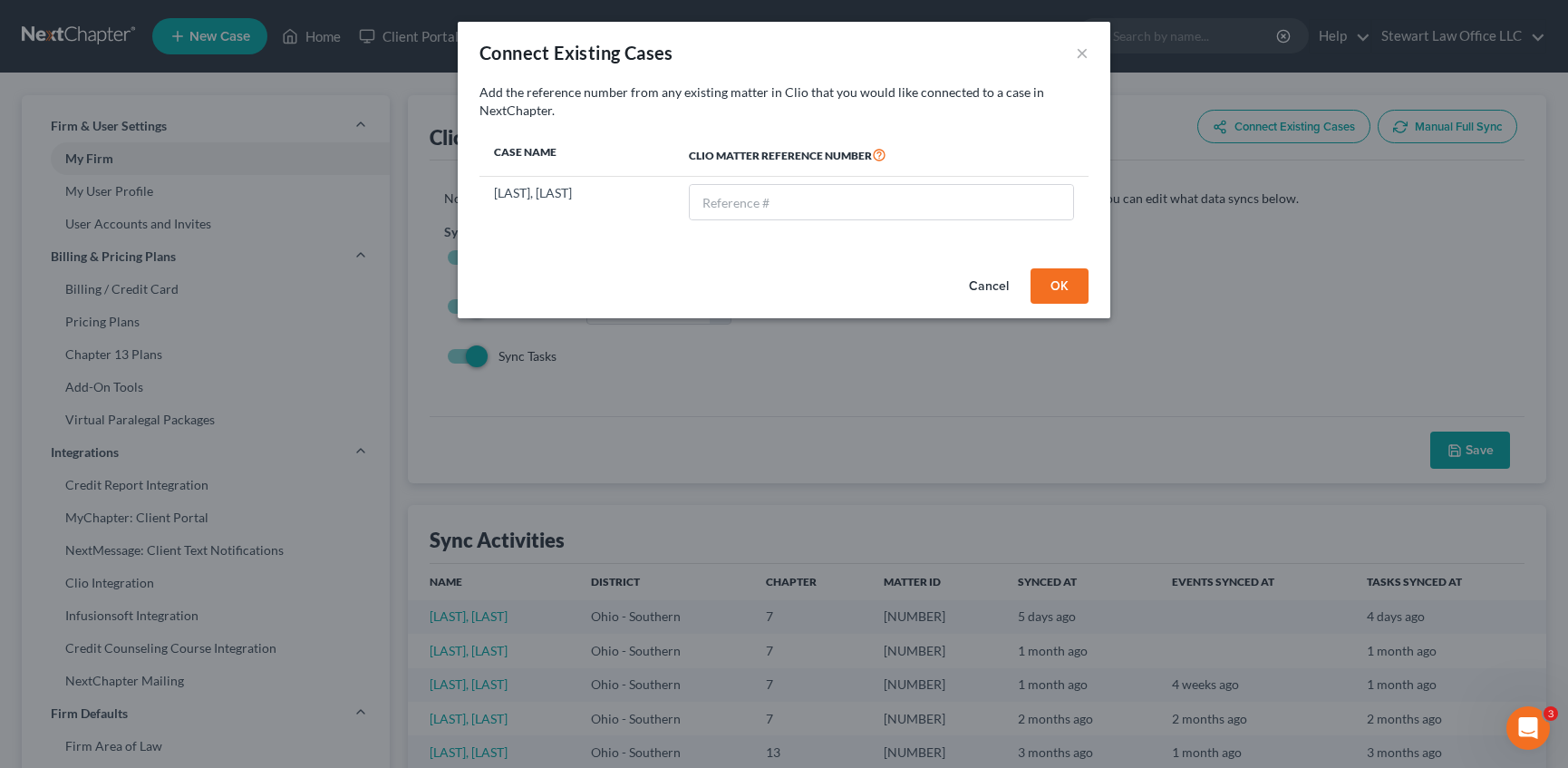 drag, startPoint x: 1280, startPoint y: 296, endPoint x: 1281, endPoint y: 282, distance: 14.035669 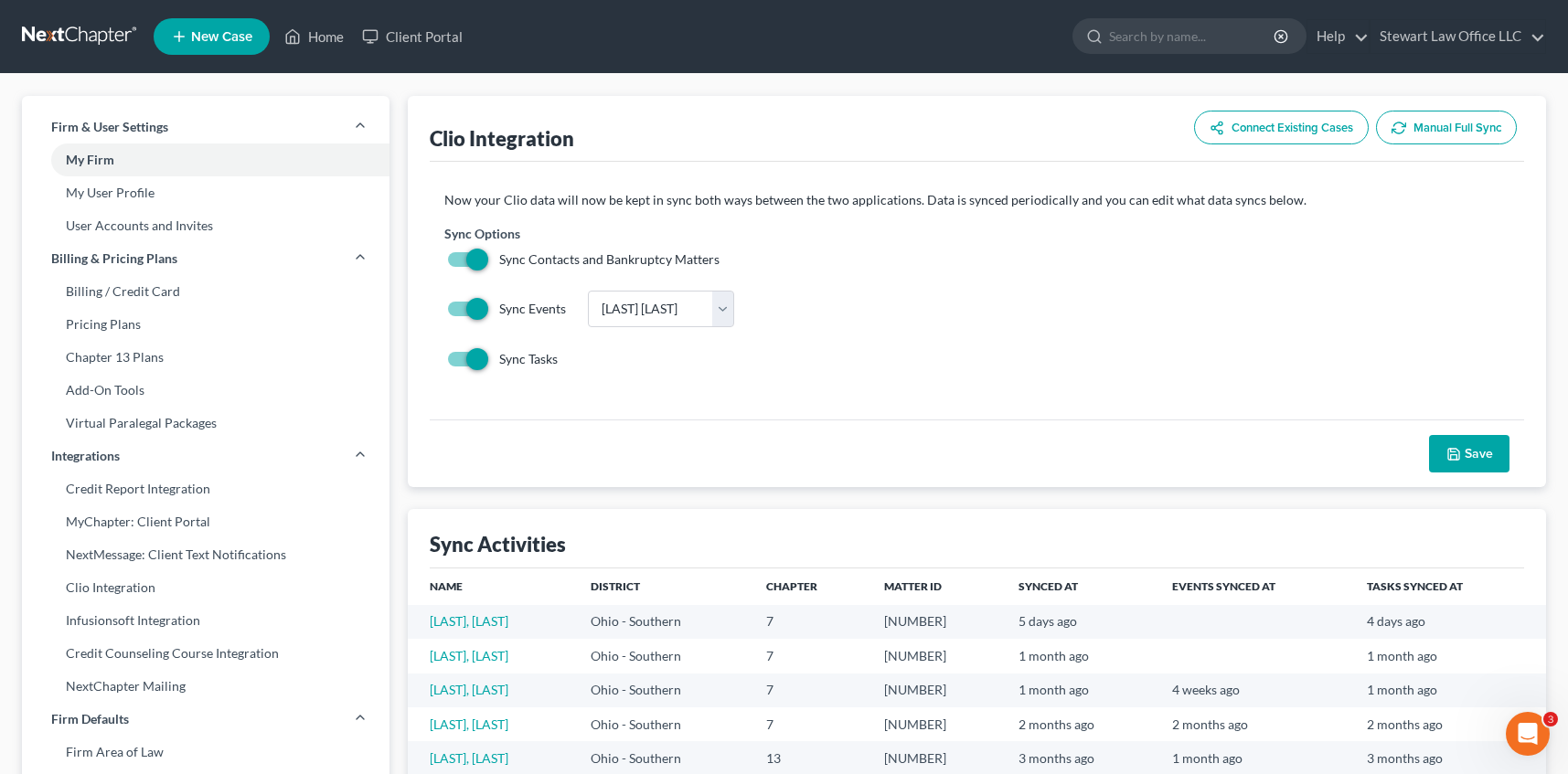 click 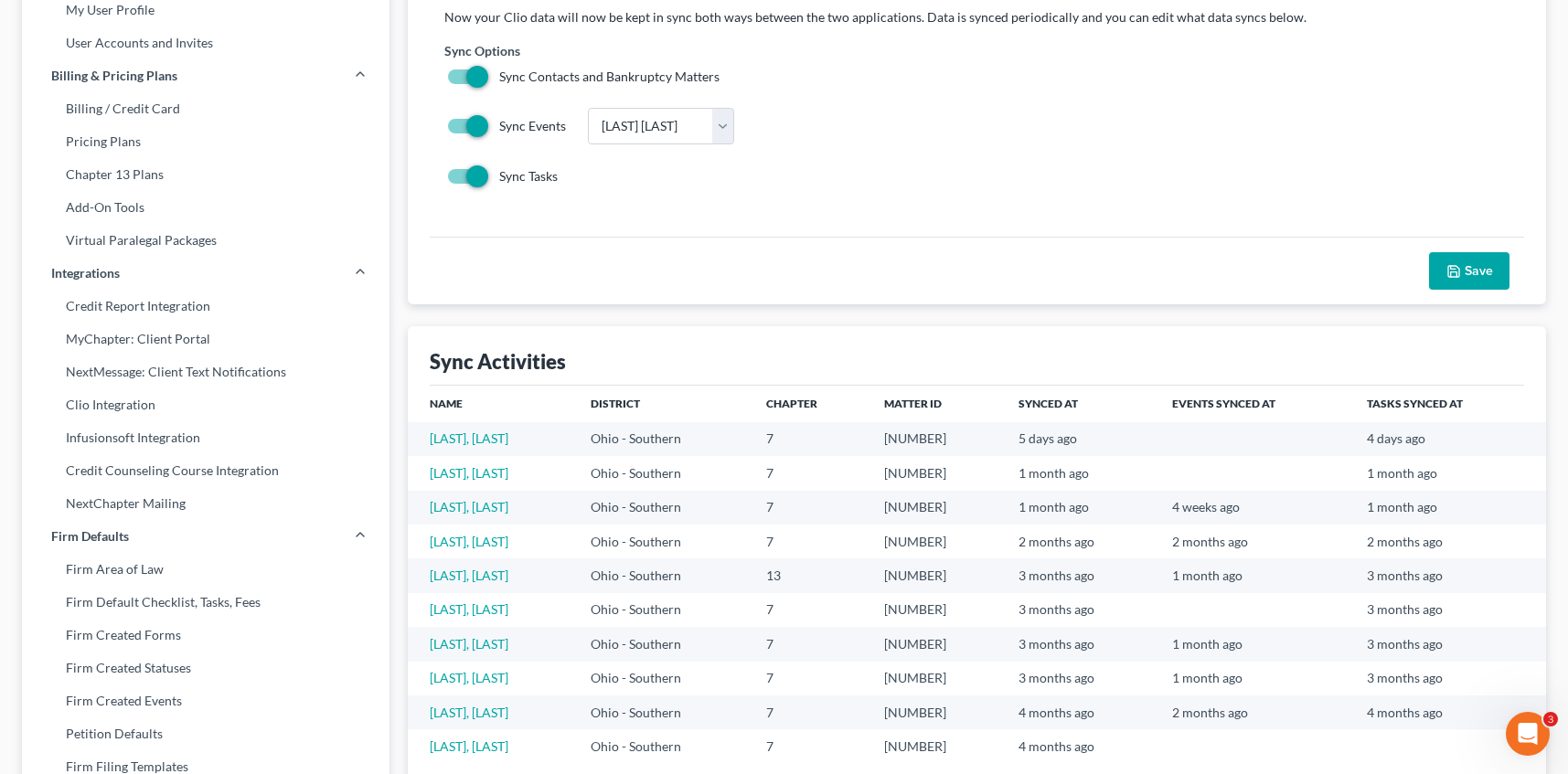 scroll, scrollTop: 0, scrollLeft: 0, axis: both 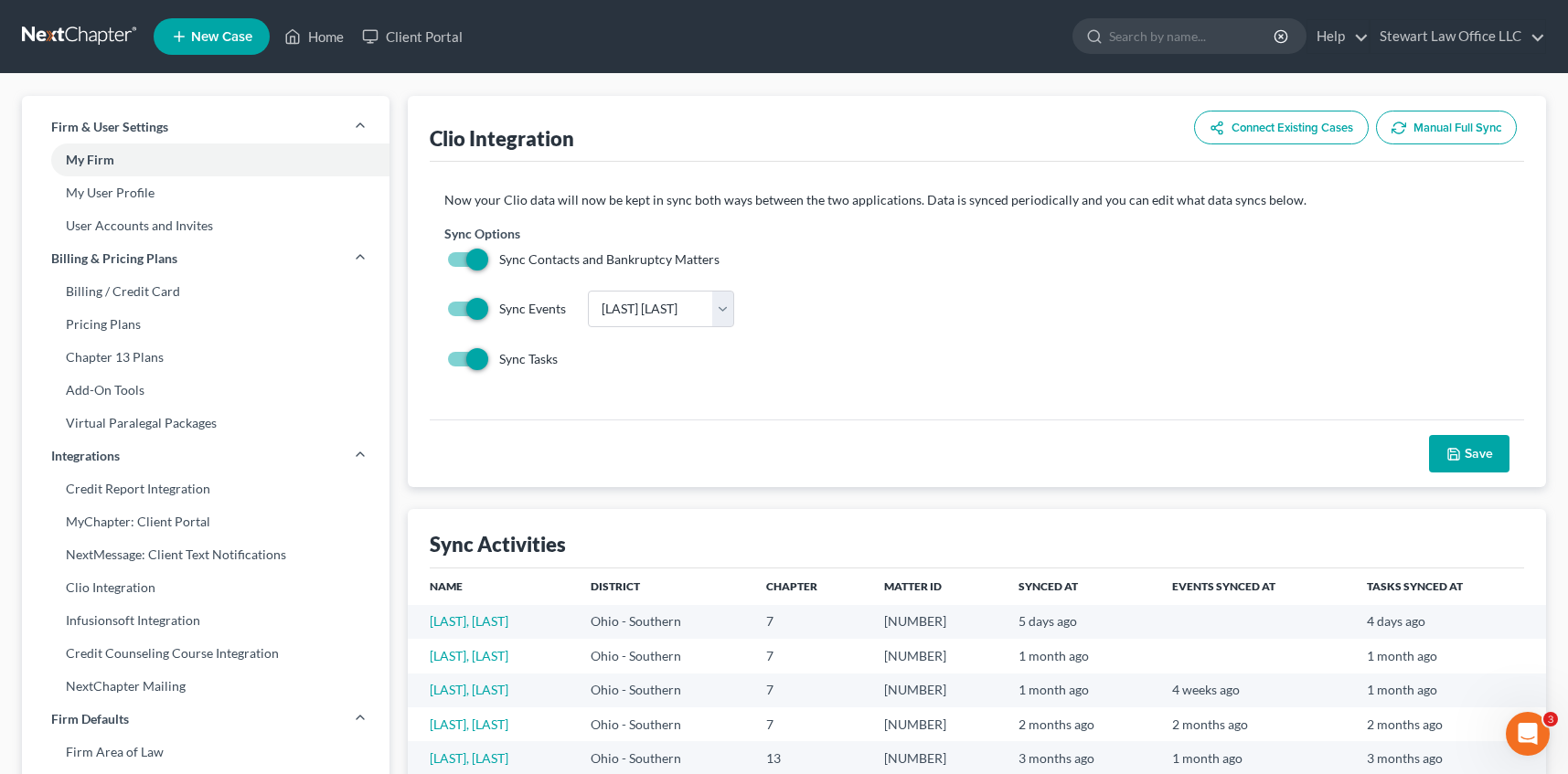 click on "Connect Existing Cases" at bounding box center (1281, 127) 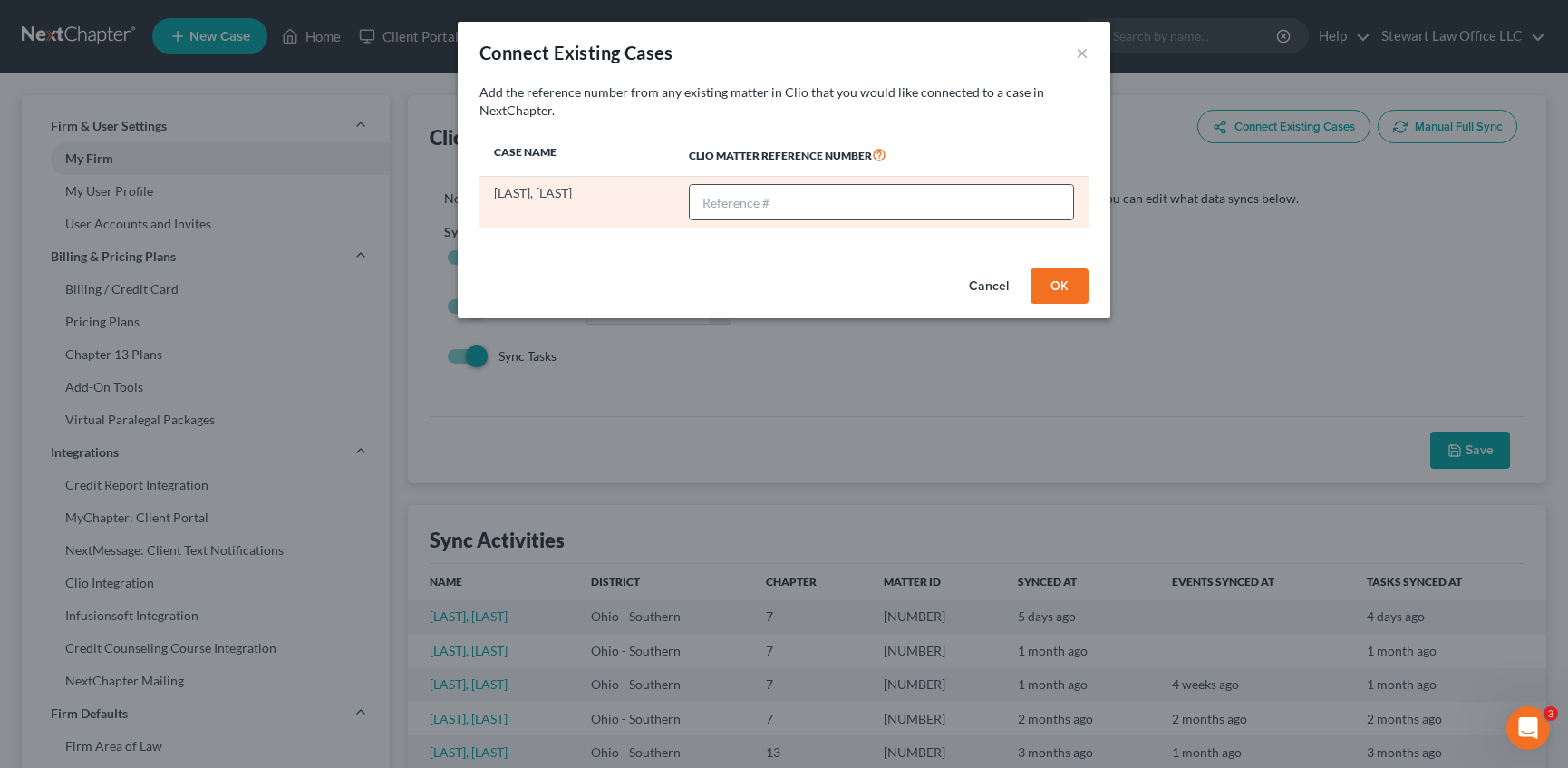 click at bounding box center (881, 202) 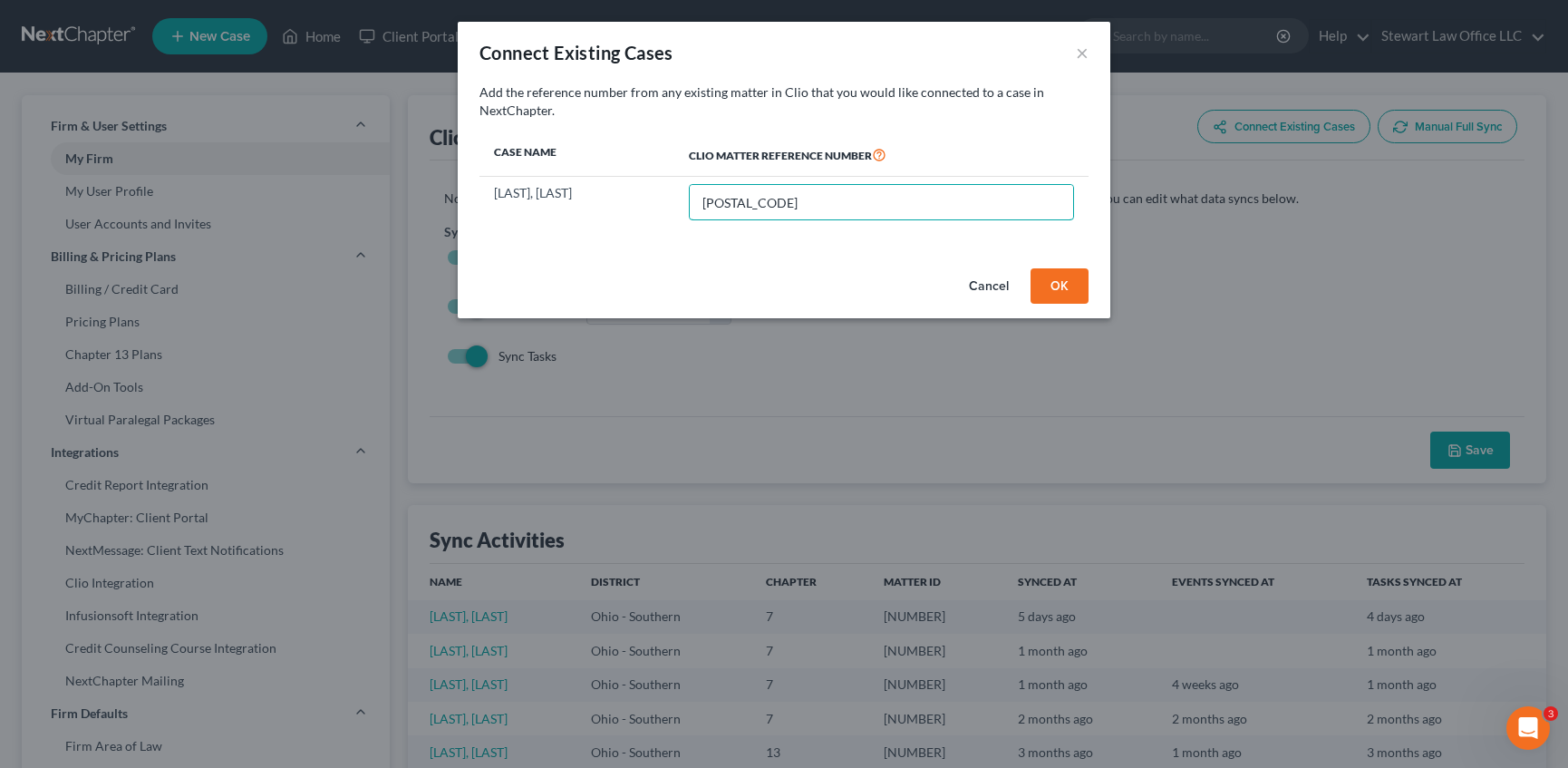 type on "00657" 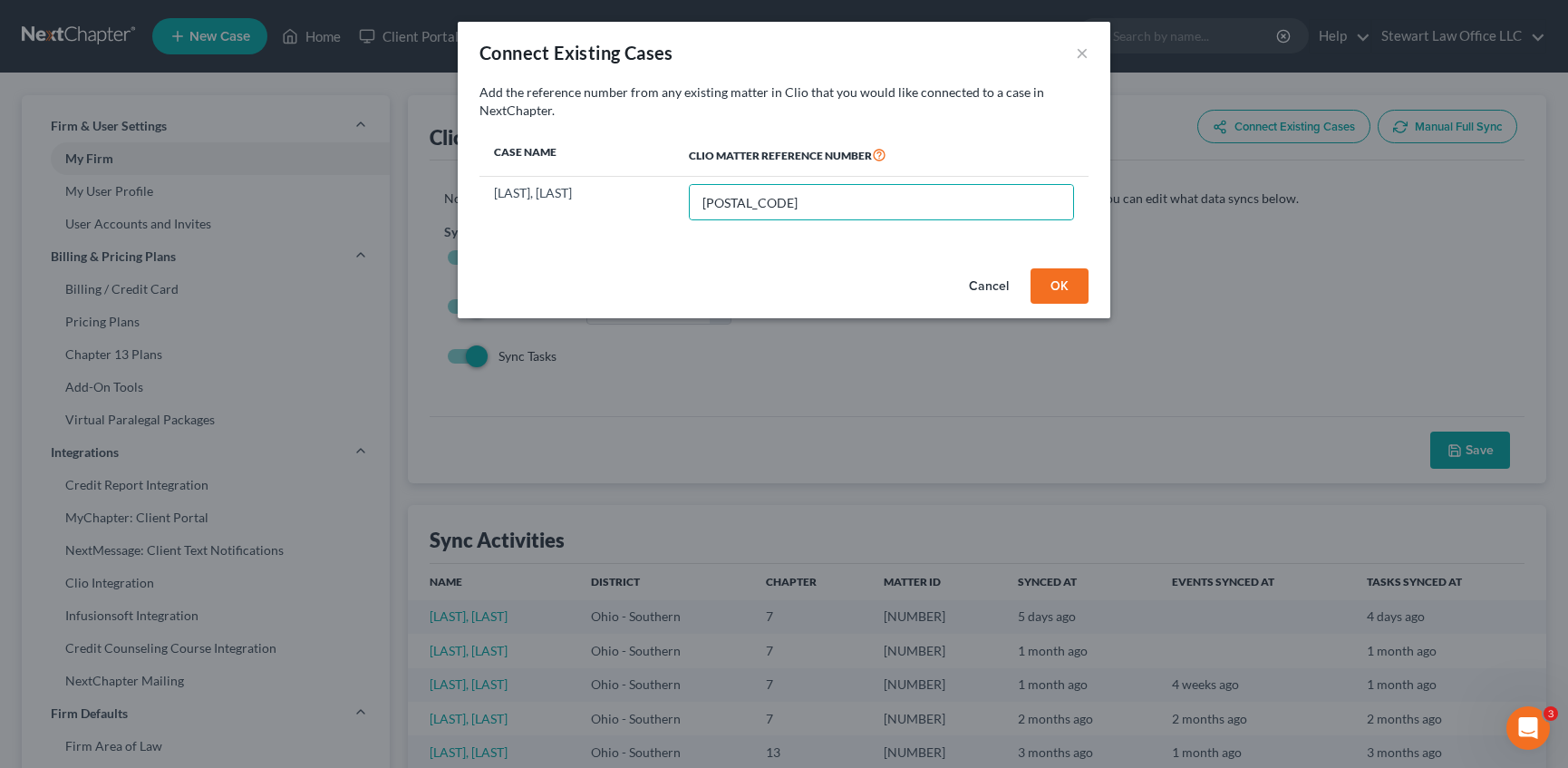 click on "OK" at bounding box center [1060, 287] 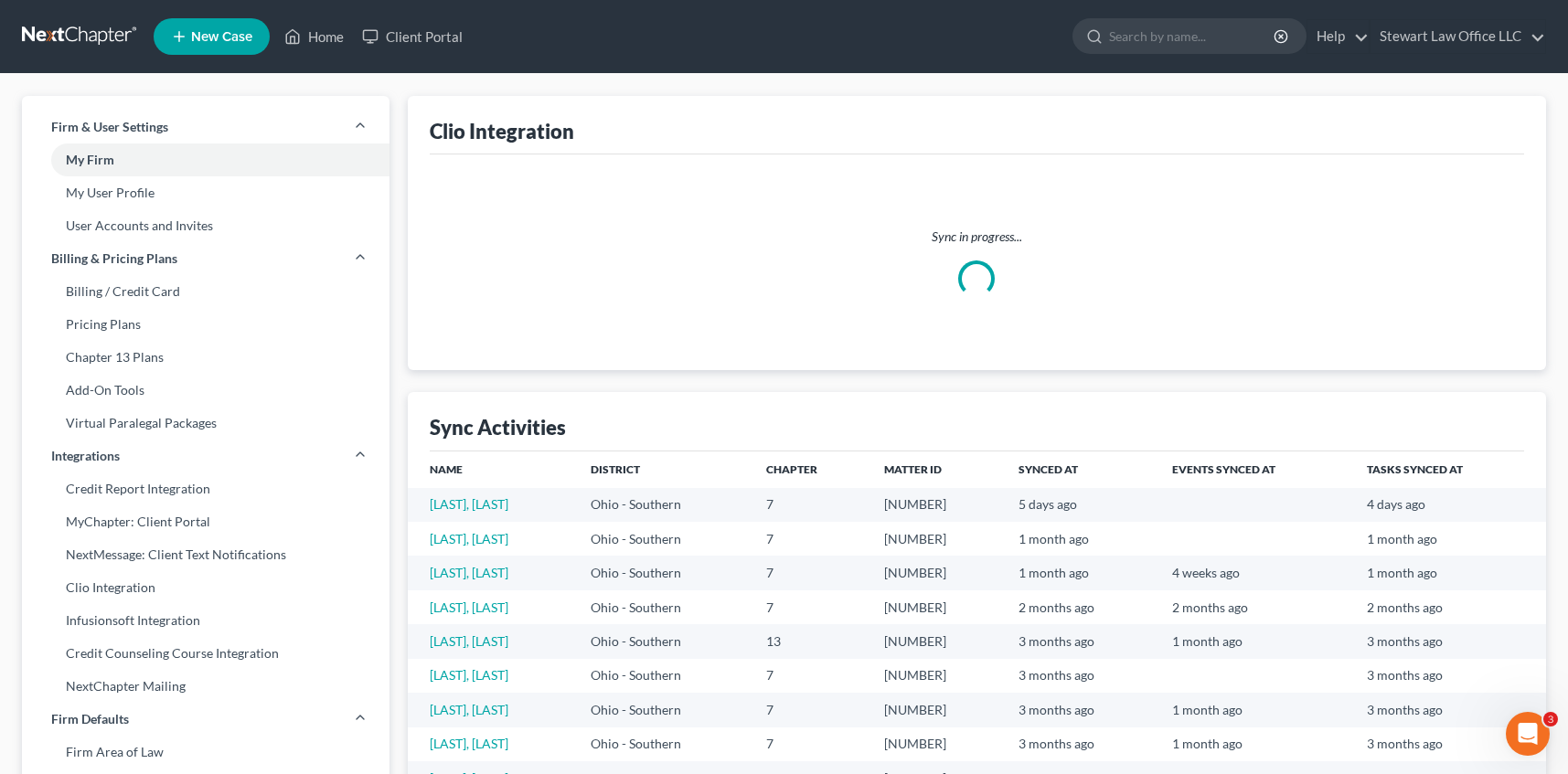 select on "1" 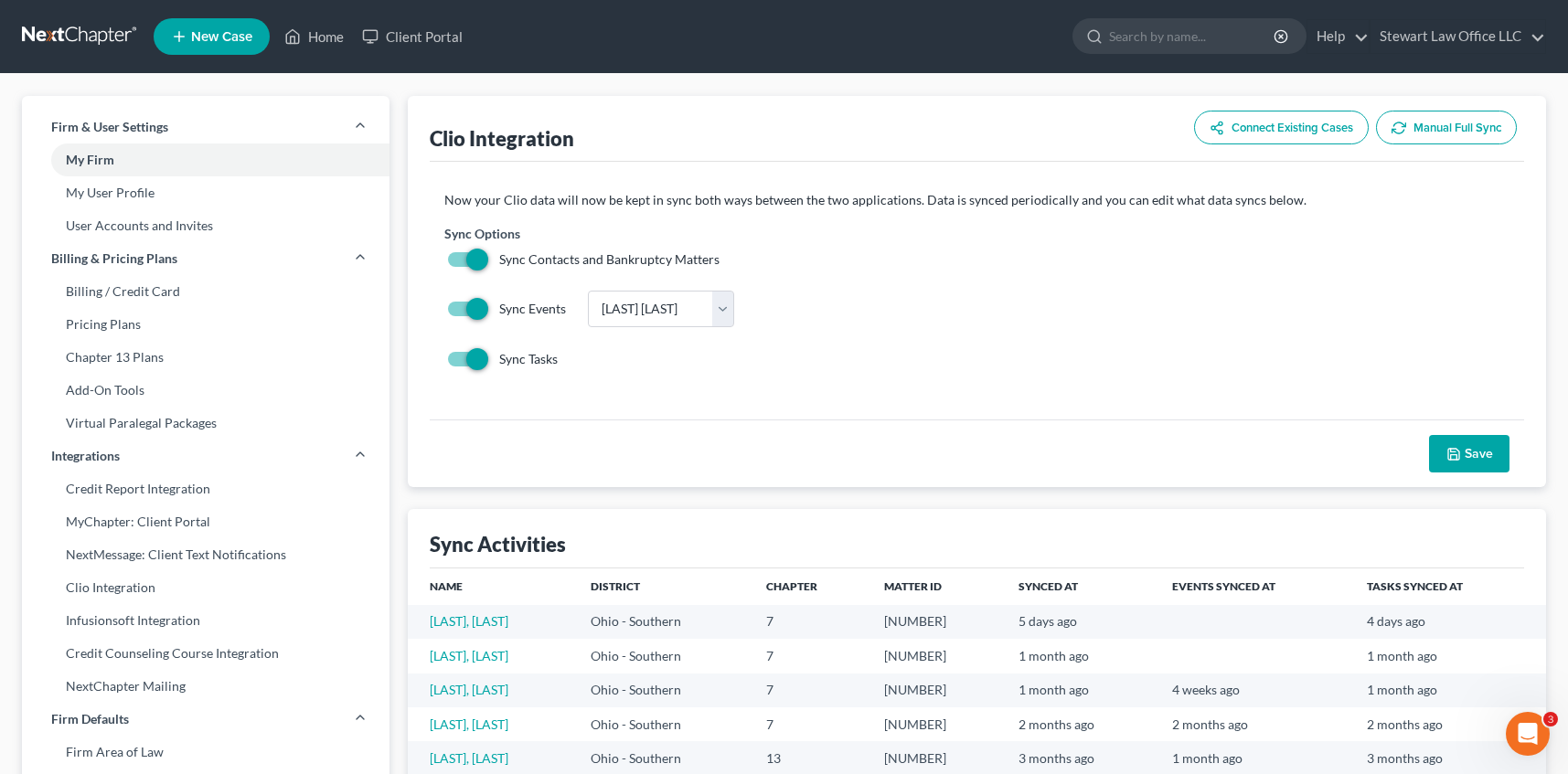 click on "Sync Contacts and Bankruptcy Matters" at bounding box center (976, 260) 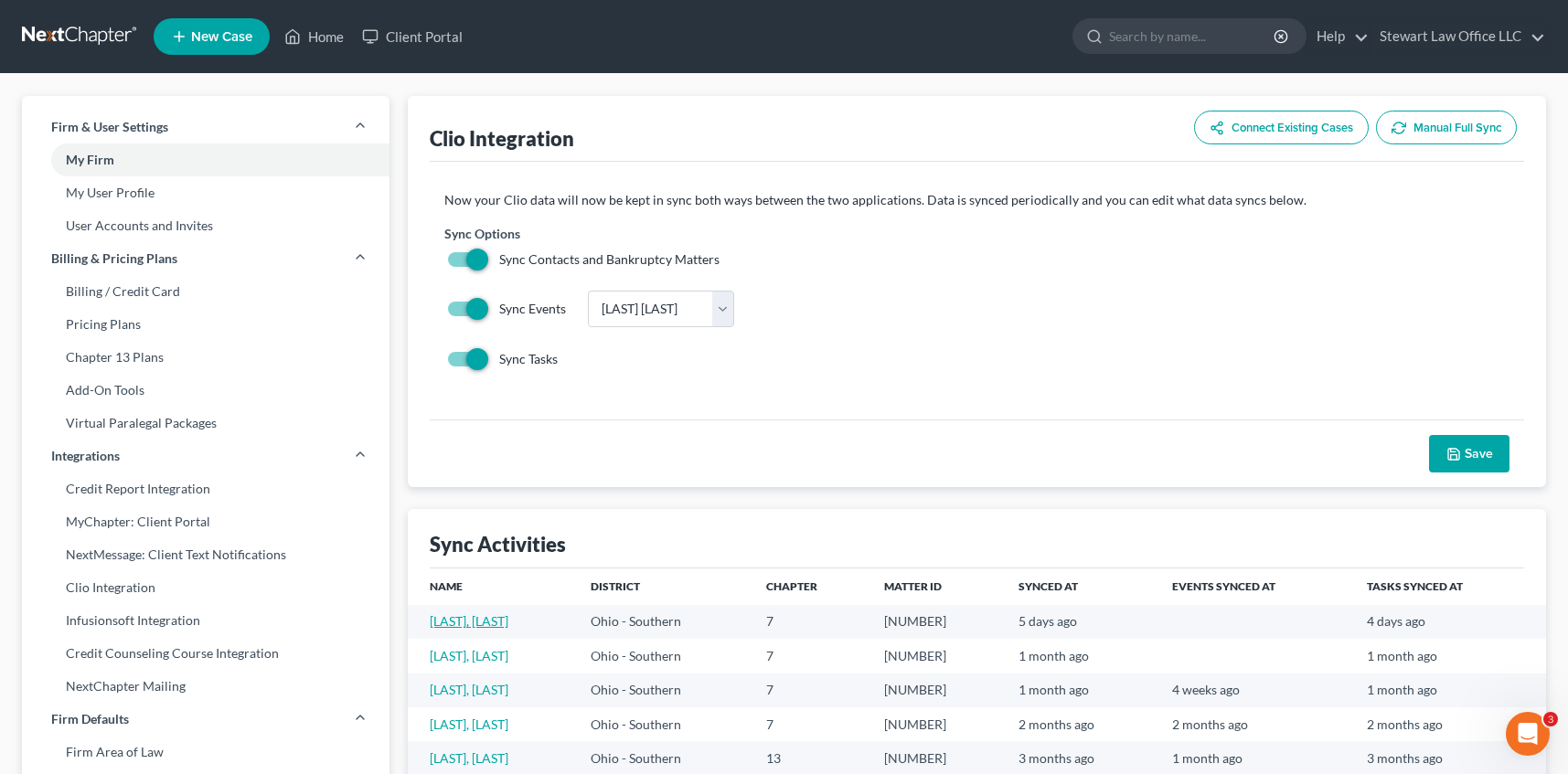 click on "[LAST], [FIRST]" at bounding box center (469, 620) 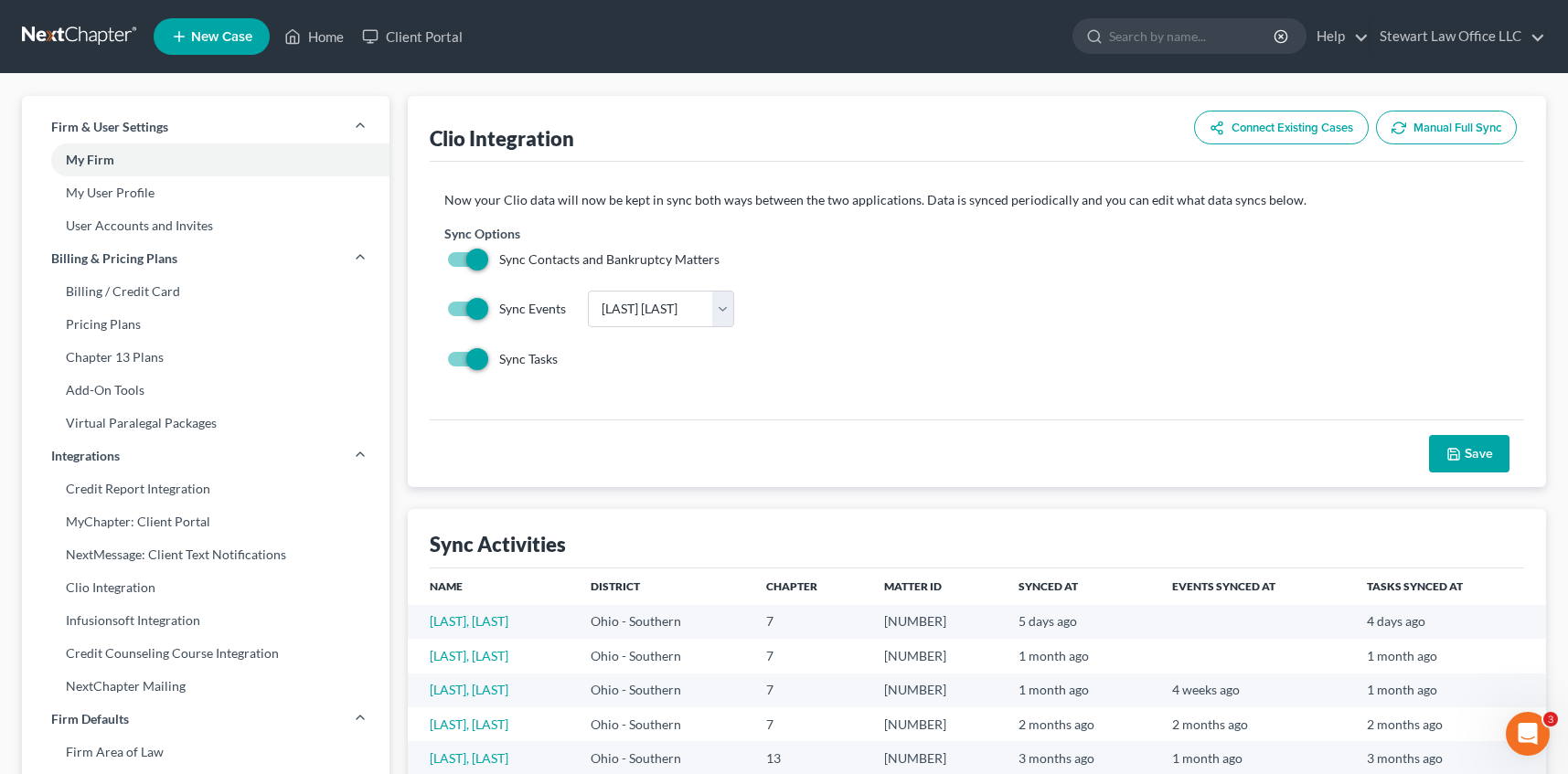 click on "Sync Options Sync Contacts and Bankruptcy Matters" at bounding box center [976, 246] 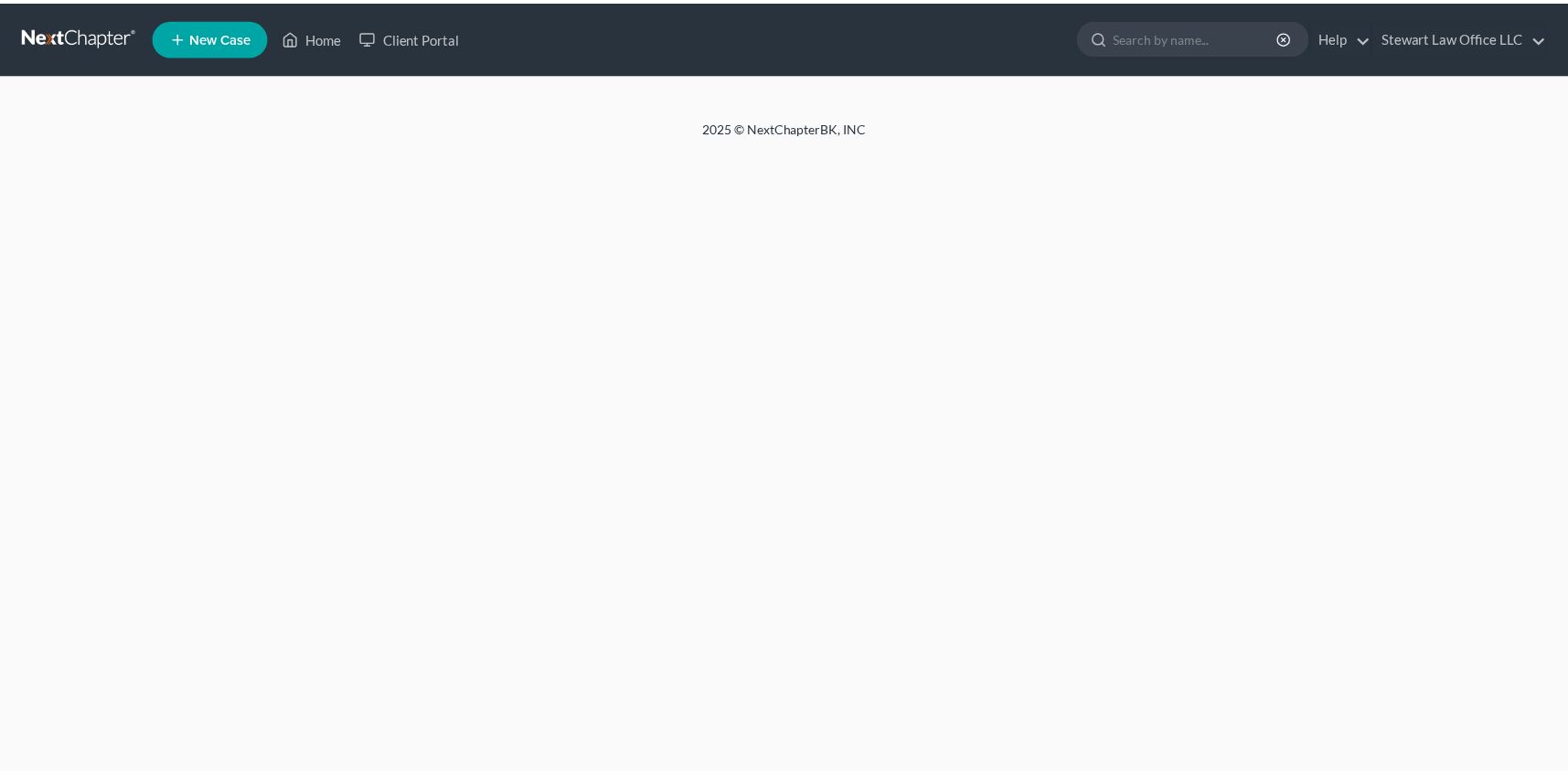 scroll, scrollTop: 0, scrollLeft: 0, axis: both 